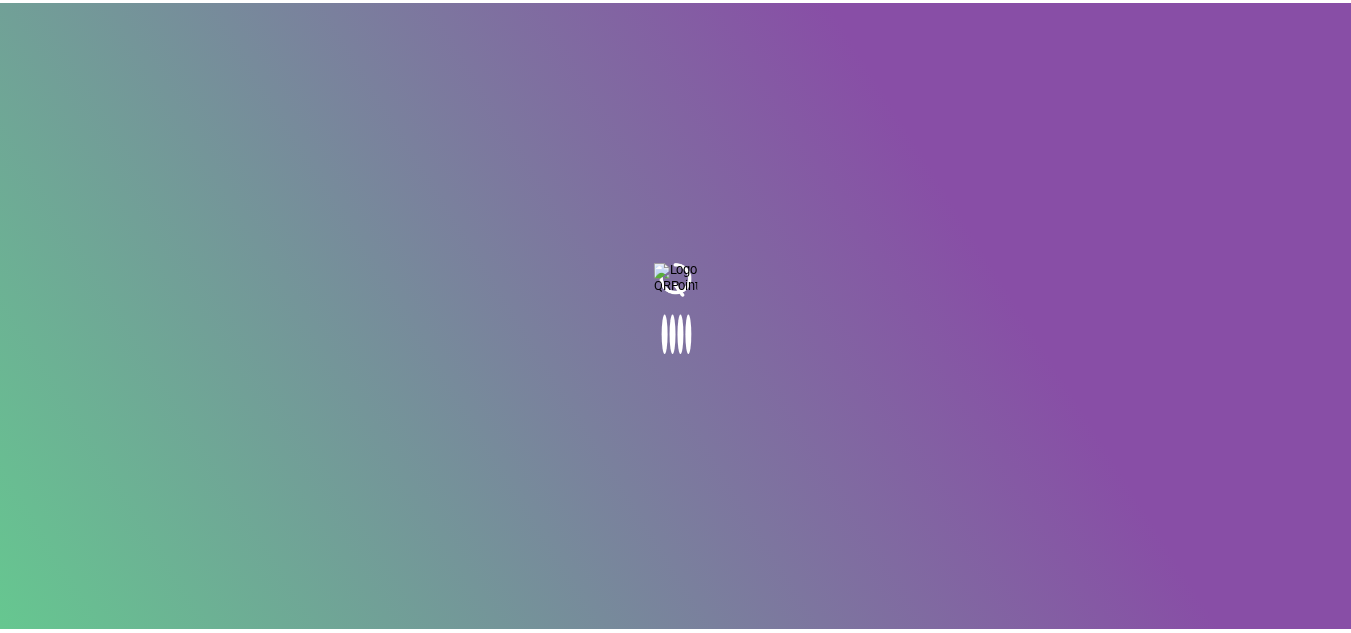 scroll, scrollTop: 0, scrollLeft: 0, axis: both 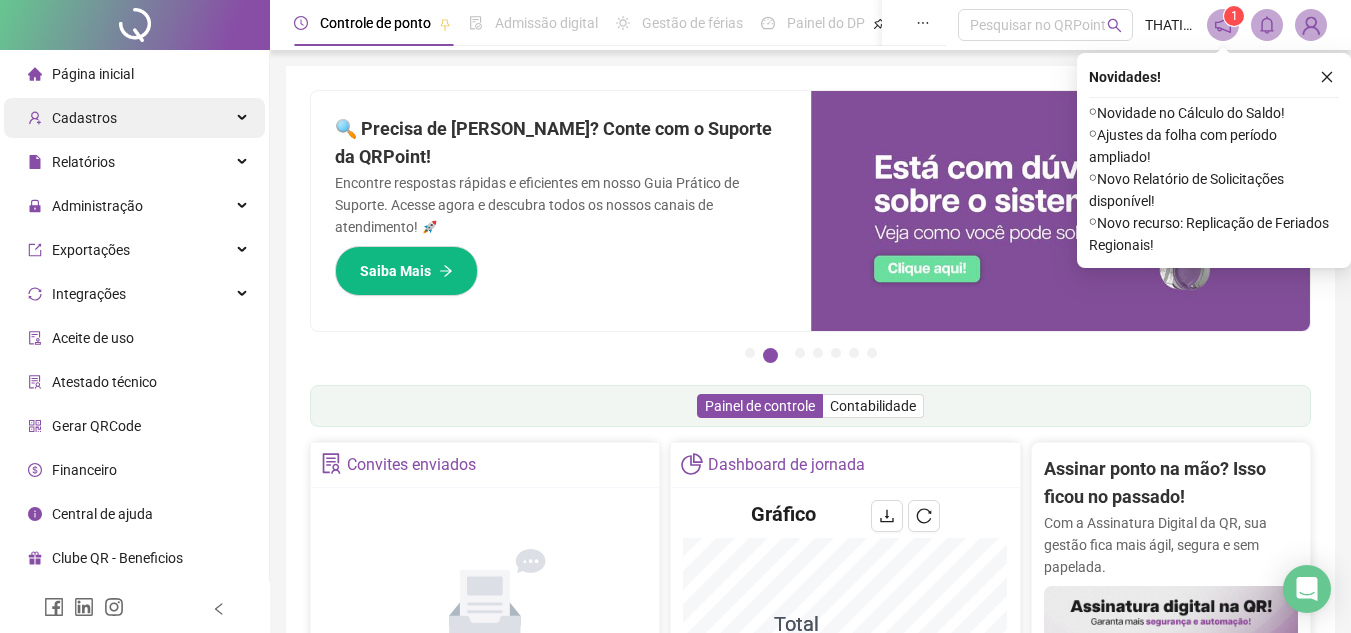 click on "Cadastros" at bounding box center [134, 118] 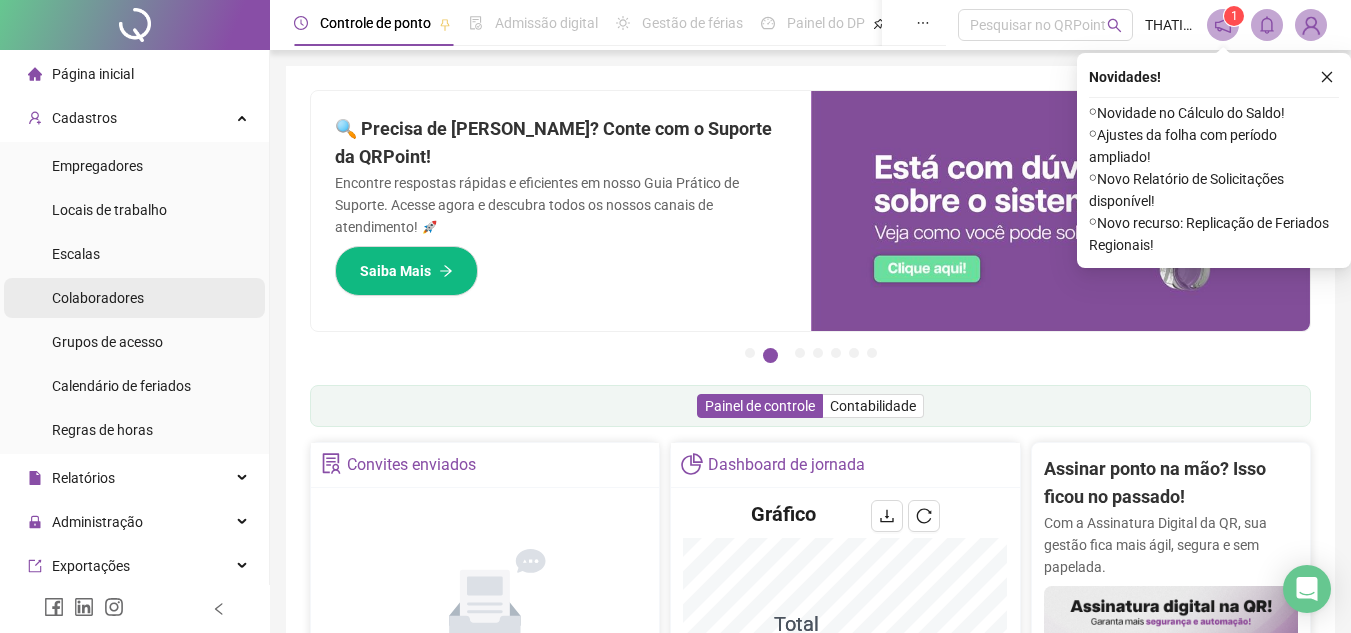 click on "Colaboradores" at bounding box center (134, 298) 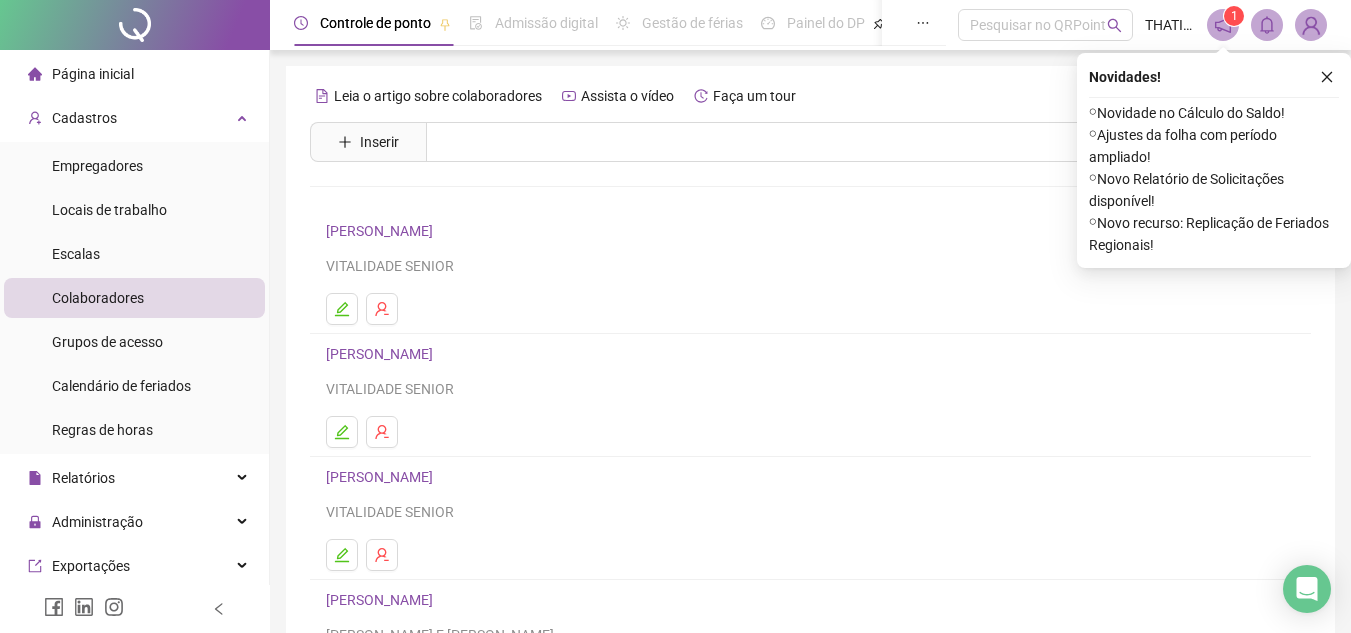 scroll, scrollTop: 334, scrollLeft: 0, axis: vertical 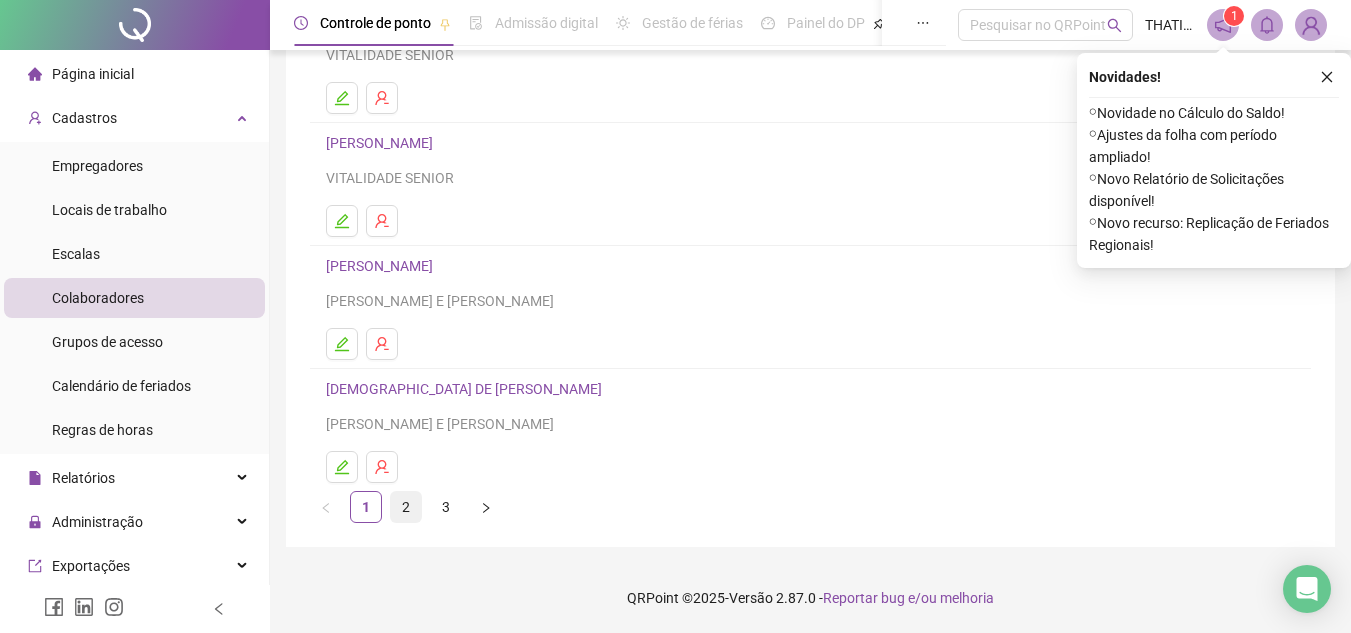 click on "2" at bounding box center [406, 507] 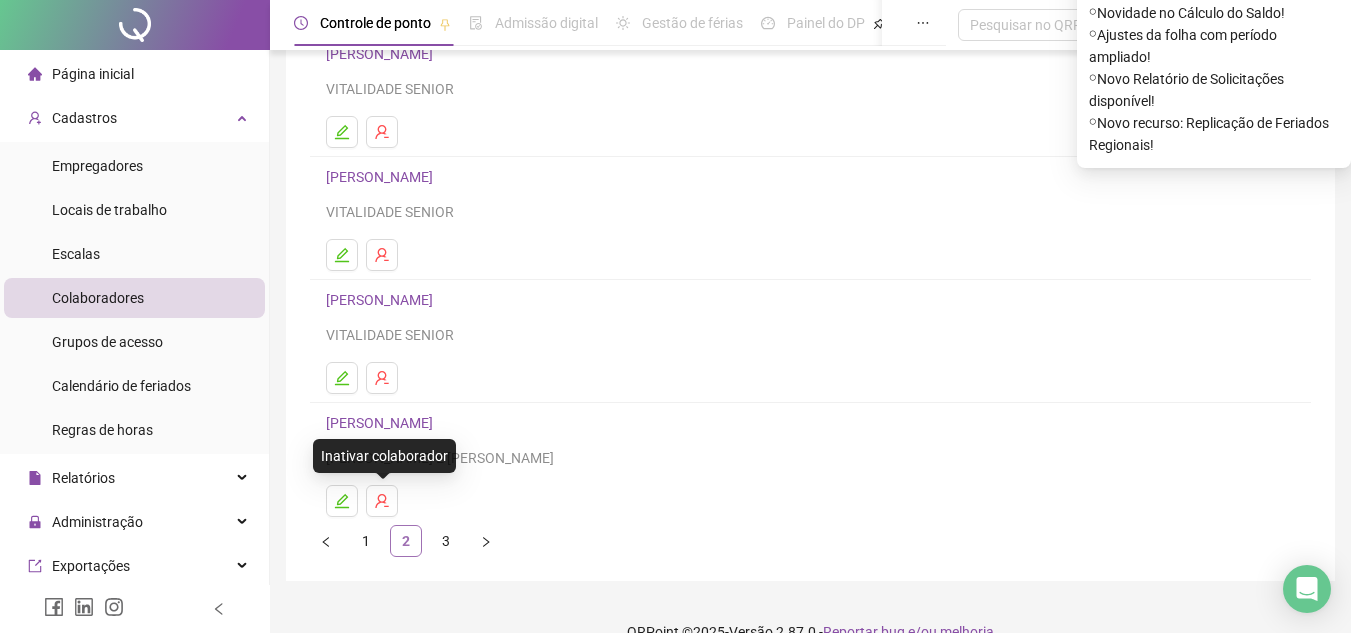scroll, scrollTop: 0, scrollLeft: 0, axis: both 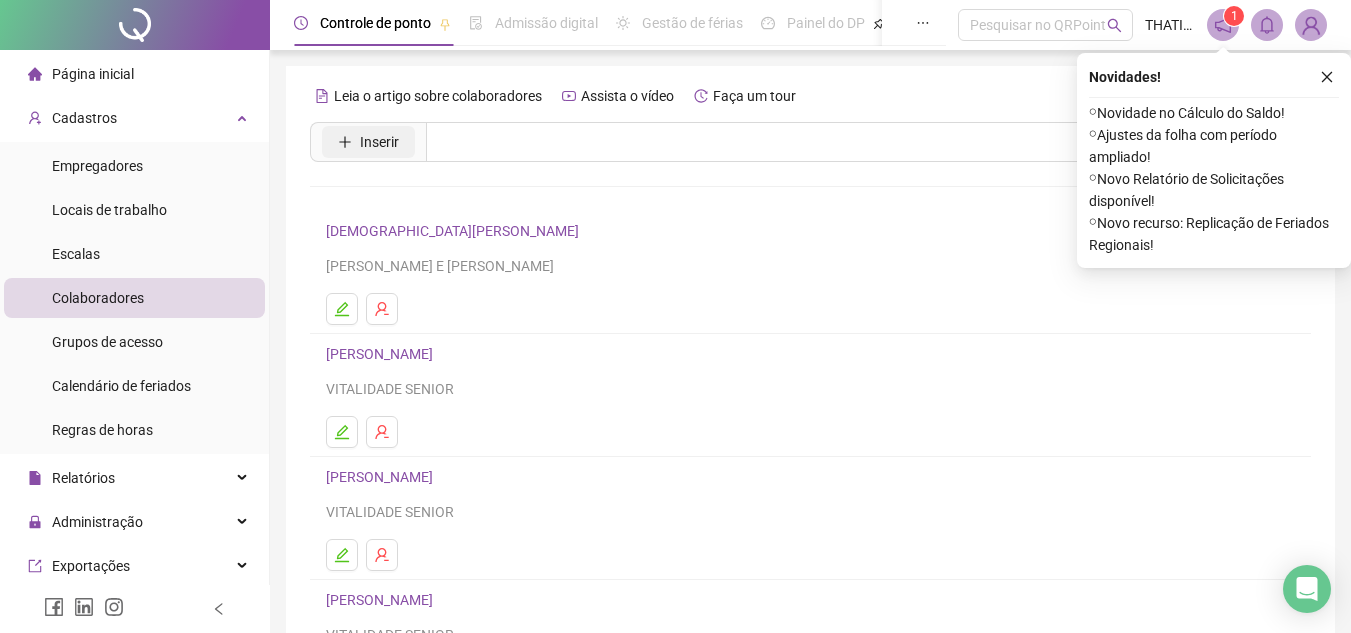 click on "Inserir" at bounding box center (379, 142) 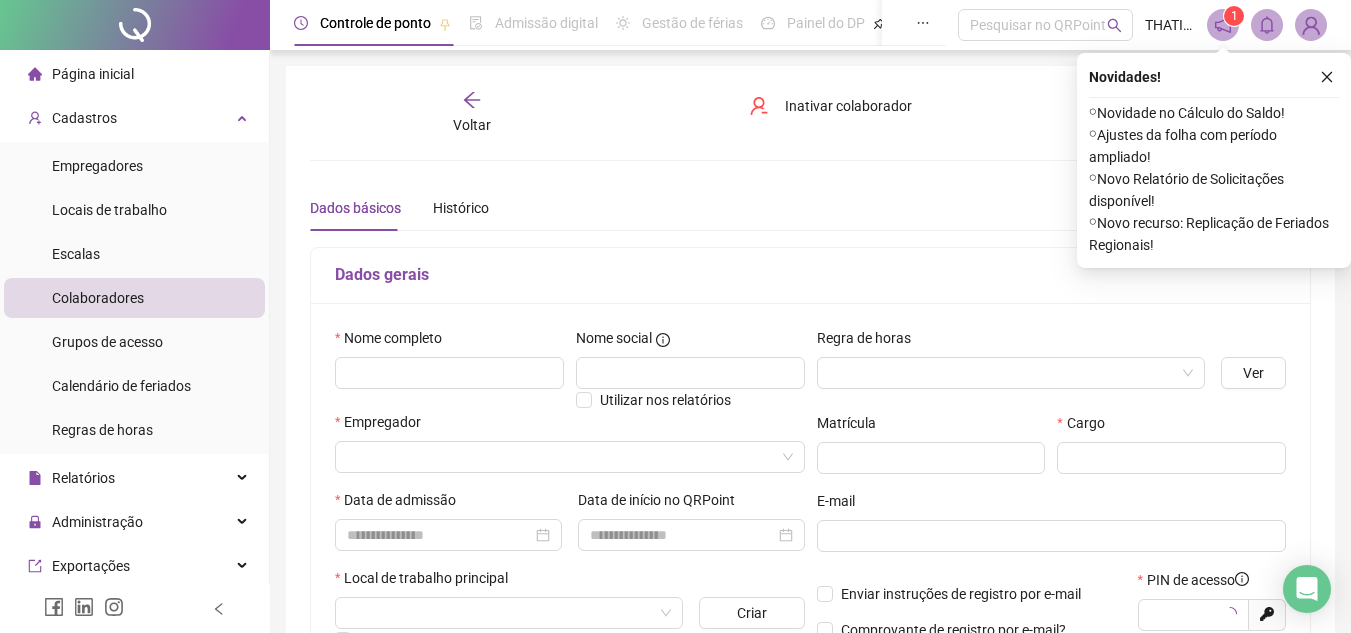 type on "*****" 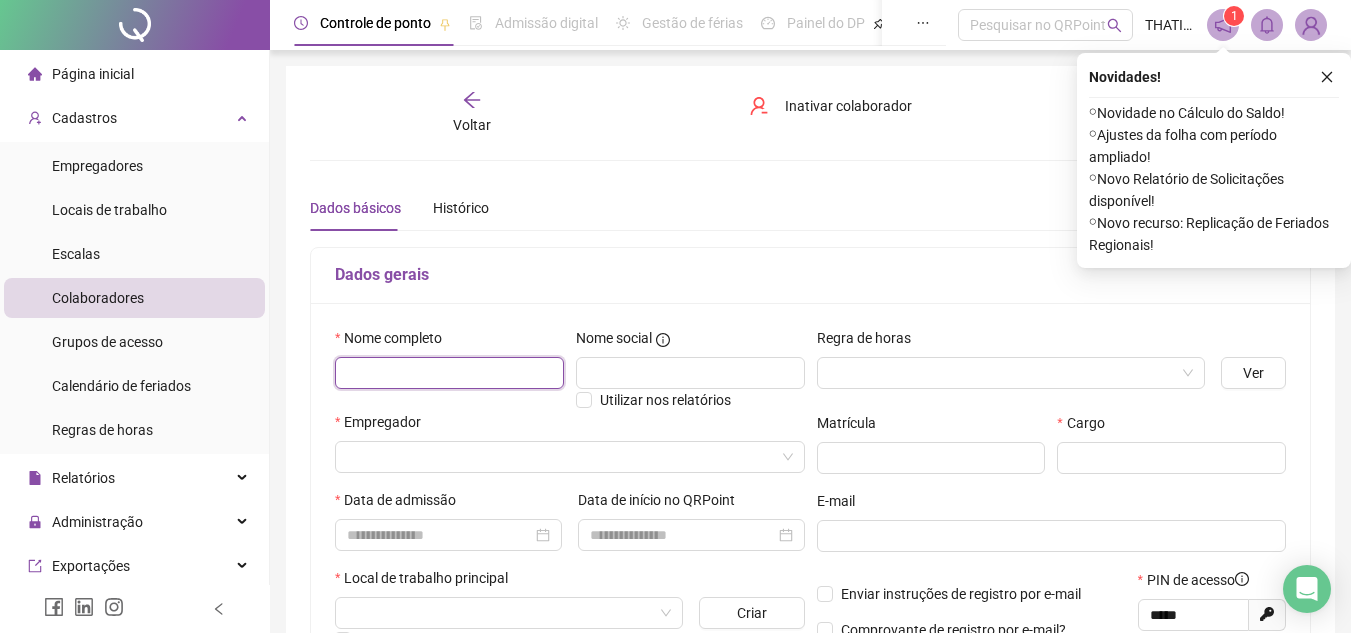 click at bounding box center (449, 373) 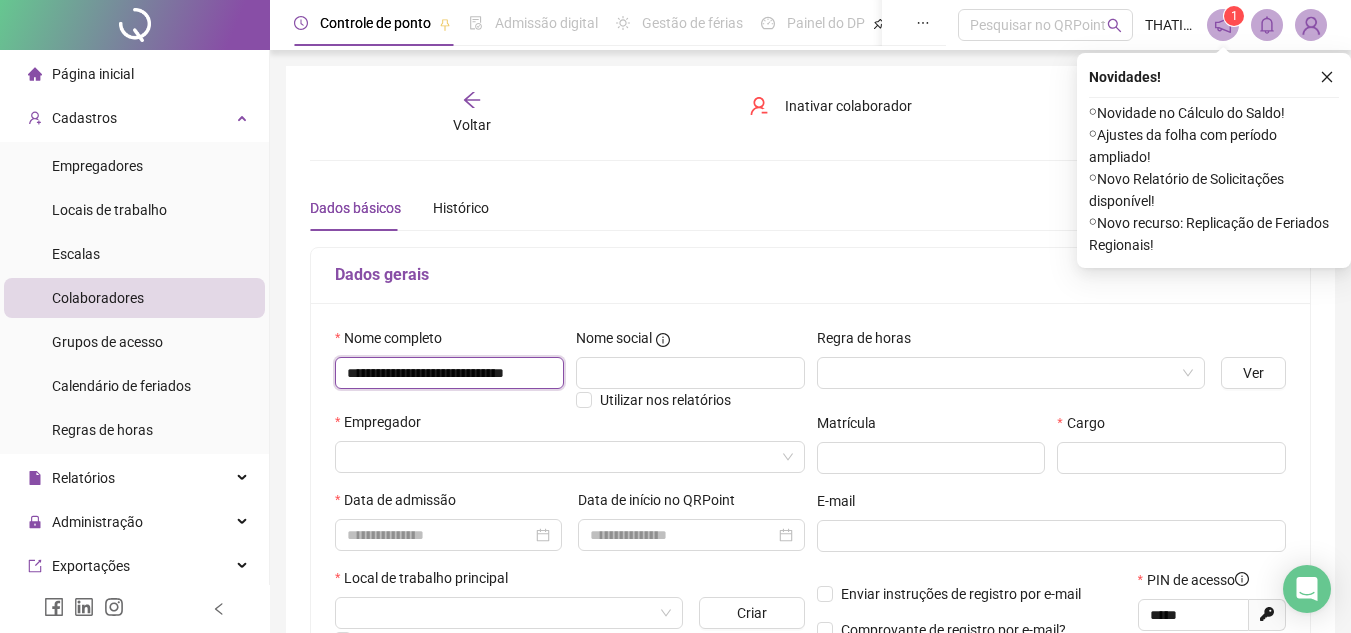 scroll, scrollTop: 0, scrollLeft: 24, axis: horizontal 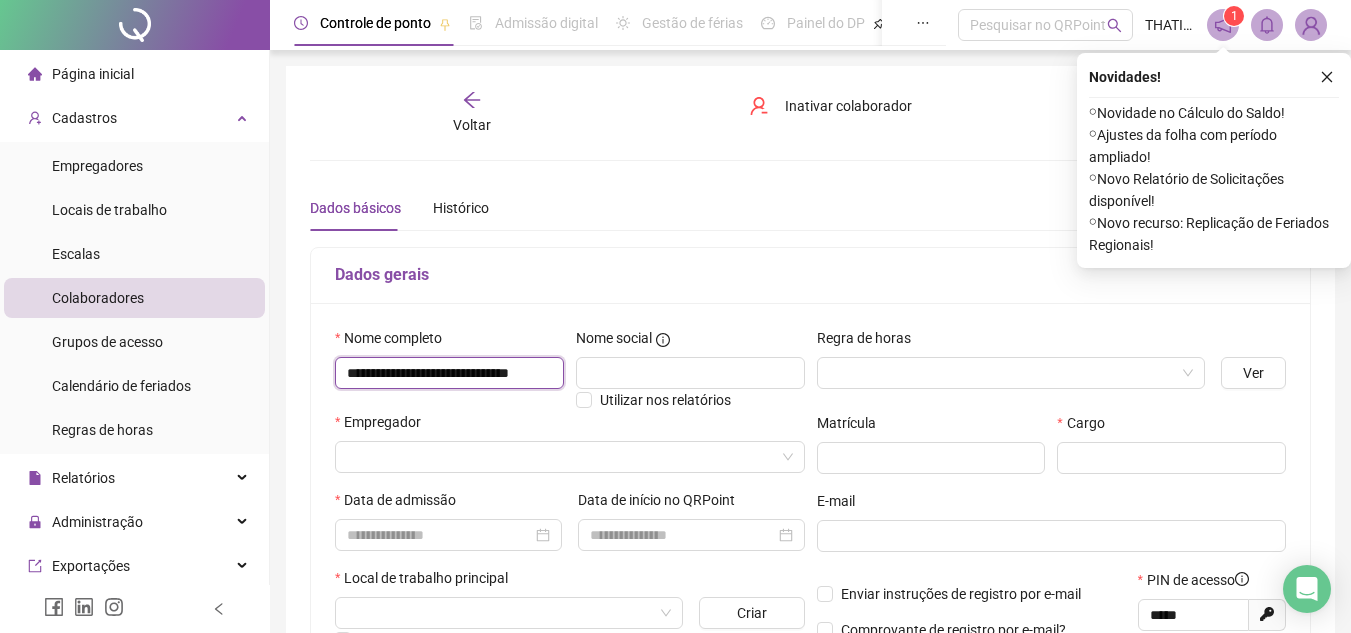 type on "**********" 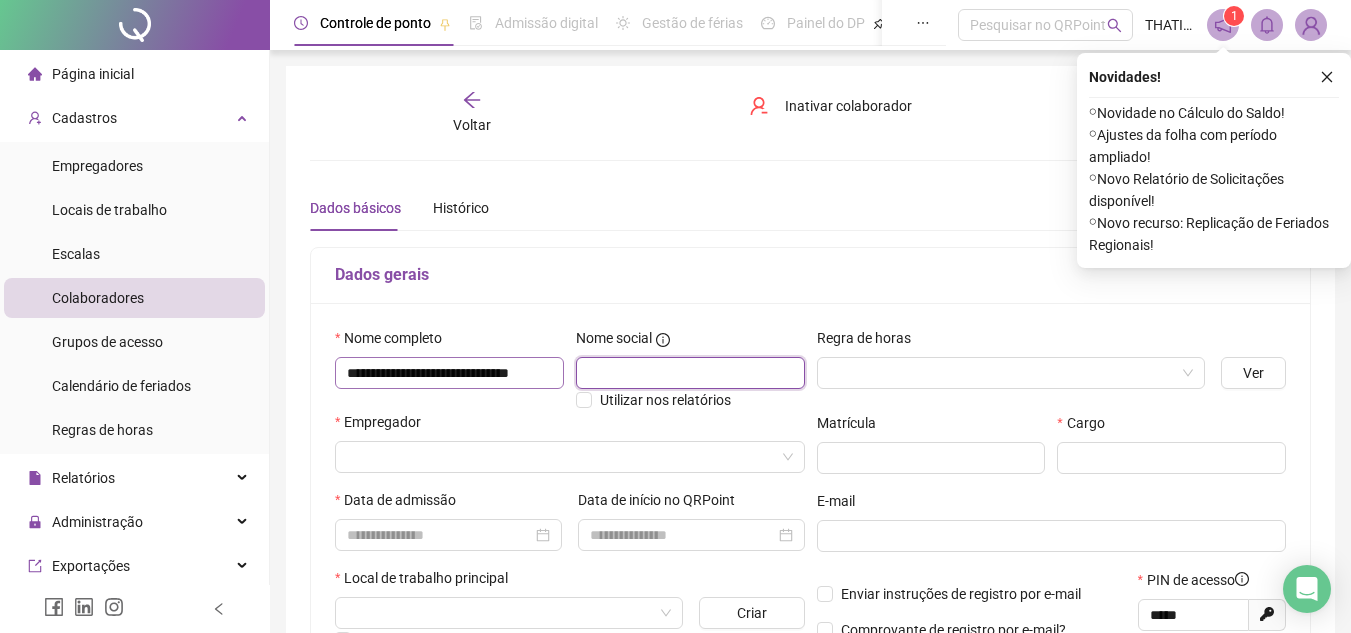 scroll, scrollTop: 0, scrollLeft: 0, axis: both 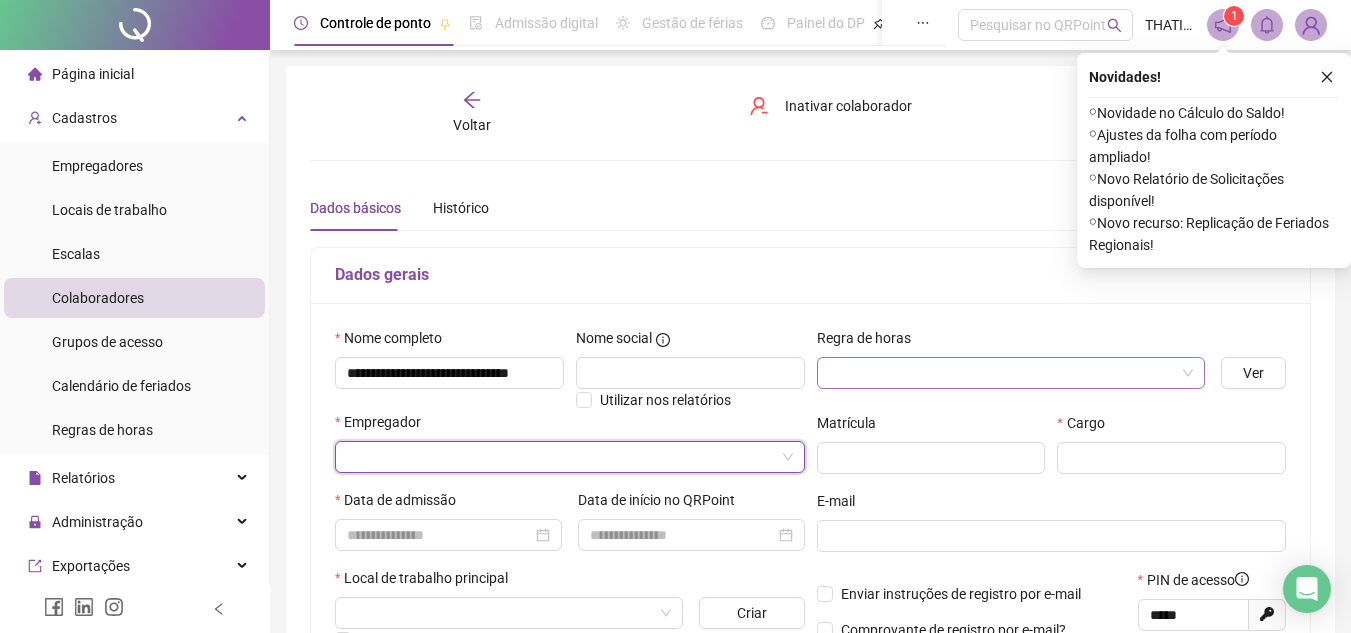 click at bounding box center (1005, 373) 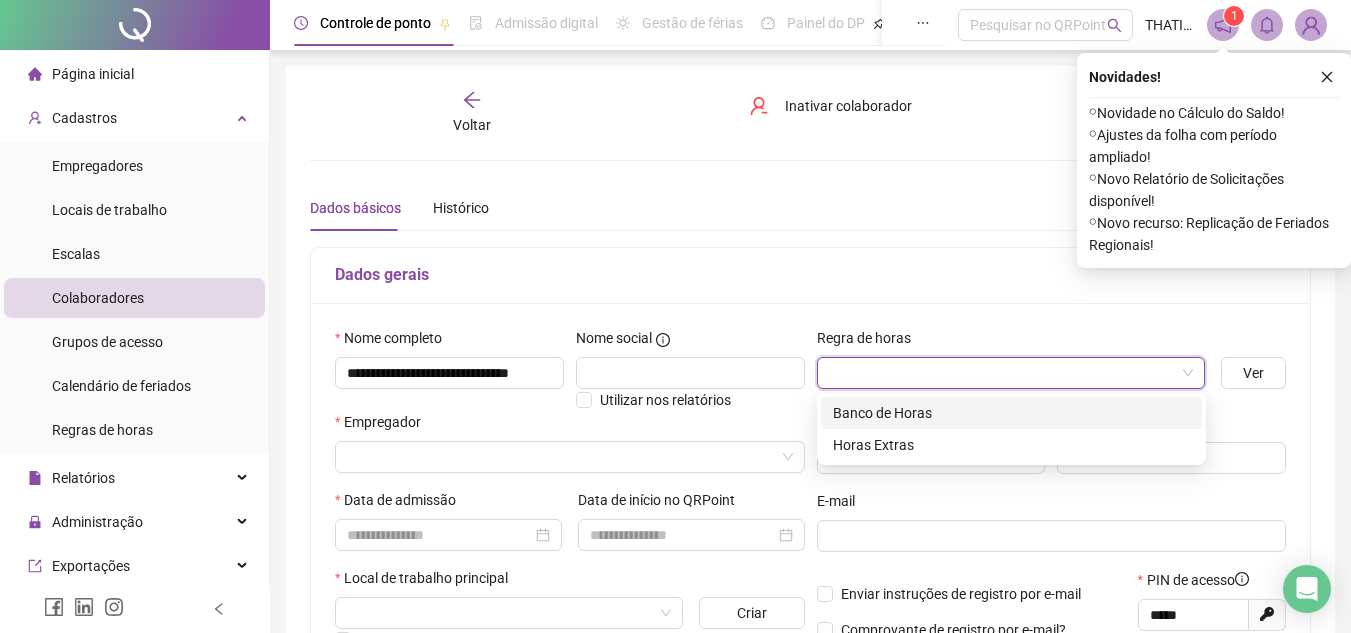 click on "Banco de Horas" at bounding box center (1011, 413) 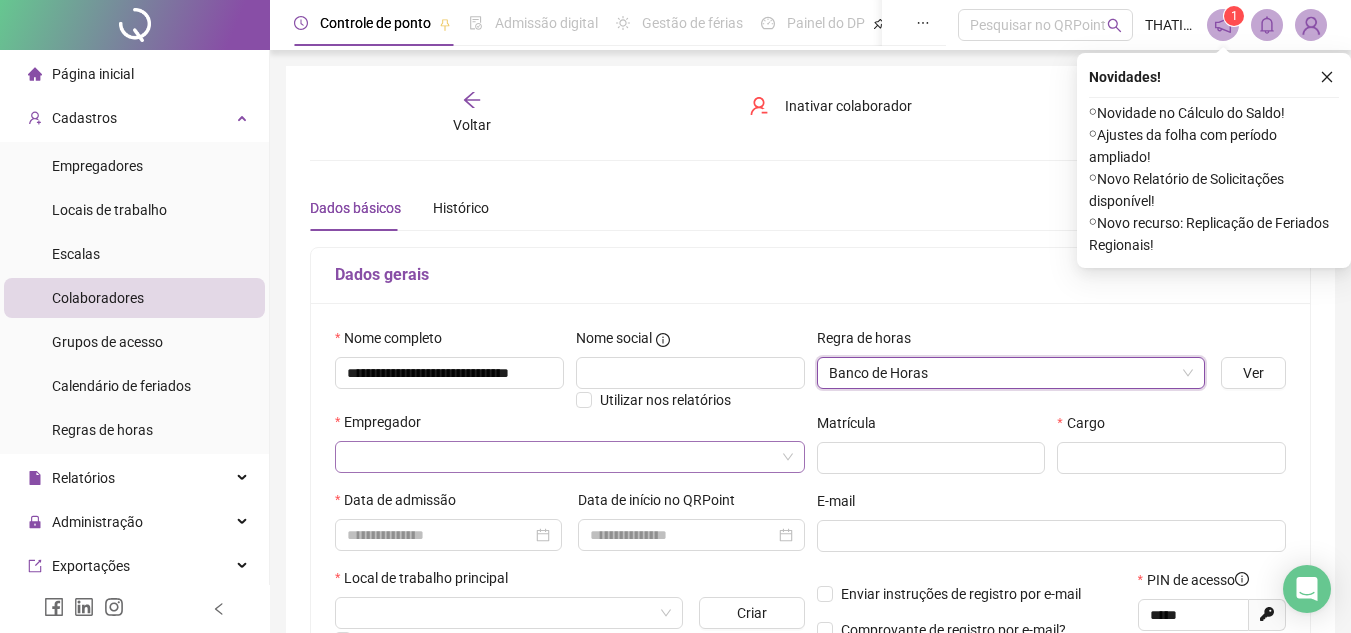 click at bounding box center (564, 457) 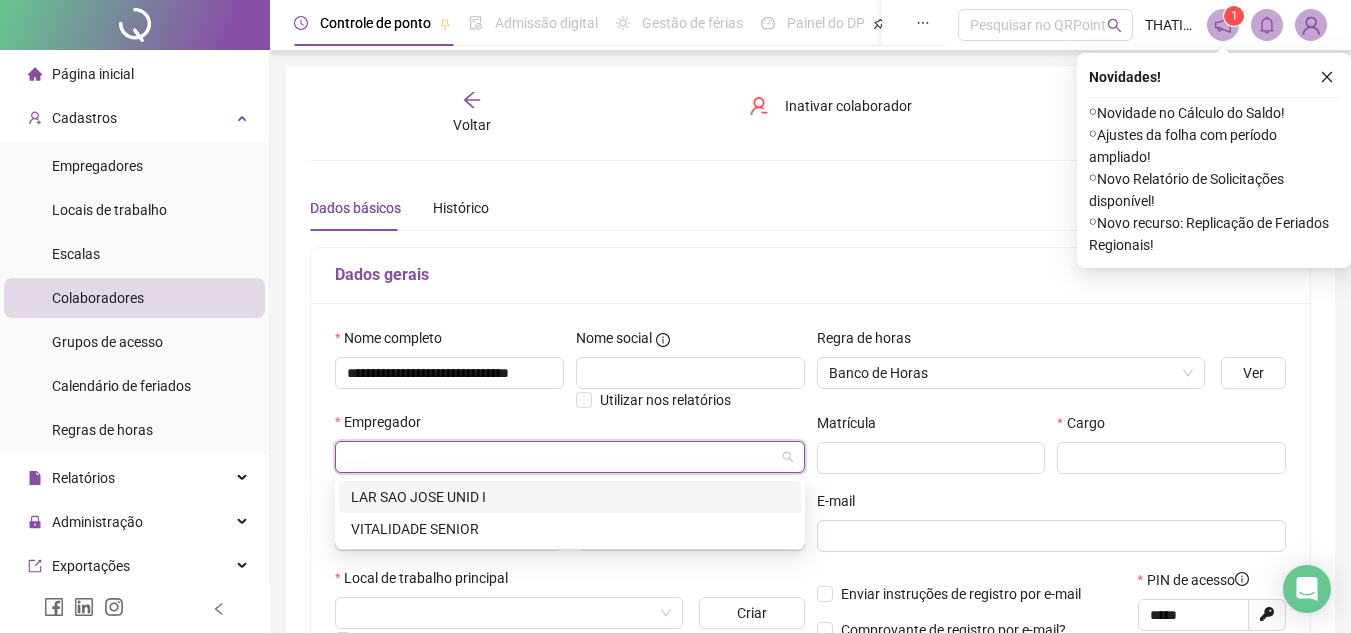click on "LAR SAO JOSE UNID I" at bounding box center (570, 497) 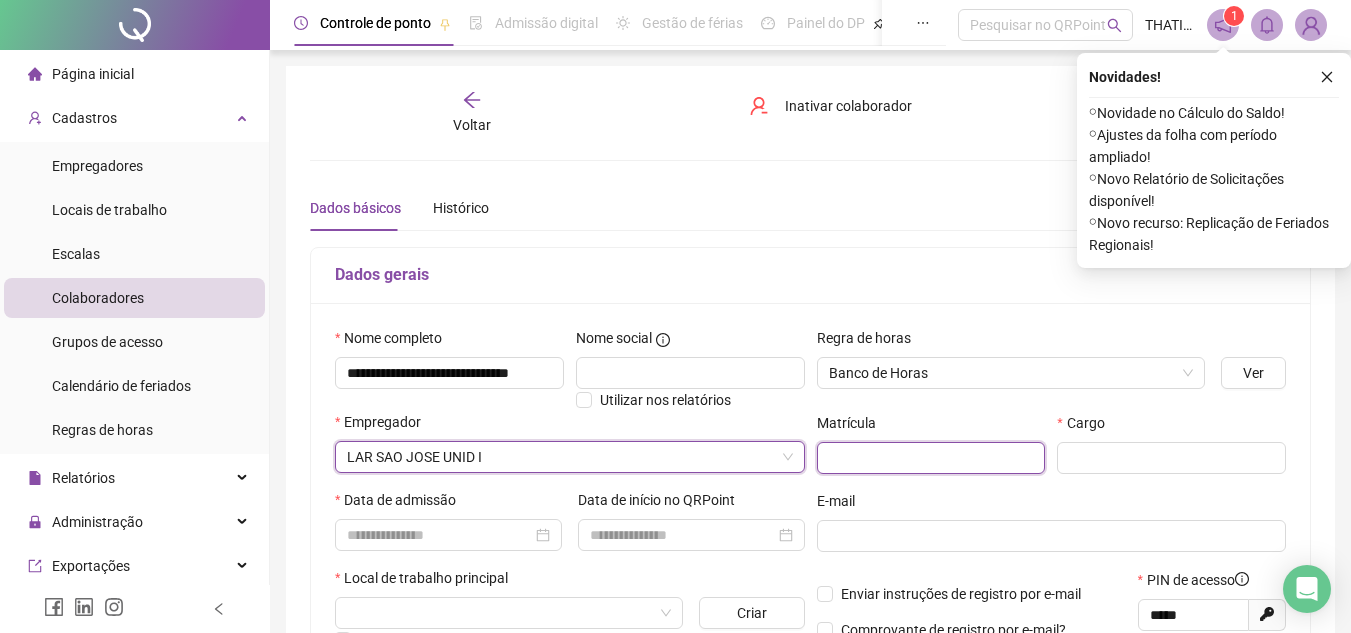click at bounding box center [931, 458] 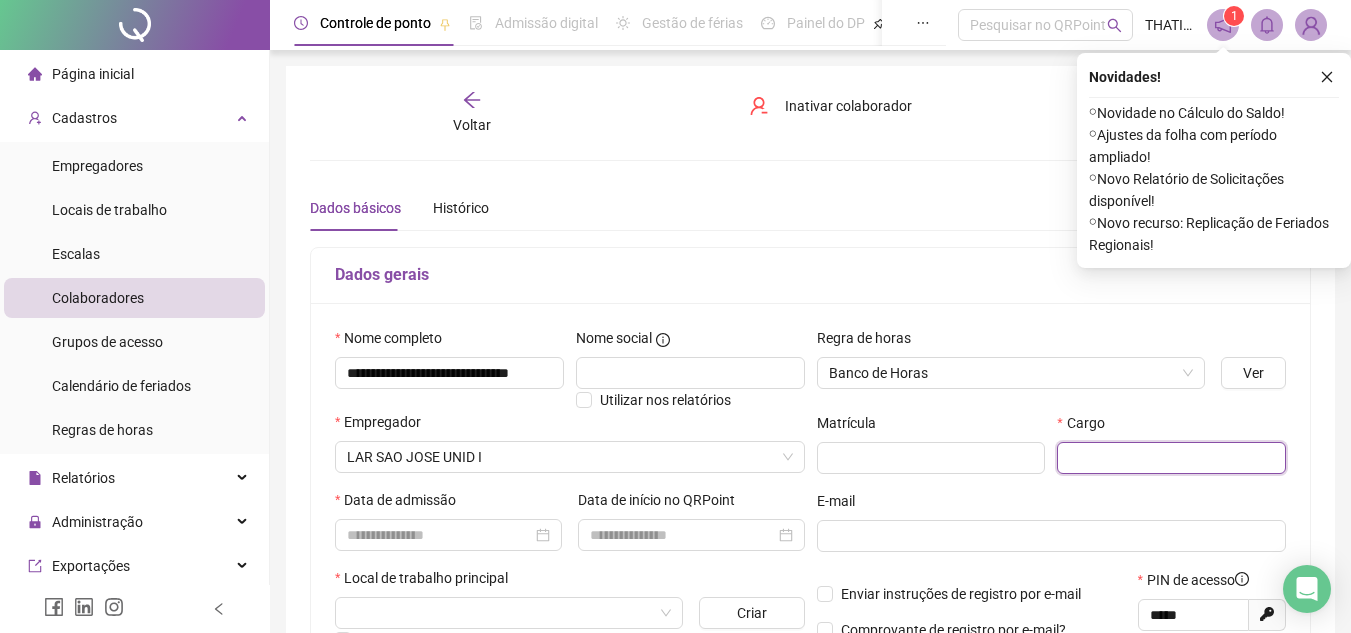 click at bounding box center [1171, 458] 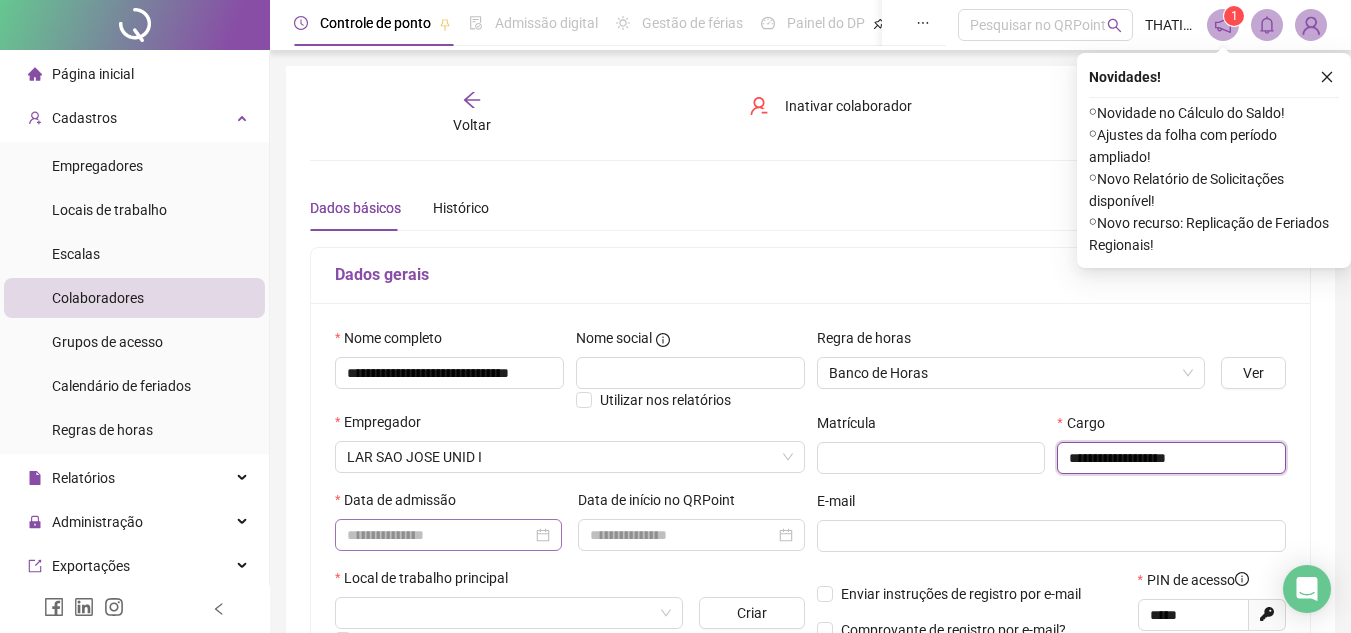 type on "**********" 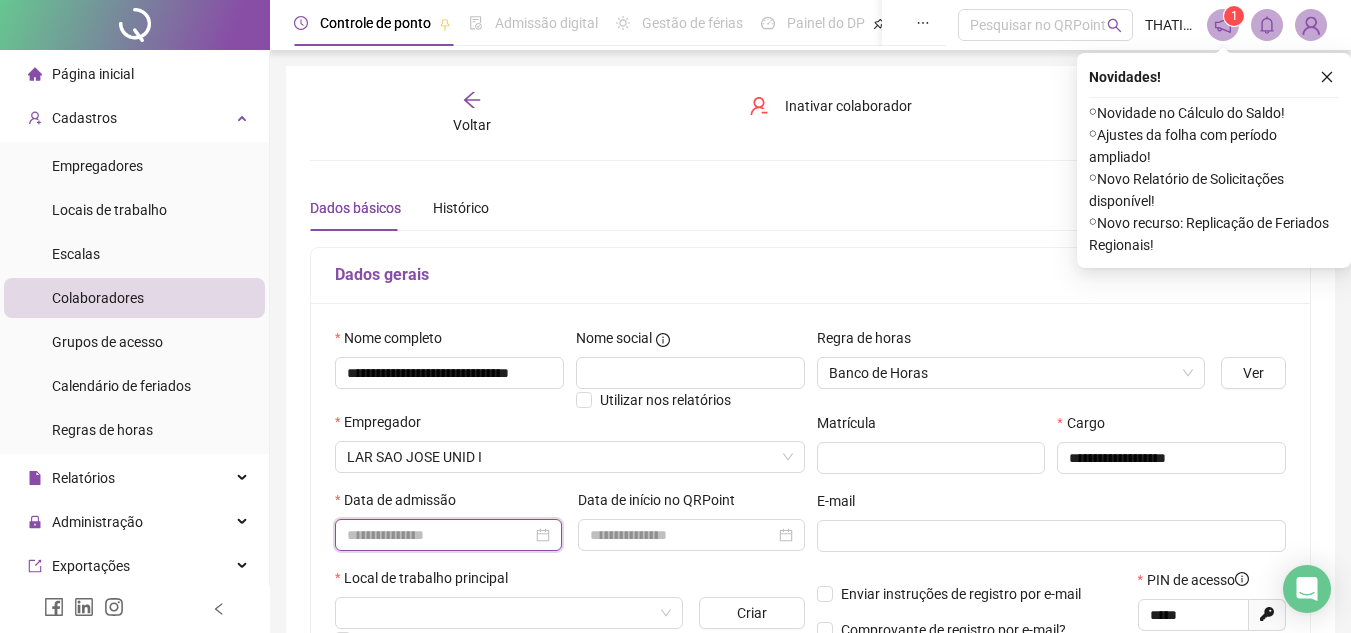 click at bounding box center [439, 535] 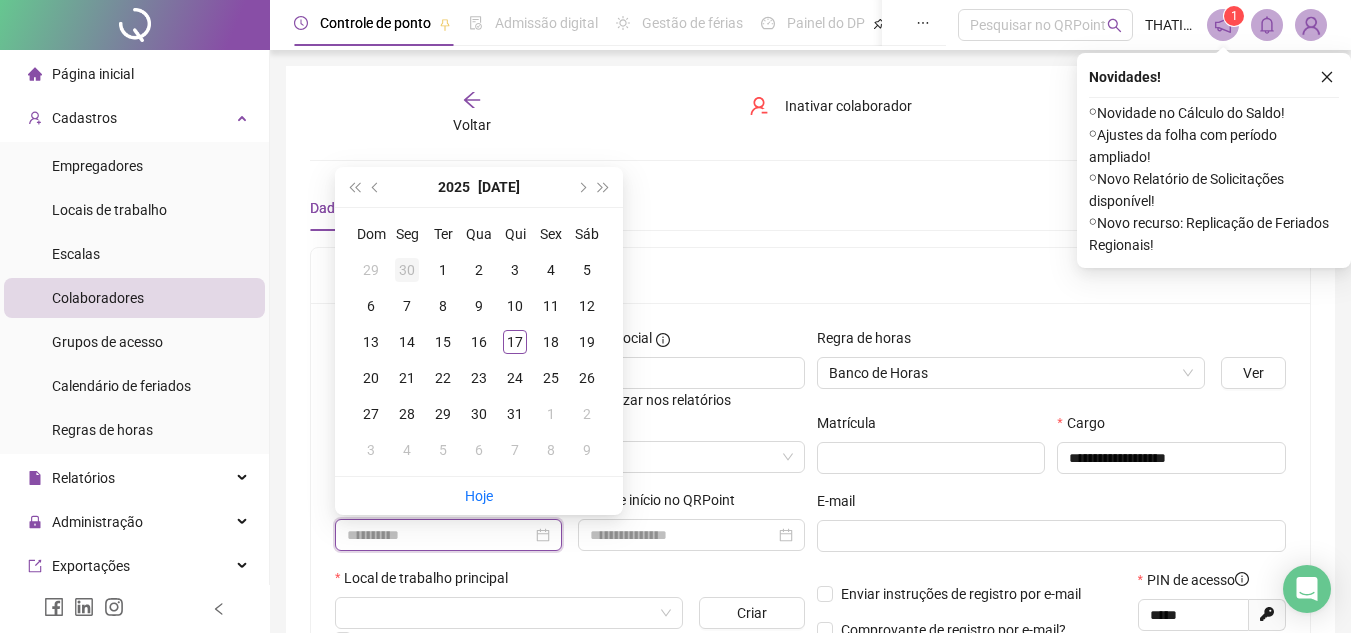 type on "**********" 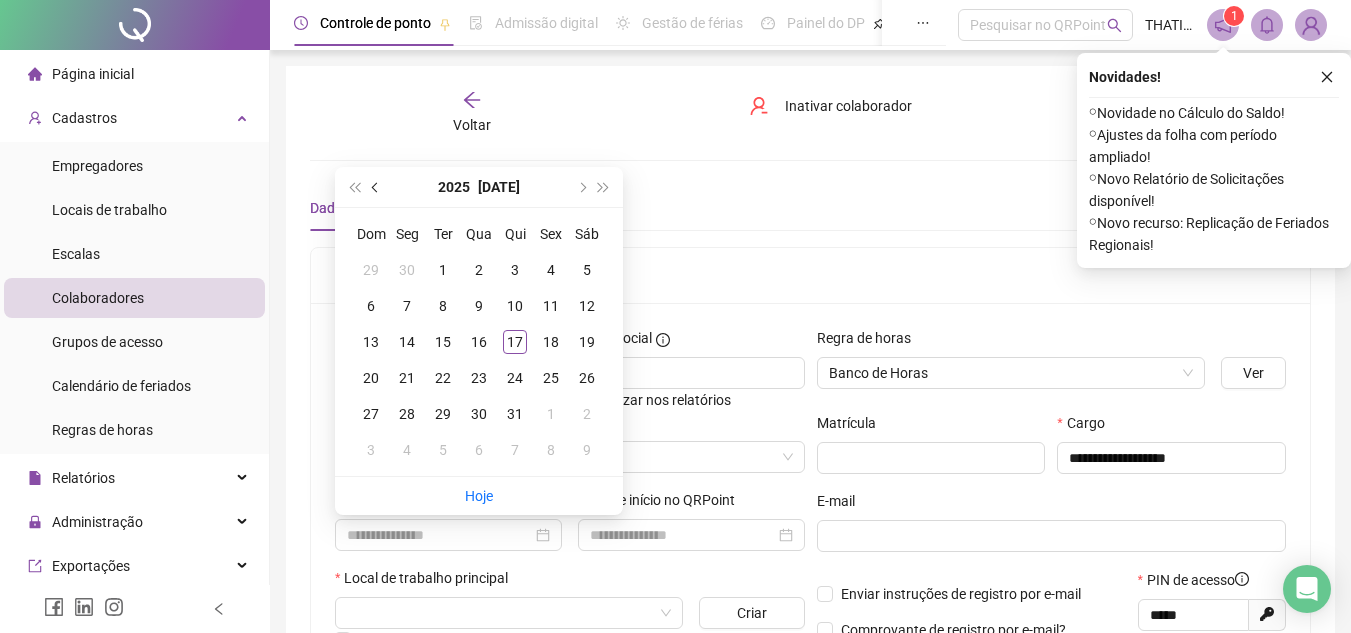 click at bounding box center (376, 187) 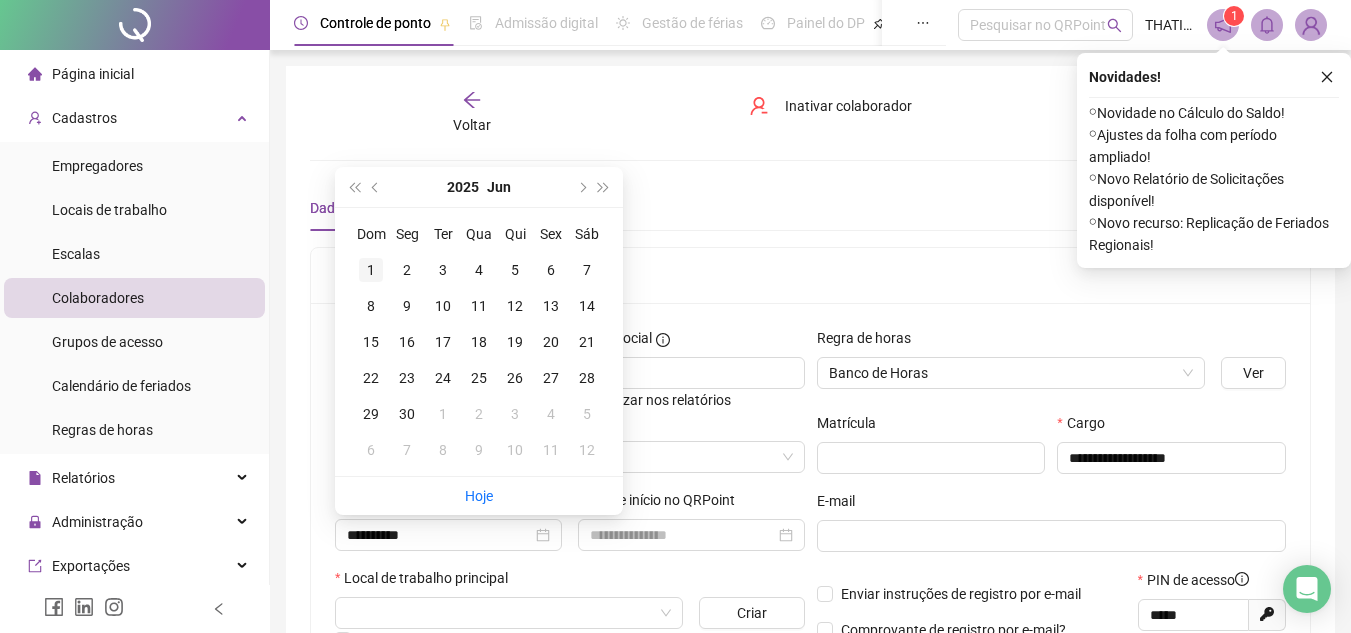 type on "**********" 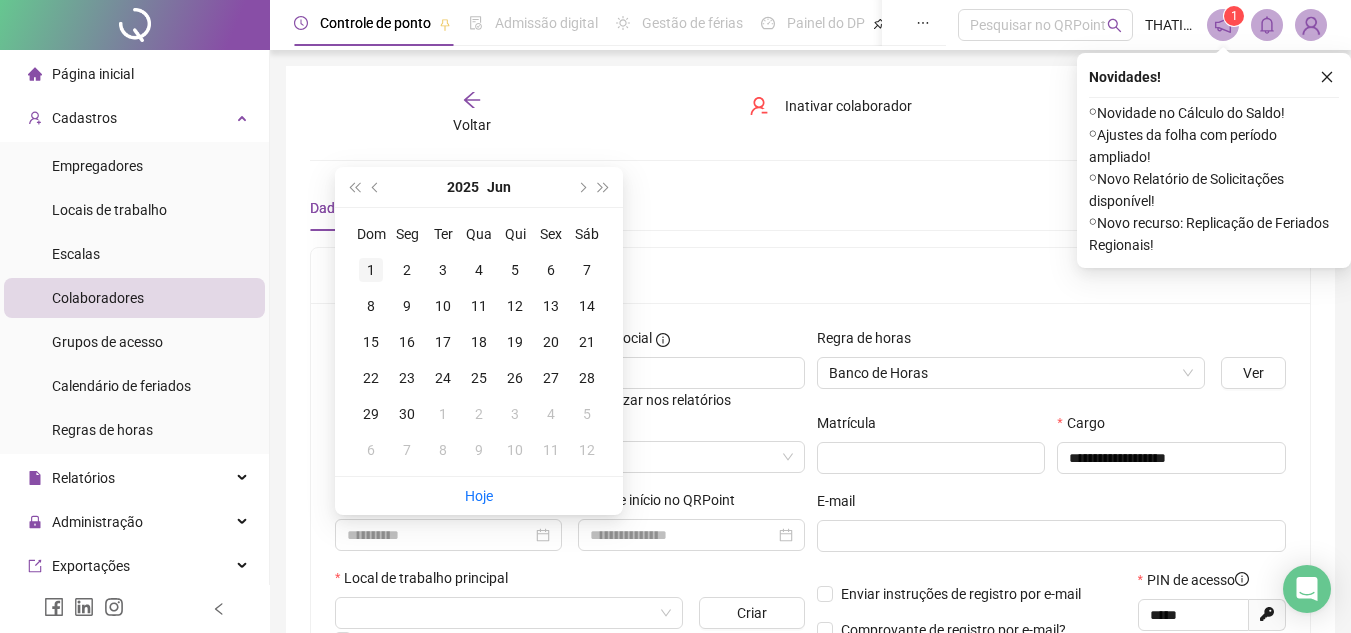 click on "1" at bounding box center (371, 270) 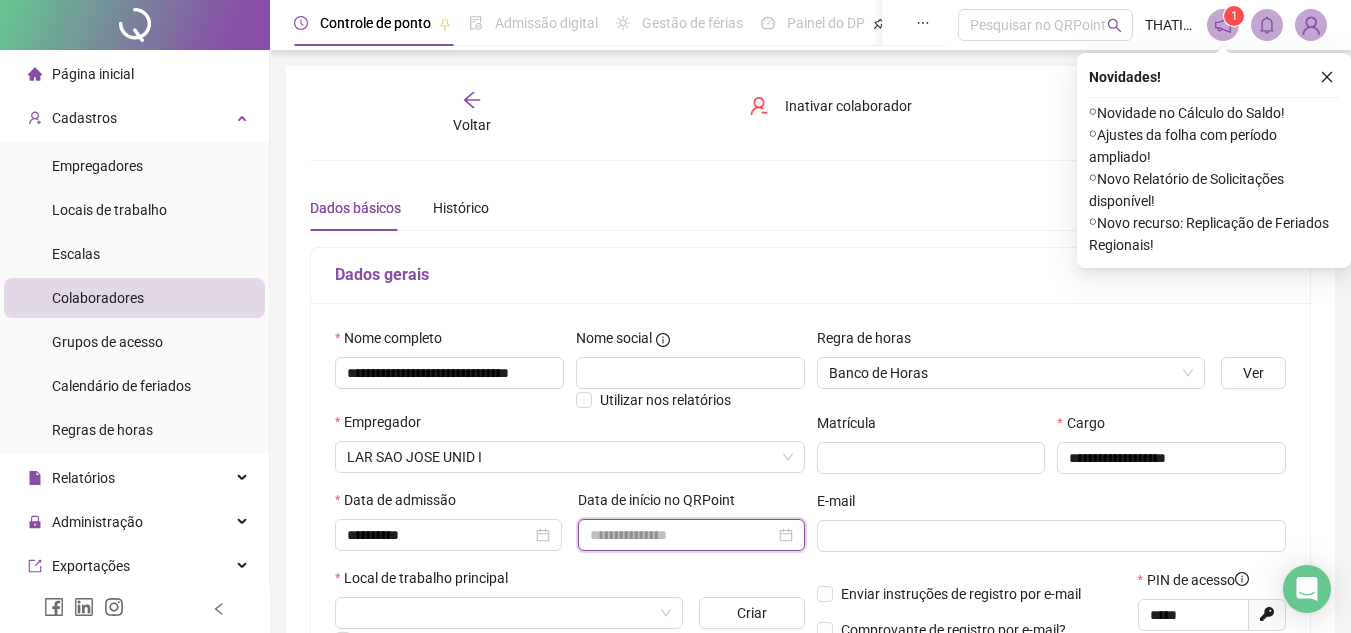 click at bounding box center [682, 535] 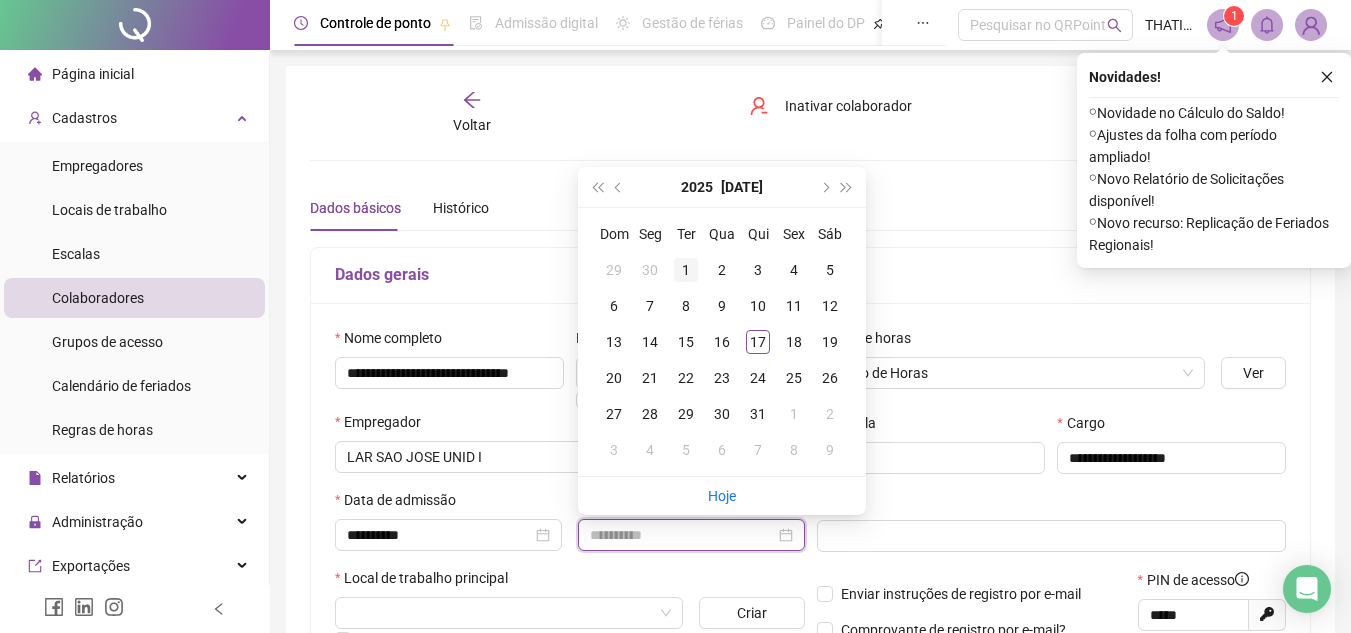 type on "**********" 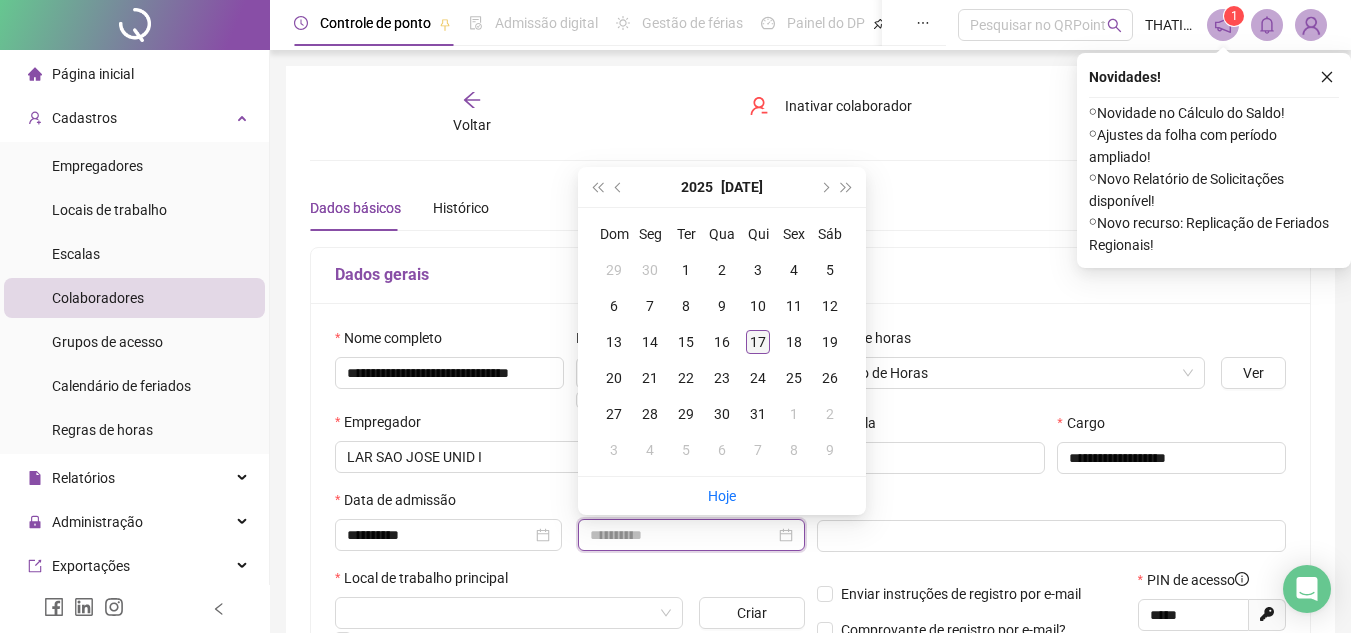 type on "**********" 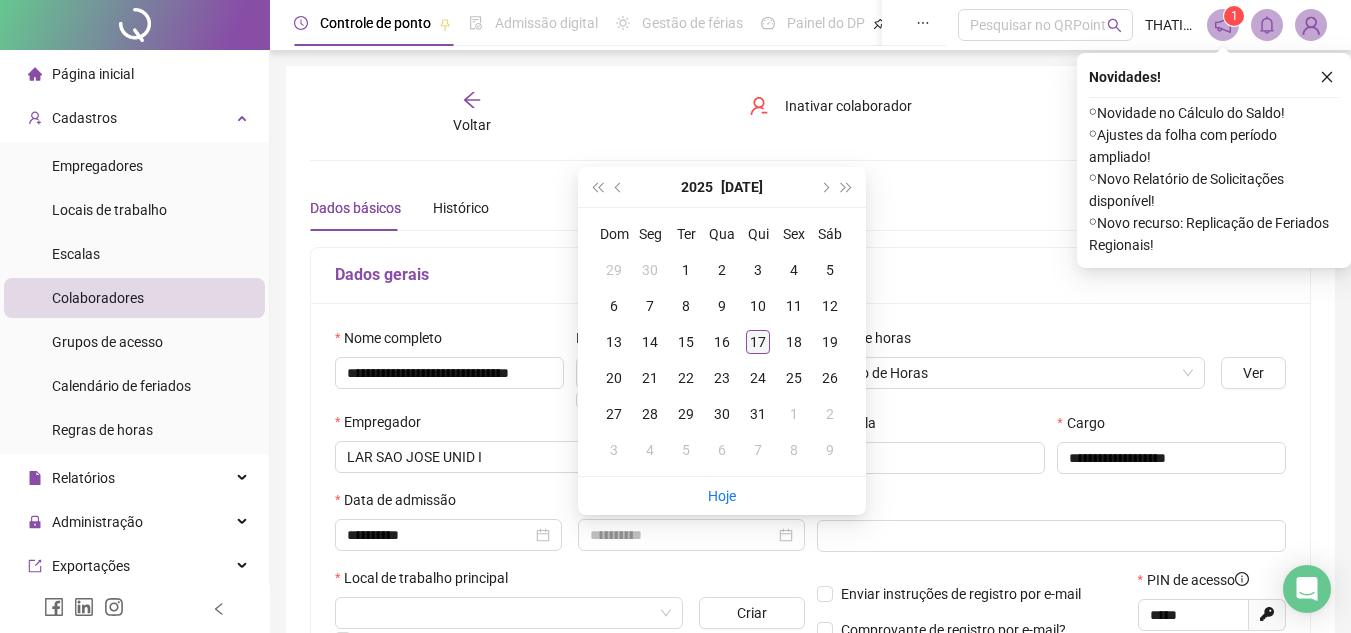 click on "17" at bounding box center [758, 342] 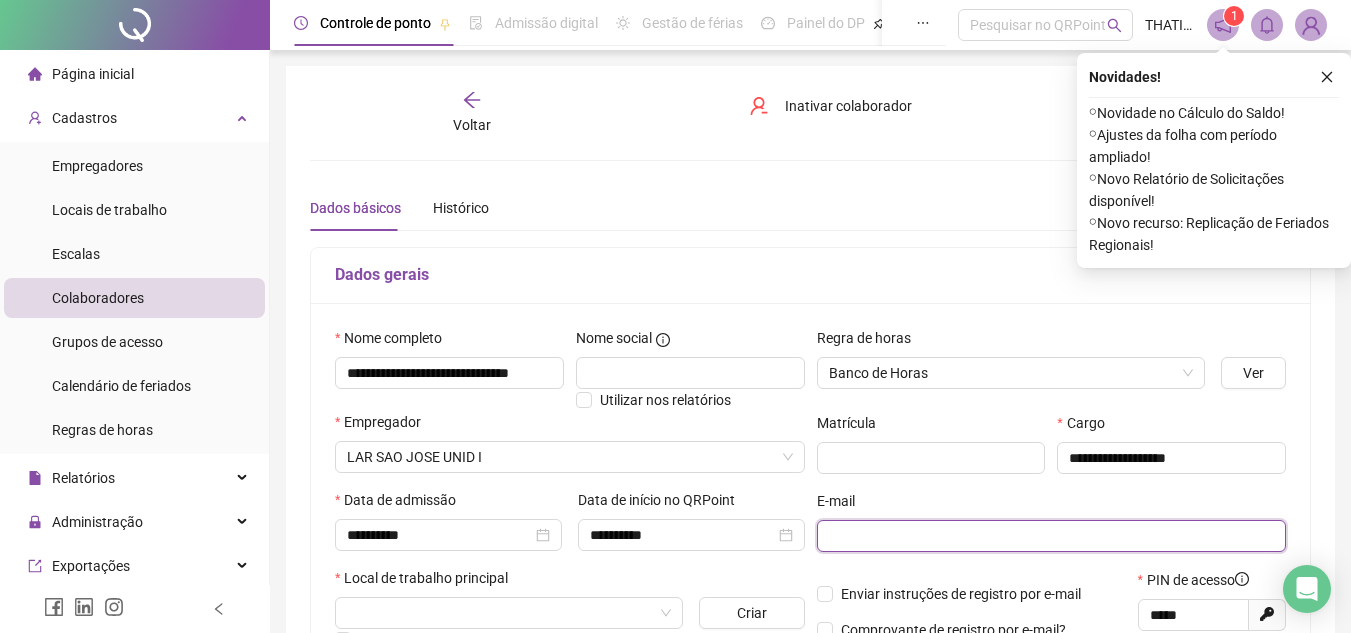click at bounding box center (1050, 536) 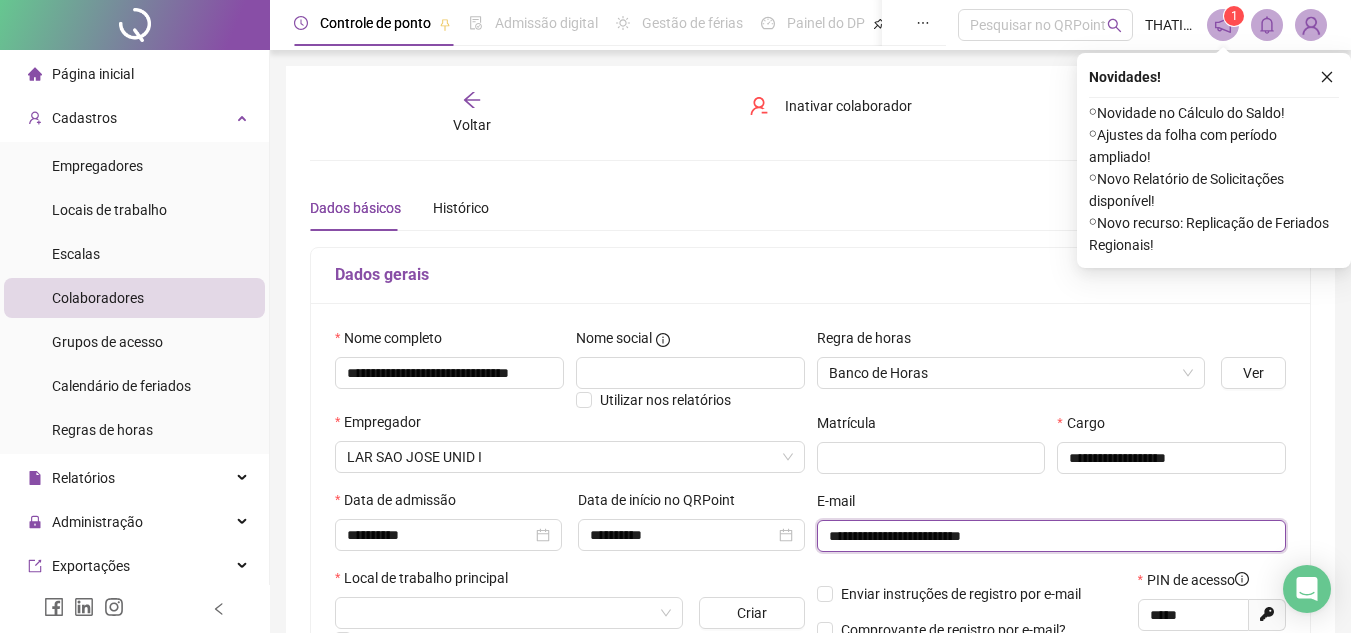 scroll, scrollTop: 200, scrollLeft: 0, axis: vertical 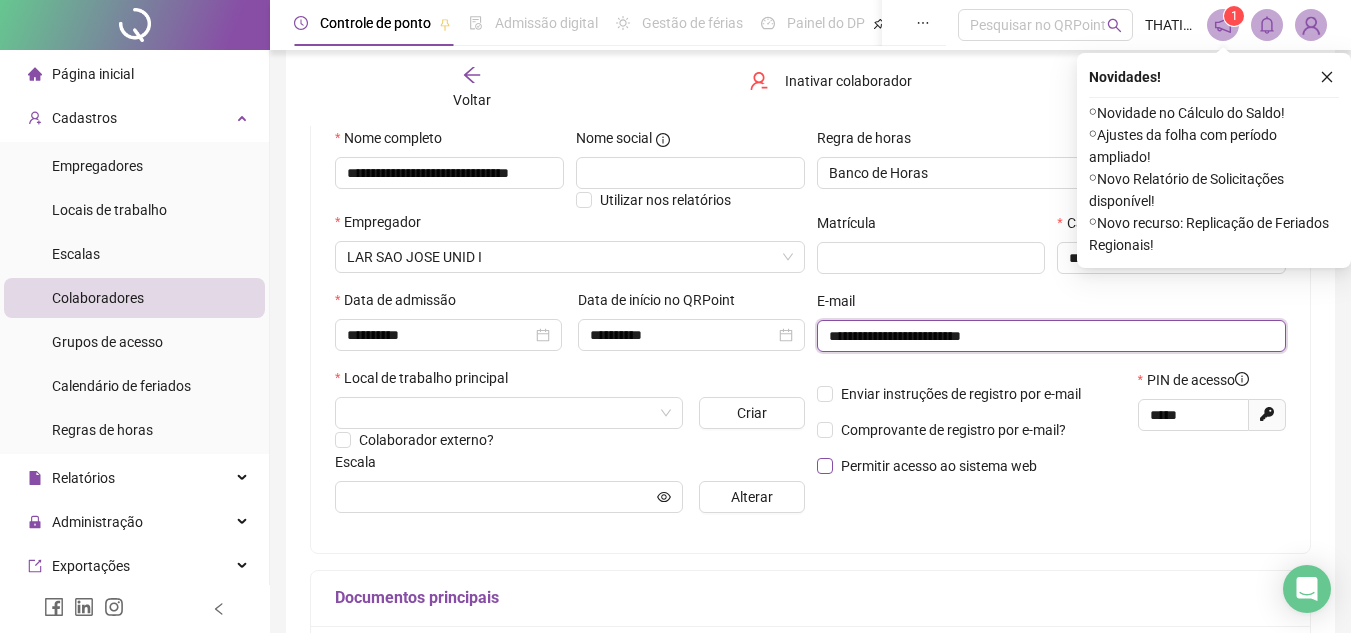 type on "**********" 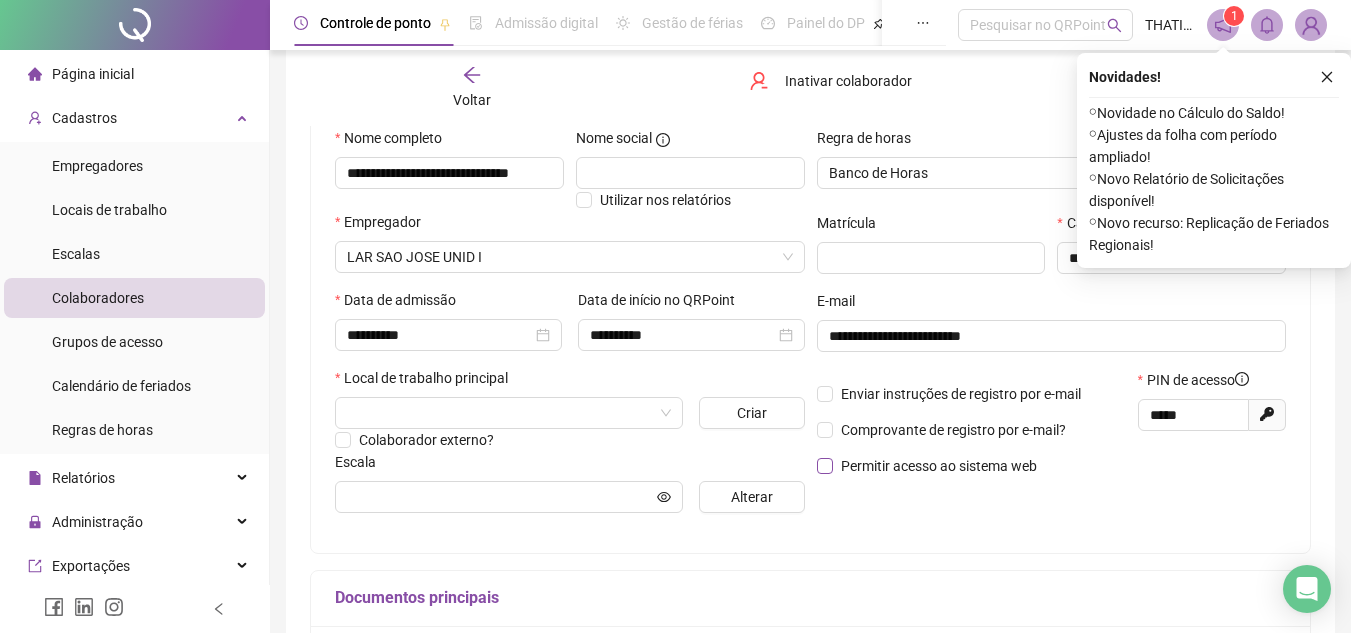 click on "Permitir acesso ao sistema web" at bounding box center (939, 466) 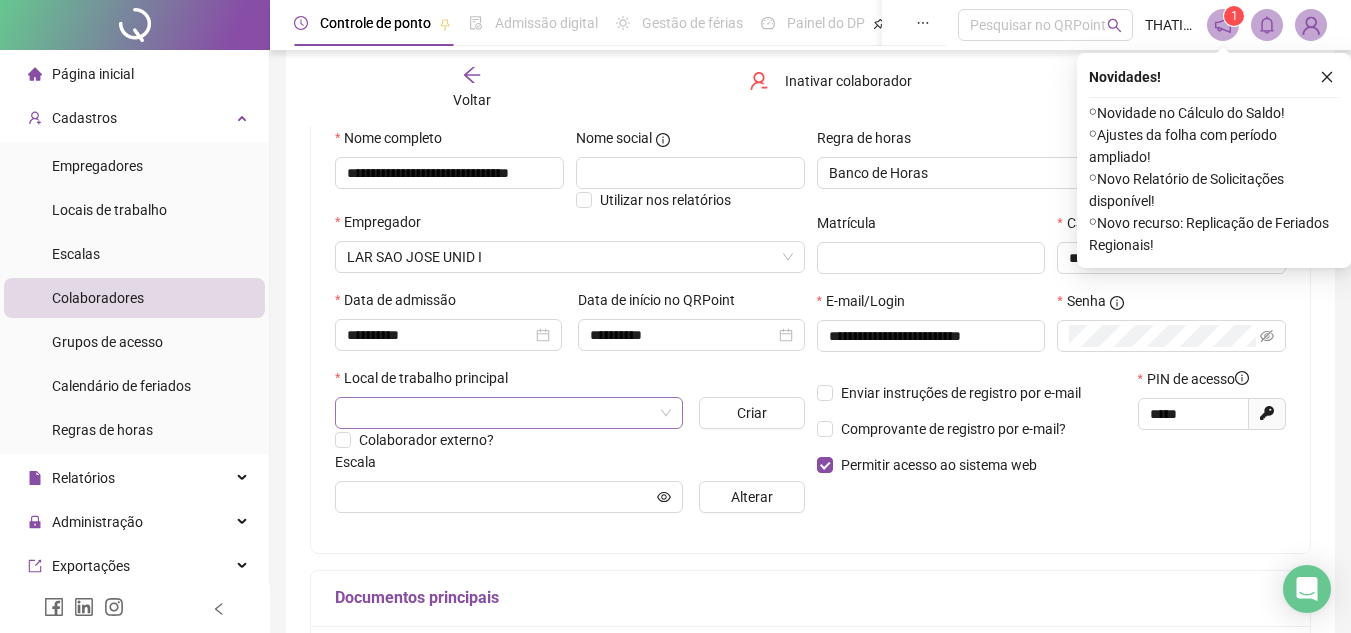 click at bounding box center (503, 413) 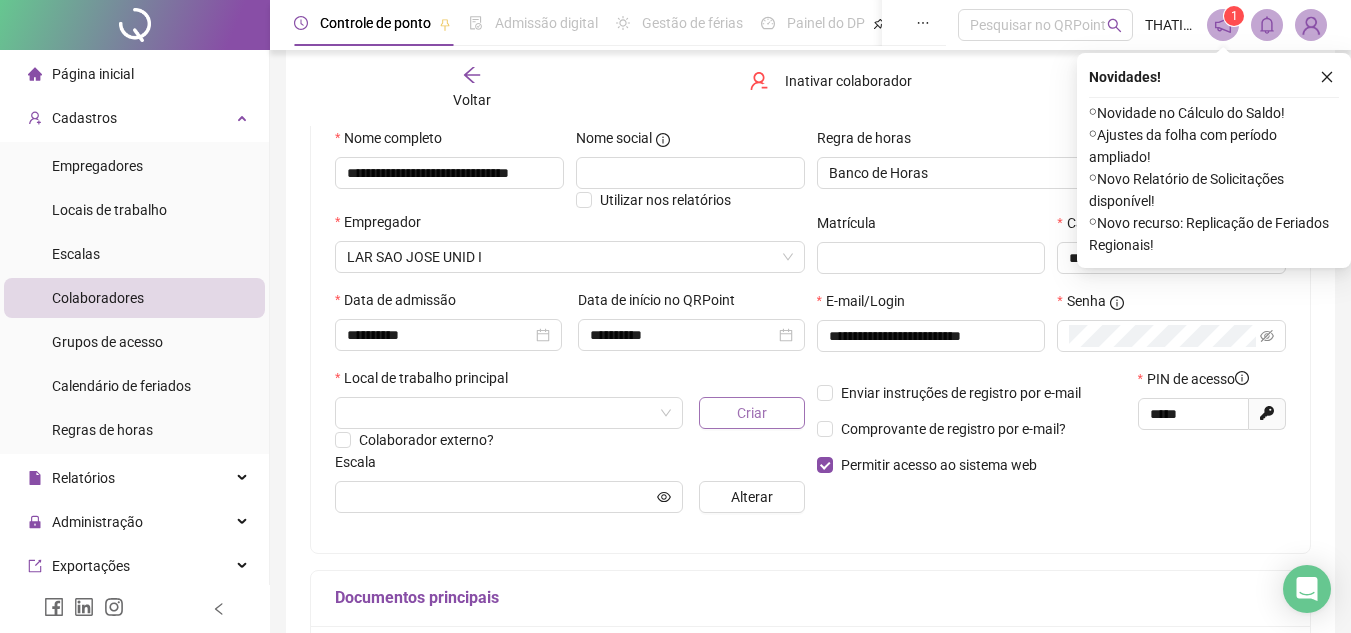 click on "Criar" at bounding box center [752, 413] 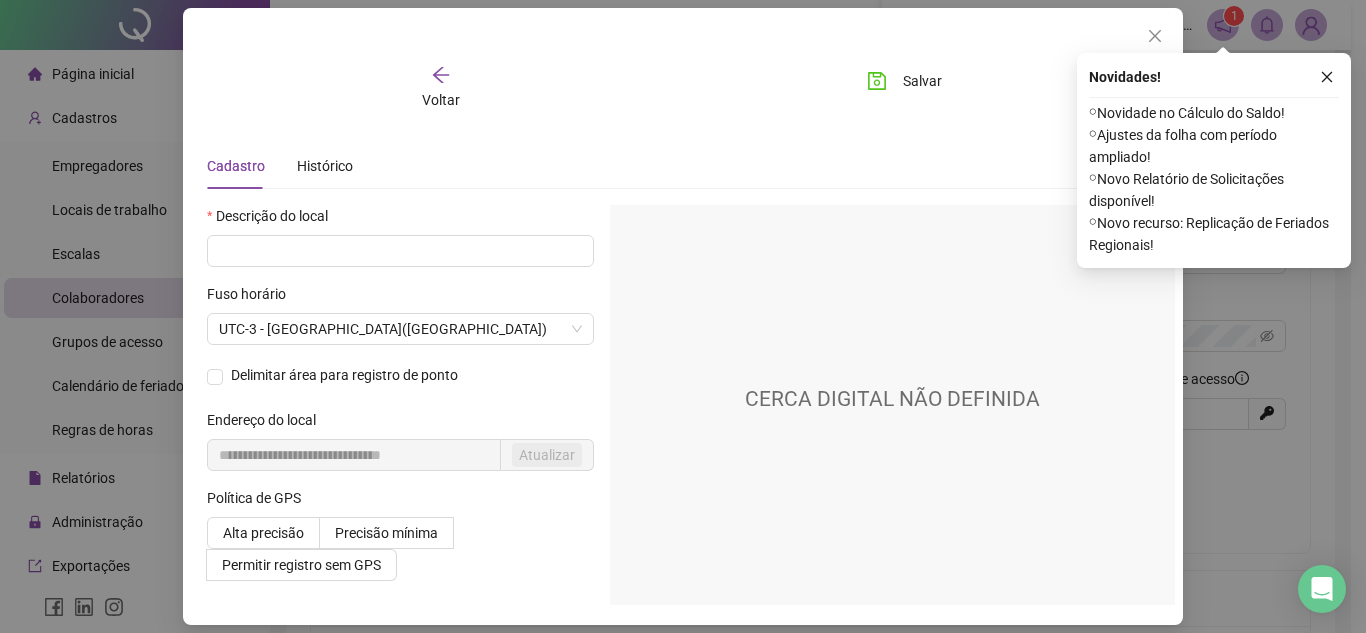 drag, startPoint x: 1155, startPoint y: 35, endPoint x: 1215, endPoint y: 43, distance: 60.530983 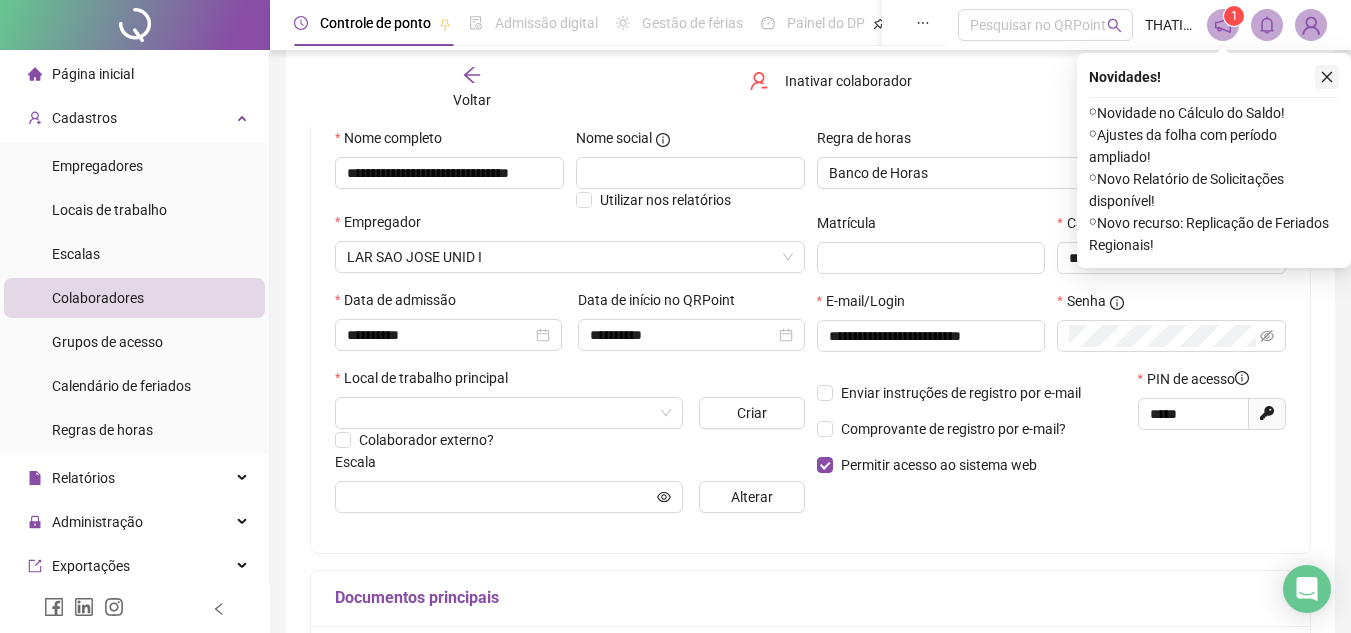 click at bounding box center [1327, 77] 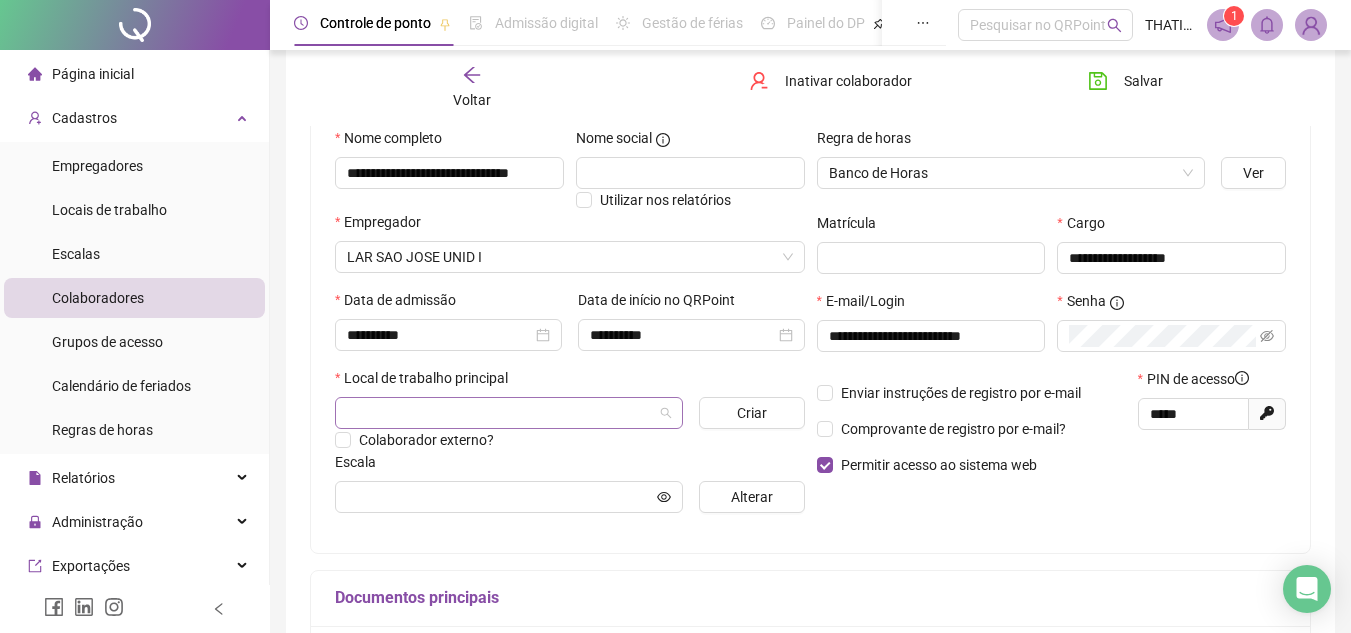 click at bounding box center (503, 413) 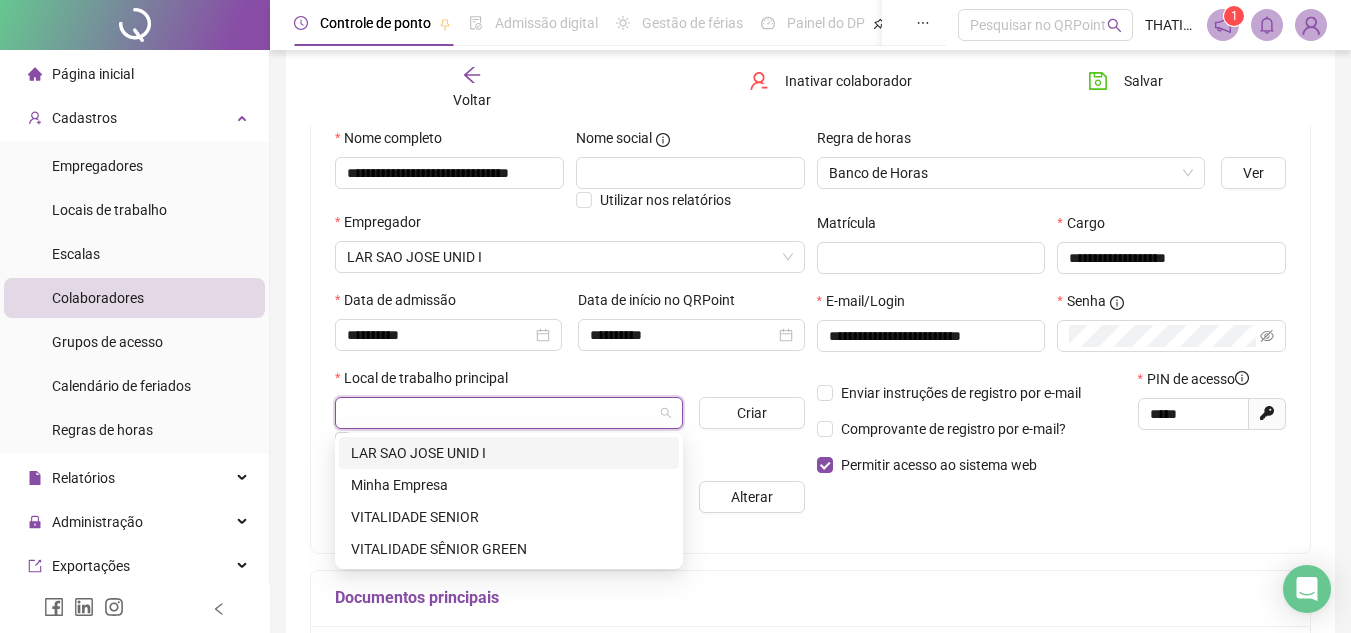 click on "LAR SAO JOSE UNID I" at bounding box center [509, 453] 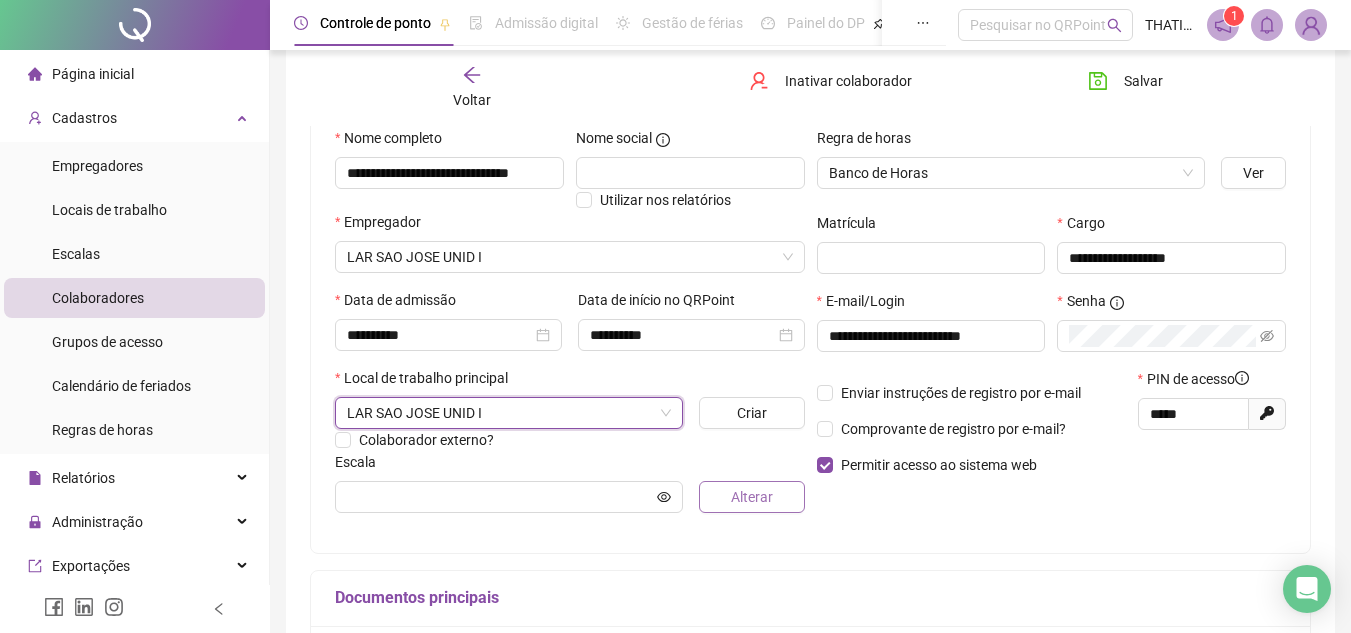 click on "Alterar" at bounding box center [751, 497] 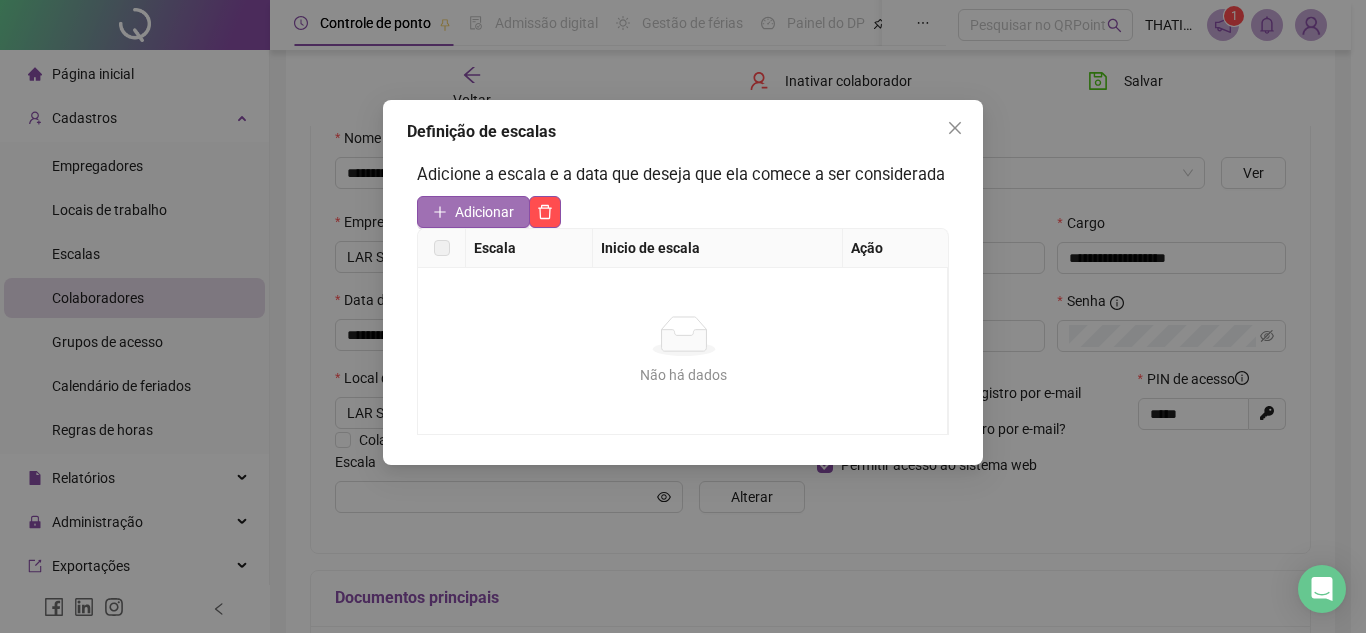 click on "Adicionar" at bounding box center (484, 212) 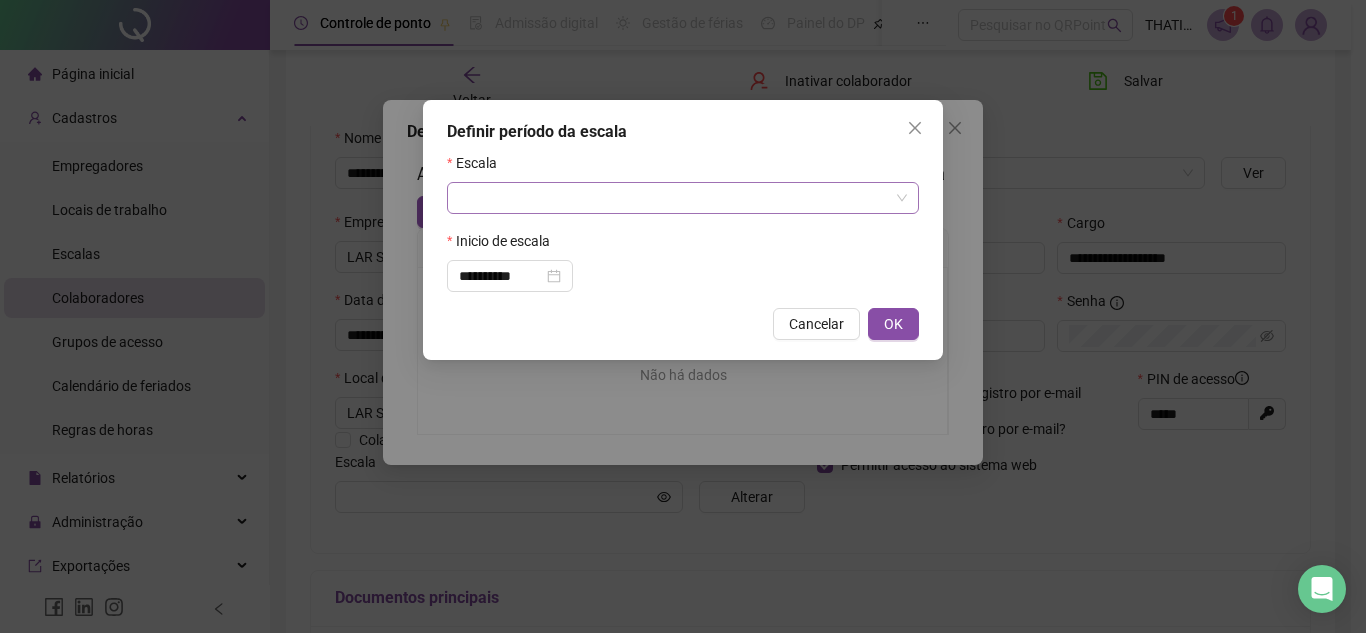 click at bounding box center [677, 198] 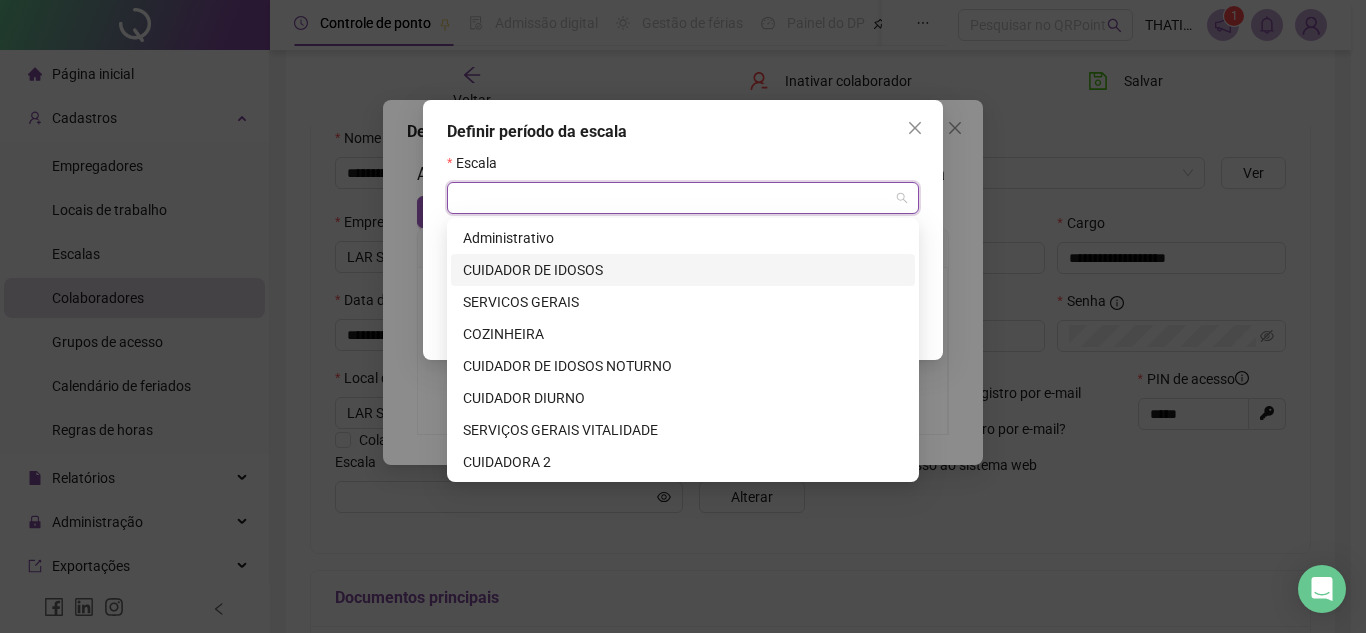 click on "CUIDADOR DE IDOSOS" at bounding box center [683, 270] 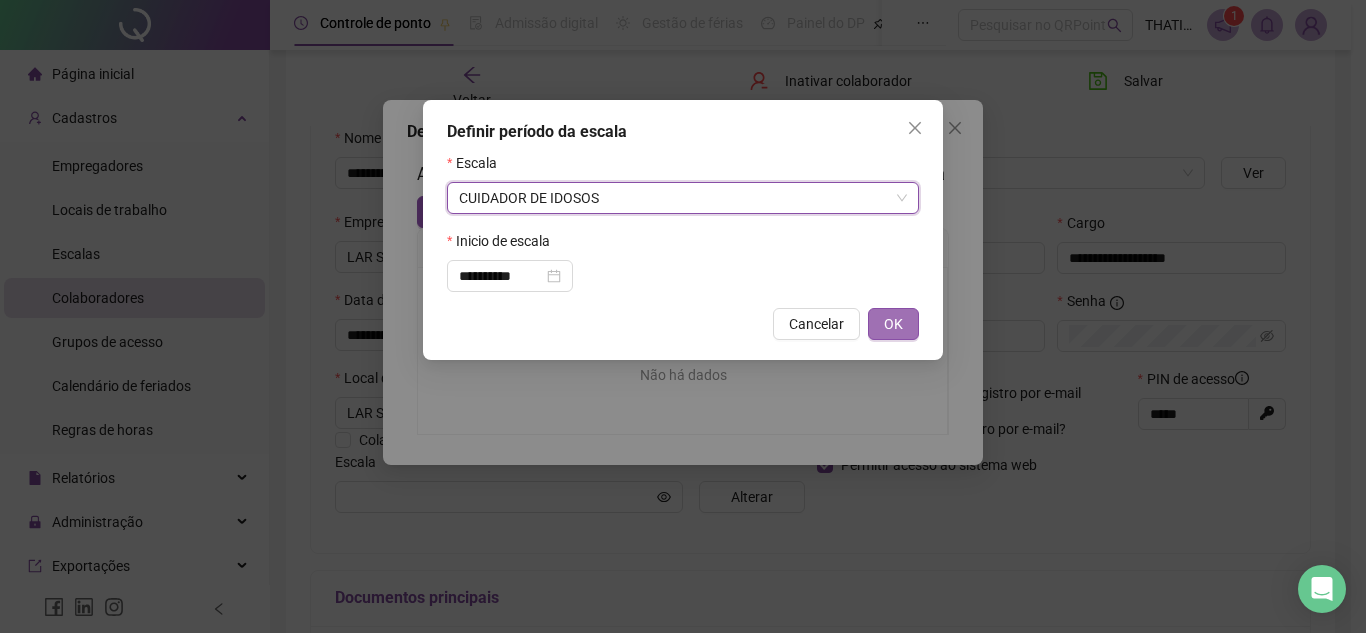click on "OK" at bounding box center [893, 324] 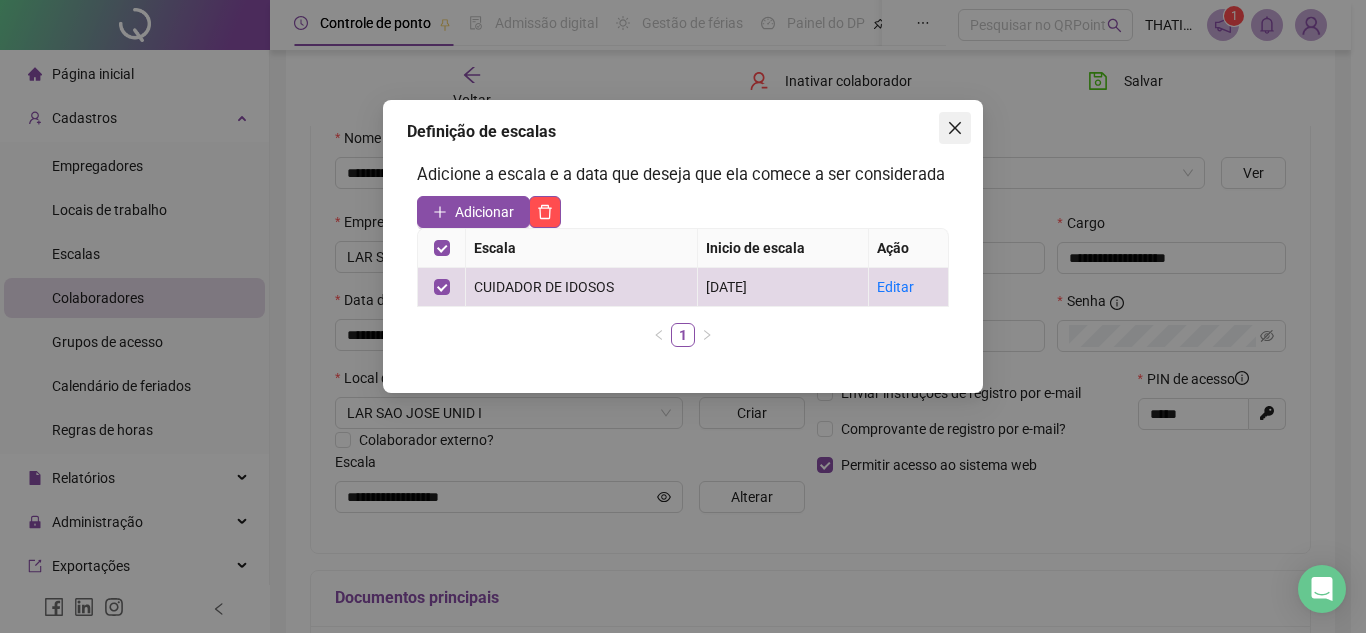 click at bounding box center [955, 128] 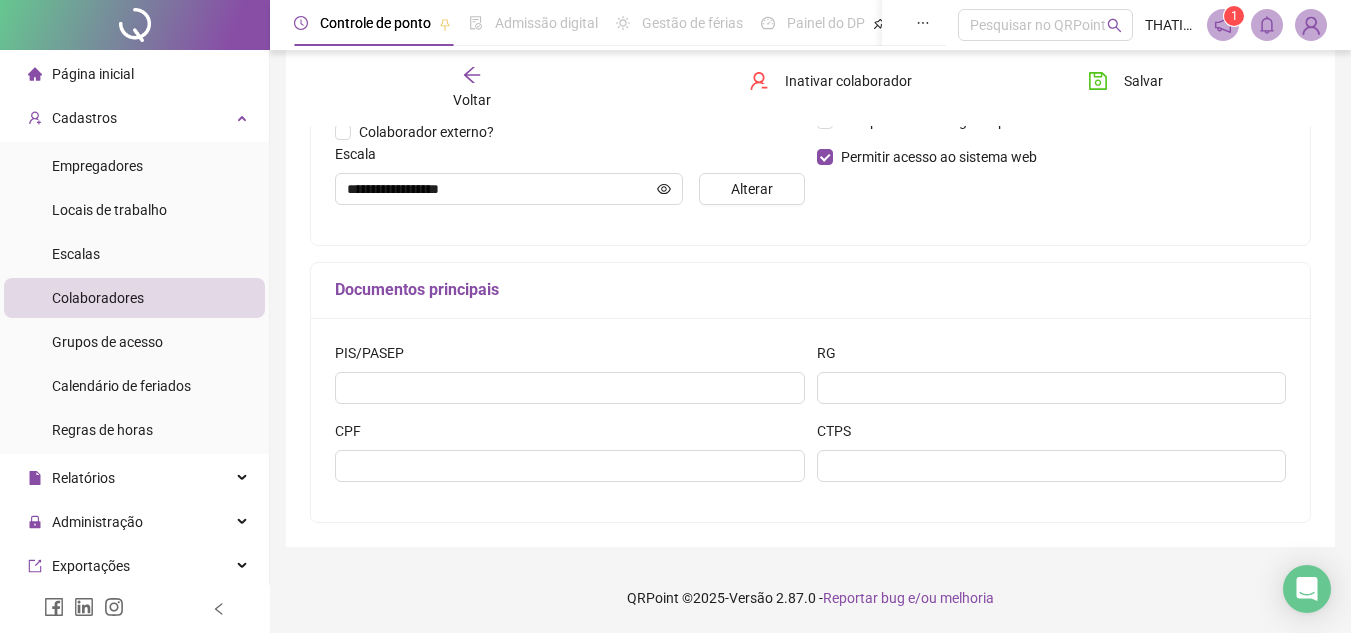scroll, scrollTop: 8, scrollLeft: 0, axis: vertical 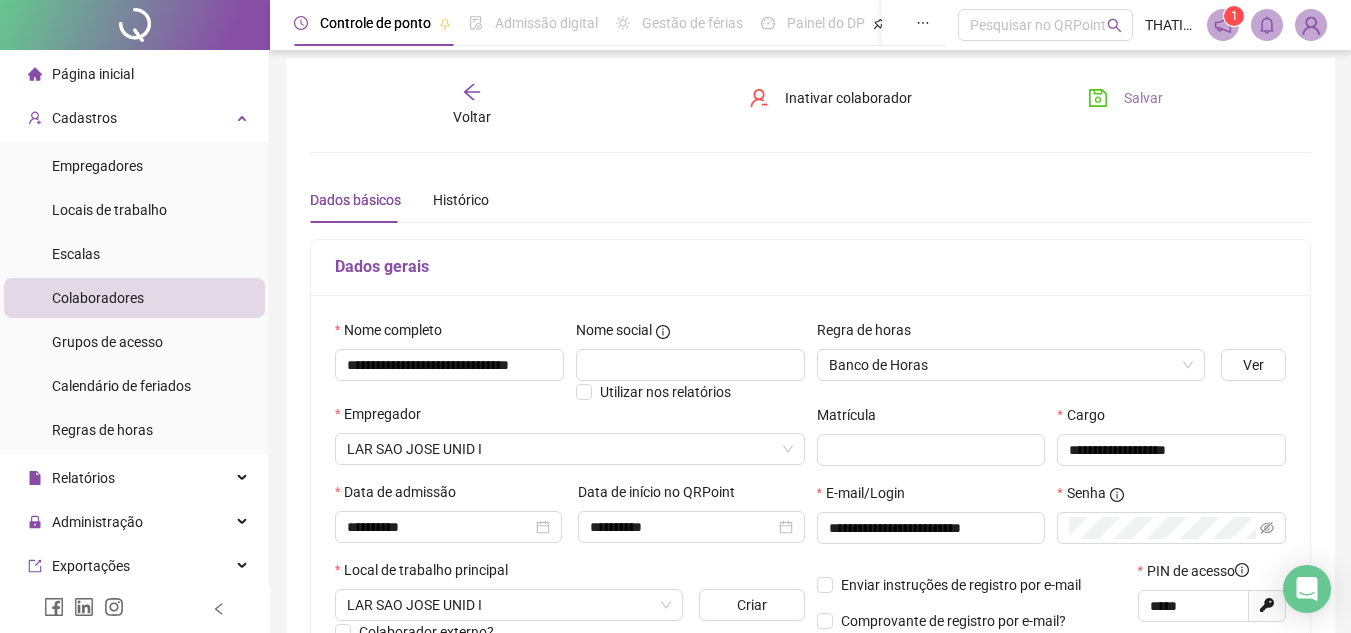 click on "Salvar" at bounding box center [1125, 98] 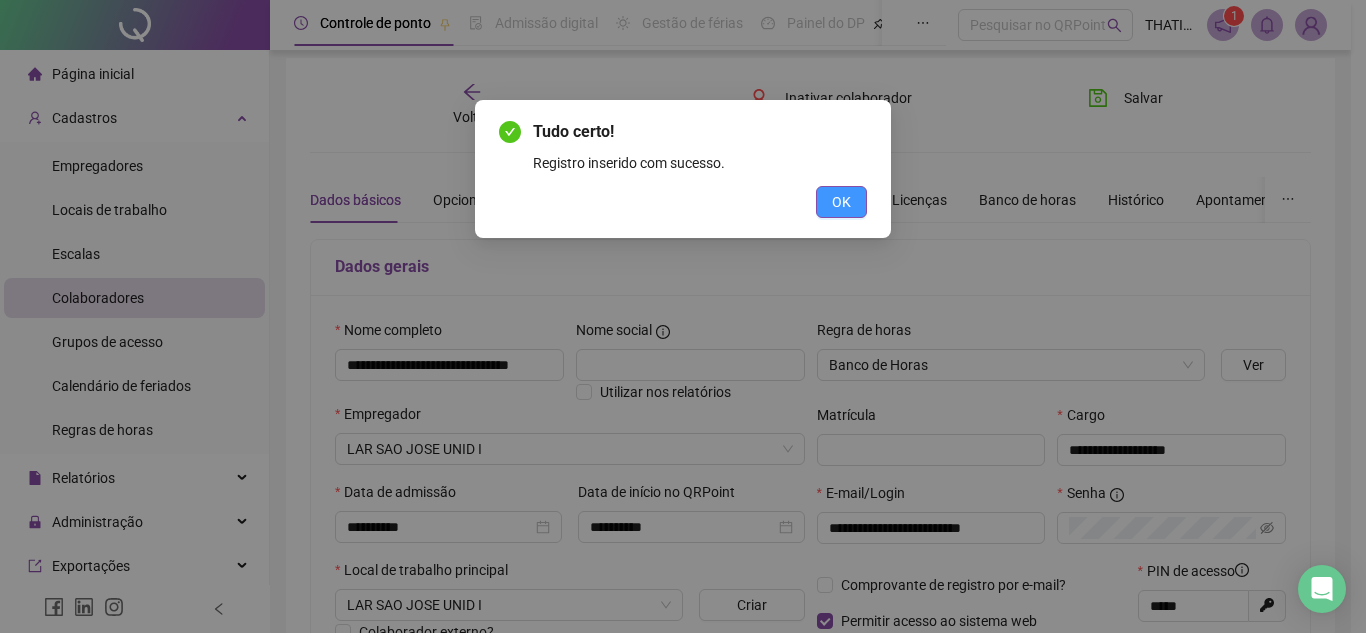 click on "OK" at bounding box center [841, 202] 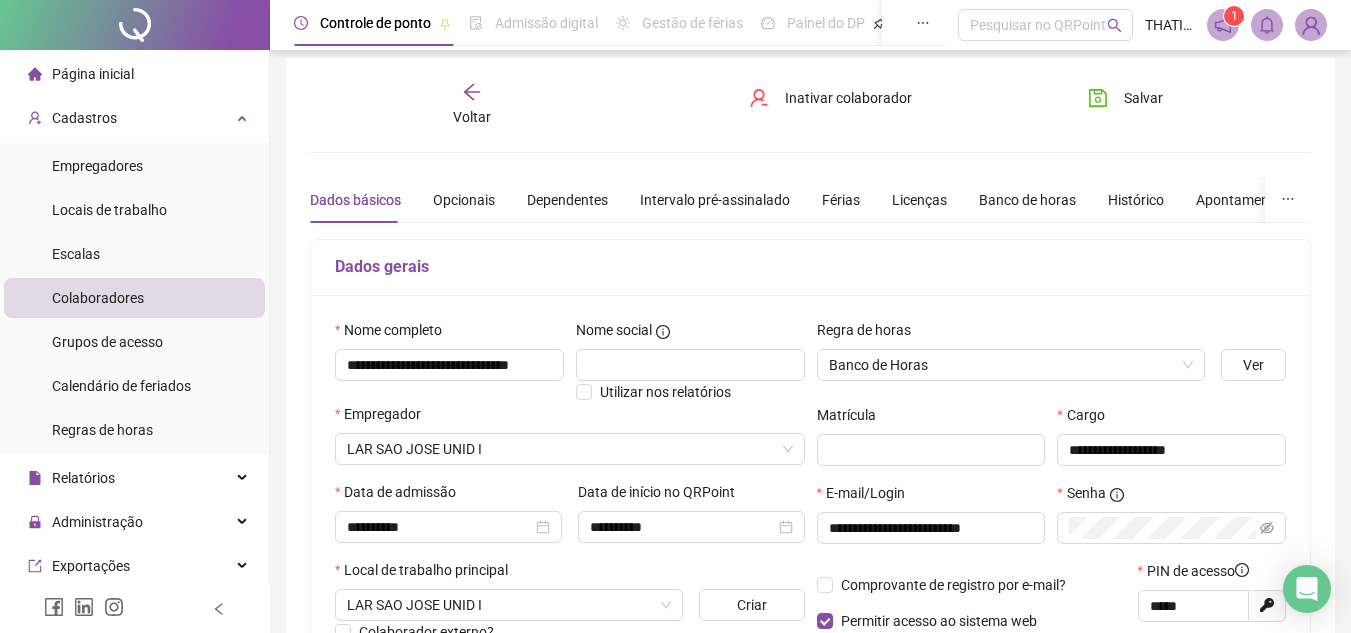 click on "Colaboradores" at bounding box center (134, 298) 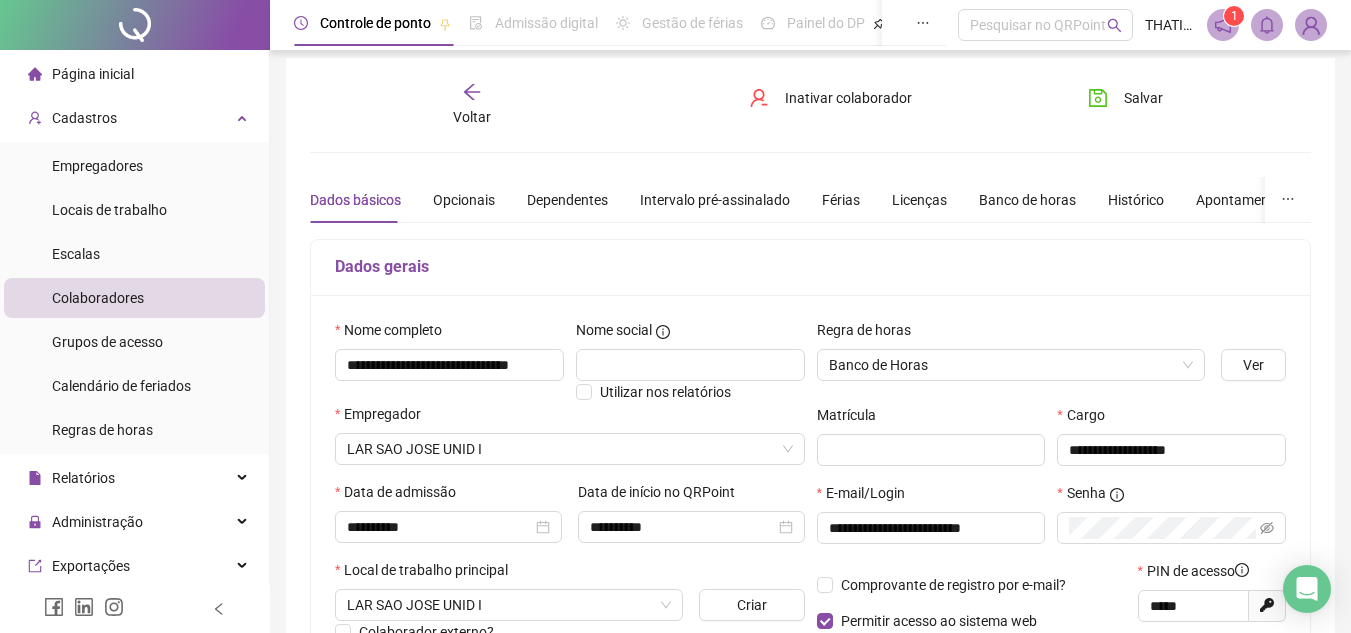 scroll, scrollTop: 0, scrollLeft: 0, axis: both 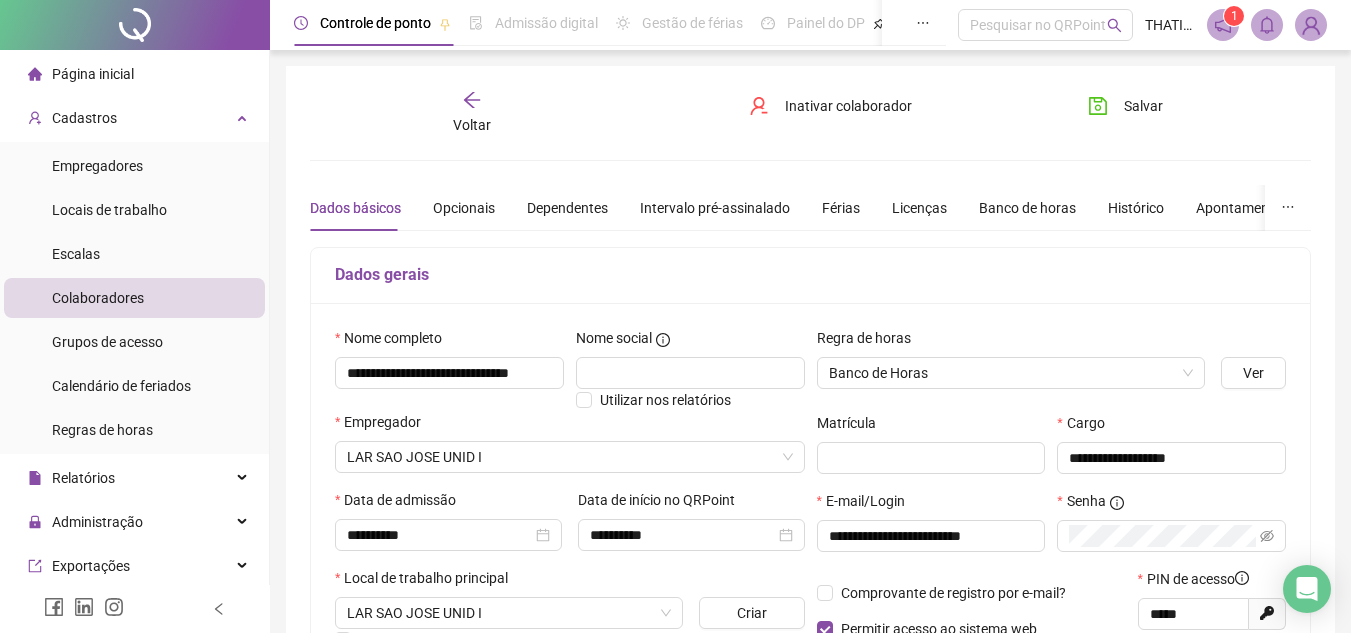 click on "Colaboradores" at bounding box center (98, 298) 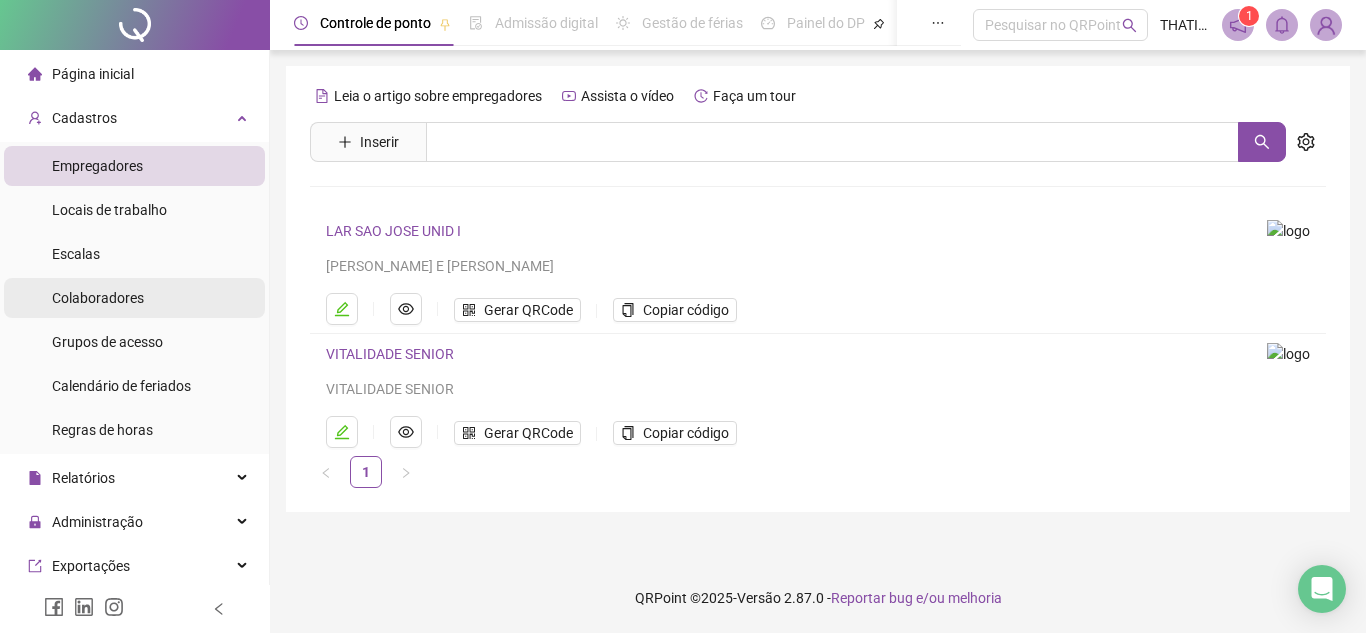 click on "Colaboradores" at bounding box center (98, 298) 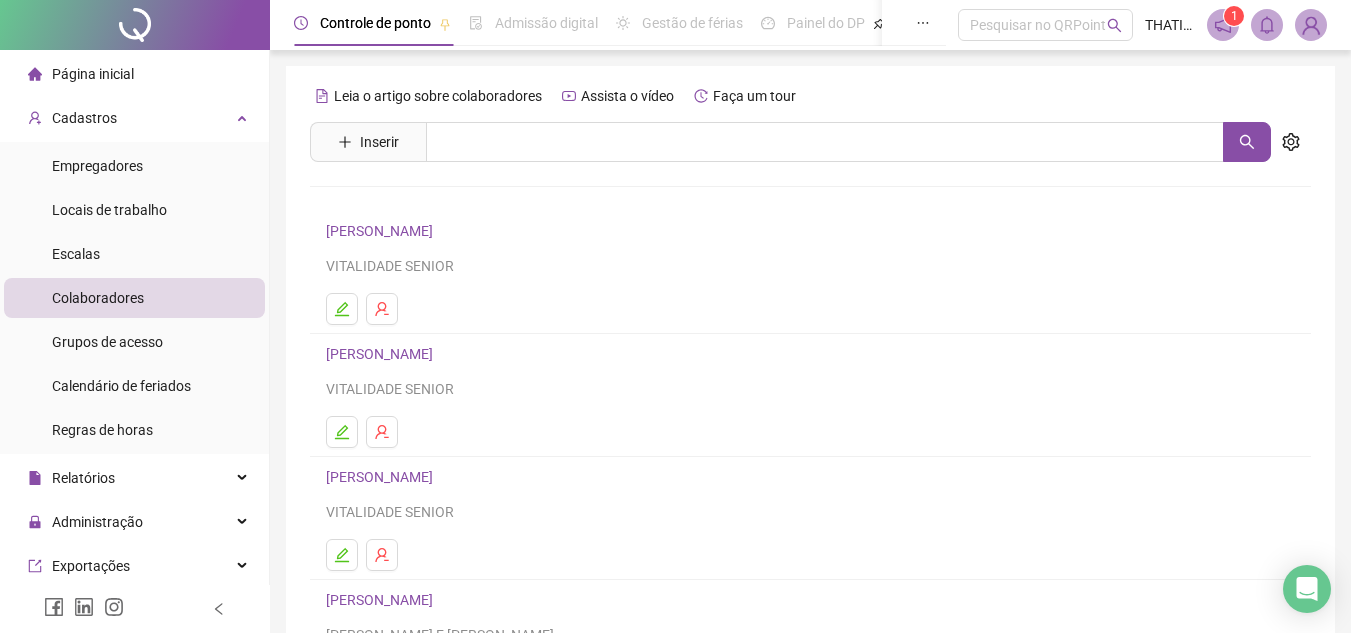 scroll, scrollTop: 334, scrollLeft: 0, axis: vertical 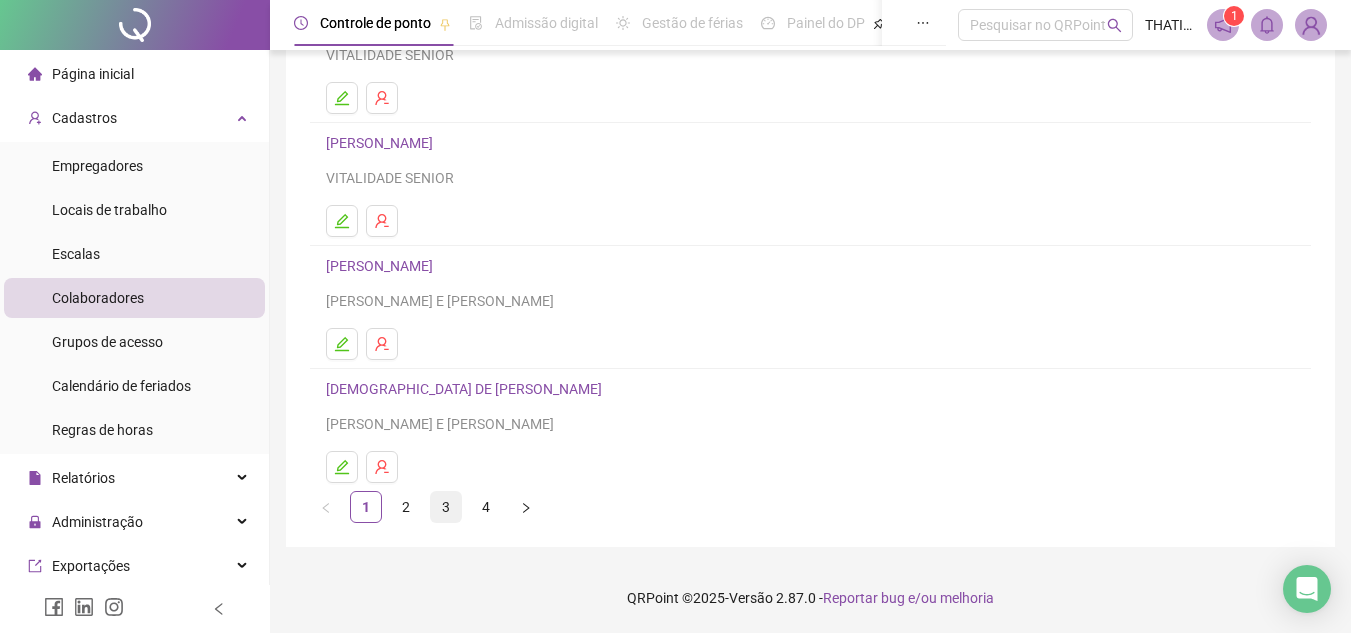 click on "3" at bounding box center (446, 507) 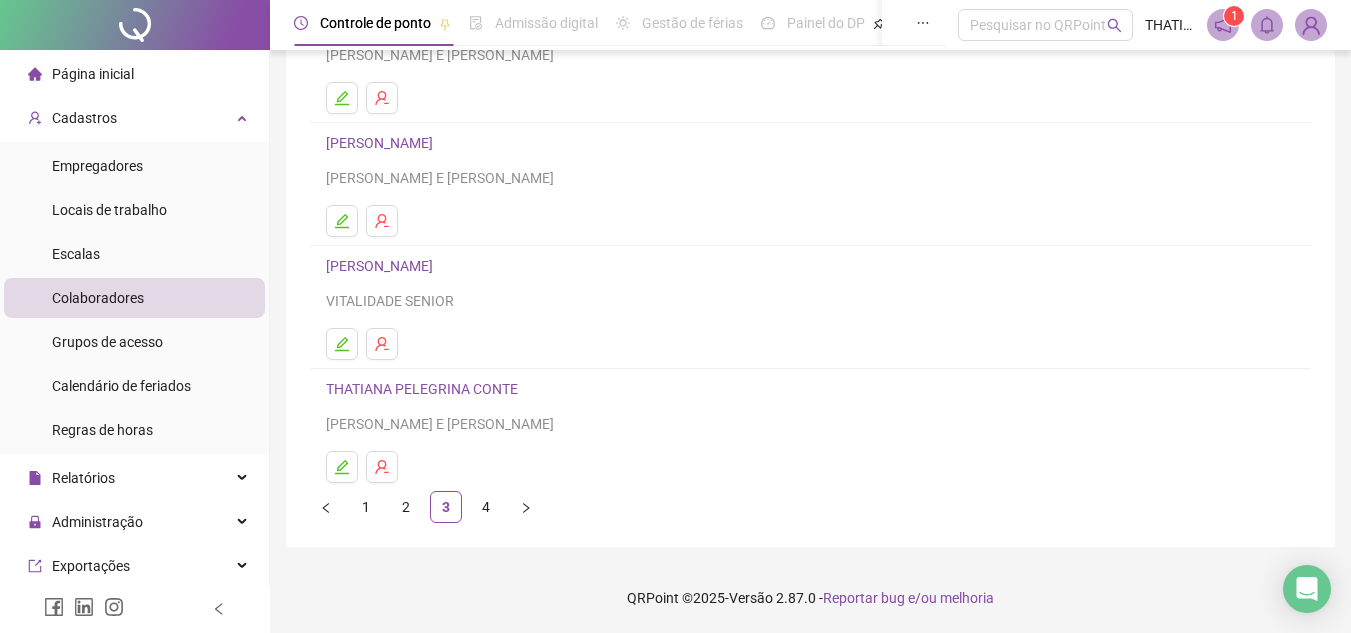 scroll, scrollTop: 134, scrollLeft: 0, axis: vertical 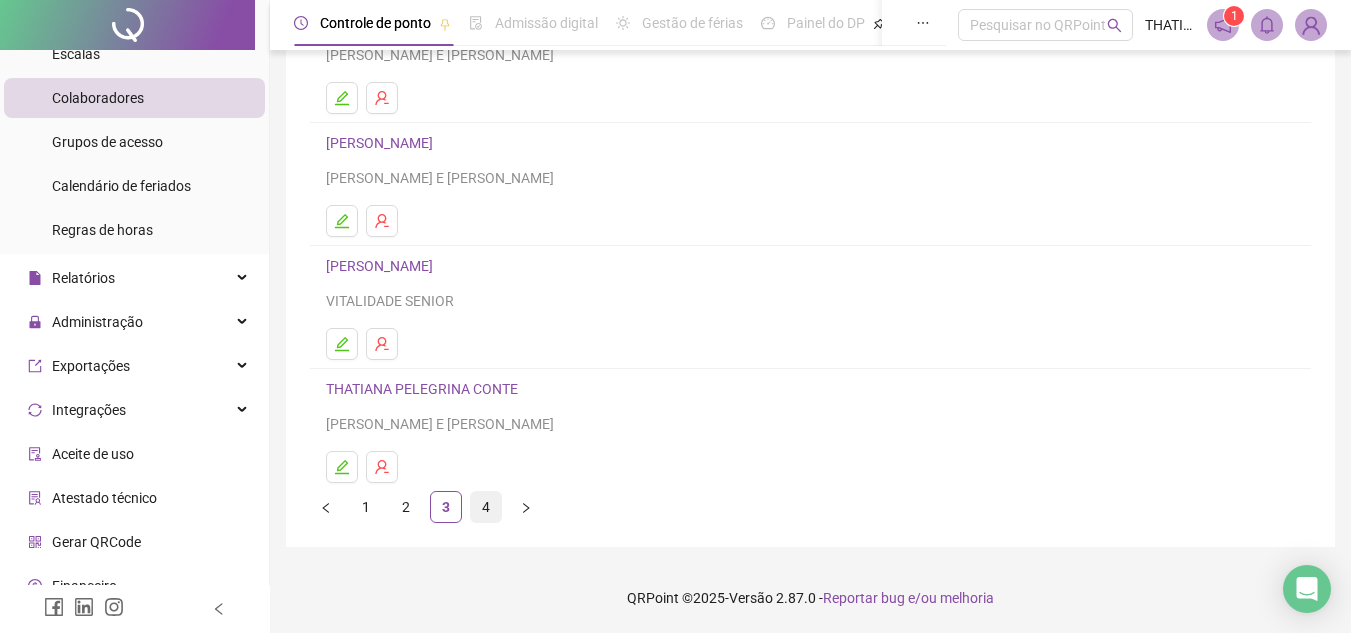 click on "4" at bounding box center [486, 507] 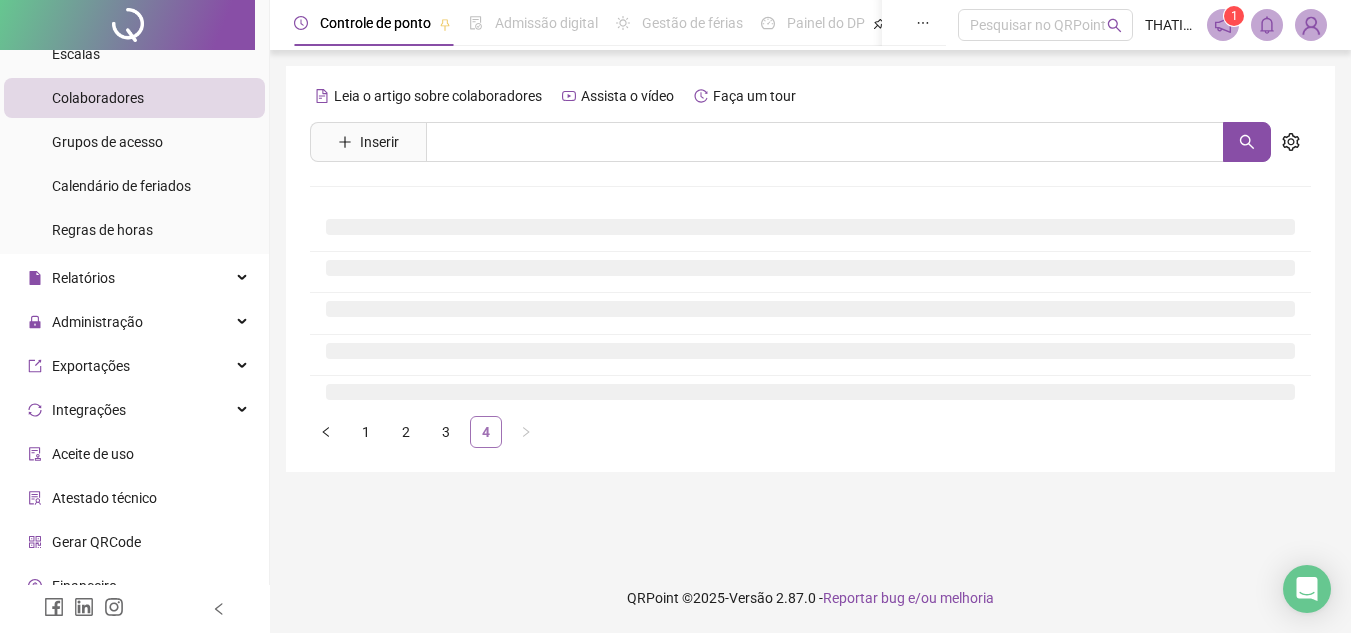 scroll, scrollTop: 0, scrollLeft: 0, axis: both 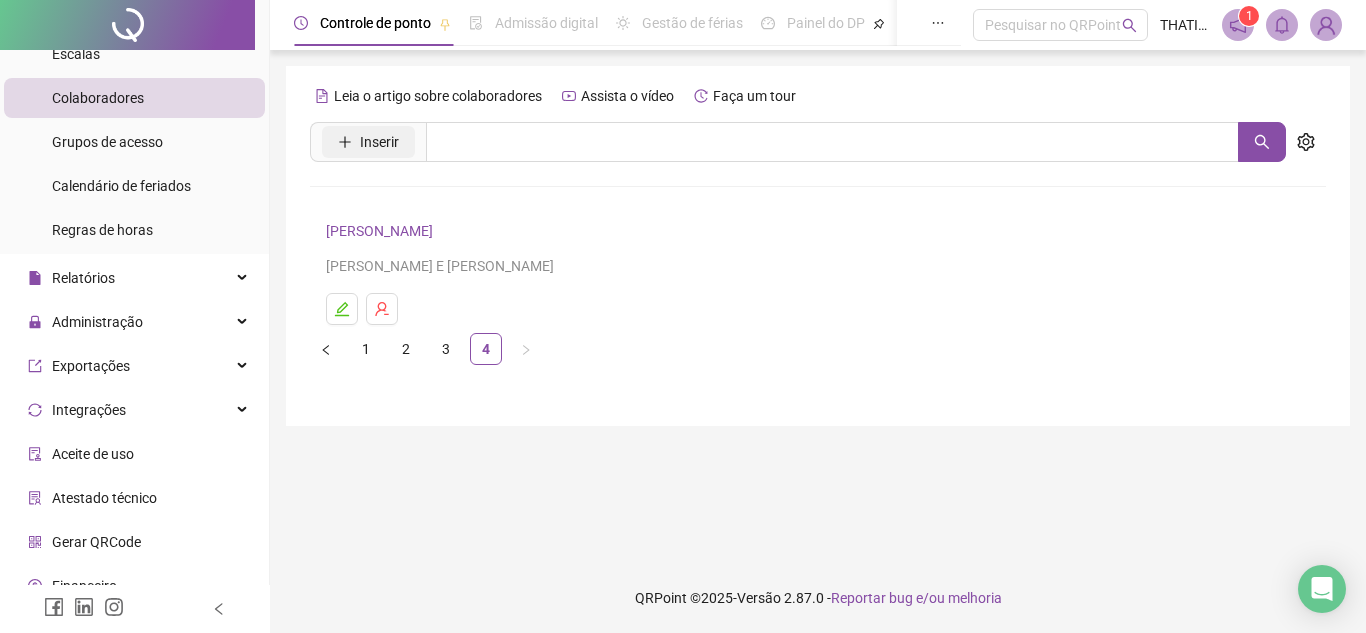 click on "Inserir" at bounding box center [379, 142] 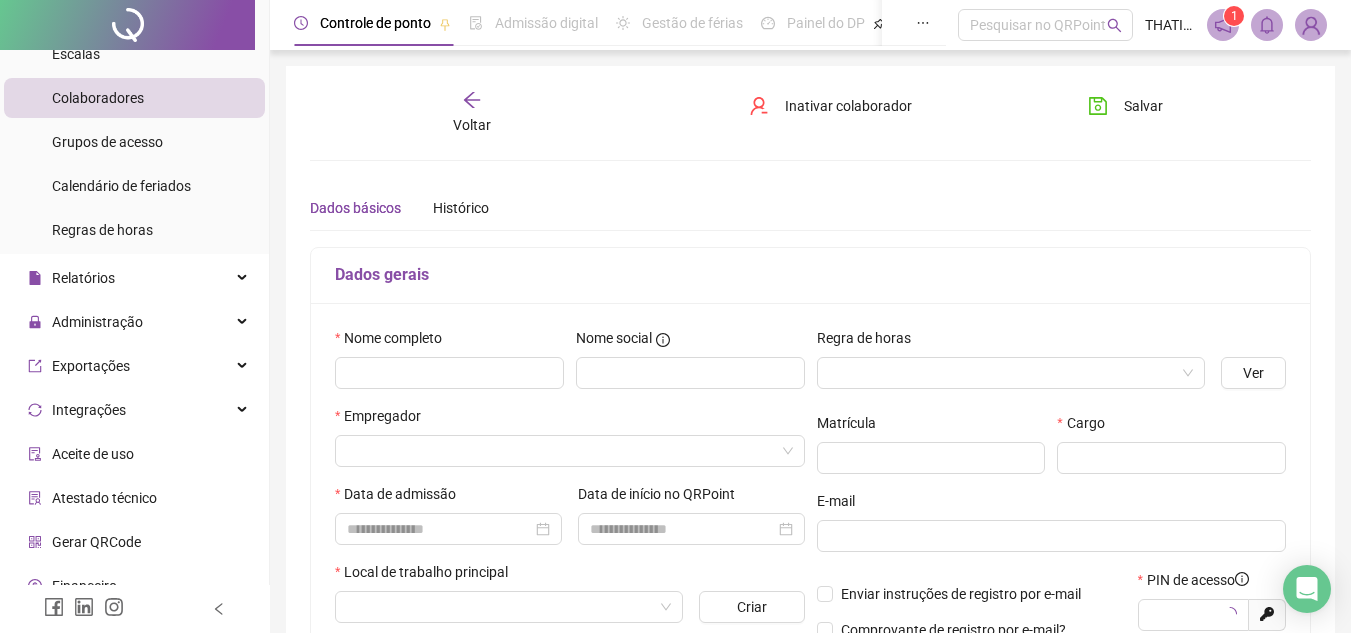 type on "*****" 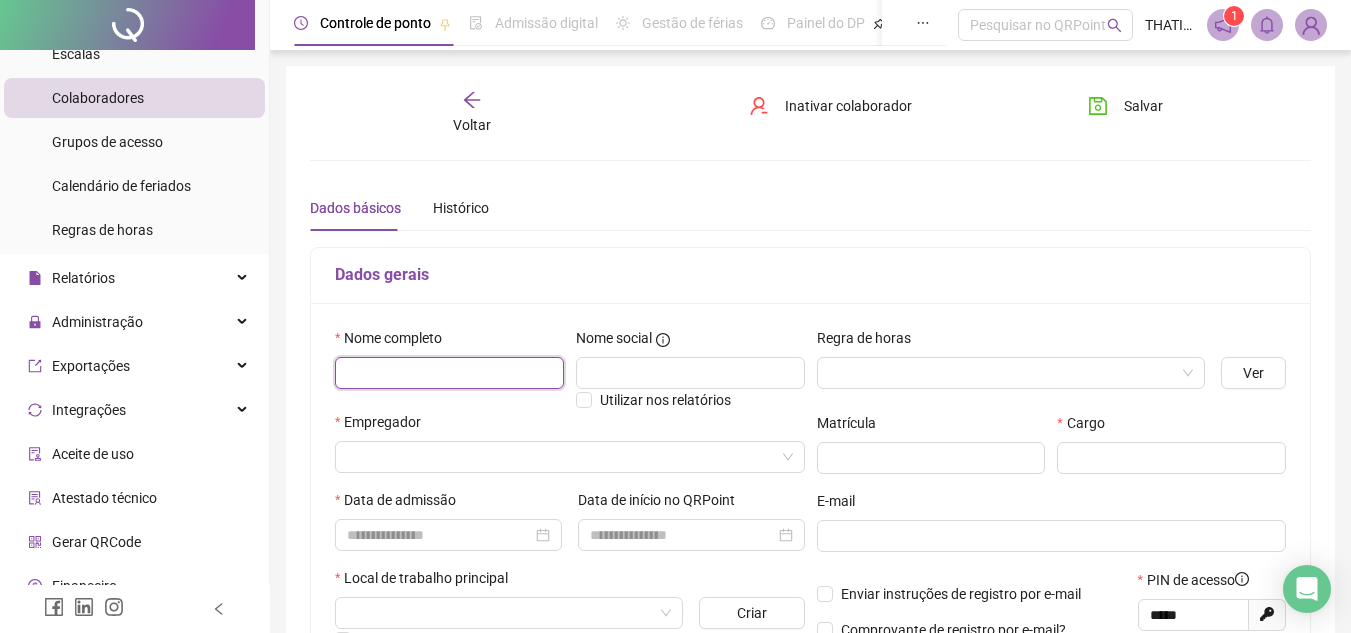 click at bounding box center (449, 373) 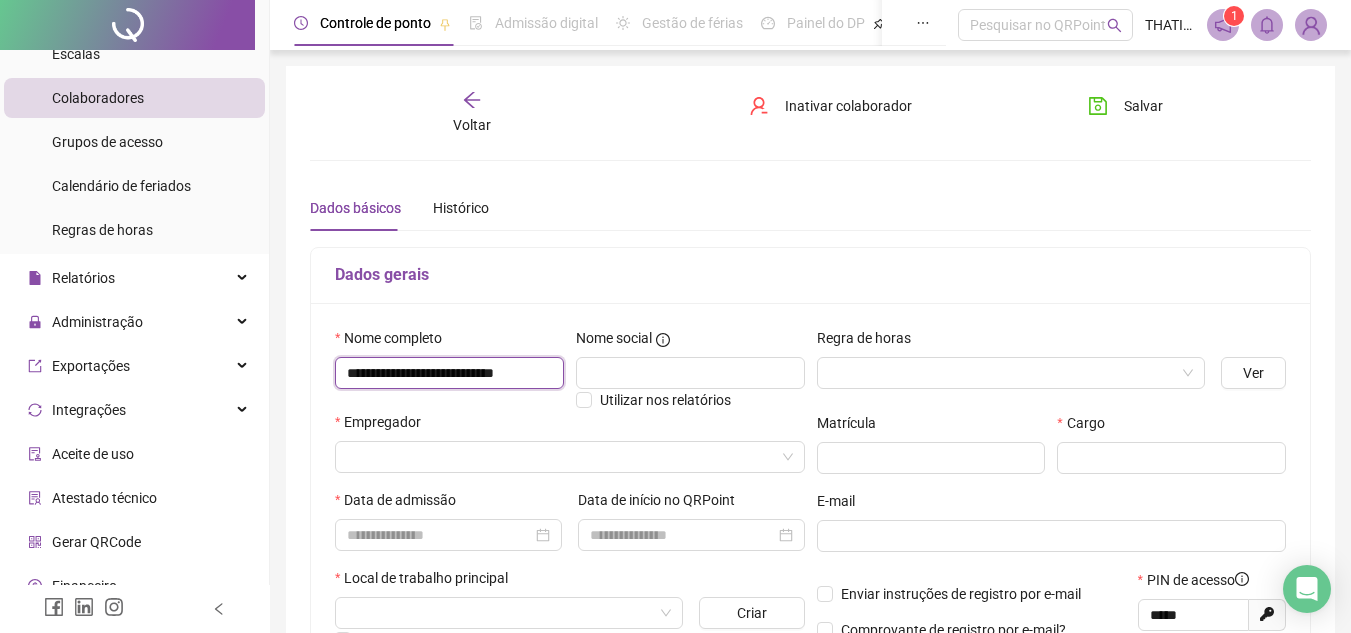 scroll, scrollTop: 0, scrollLeft: 17, axis: horizontal 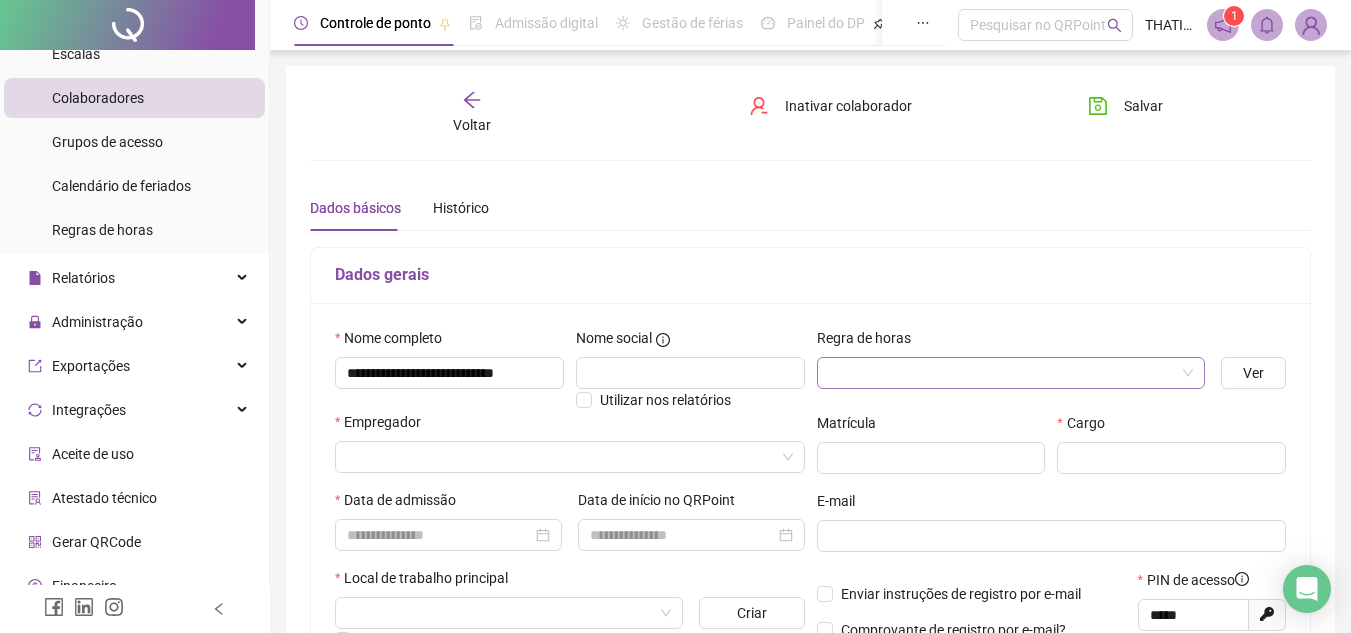 click at bounding box center [1005, 373] 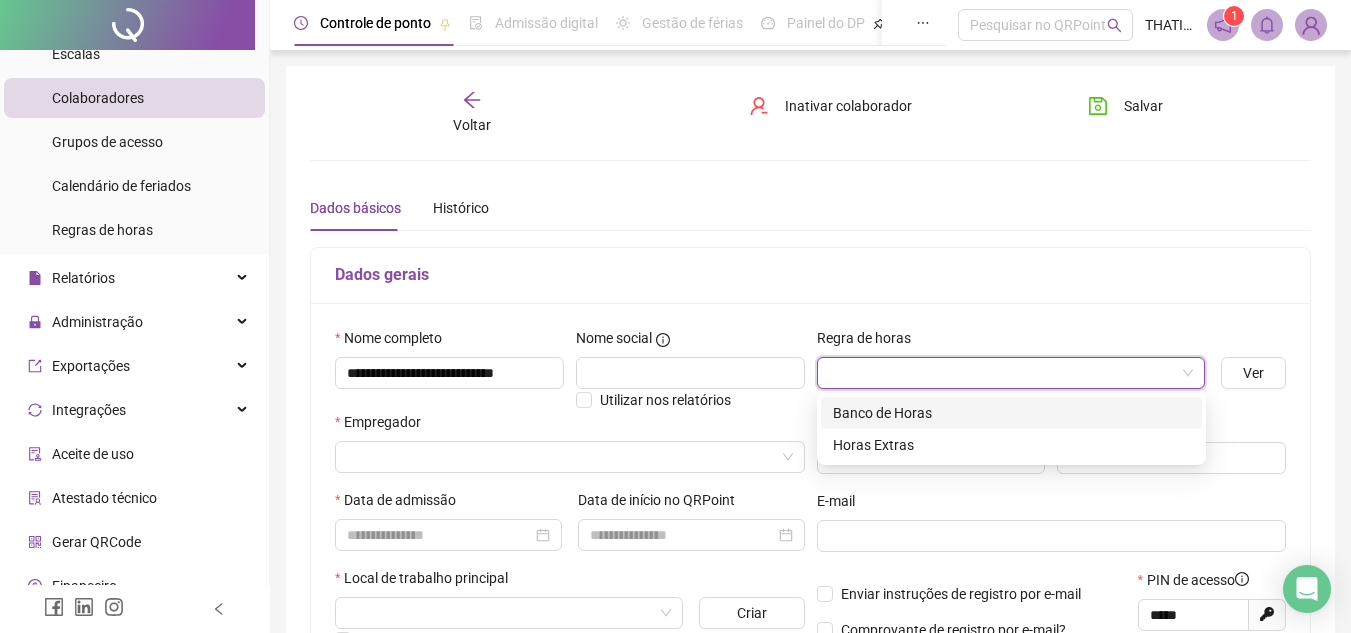 click on "Banco de Horas" at bounding box center [1011, 413] 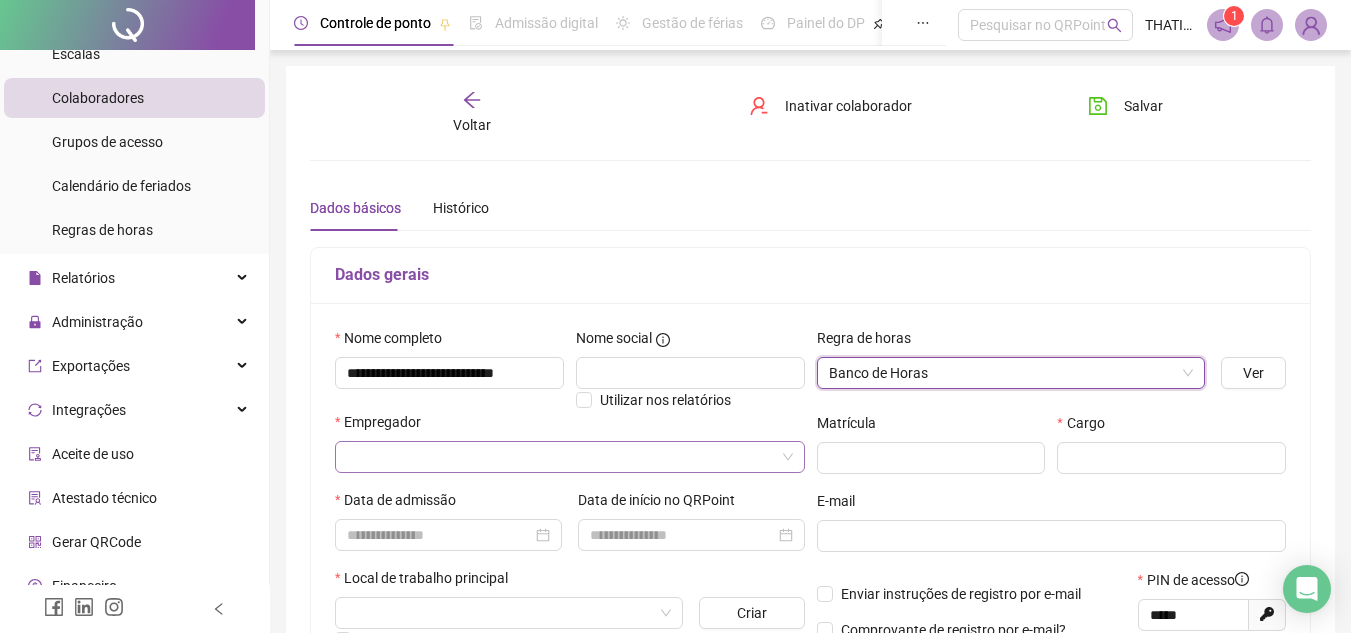 click at bounding box center [564, 457] 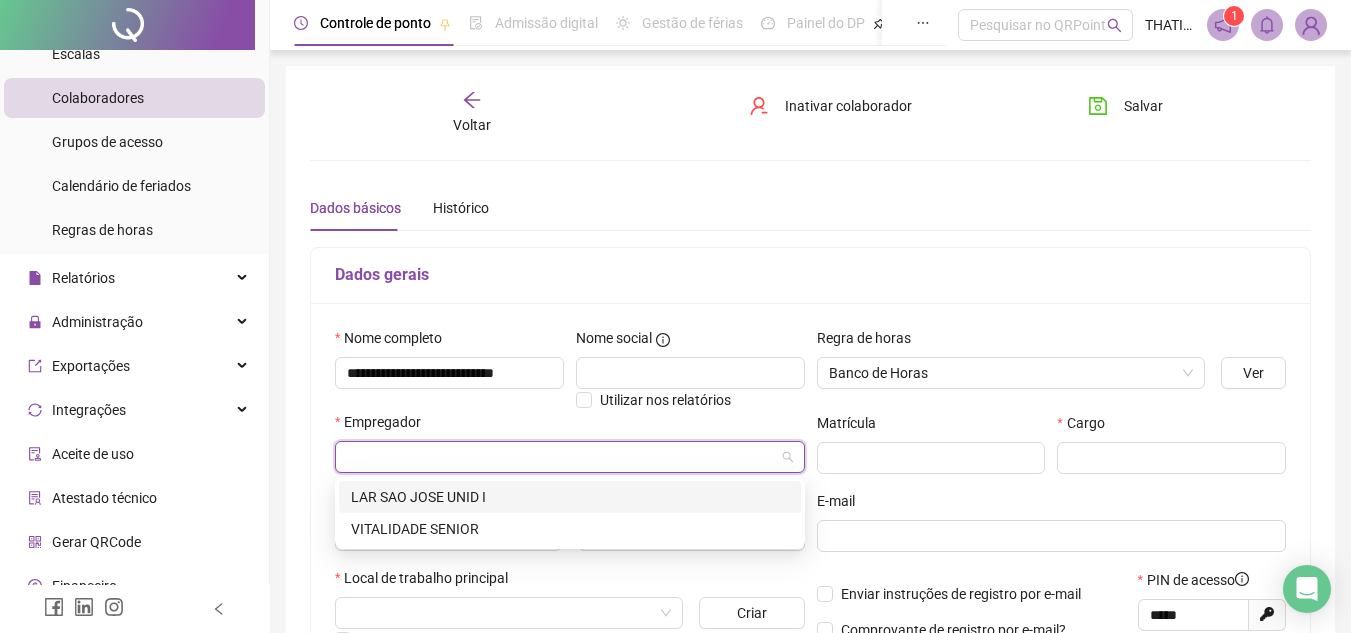 click on "LAR SAO JOSE UNID I" at bounding box center (570, 497) 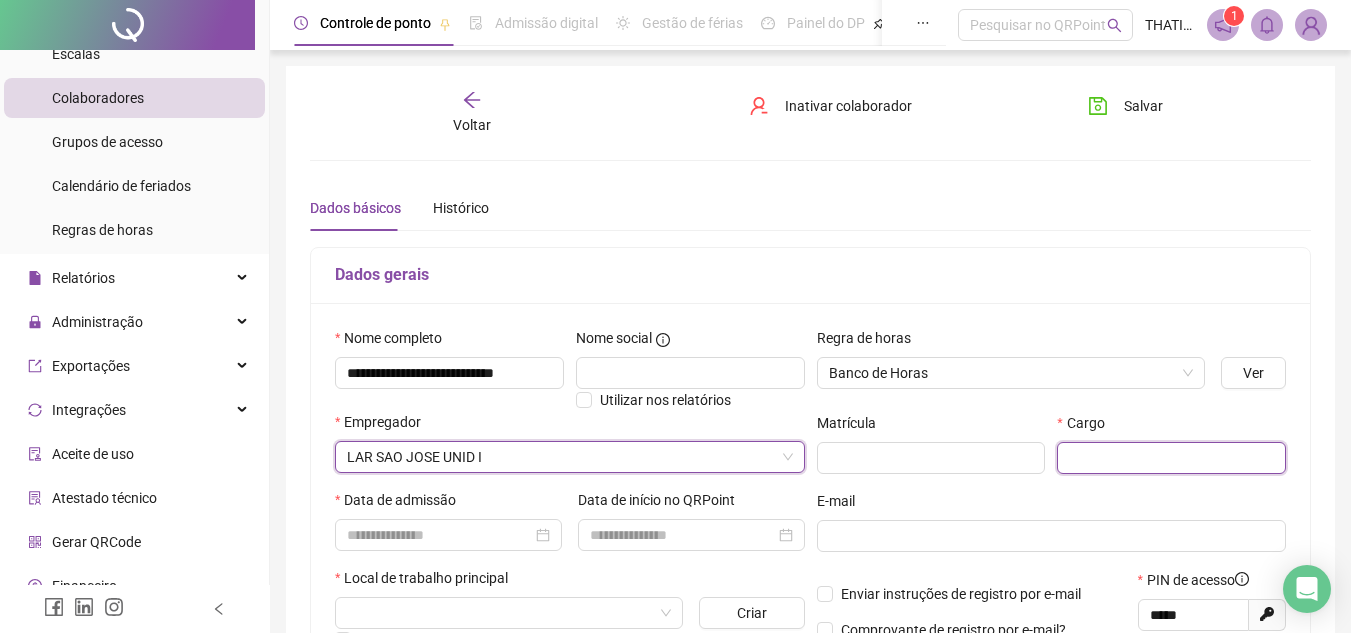 click at bounding box center (1171, 458) 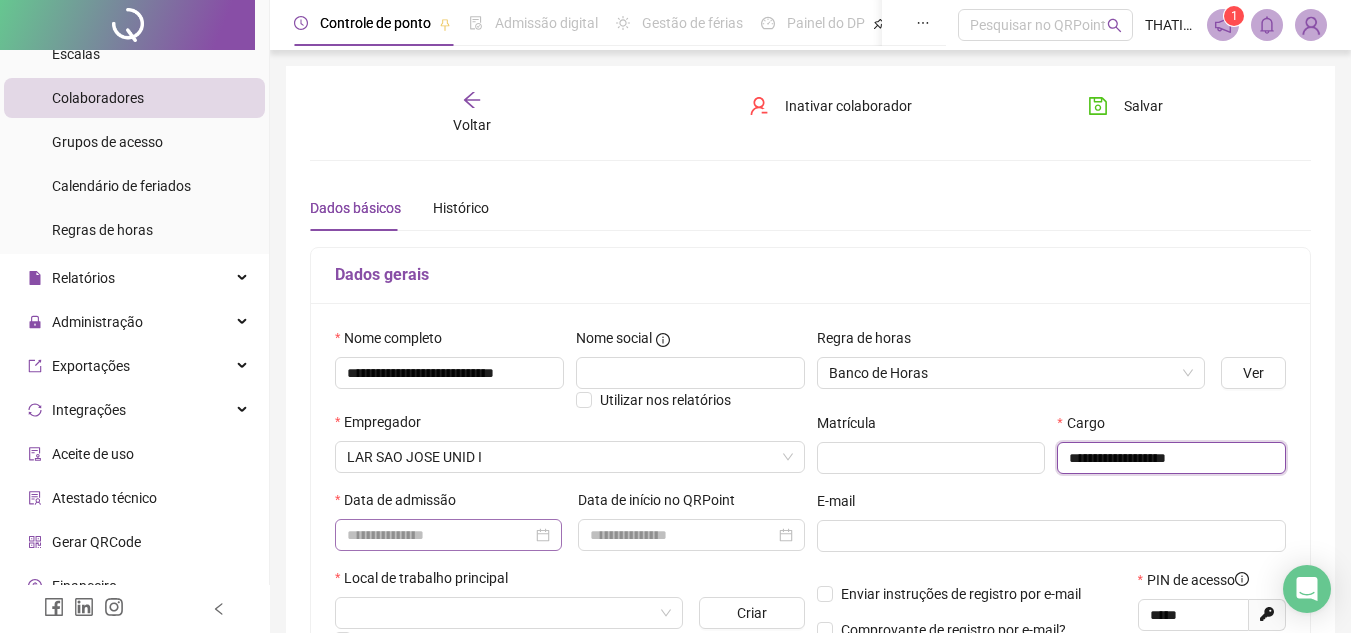 type on "**********" 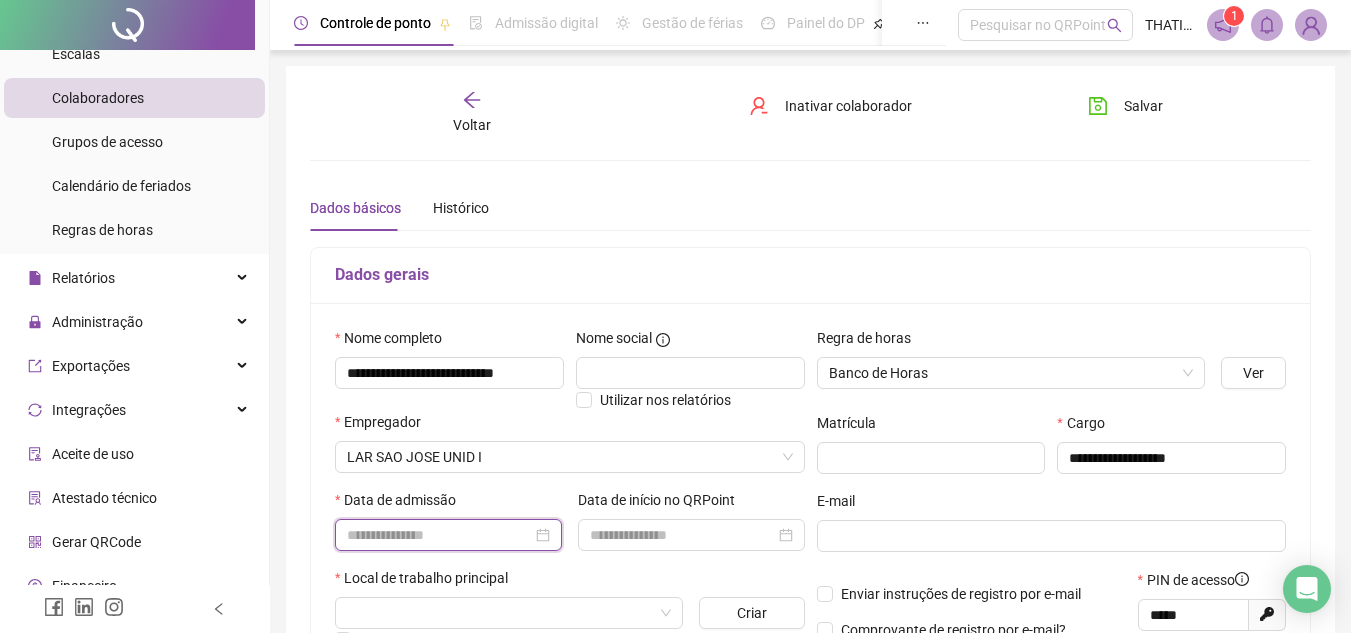 click at bounding box center [439, 535] 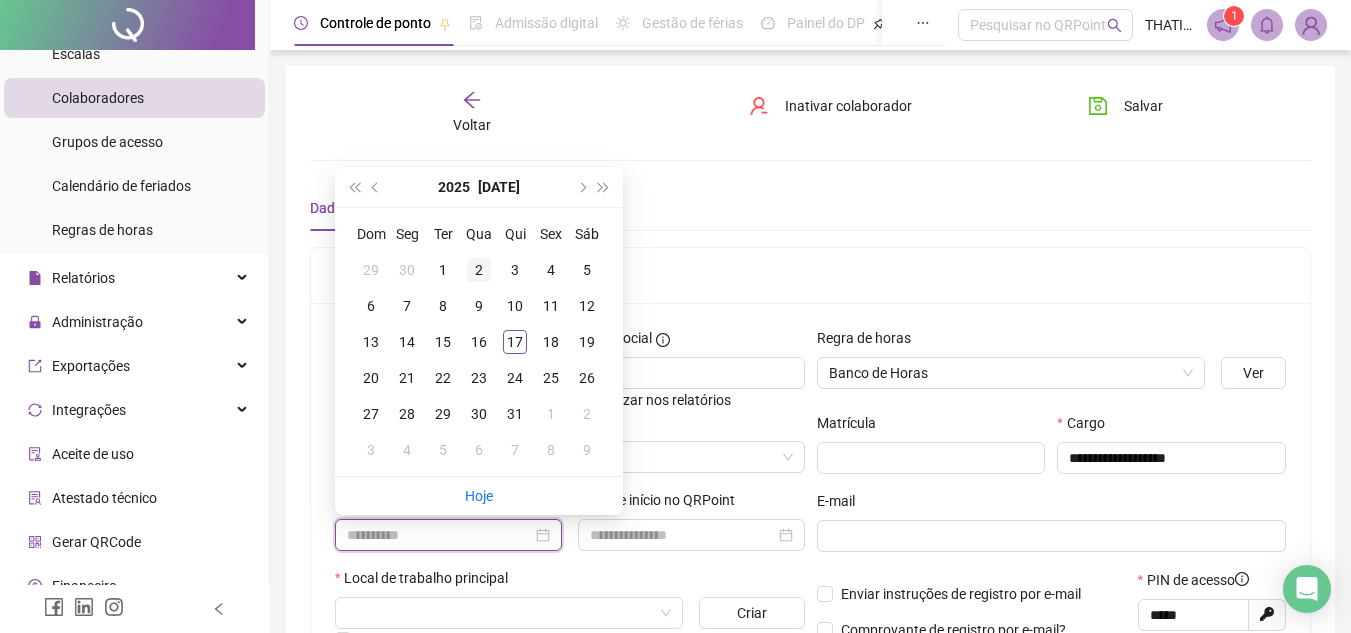 type on "**********" 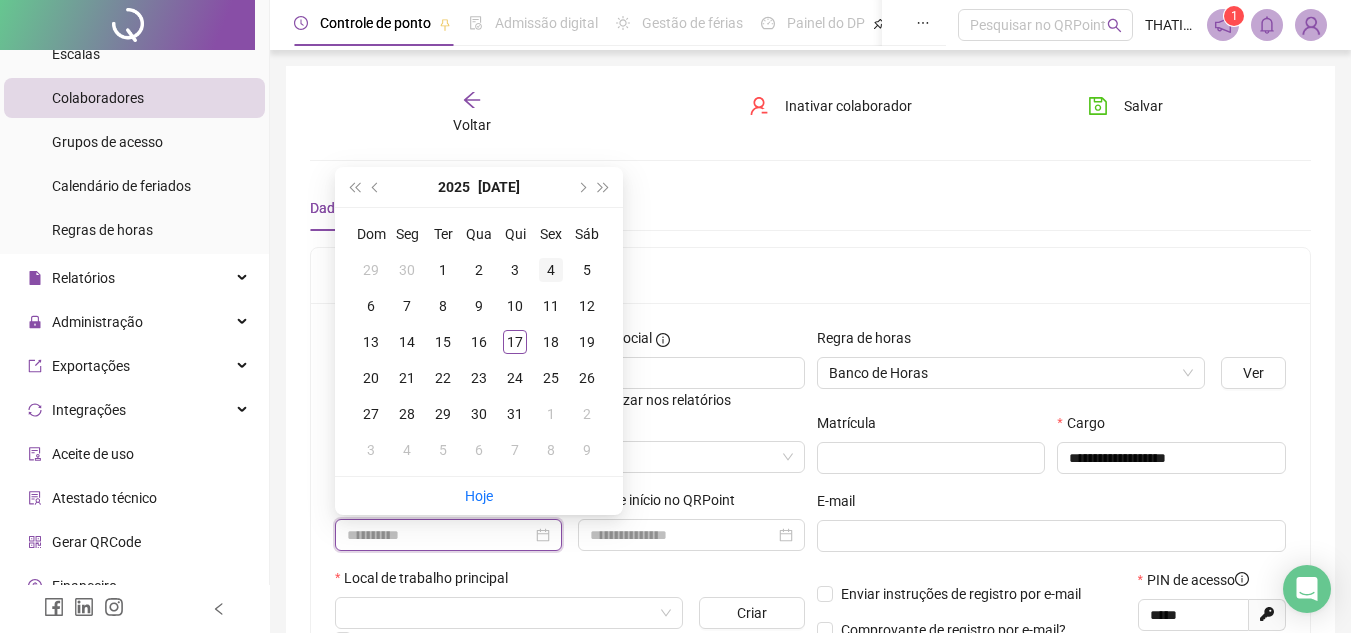 type on "**********" 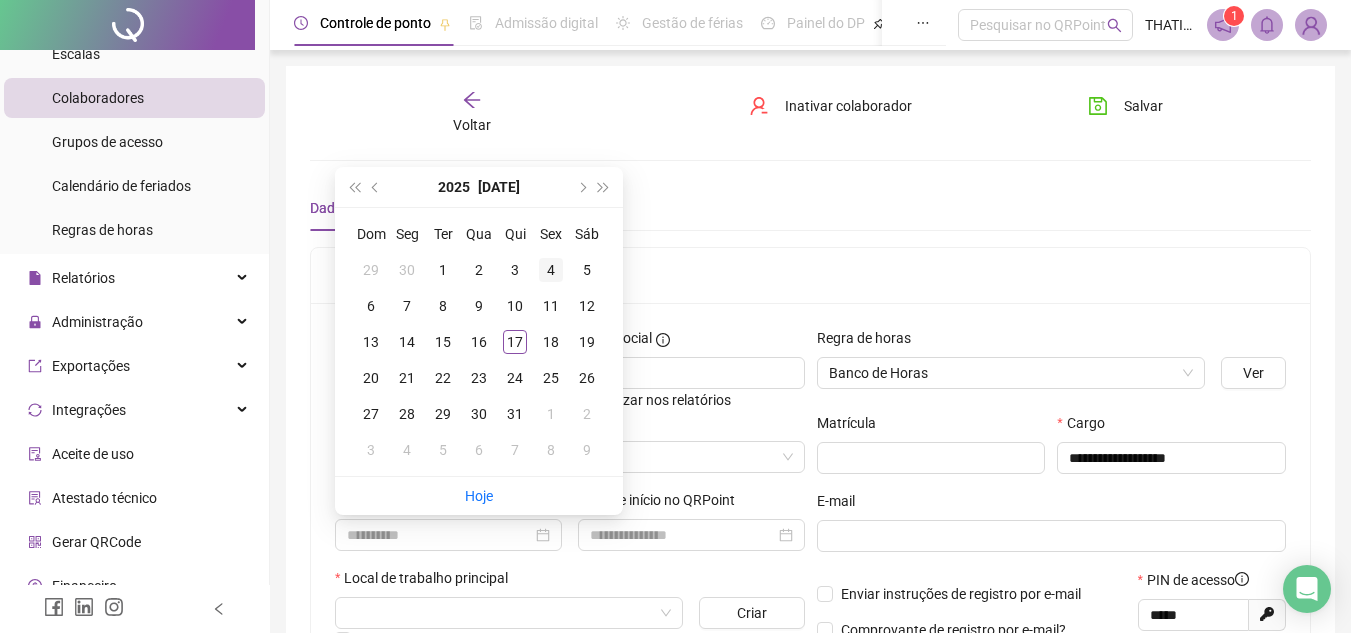 click on "4" at bounding box center (551, 270) 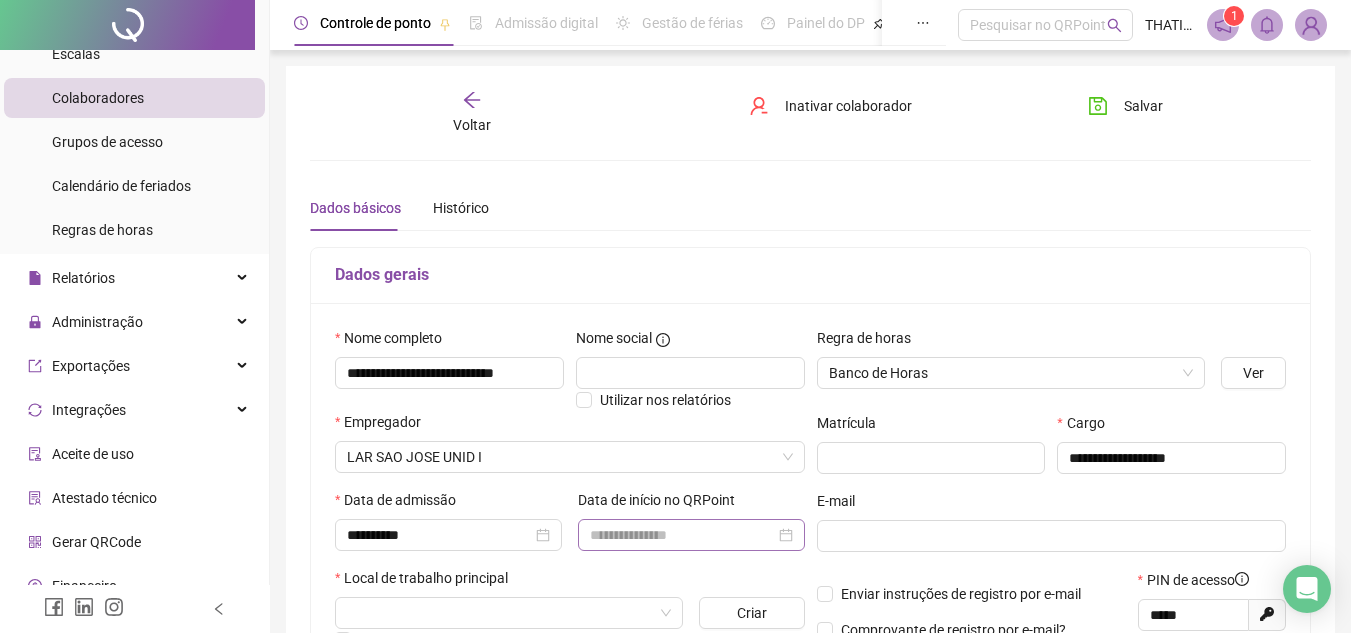 click at bounding box center [691, 535] 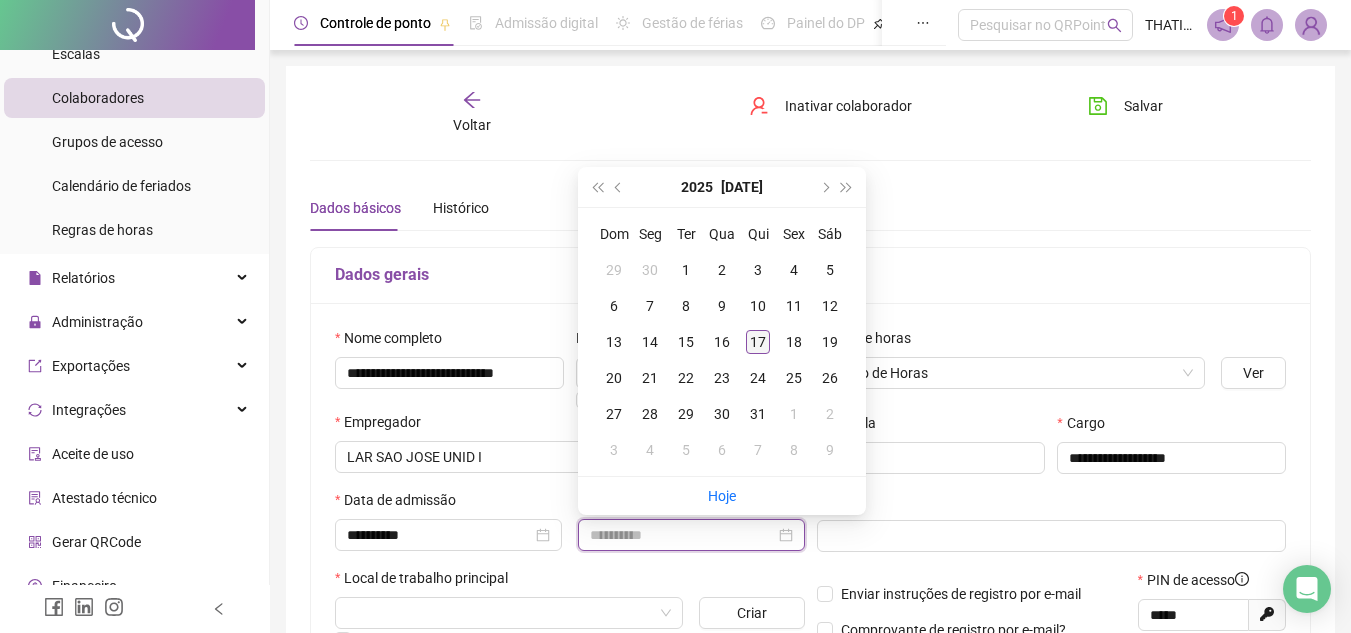 type on "**********" 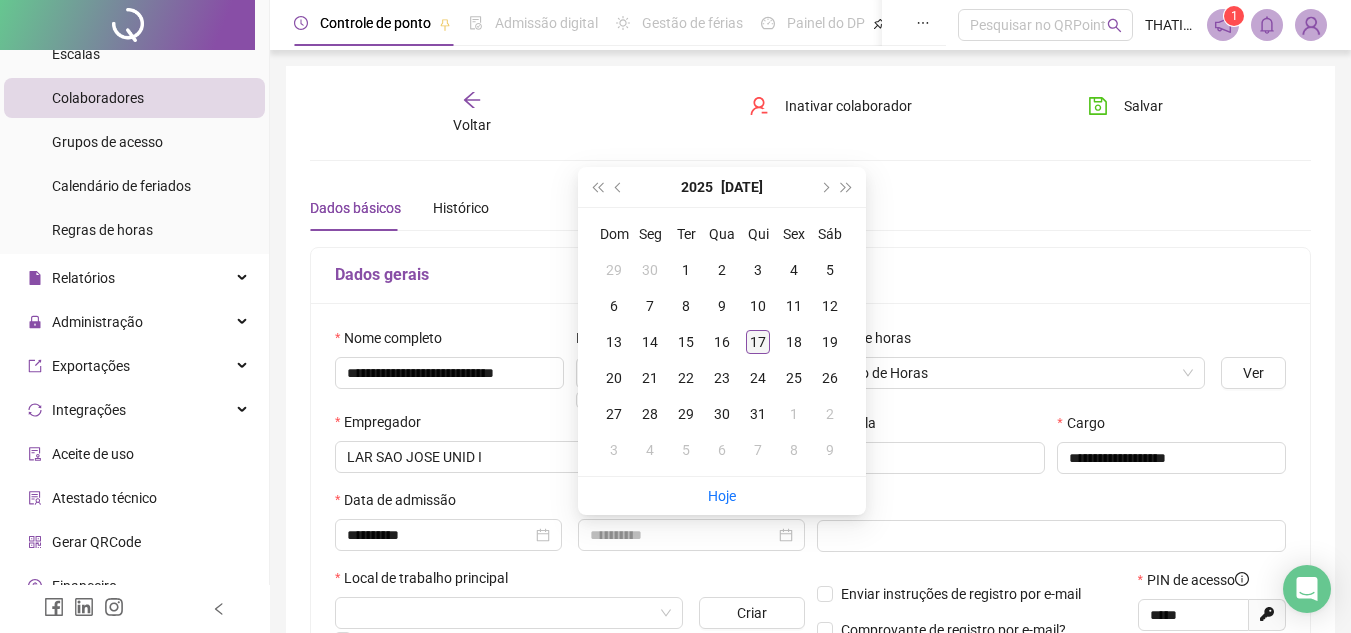 click on "17" at bounding box center [758, 342] 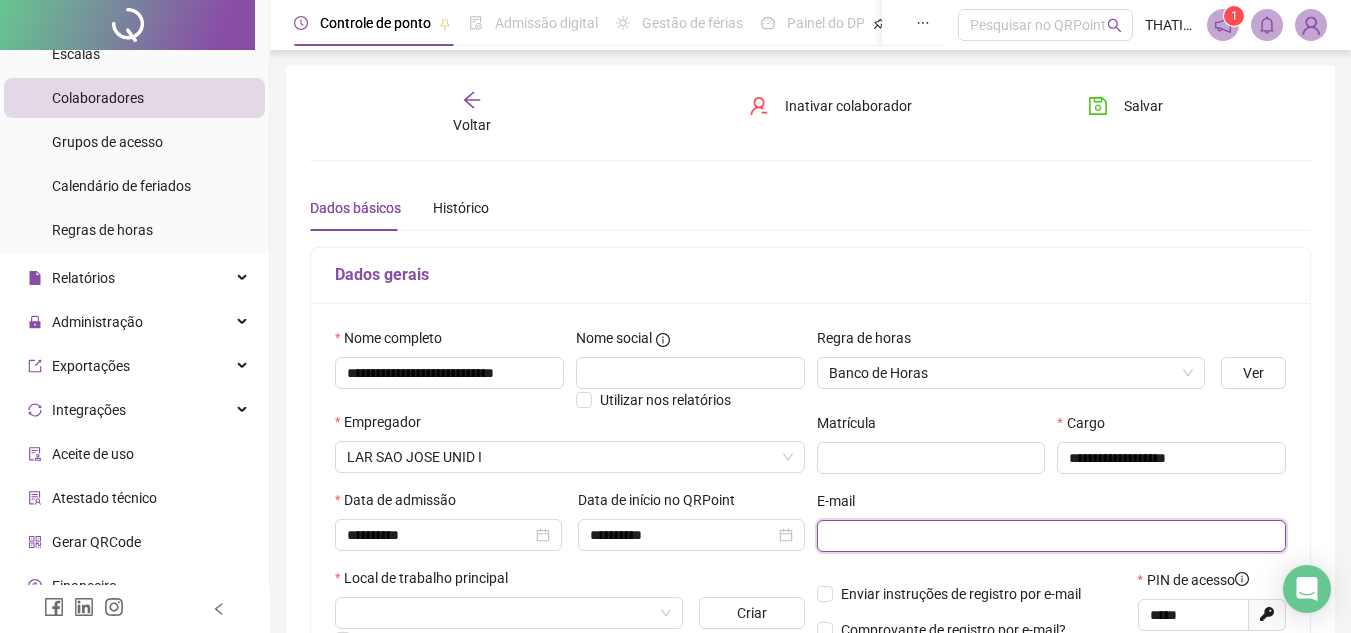 click at bounding box center (1050, 536) 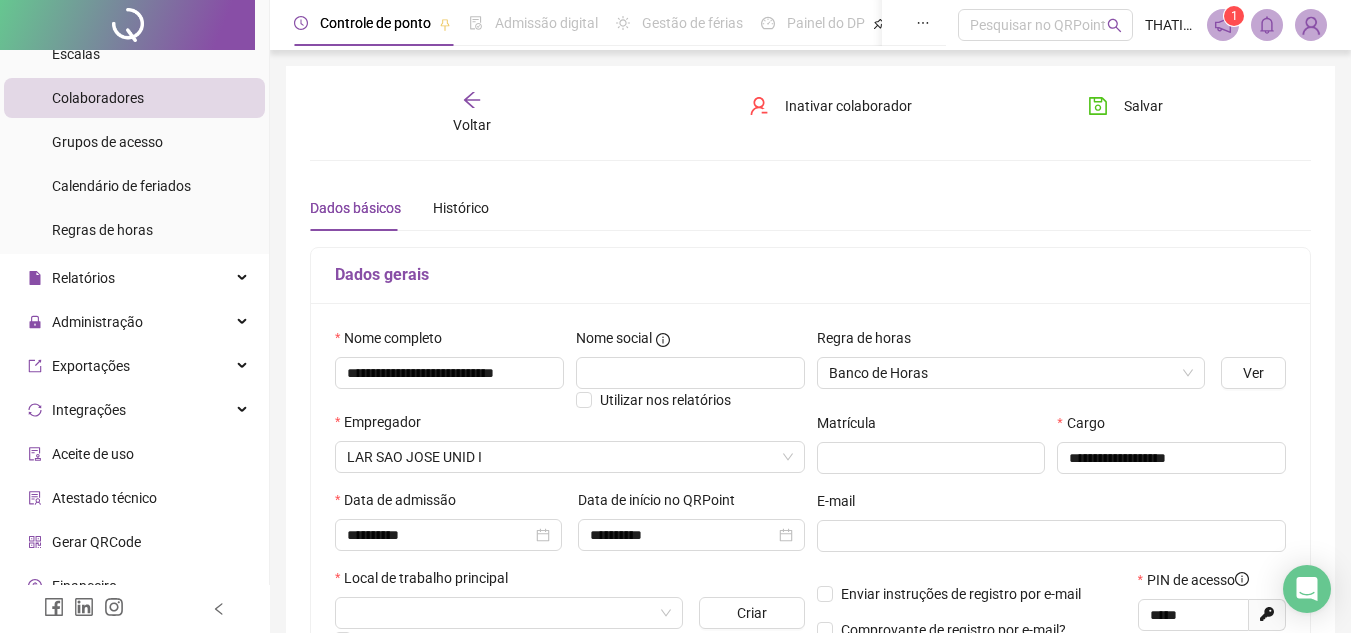 drag, startPoint x: 464, startPoint y: 261, endPoint x: 438, endPoint y: 49, distance: 213.5884 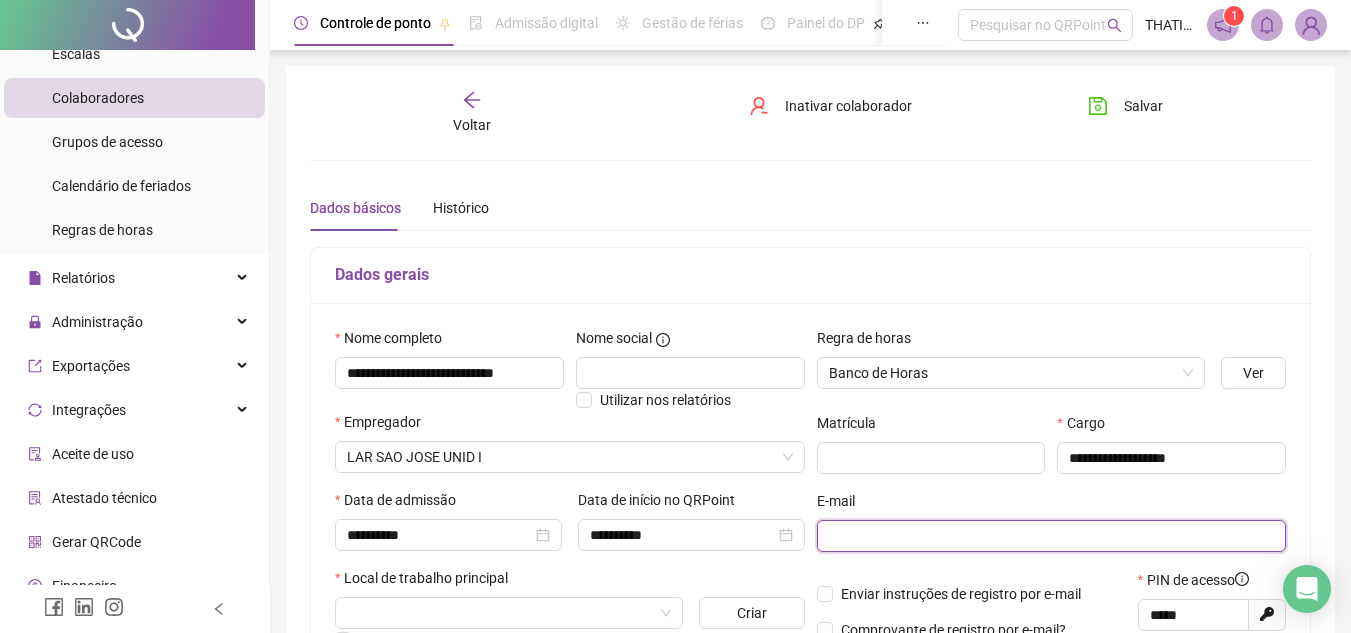 click at bounding box center (1050, 536) 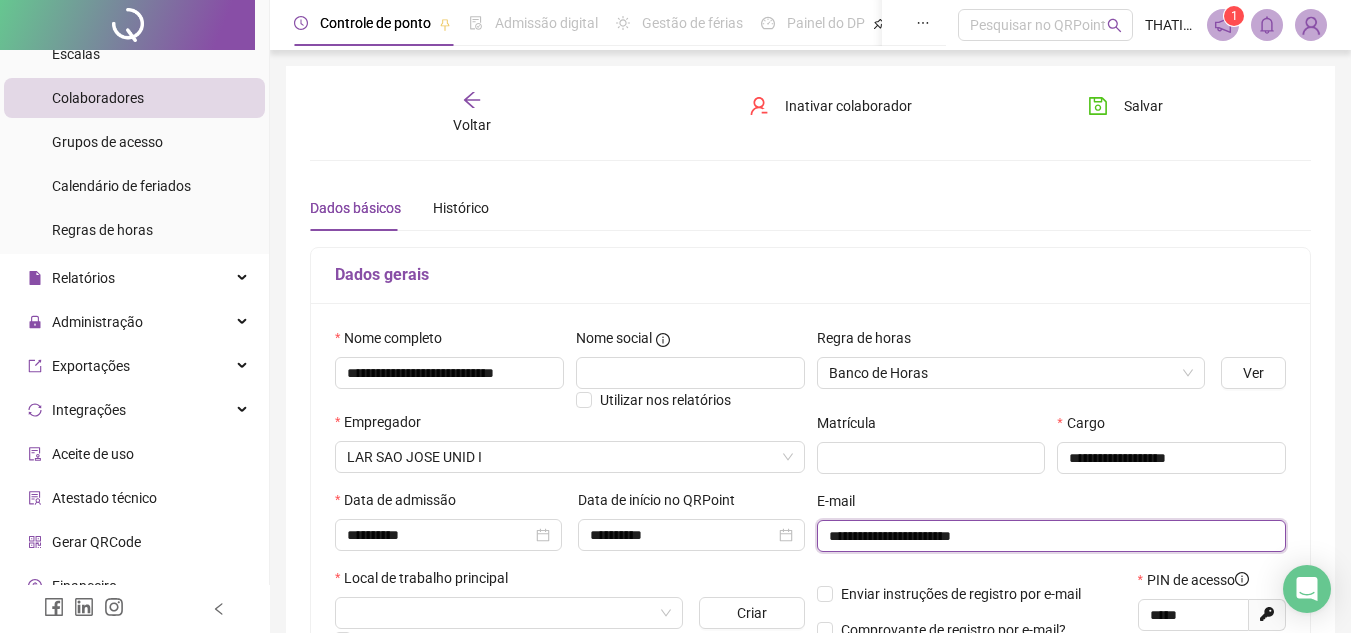 scroll, scrollTop: 300, scrollLeft: 0, axis: vertical 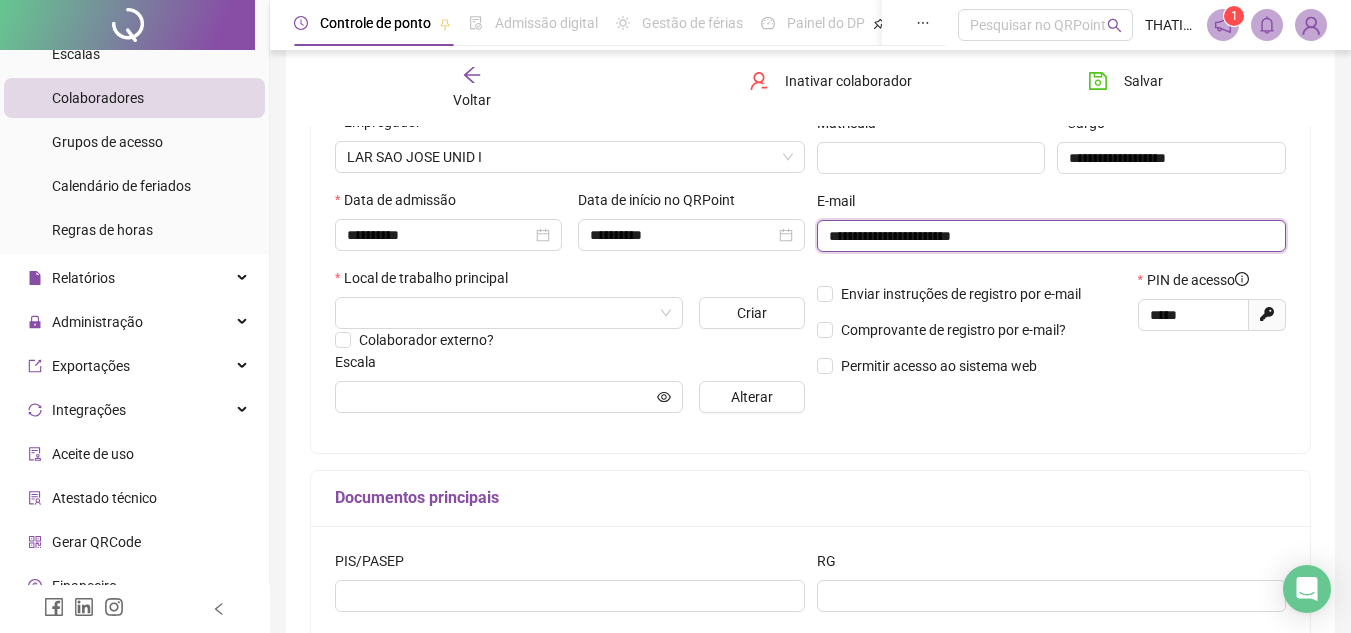 type on "**********" 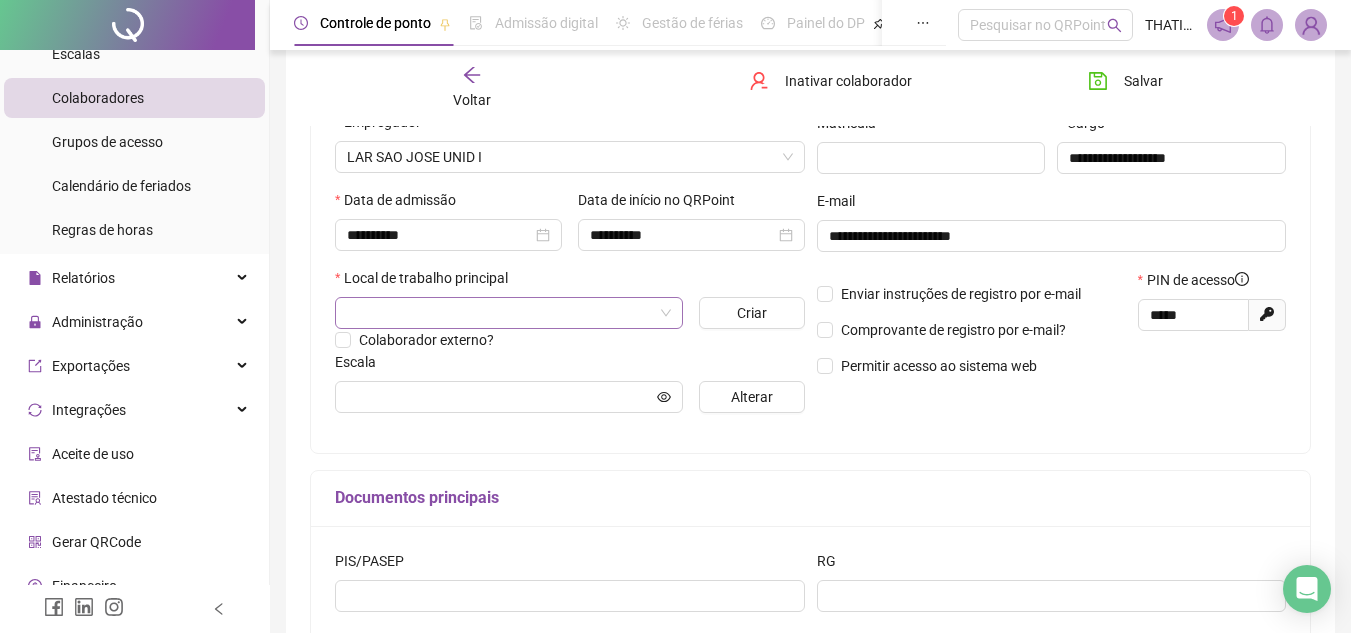 drag, startPoint x: 590, startPoint y: 288, endPoint x: 594, endPoint y: 300, distance: 12.649111 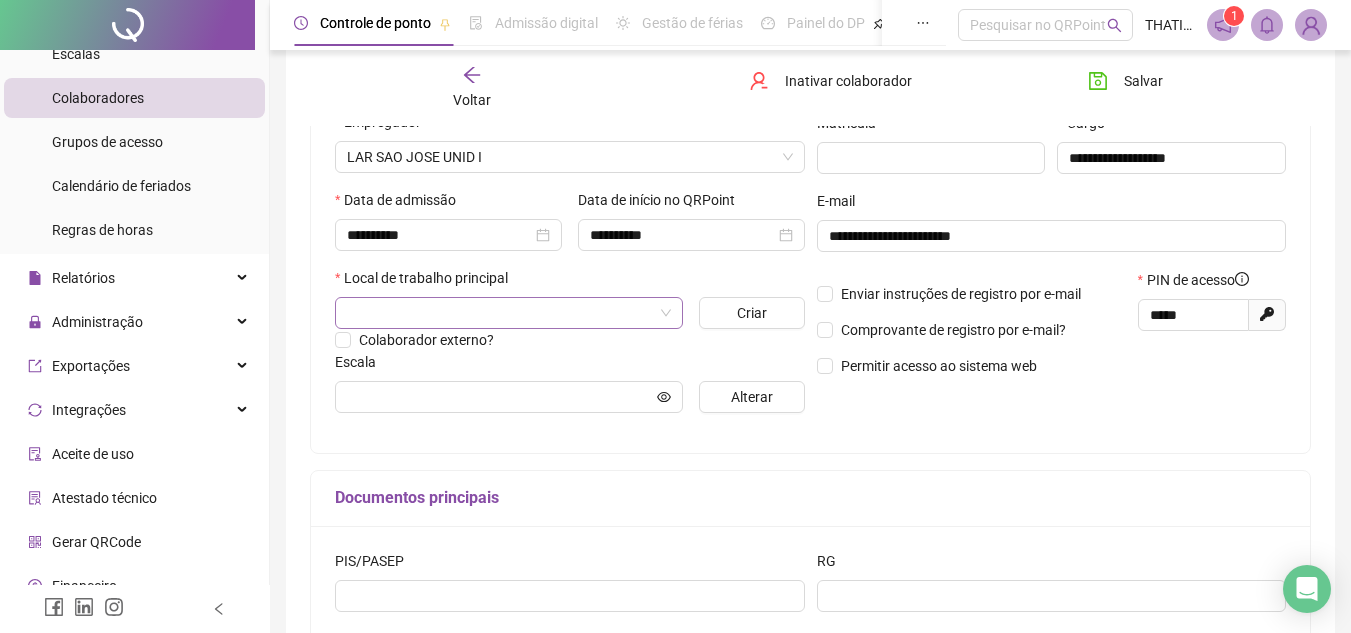 click at bounding box center (503, 313) 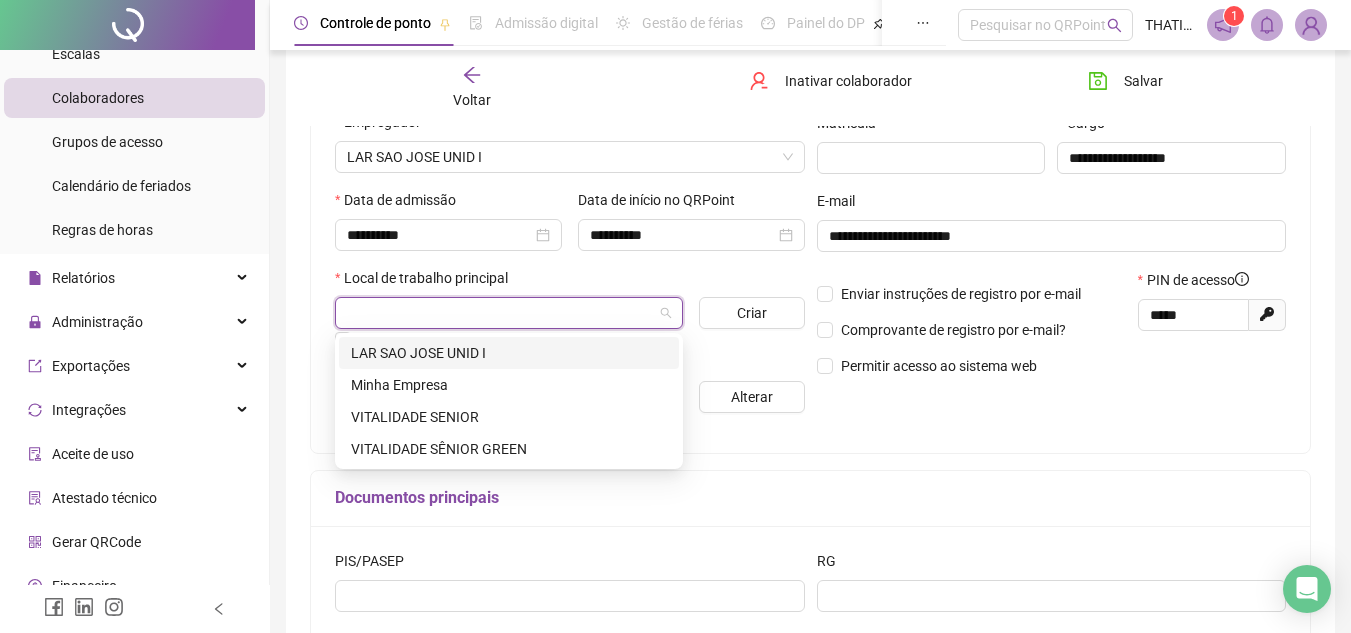click on "LAR SAO JOSE UNID I" at bounding box center [509, 353] 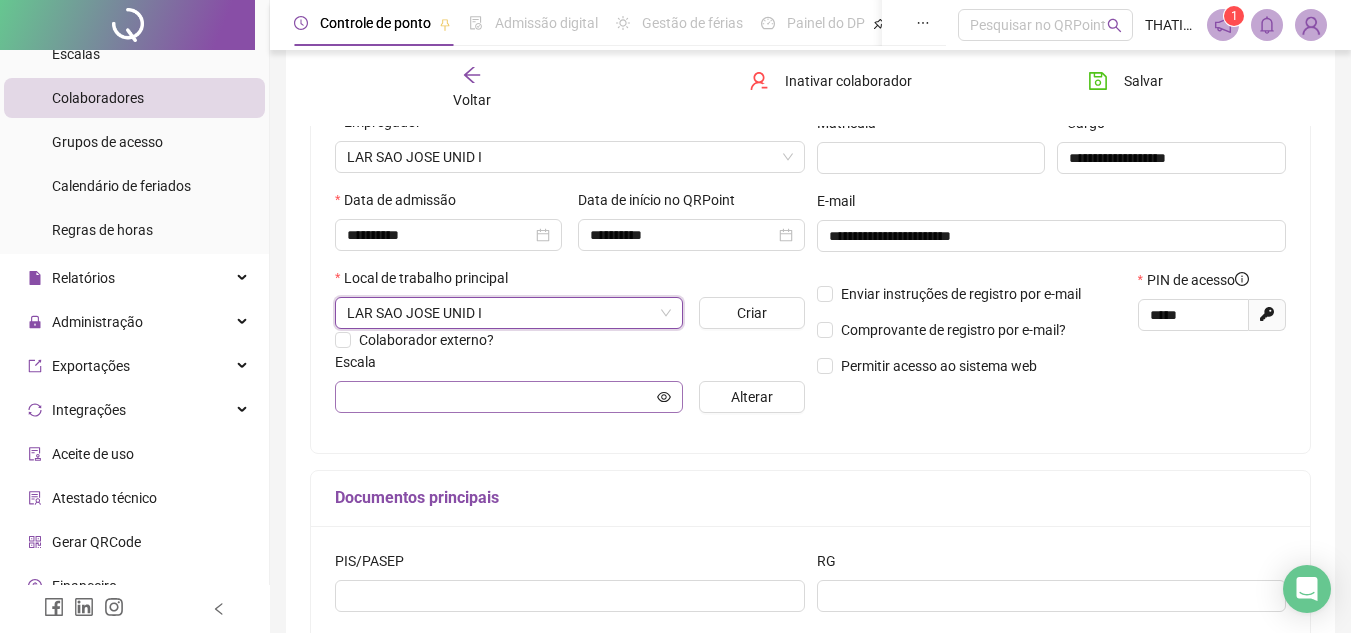 click at bounding box center (509, 397) 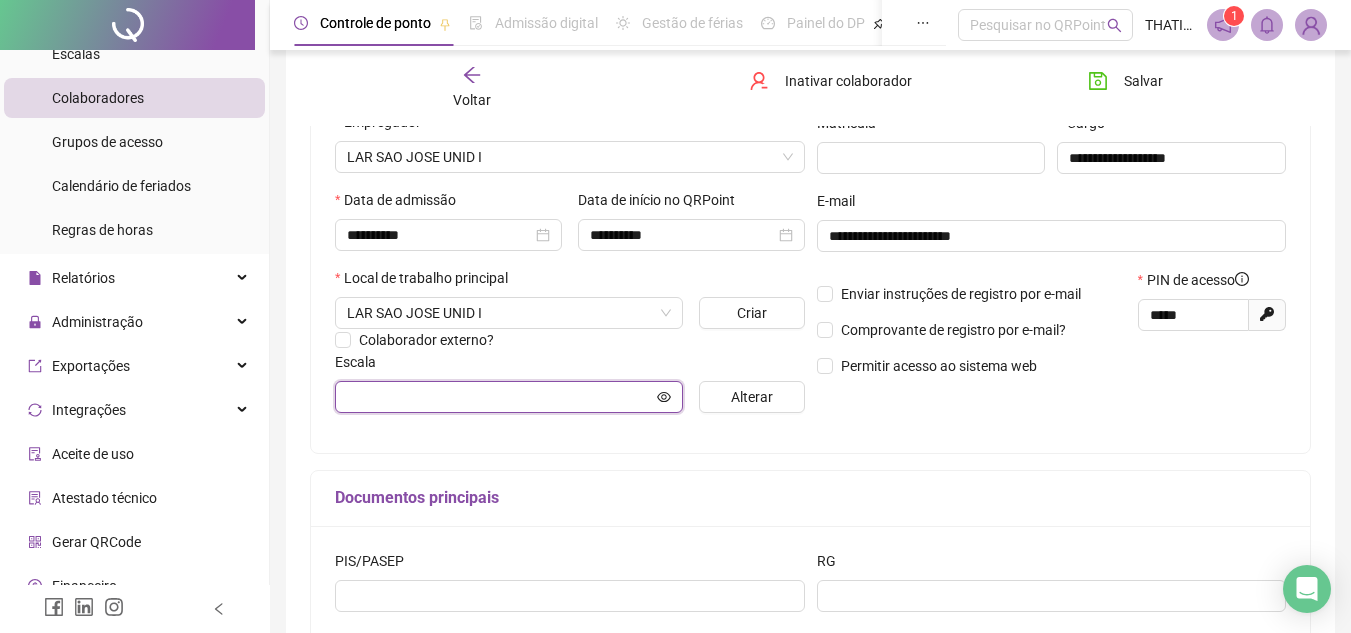 click 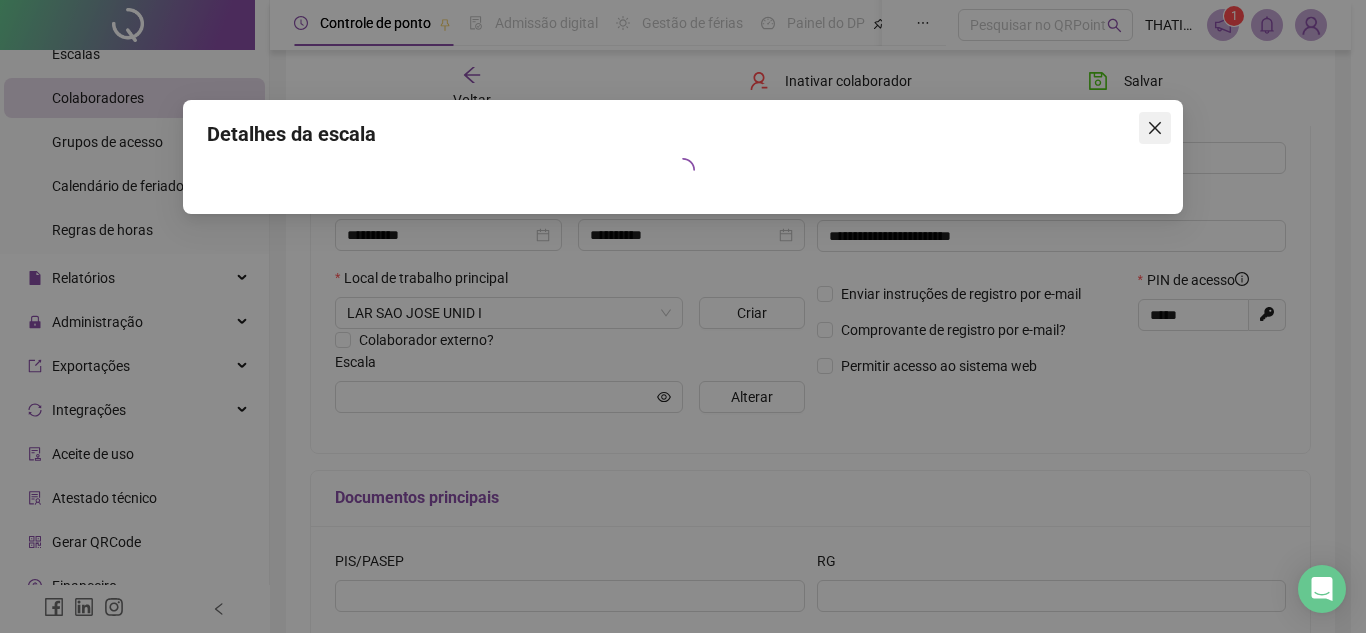 click 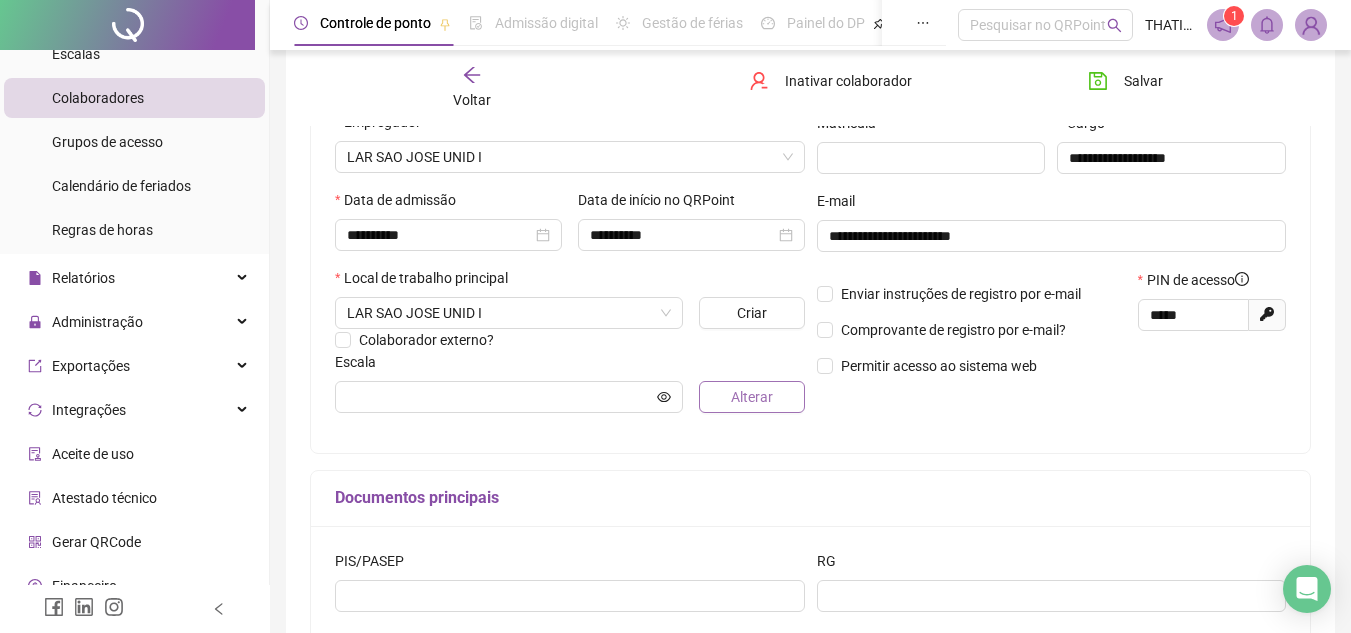click on "Alterar" at bounding box center [751, 397] 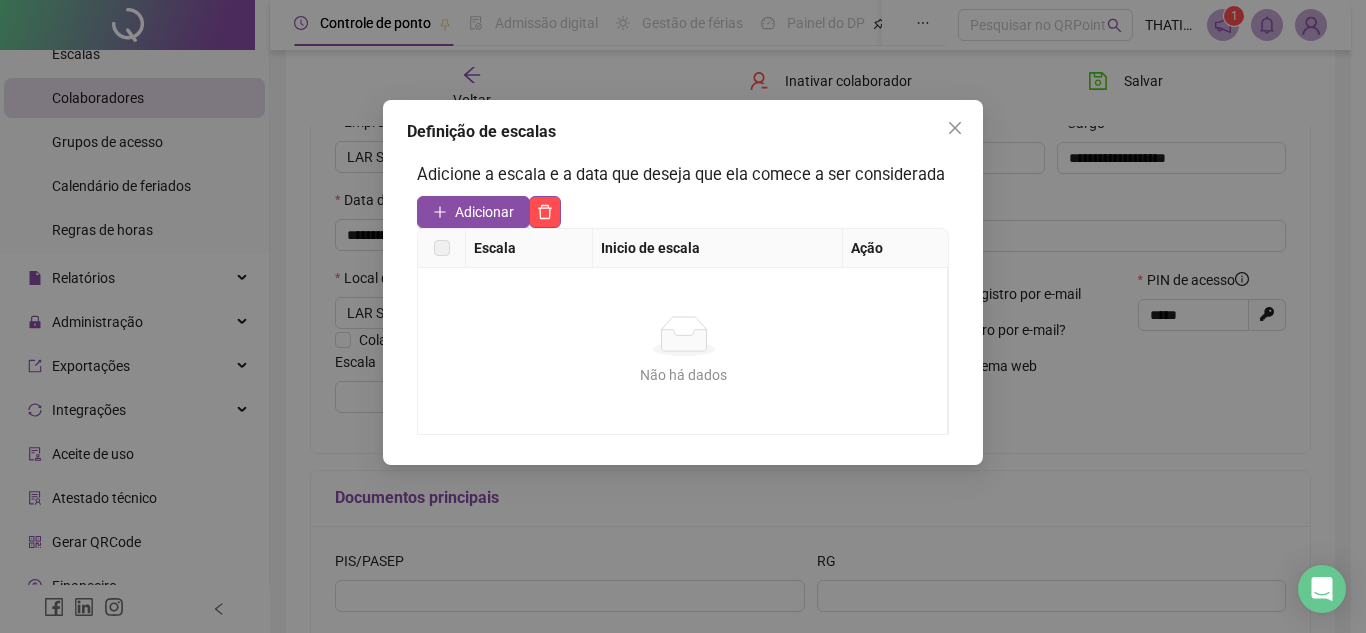 drag, startPoint x: 485, startPoint y: 217, endPoint x: 490, endPoint y: 242, distance: 25.495098 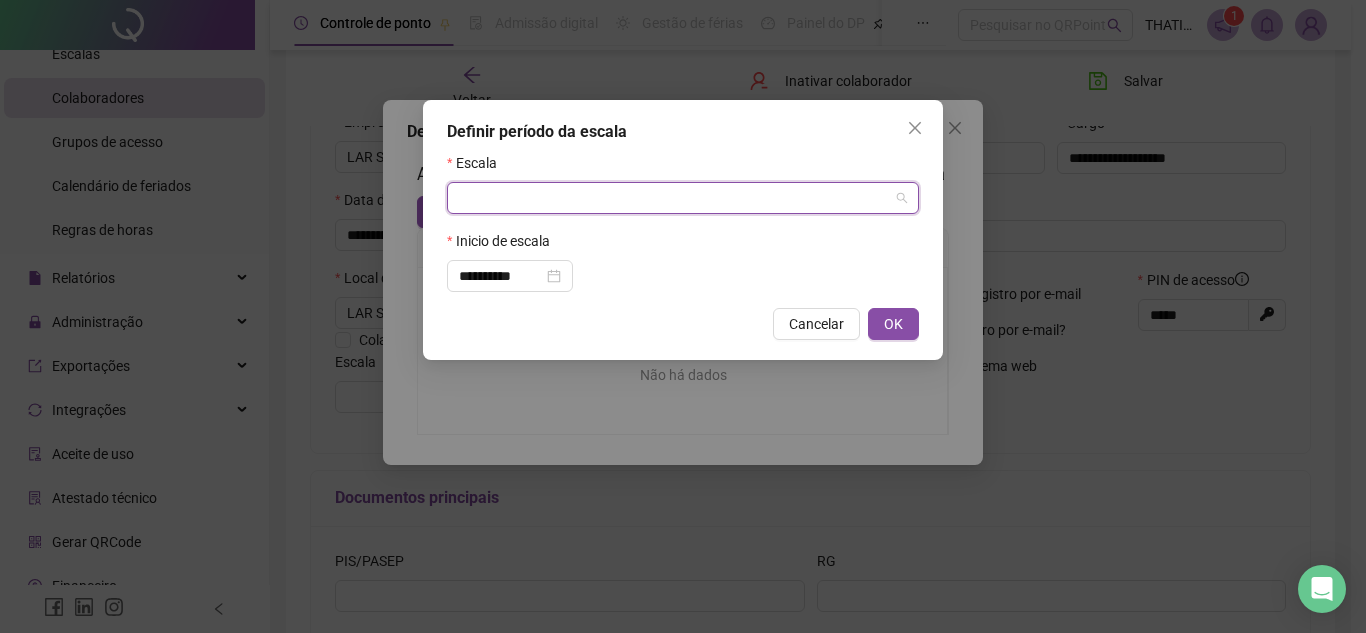click at bounding box center [677, 198] 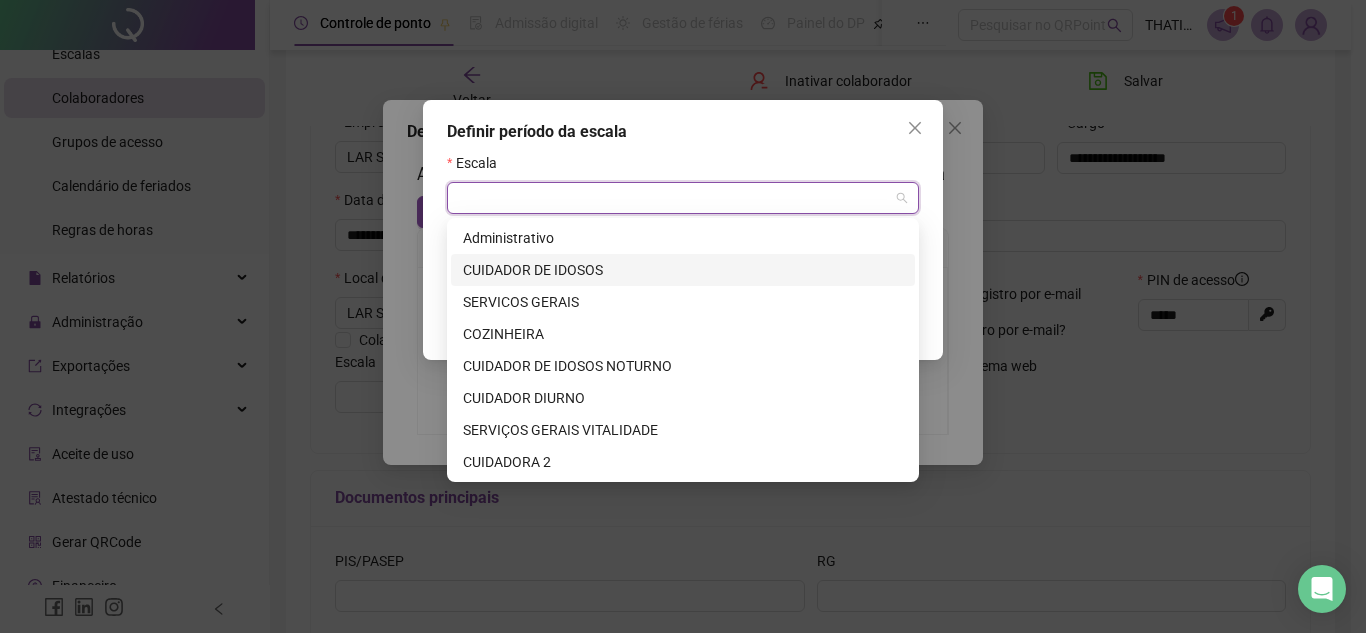 click on "CUIDADOR DE IDOSOS" at bounding box center [683, 270] 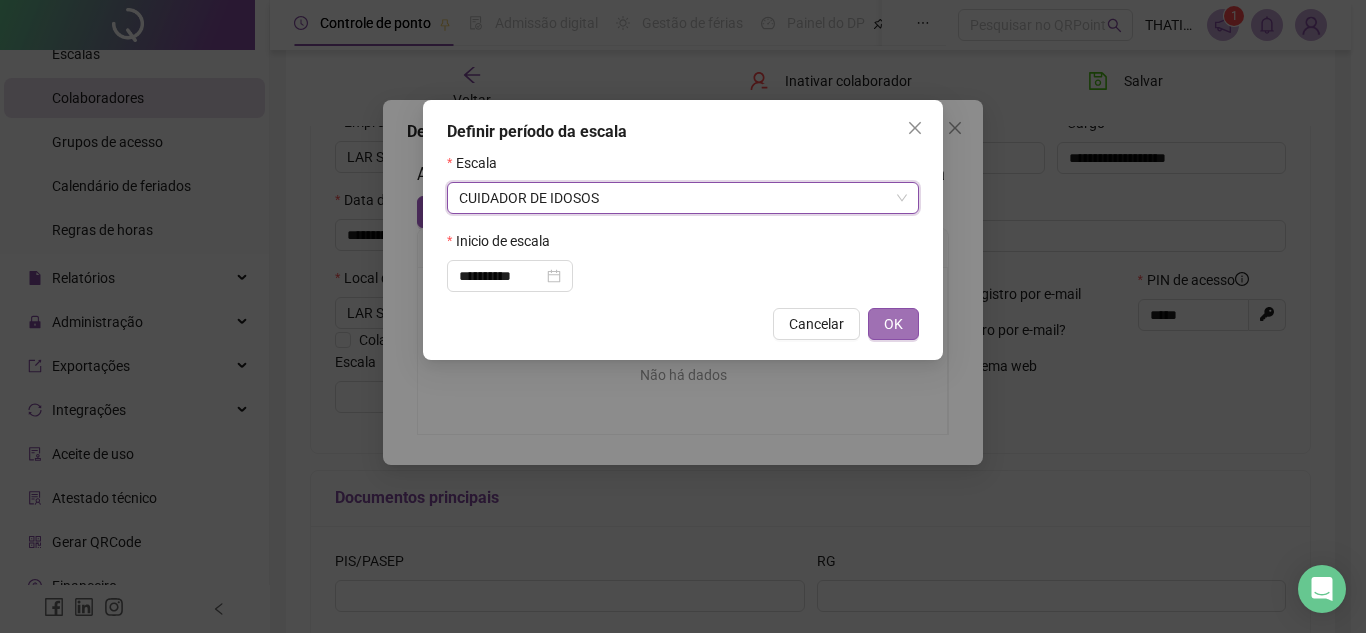 click on "OK" at bounding box center (893, 324) 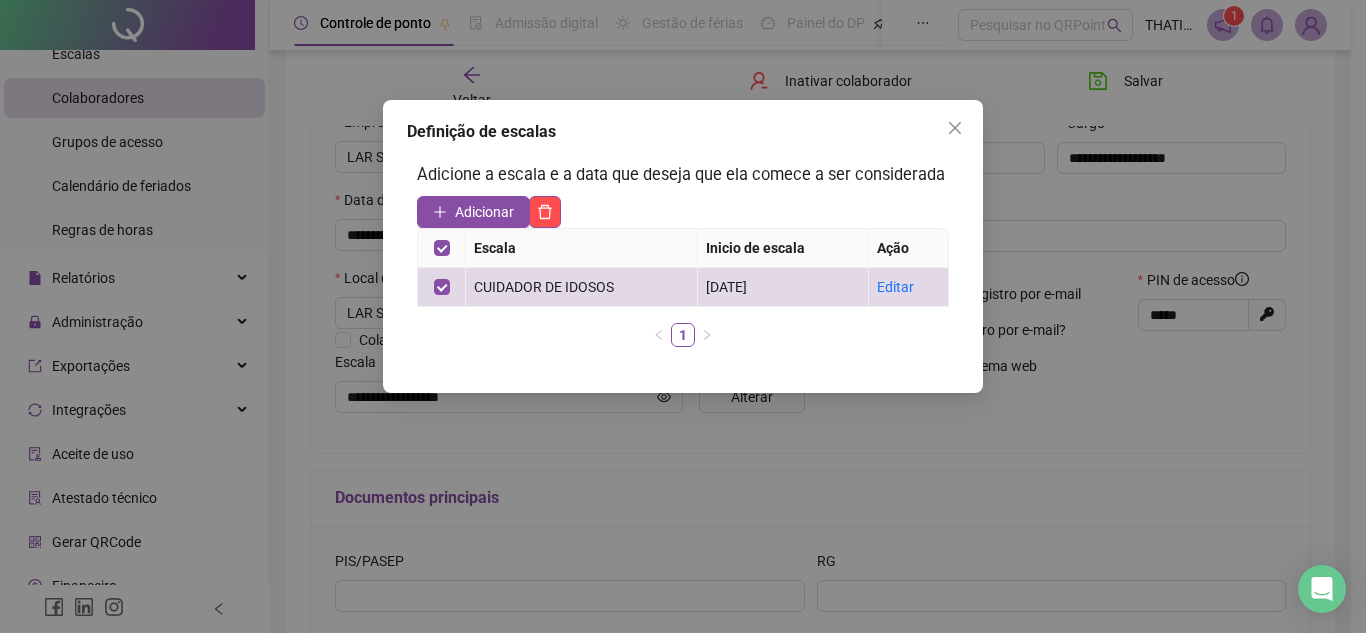 click on "Definição de escalas Adicione a escala e a data que deseja que ela comece a ser considerada Adicionar Escala Inicio de escala Ação         CUIDADOR DE IDOSOS   [DATE] Editar 1" at bounding box center [683, 316] 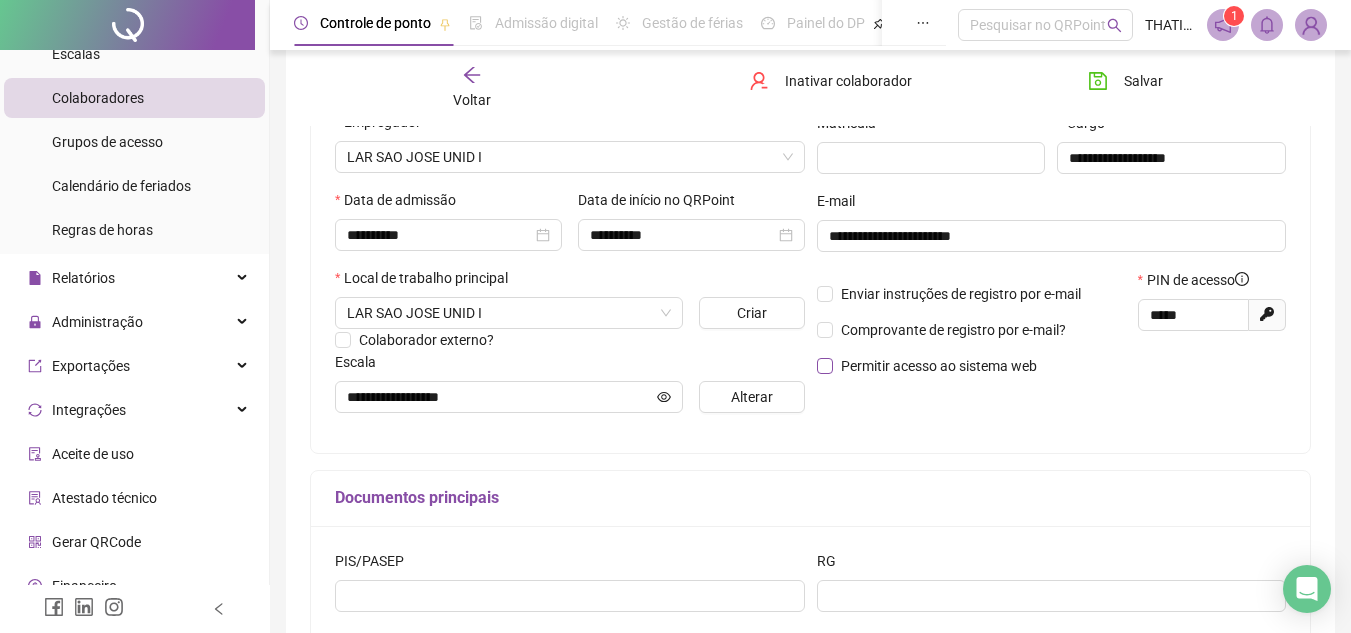 click on "Permitir acesso ao sistema web" at bounding box center [939, 366] 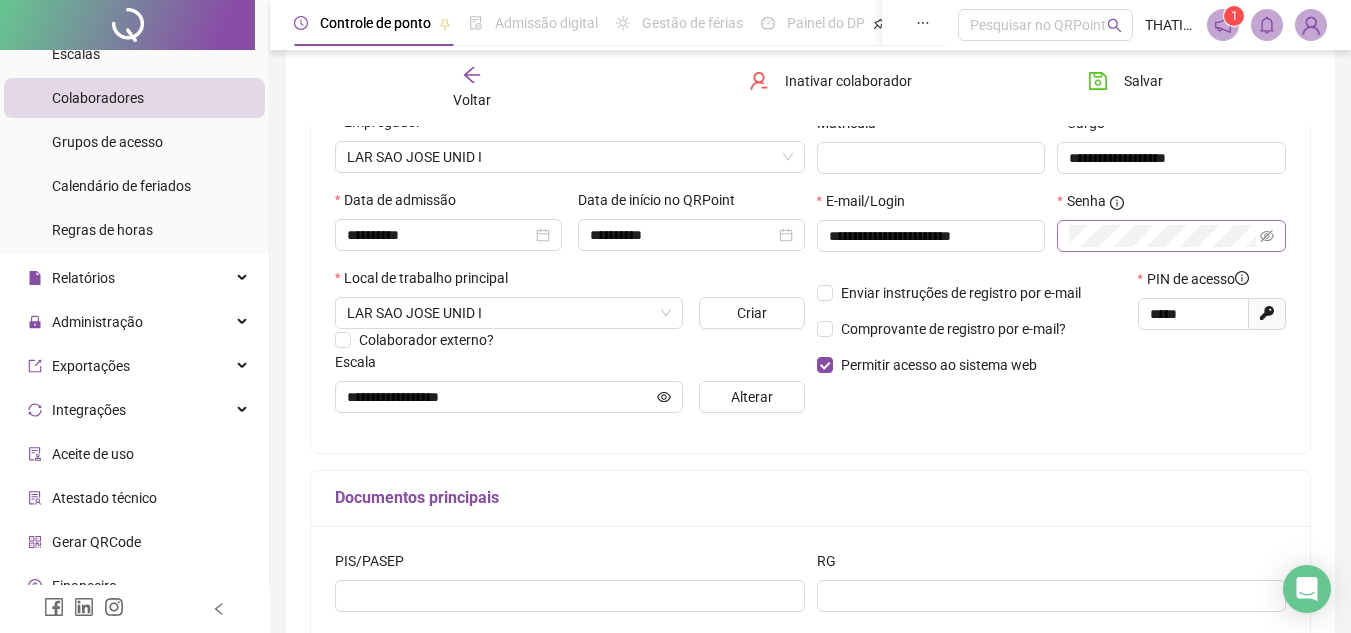 click at bounding box center (1171, 236) 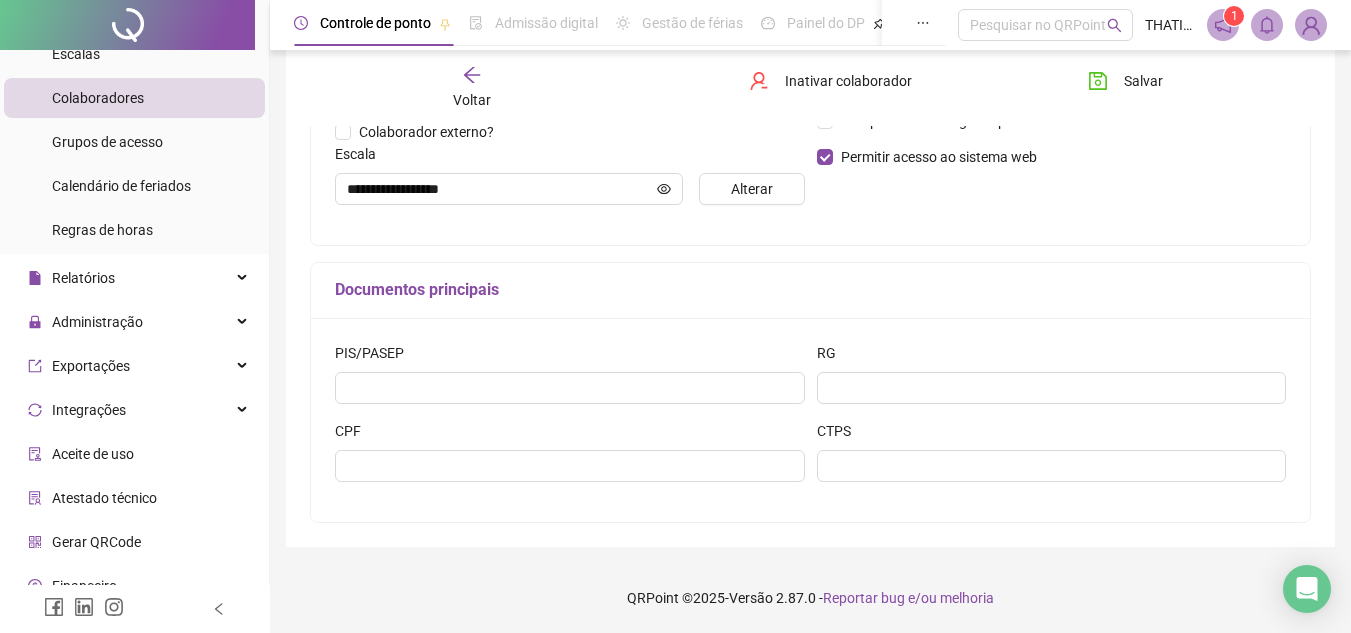 scroll, scrollTop: 8, scrollLeft: 0, axis: vertical 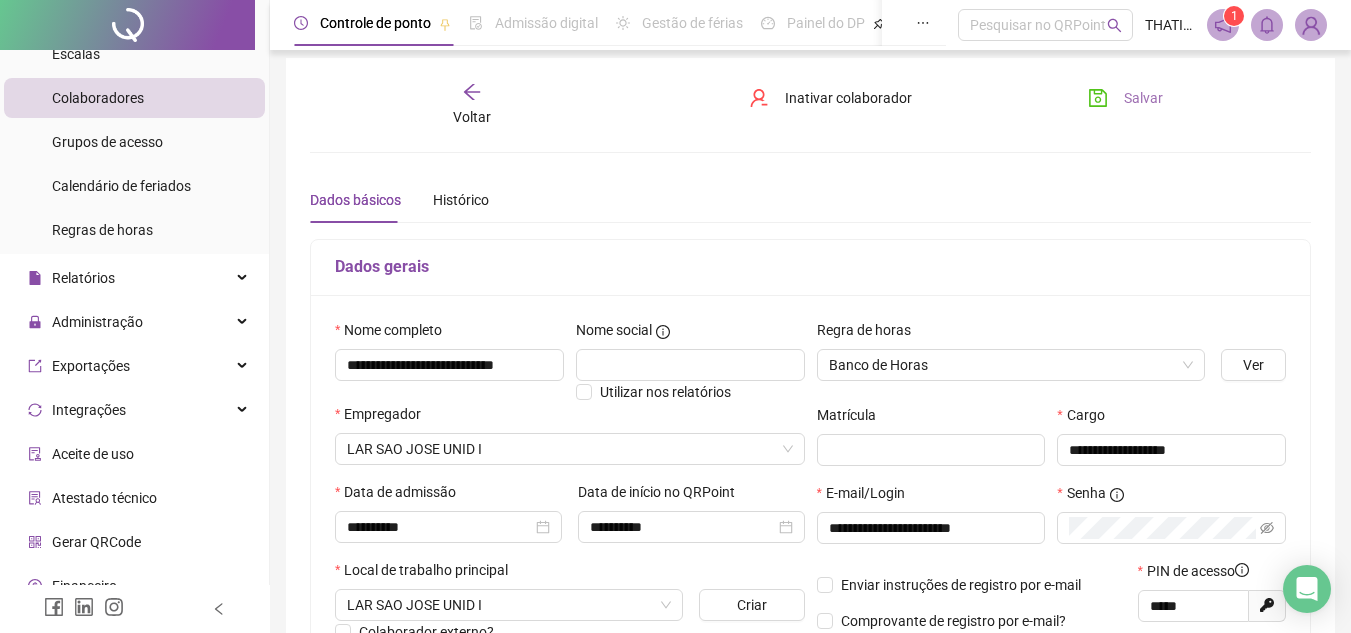 click on "Salvar" at bounding box center (1143, 98) 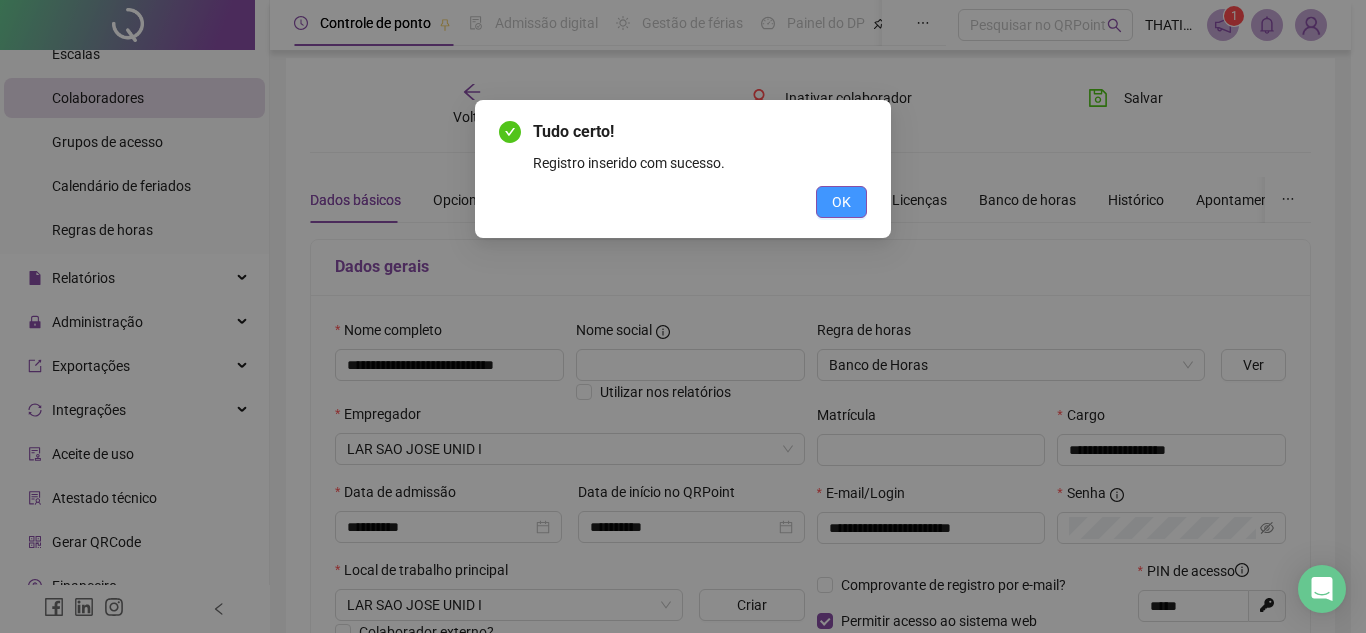 click on "OK" at bounding box center (841, 202) 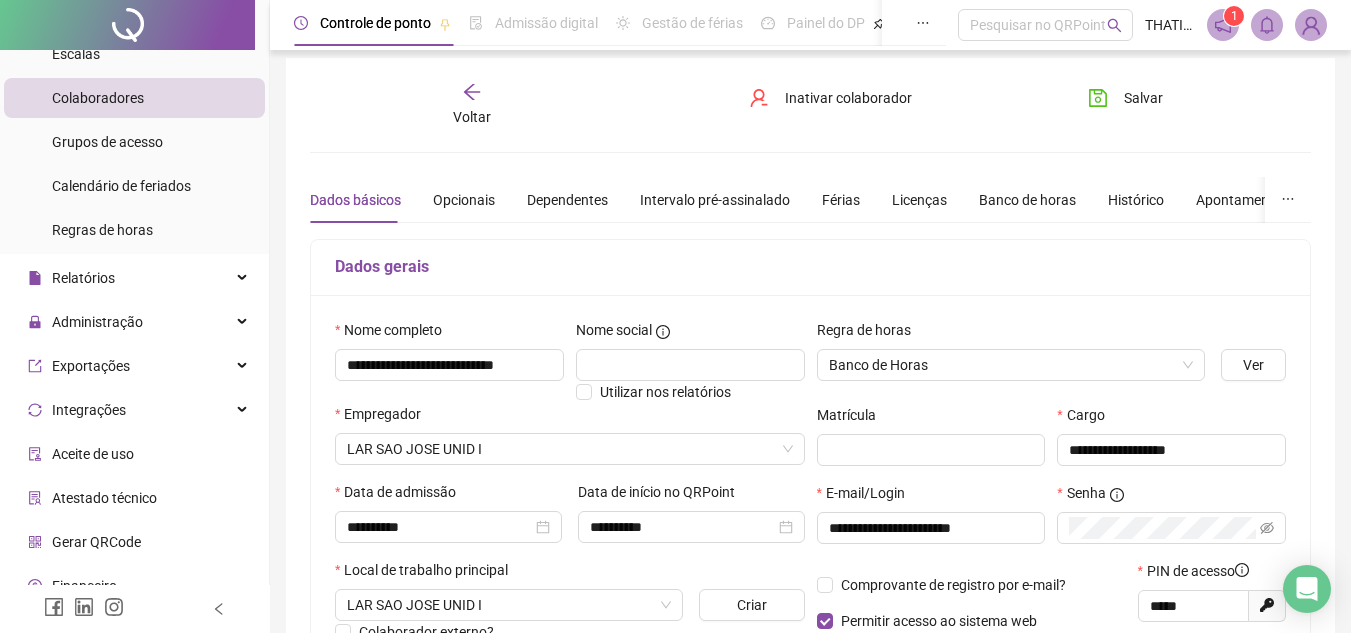 scroll, scrollTop: 0, scrollLeft: 0, axis: both 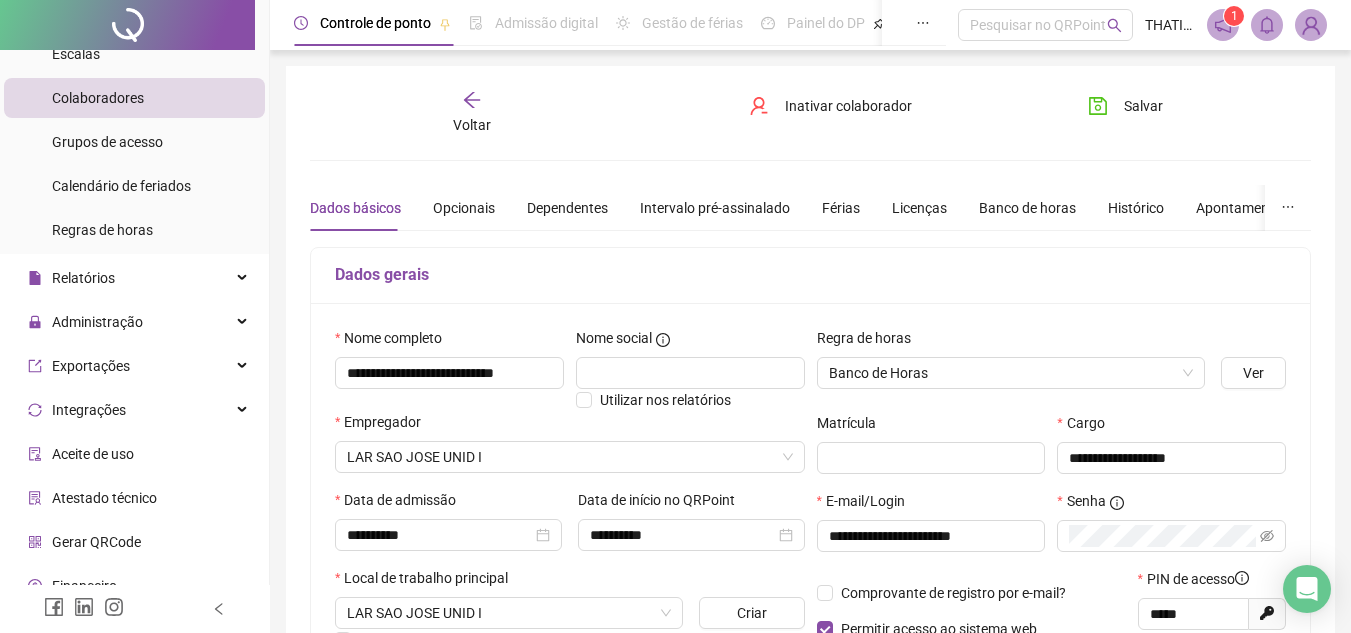 click on "Voltar" at bounding box center (472, 113) 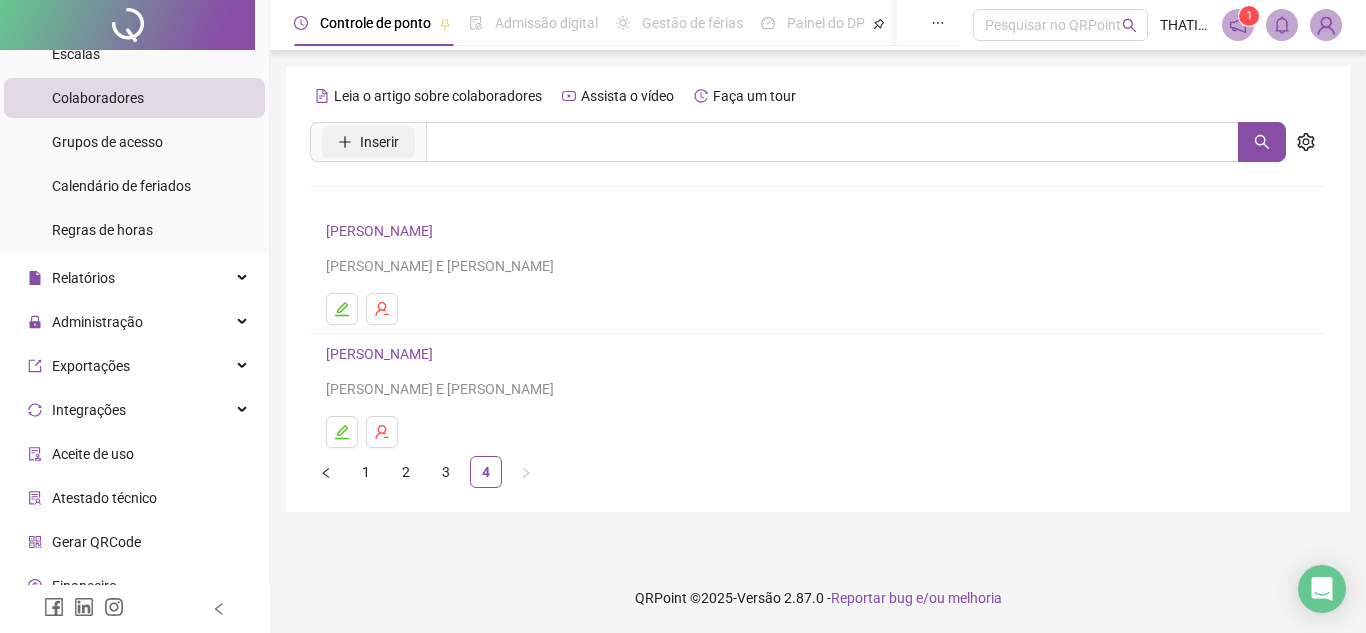 click on "Inserir" at bounding box center (379, 142) 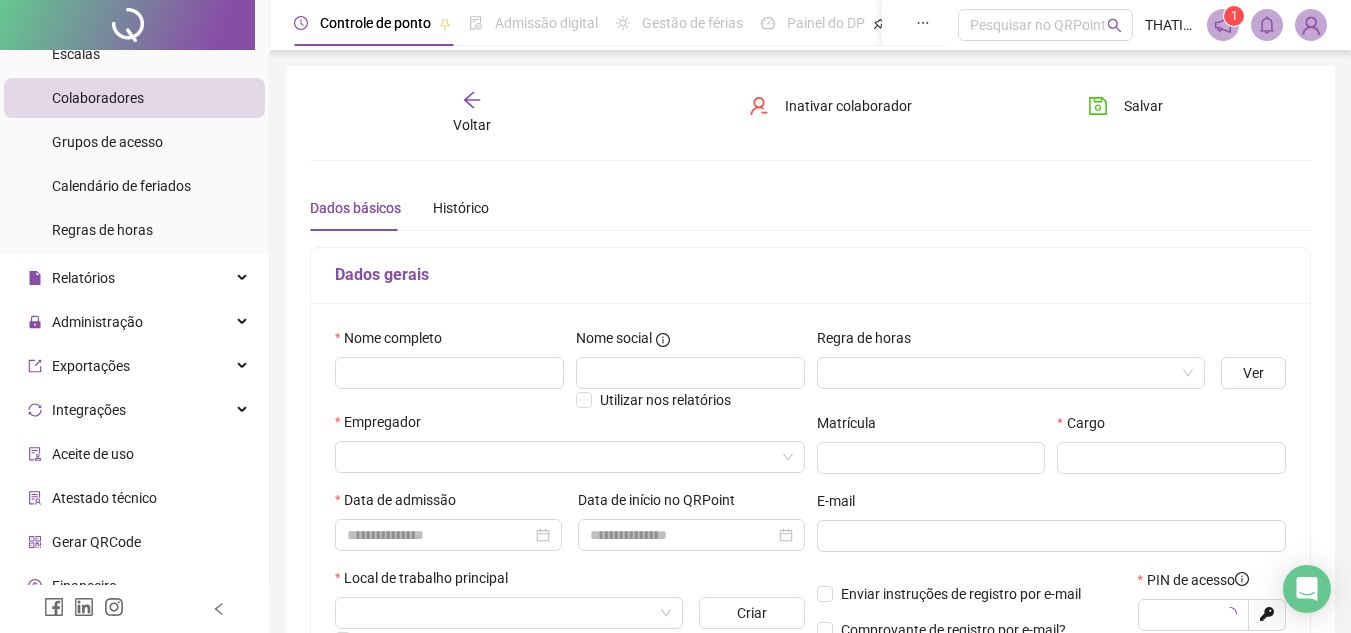 type on "*****" 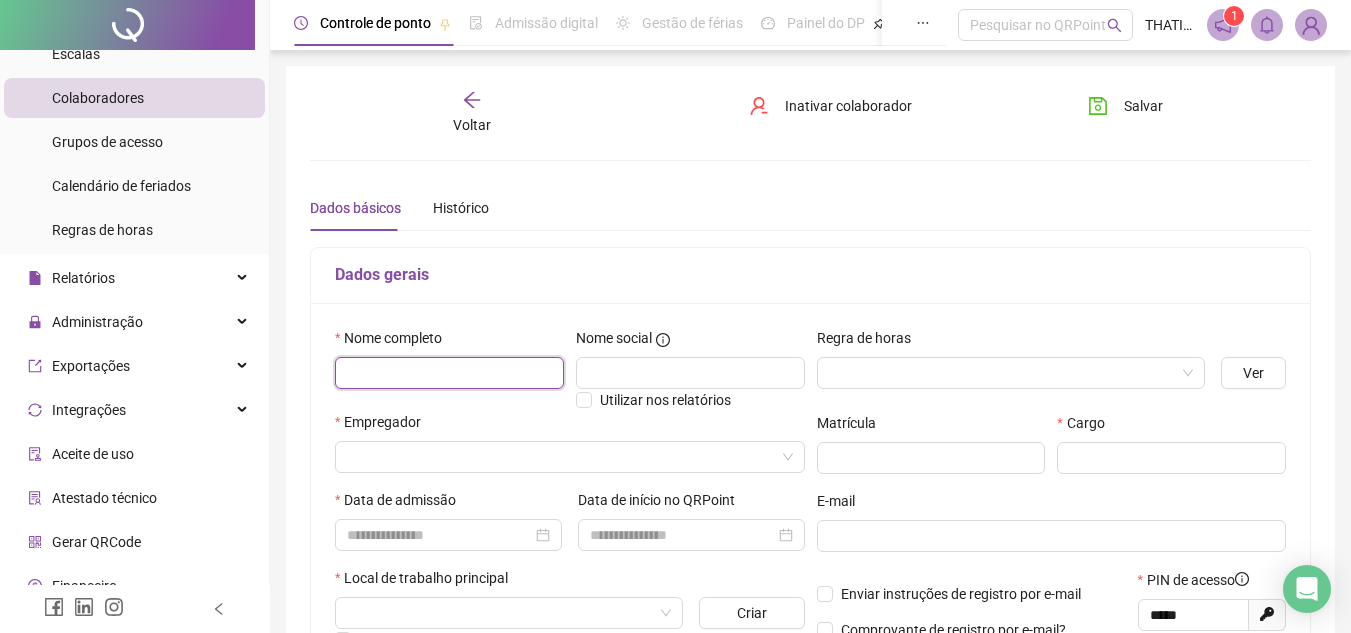 click at bounding box center [449, 373] 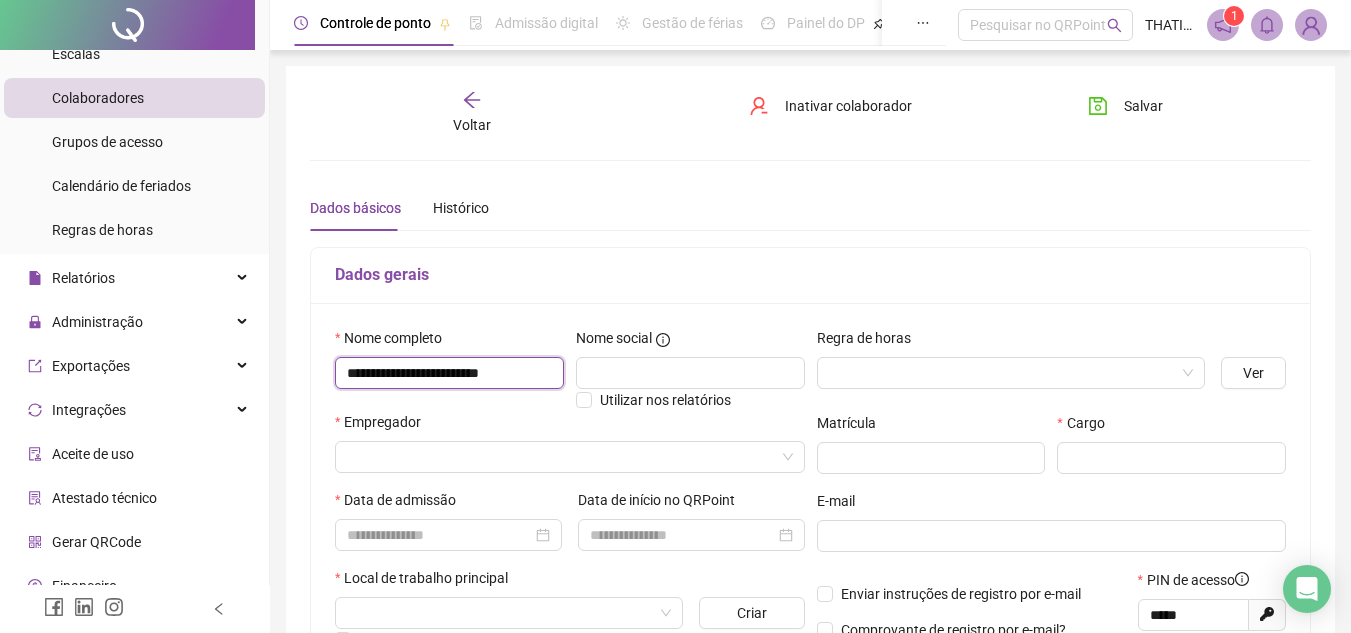 type on "**********" 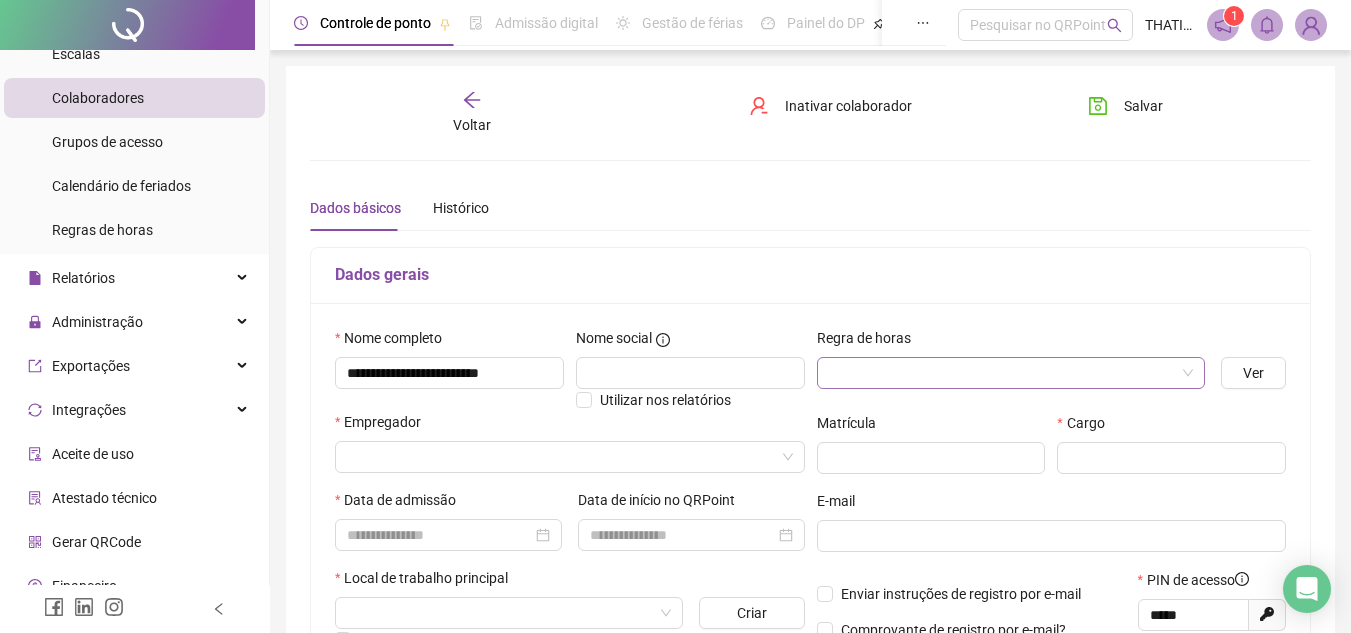 click at bounding box center (1005, 373) 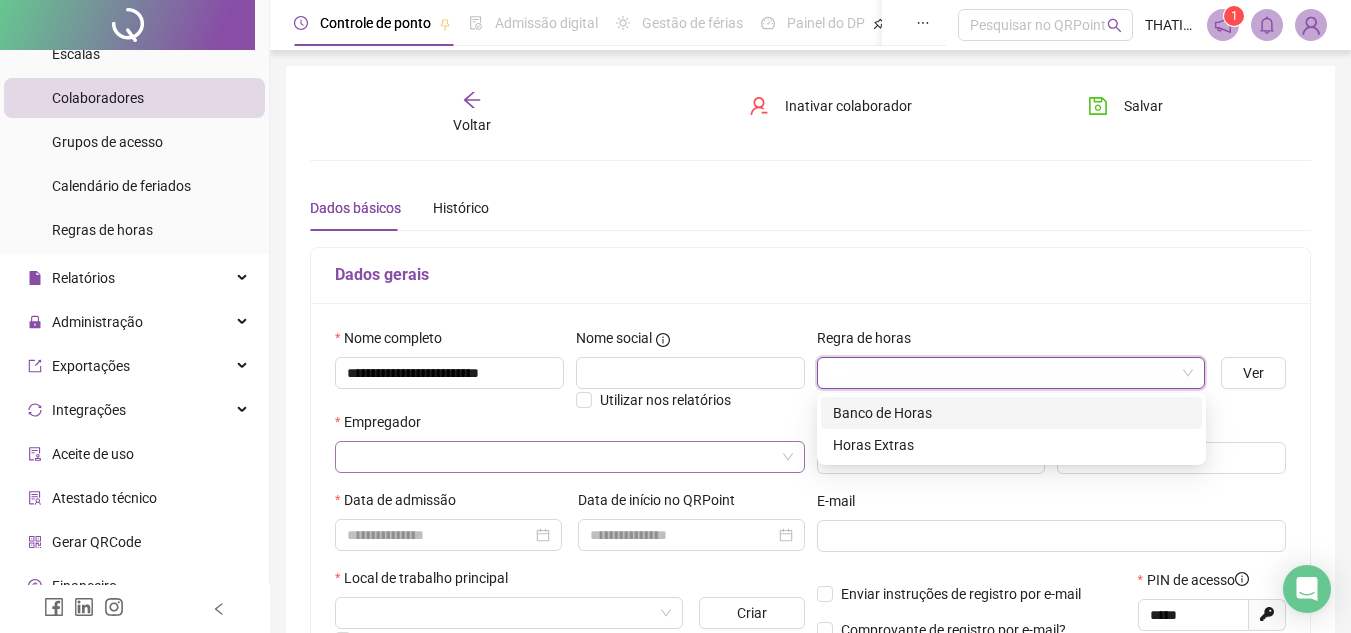 drag, startPoint x: 850, startPoint y: 408, endPoint x: 786, endPoint y: 471, distance: 89.80534 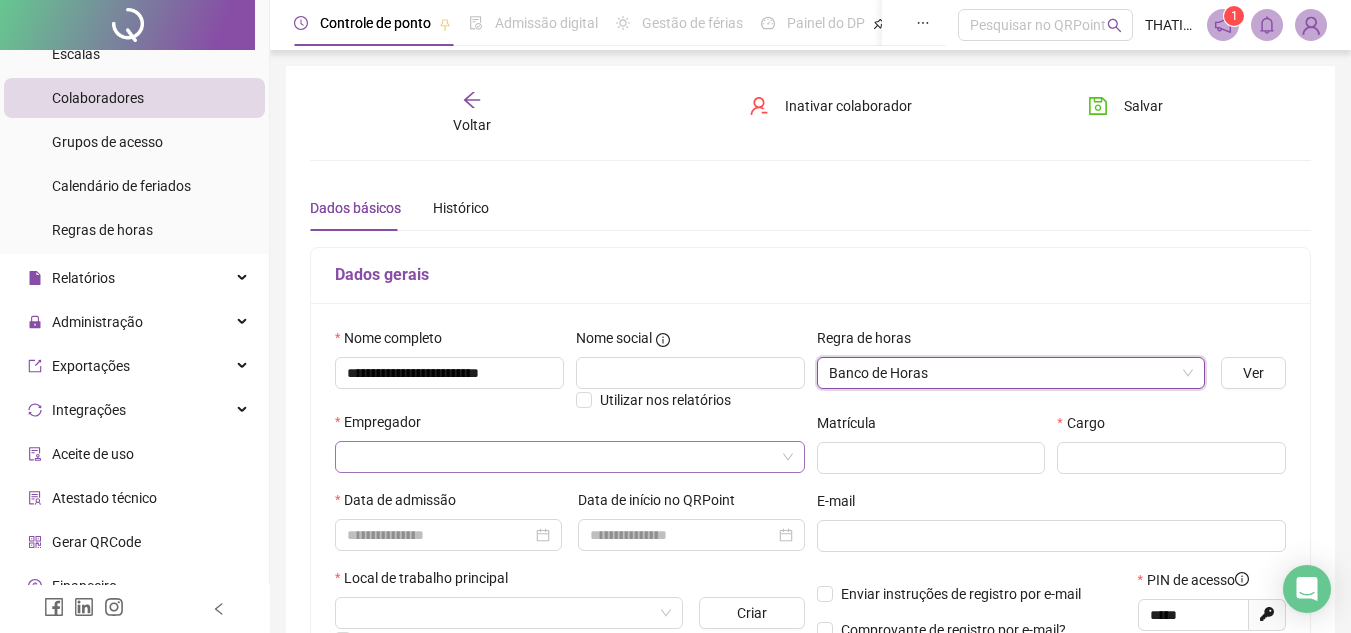 click at bounding box center [564, 457] 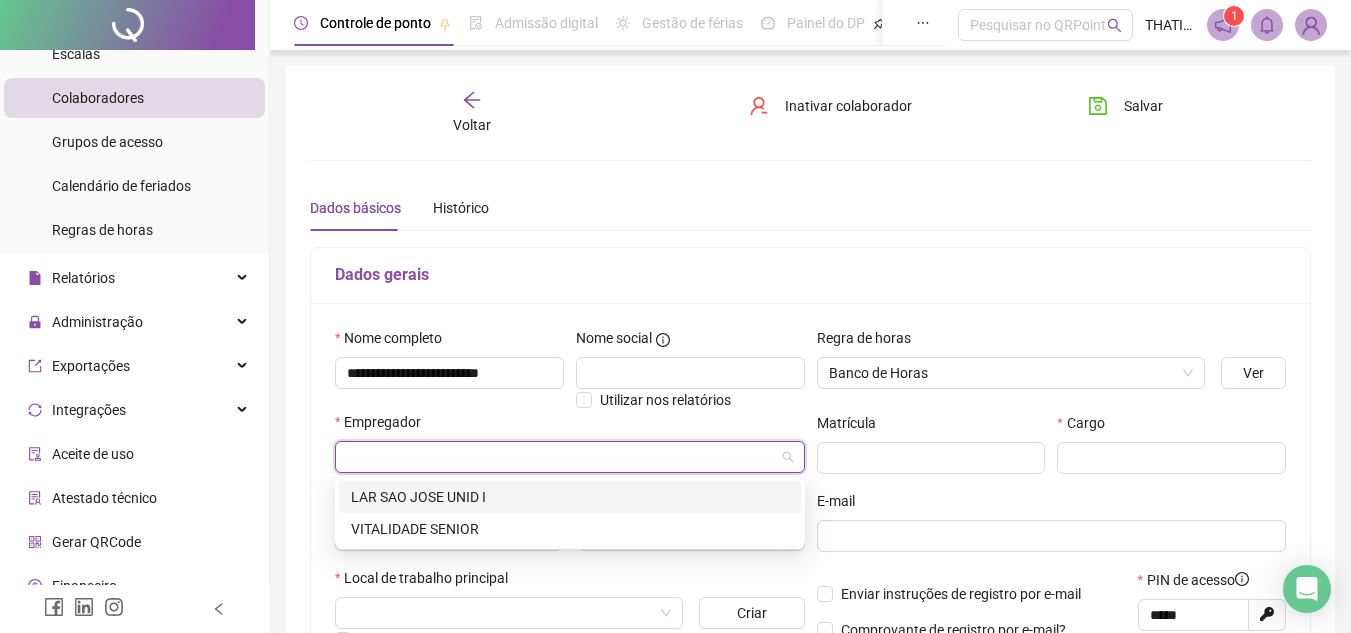 click on "LAR SAO JOSE UNID I" at bounding box center (570, 497) 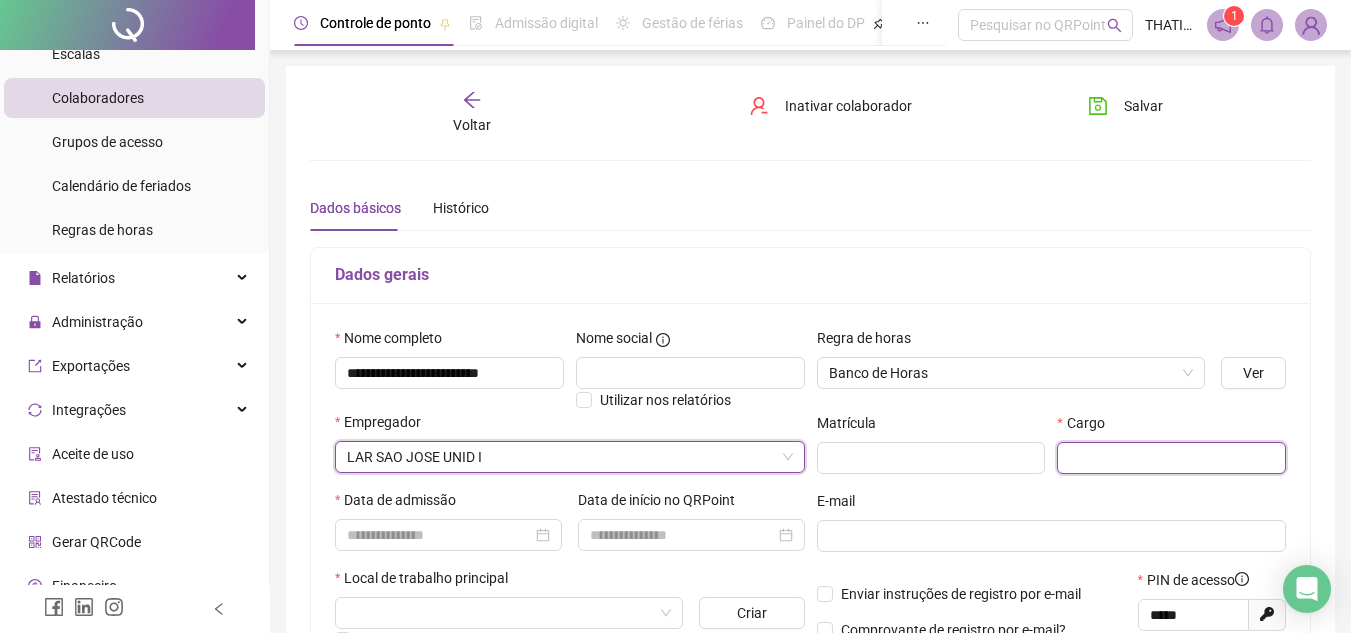click at bounding box center [1171, 458] 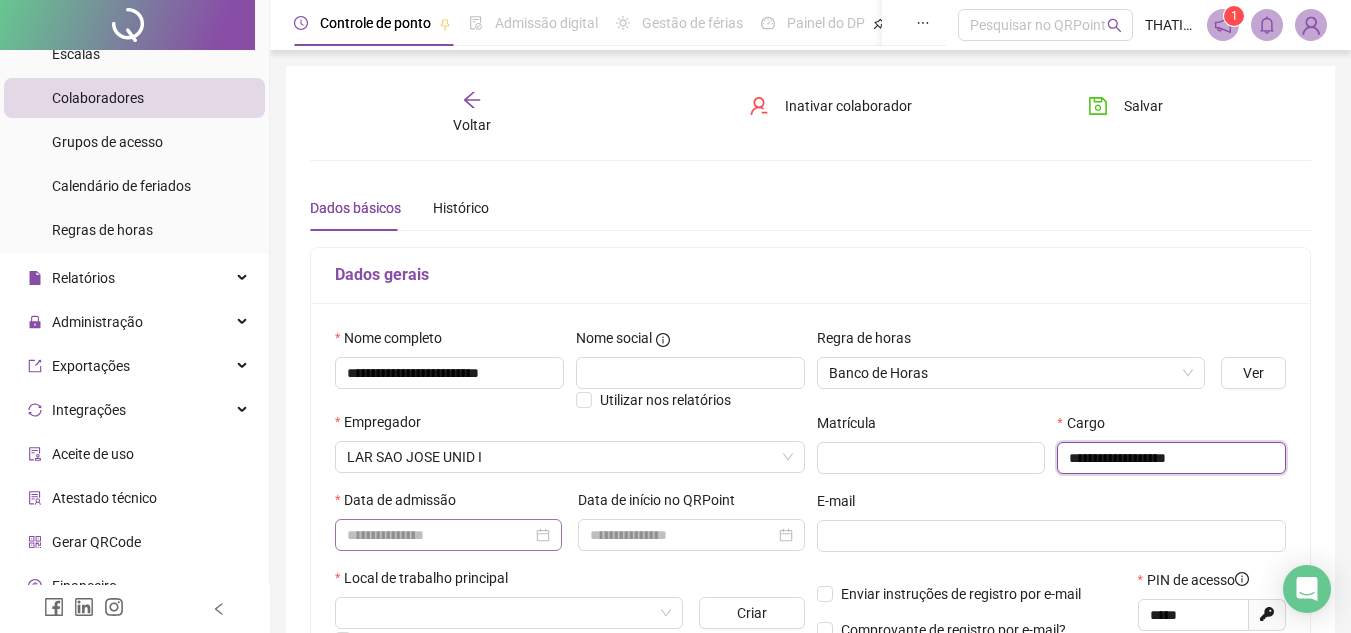 click at bounding box center (448, 535) 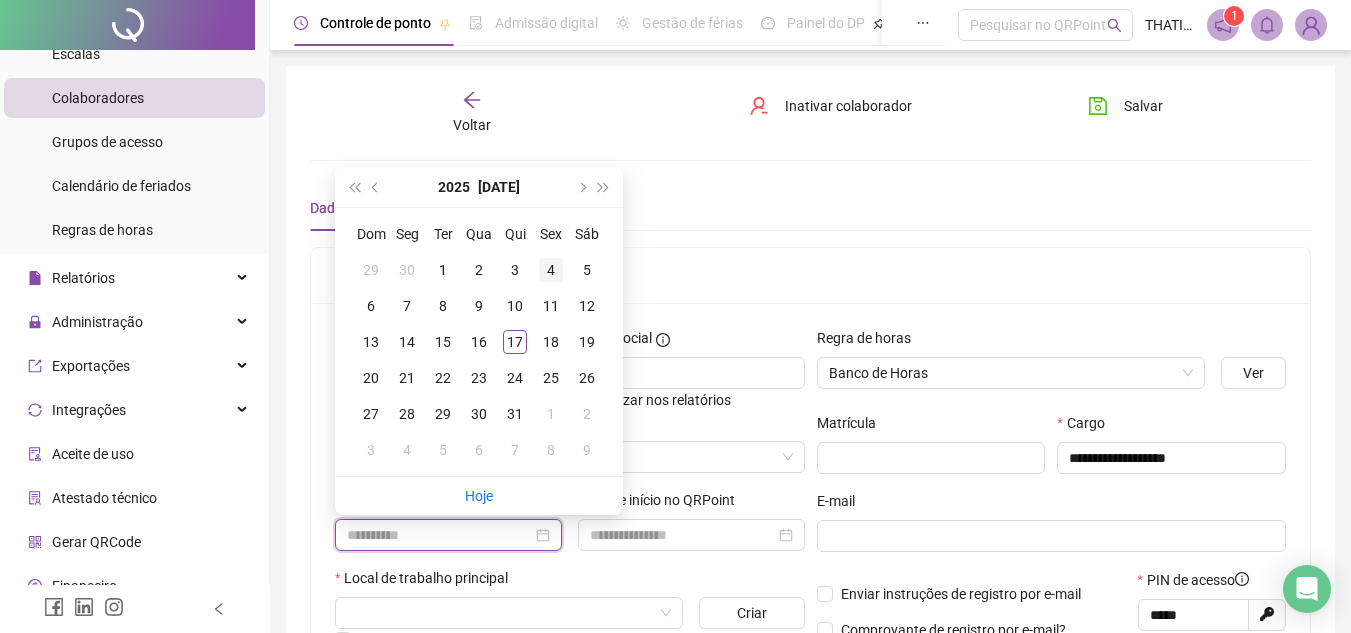 type on "**********" 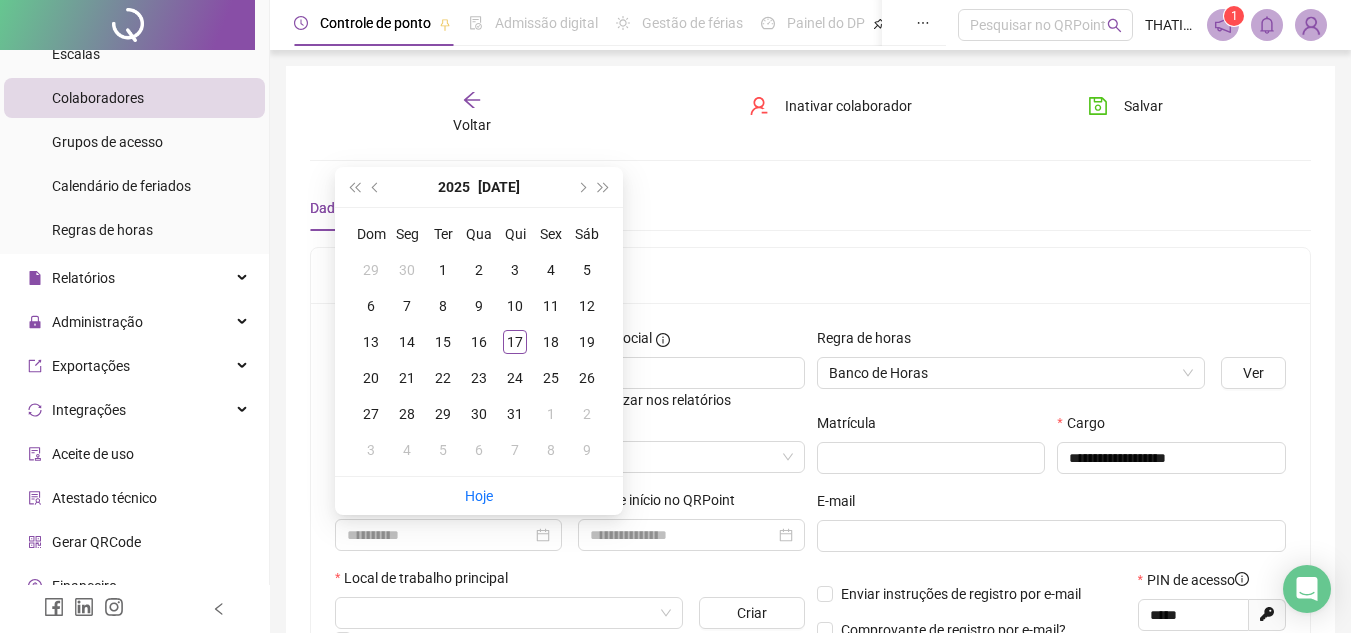 click on "4" at bounding box center [551, 270] 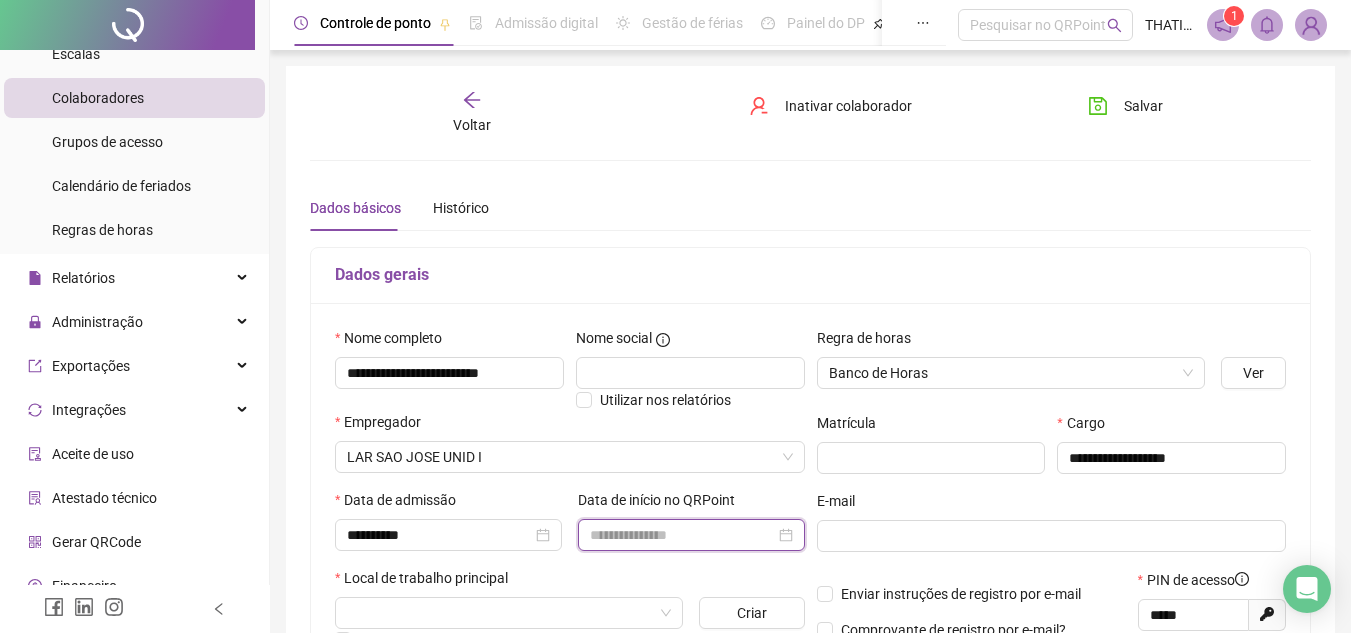 click at bounding box center [682, 535] 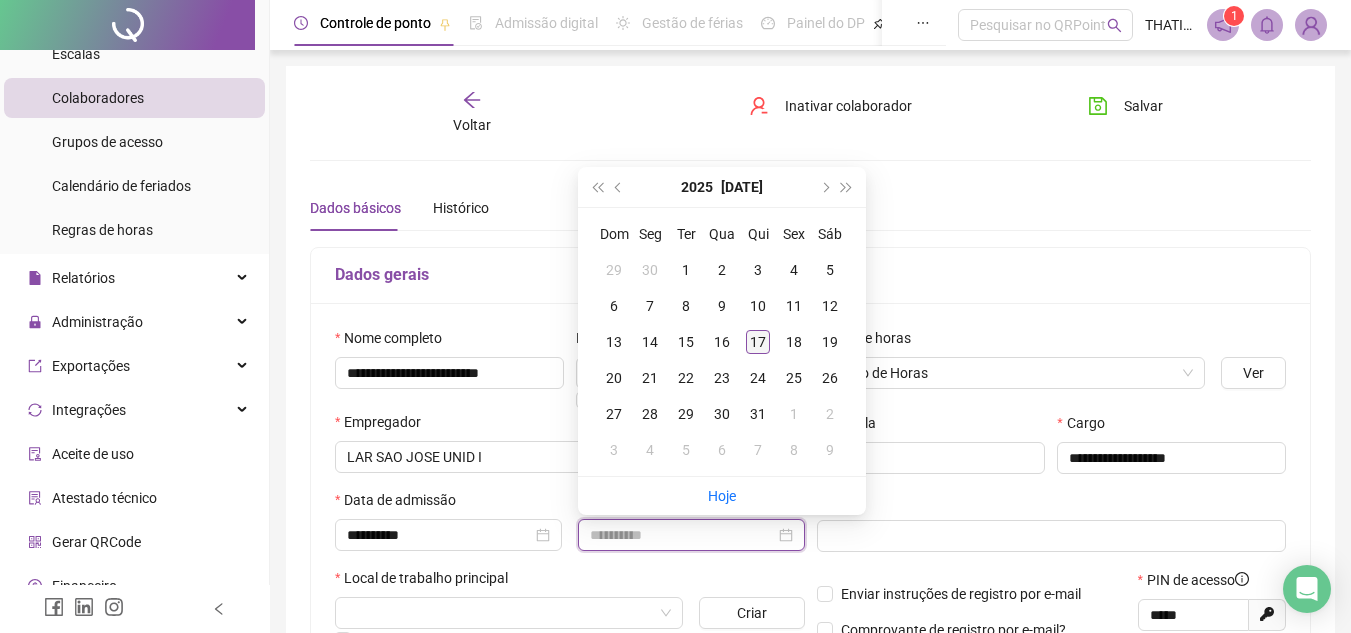 type on "**********" 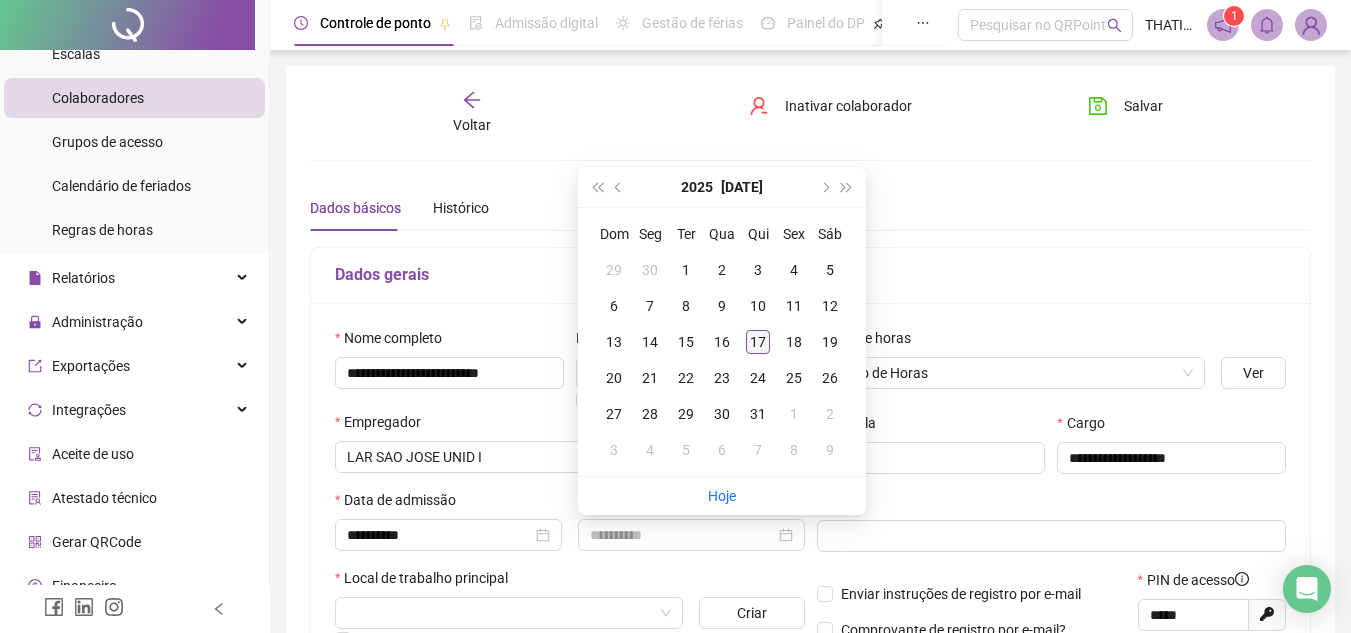 click on "17" at bounding box center (758, 342) 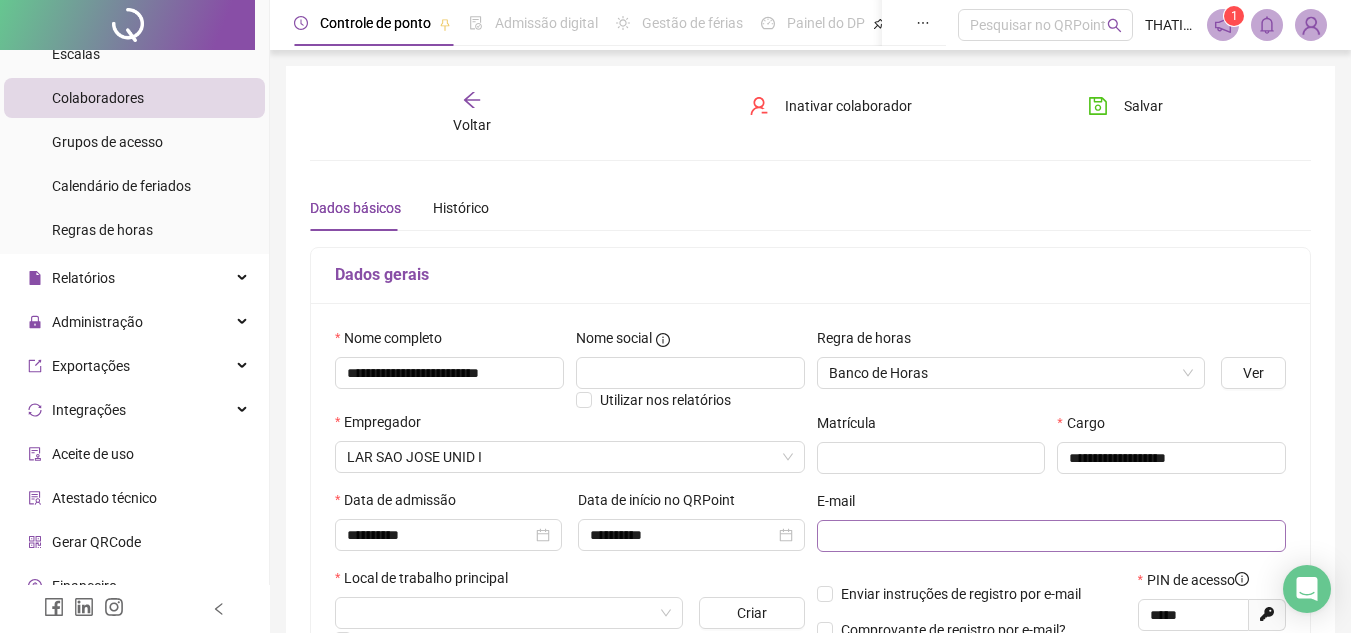 click at bounding box center (1052, 536) 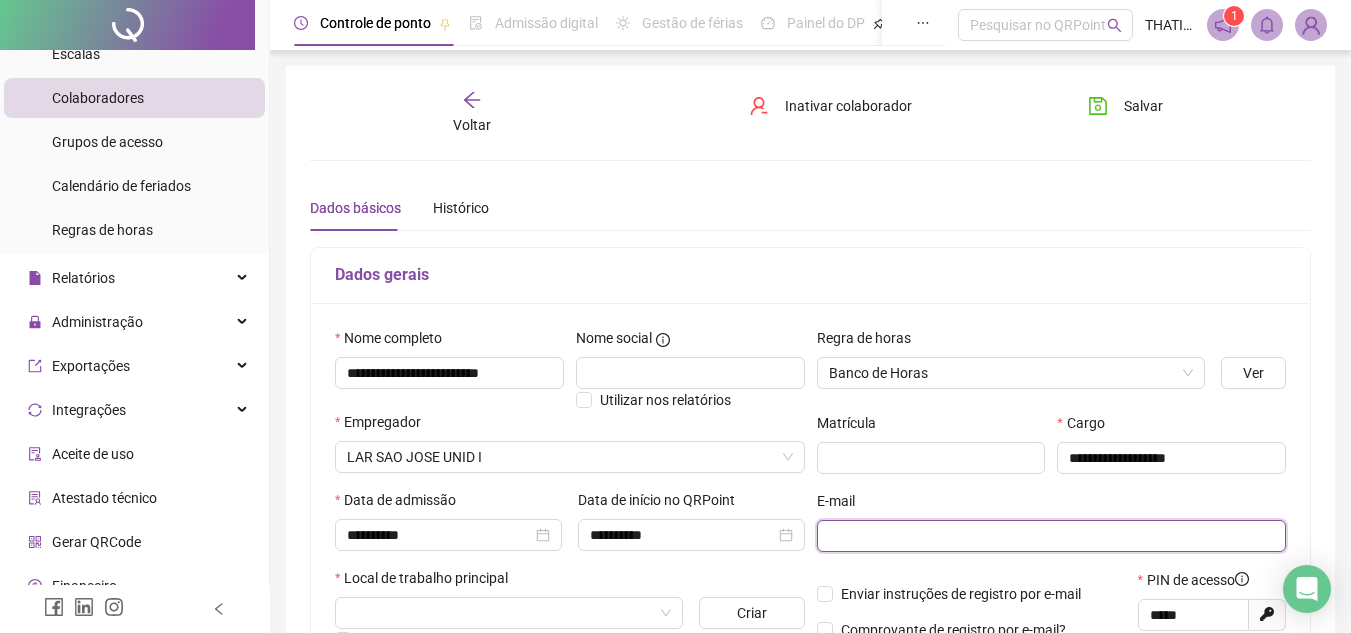 paste on "**********" 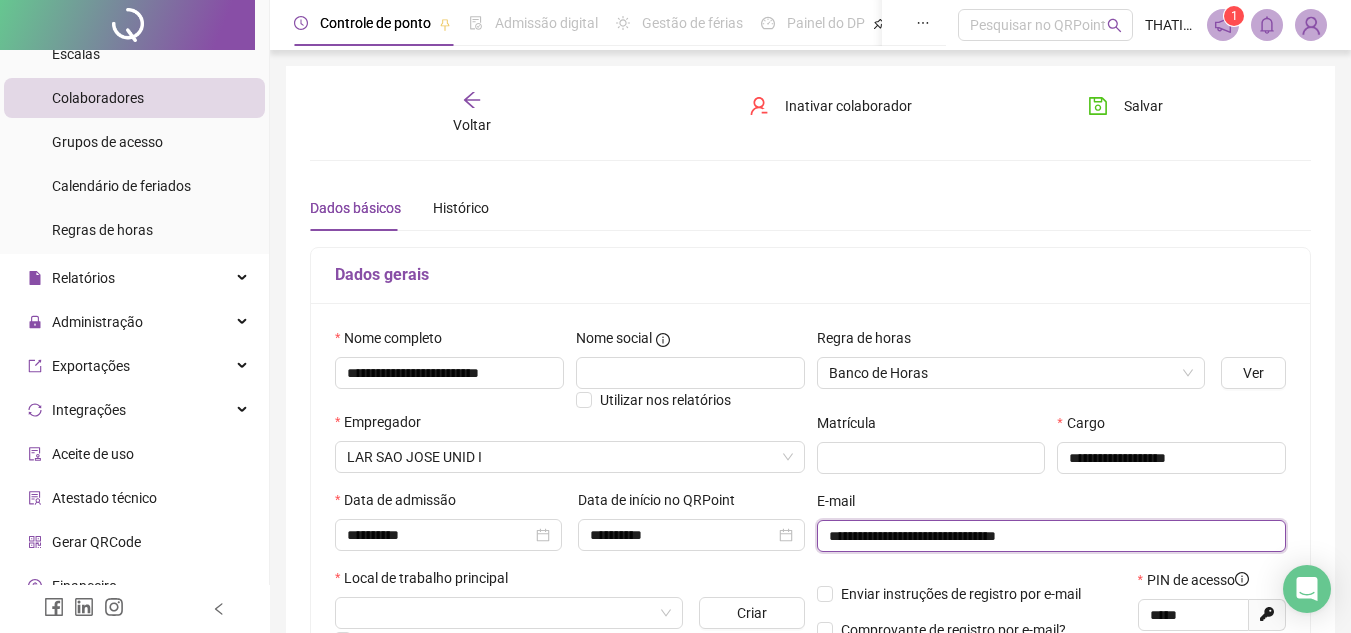 scroll, scrollTop: 200, scrollLeft: 0, axis: vertical 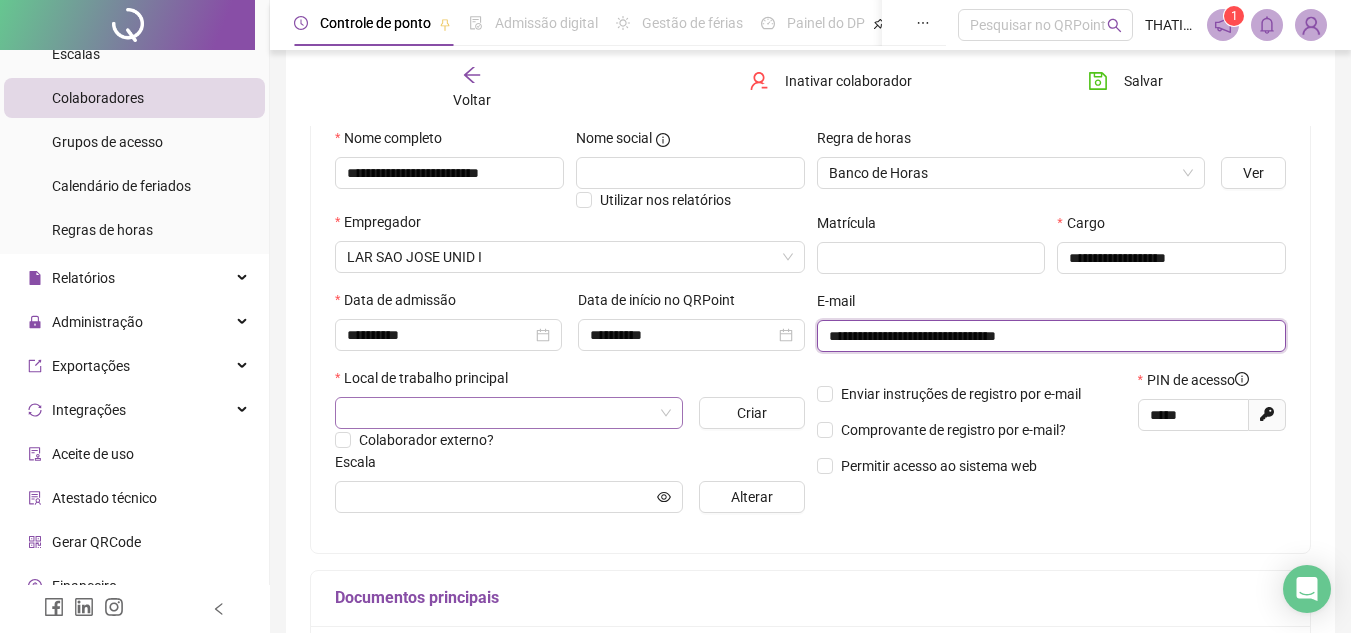 type on "**********" 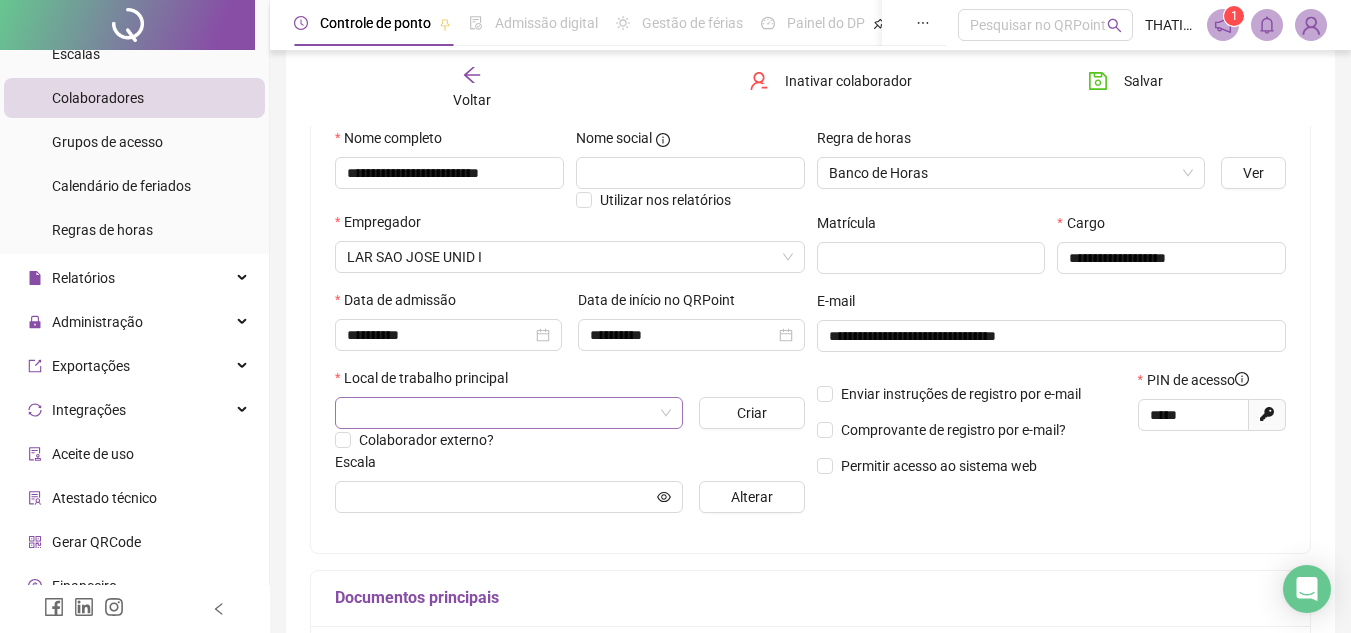 click at bounding box center [503, 413] 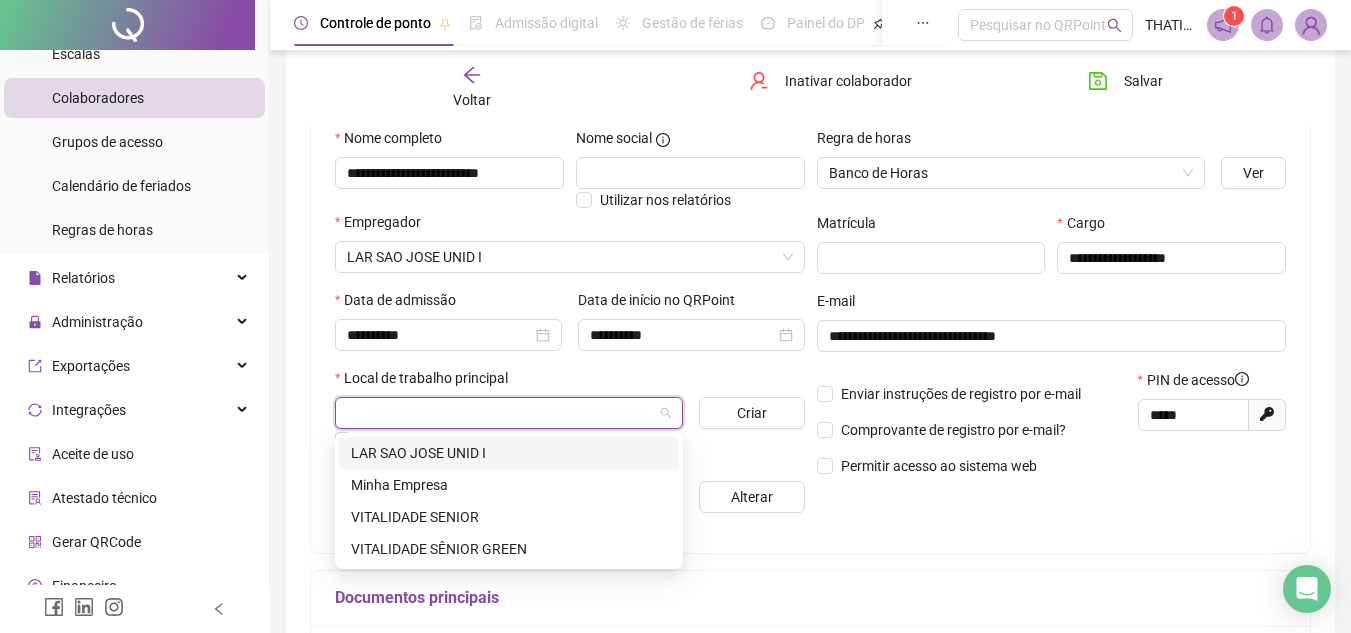 click on "LAR SAO JOSE UNID I" at bounding box center [509, 453] 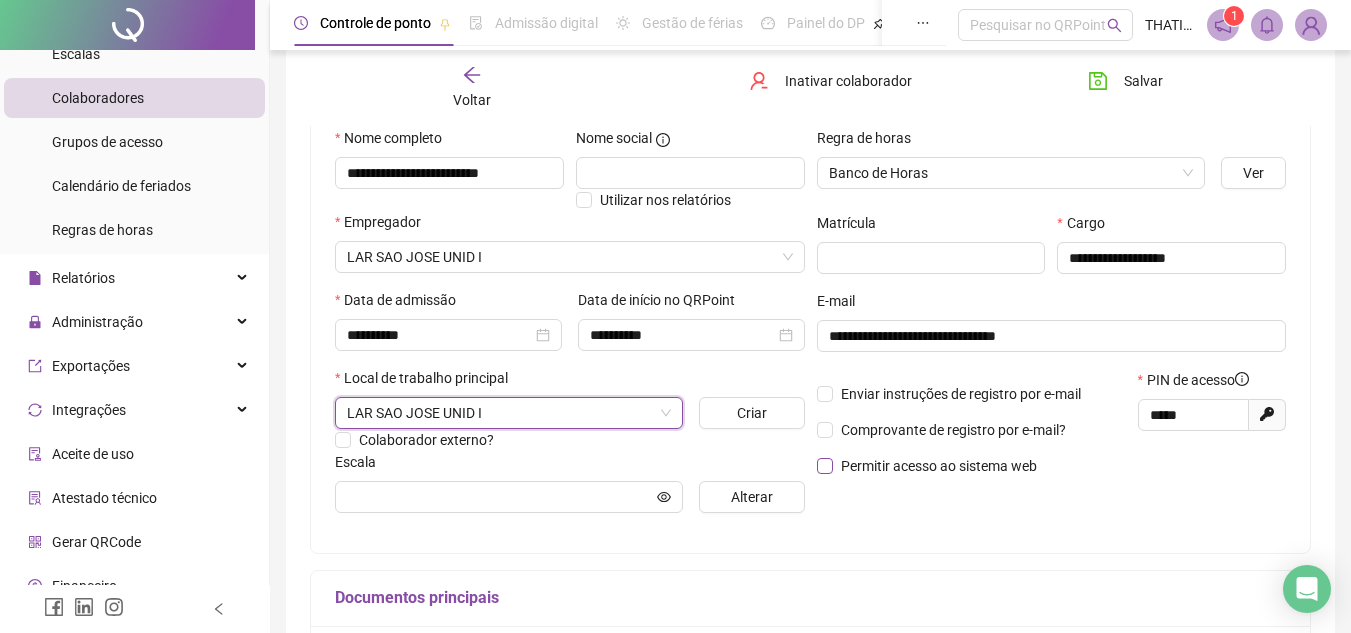 click on "Permitir acesso ao sistema web" at bounding box center [939, 466] 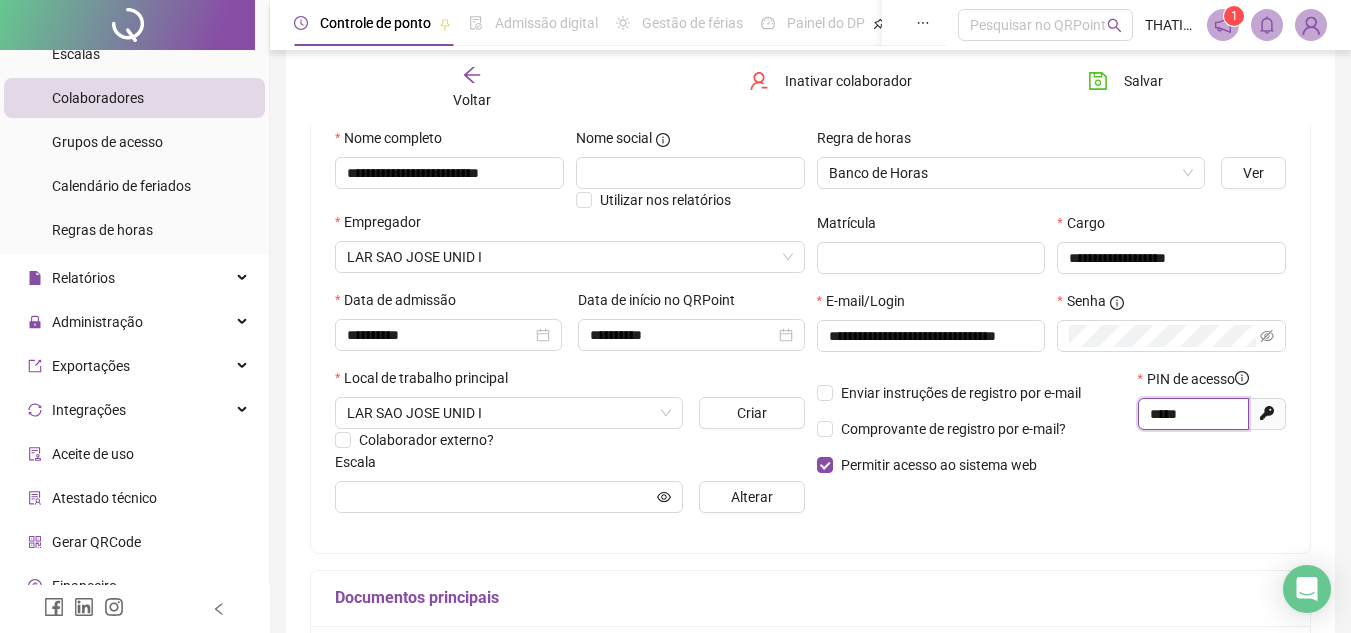 click on "*****" at bounding box center (1191, 414) 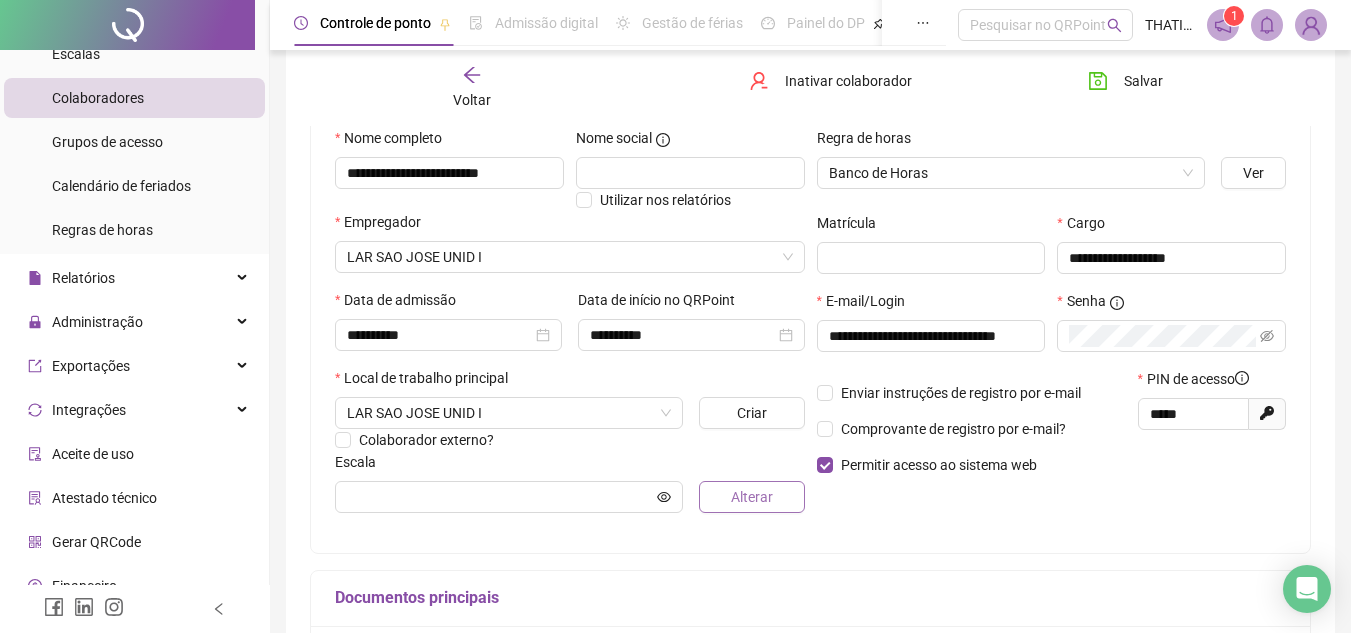 click on "Alterar" at bounding box center (751, 497) 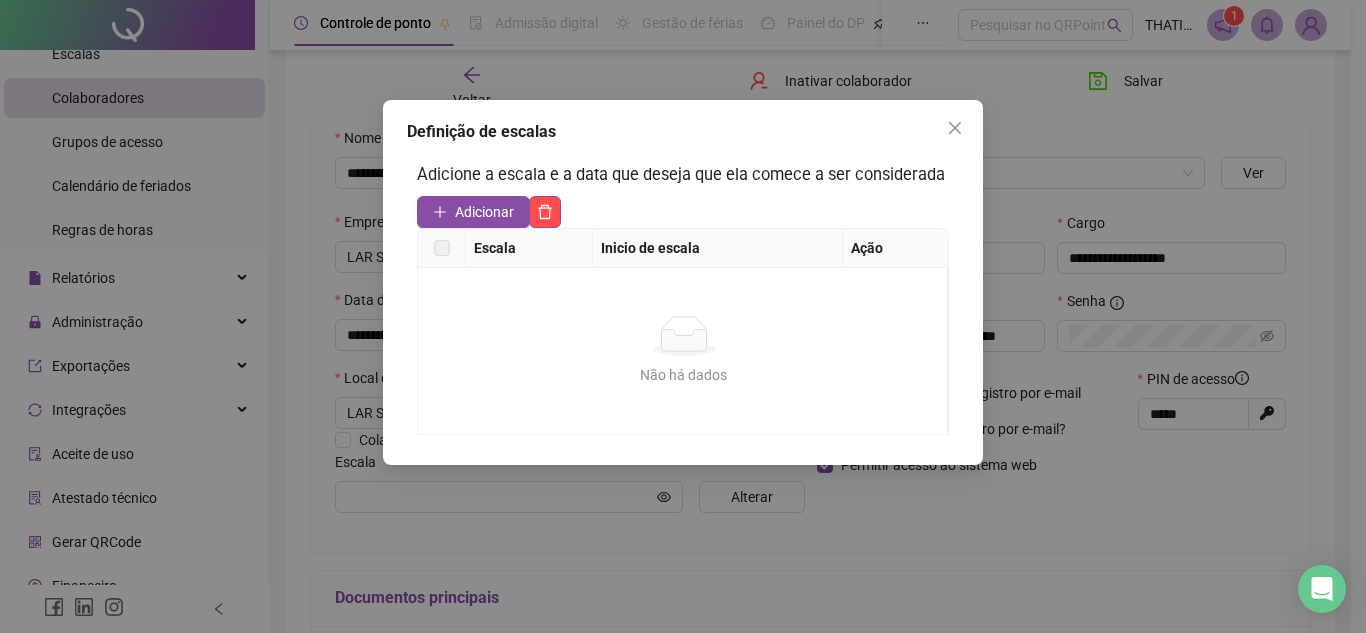 drag, startPoint x: 777, startPoint y: 505, endPoint x: 814, endPoint y: 564, distance: 69.641945 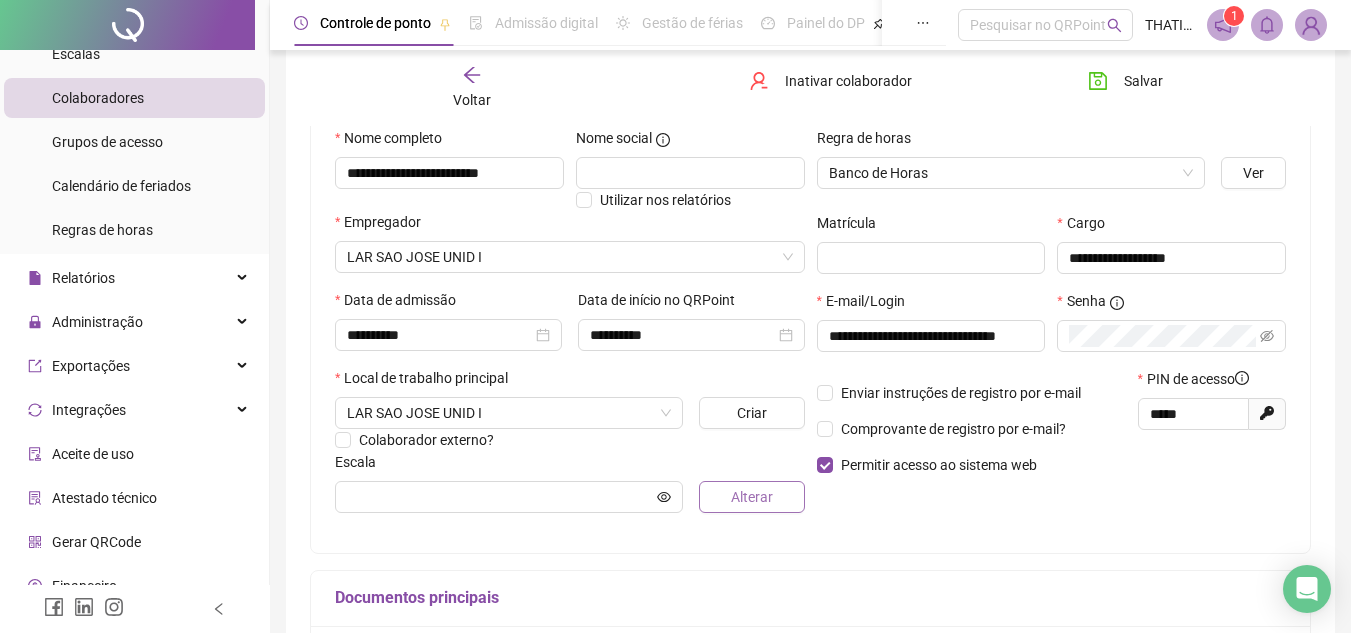 click on "Alterar" at bounding box center [751, 497] 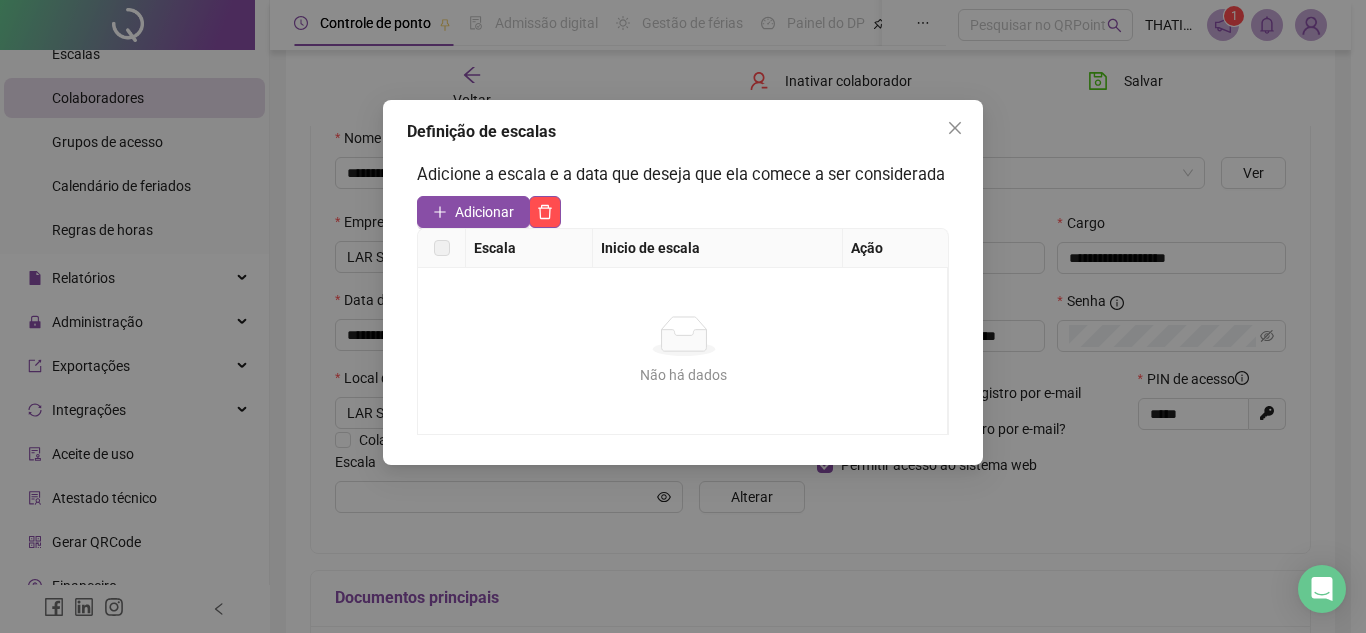 click on "Escala Inicio de escala Ação         Não há dados Não há dados" at bounding box center (683, 331) 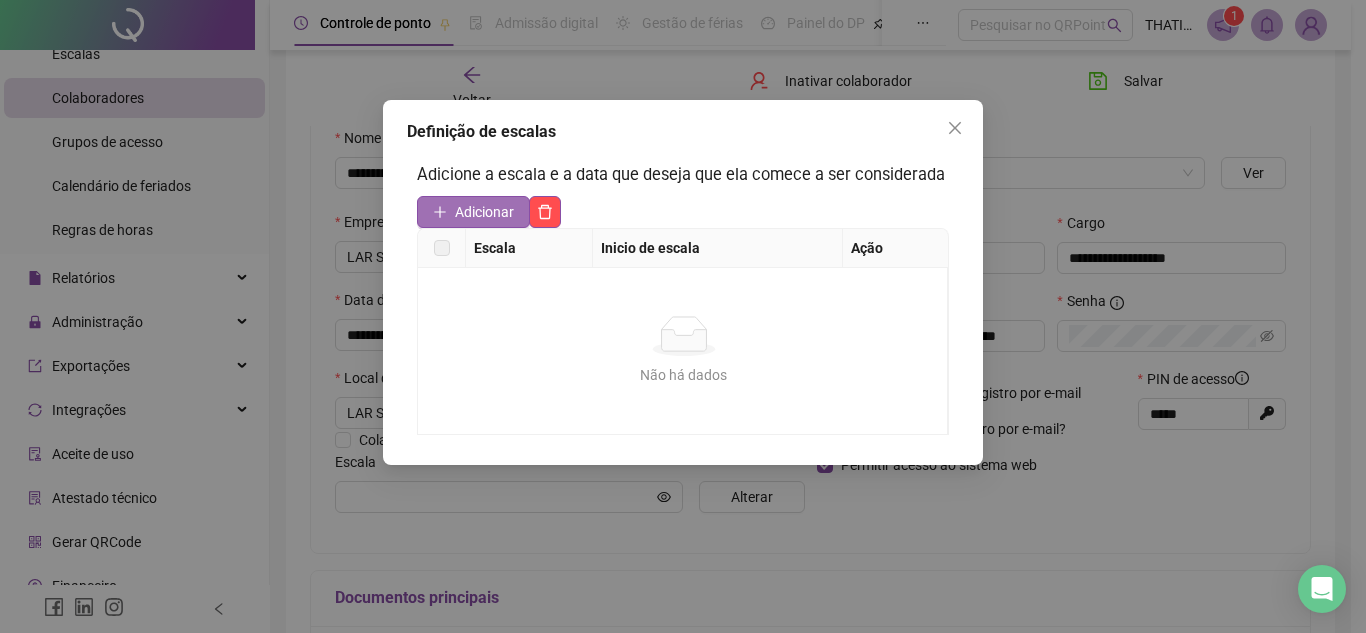 click on "Adicionar" at bounding box center [484, 212] 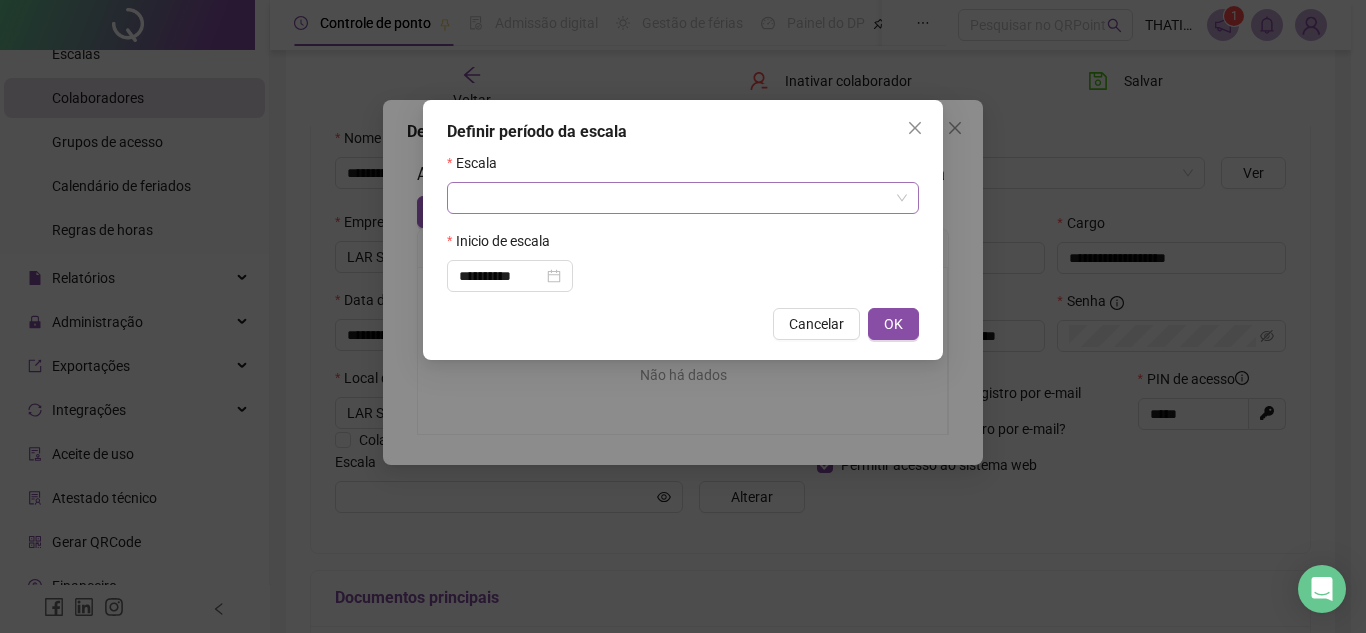 click at bounding box center [677, 198] 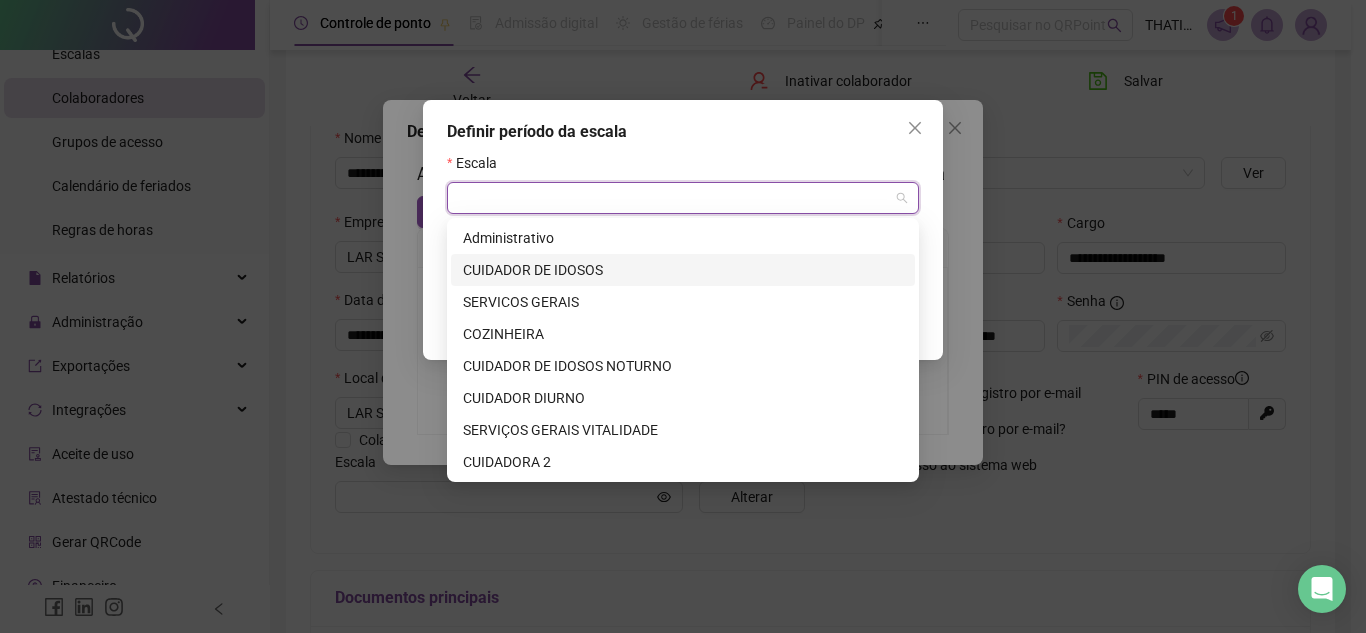 click on "CUIDADOR DE IDOSOS" at bounding box center (683, 270) 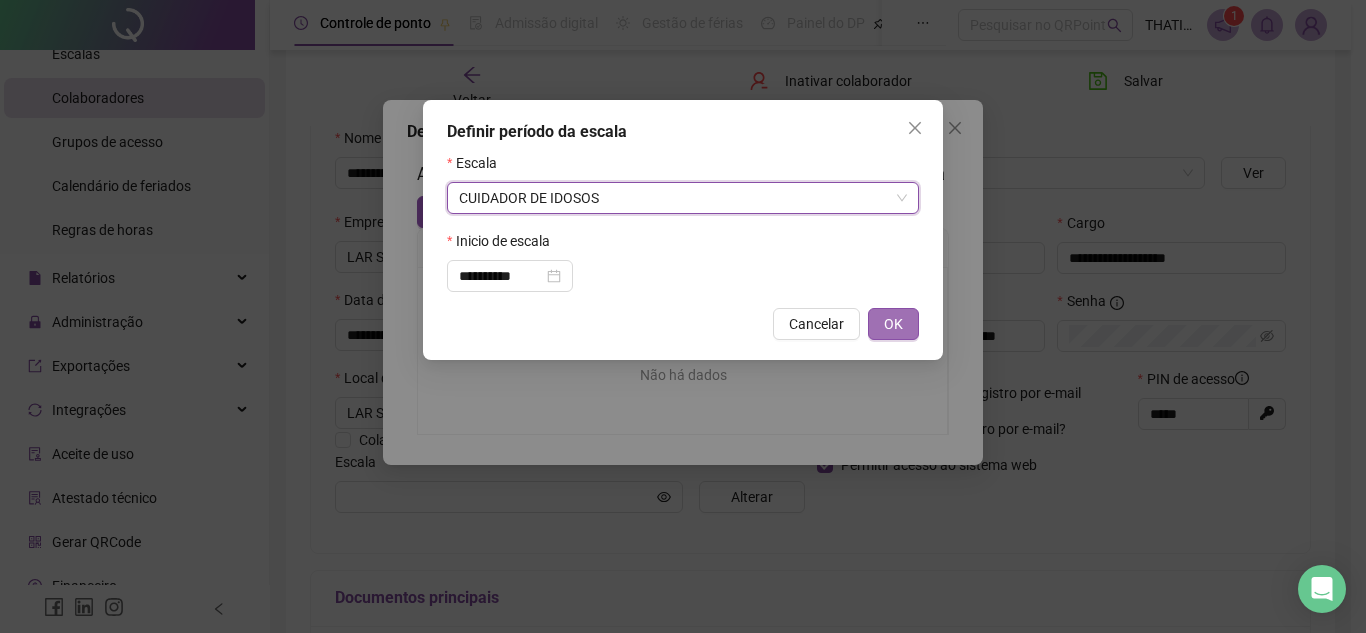 click on "OK" at bounding box center [893, 324] 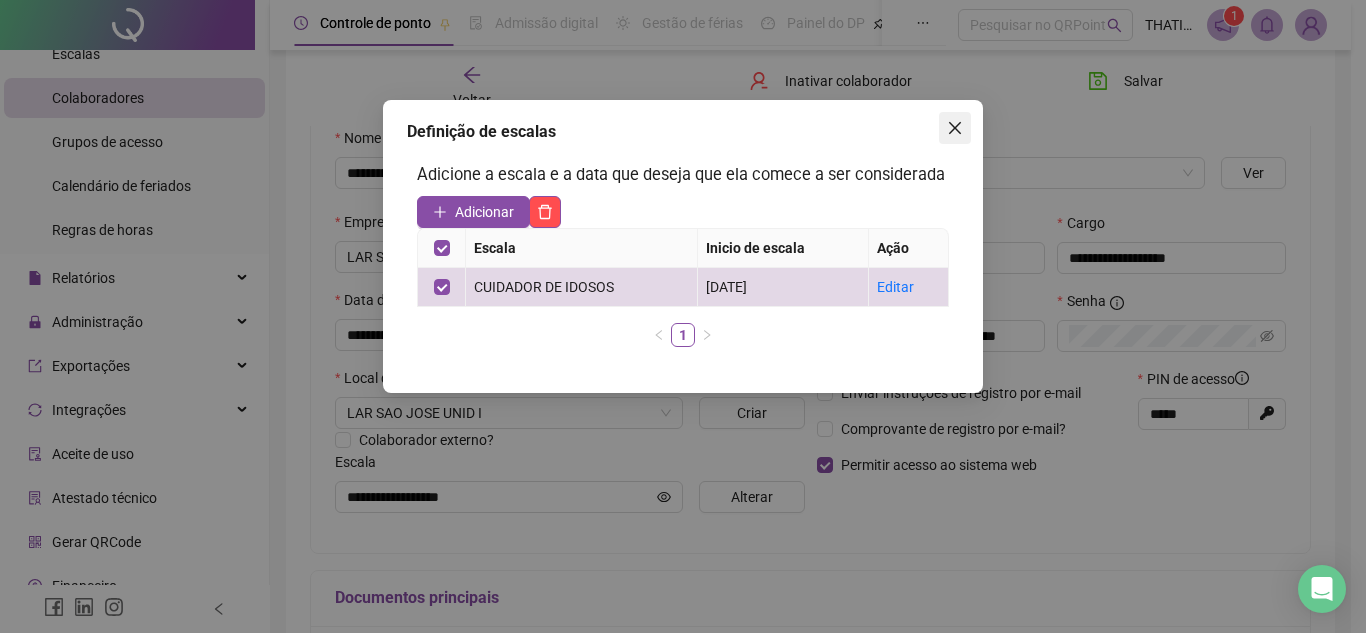 click 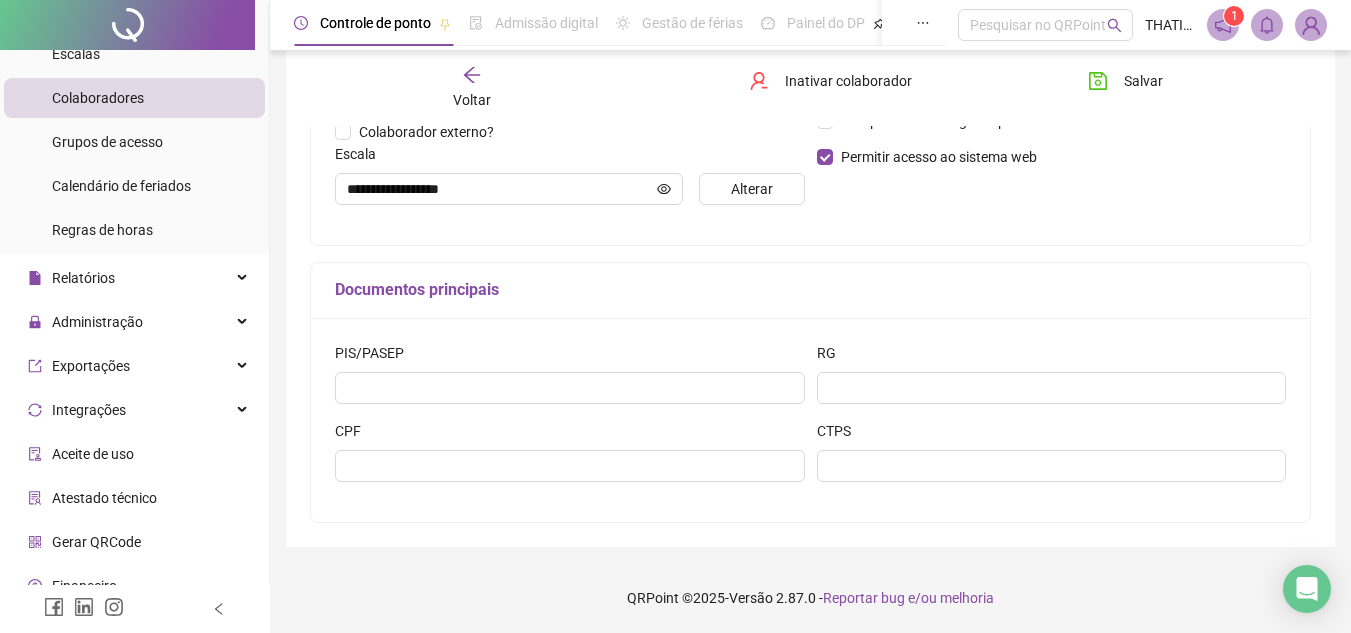 scroll, scrollTop: 8, scrollLeft: 0, axis: vertical 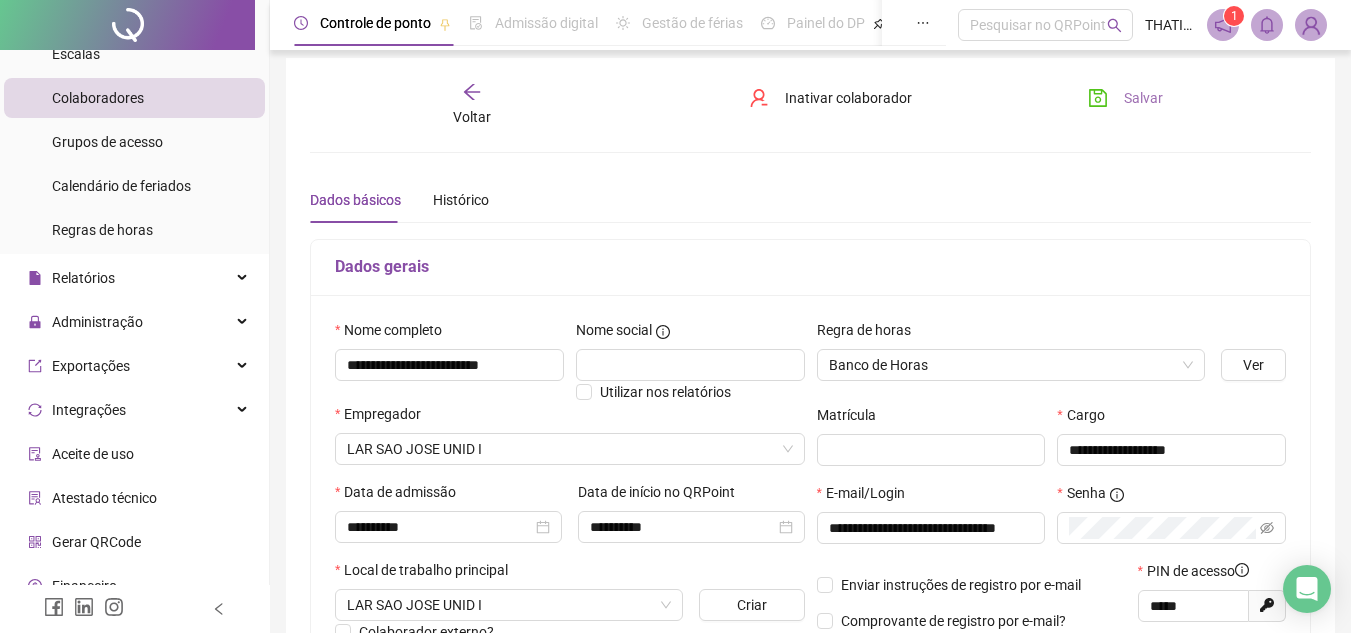 click on "Salvar" at bounding box center (1143, 98) 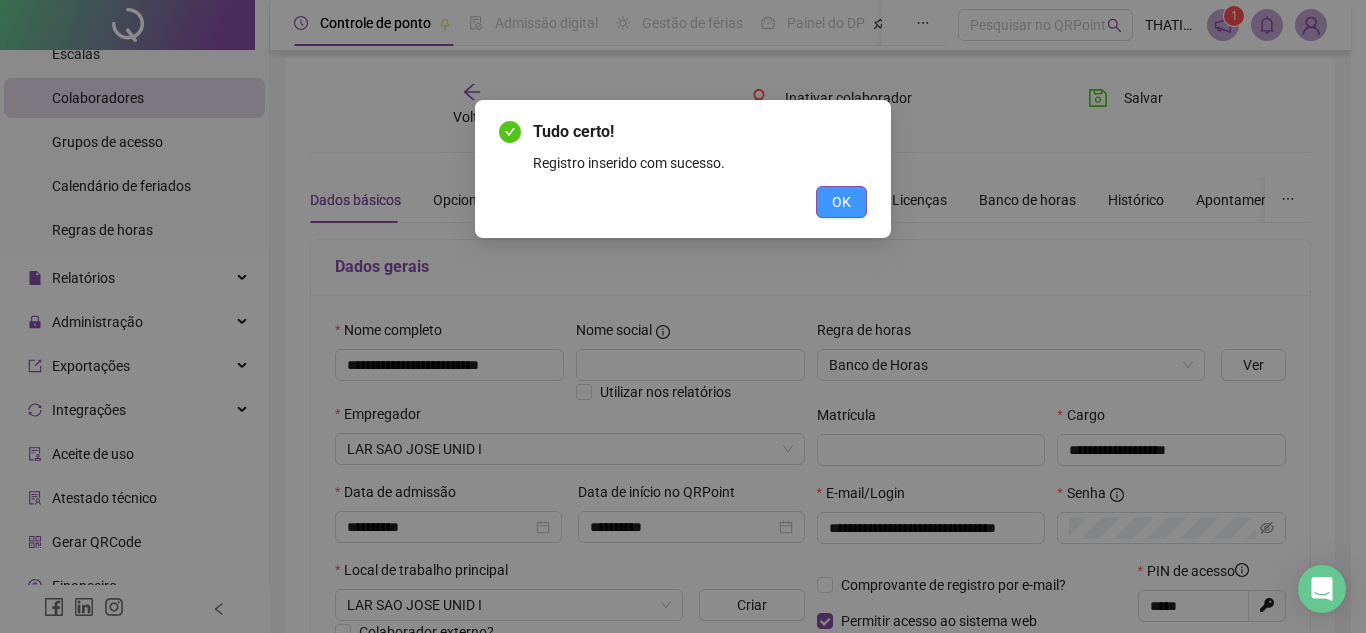 click on "OK" at bounding box center (841, 202) 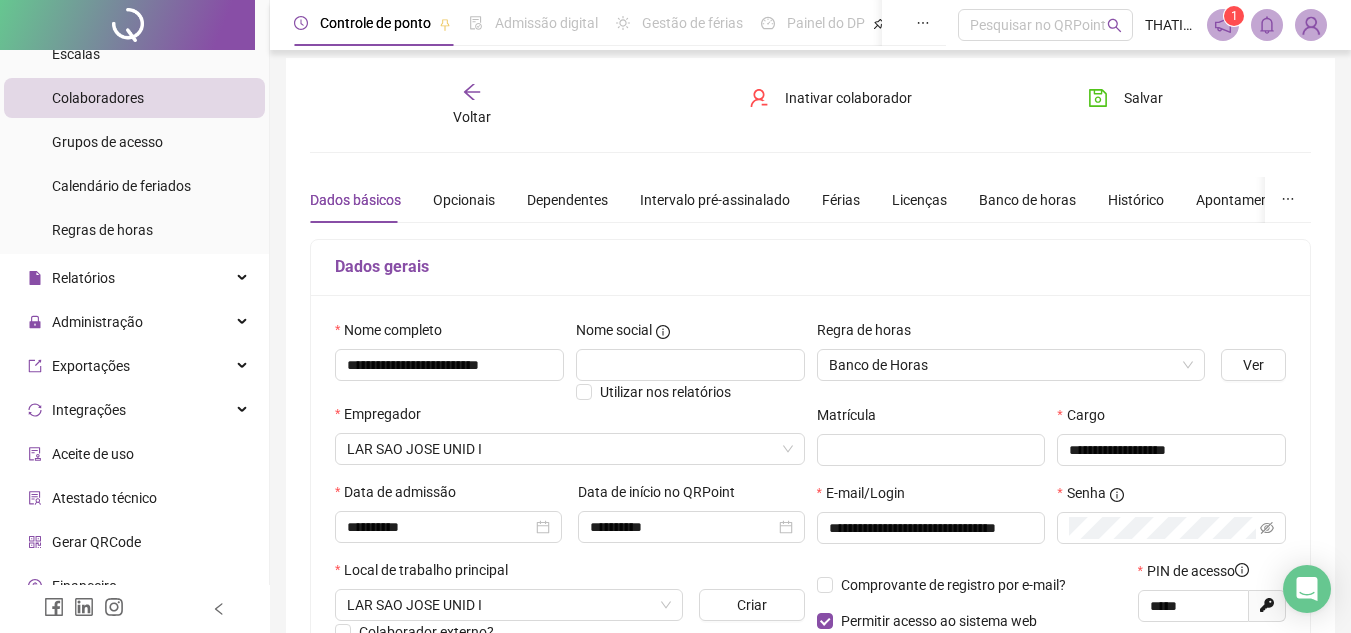 click on "Voltar" at bounding box center [472, 117] 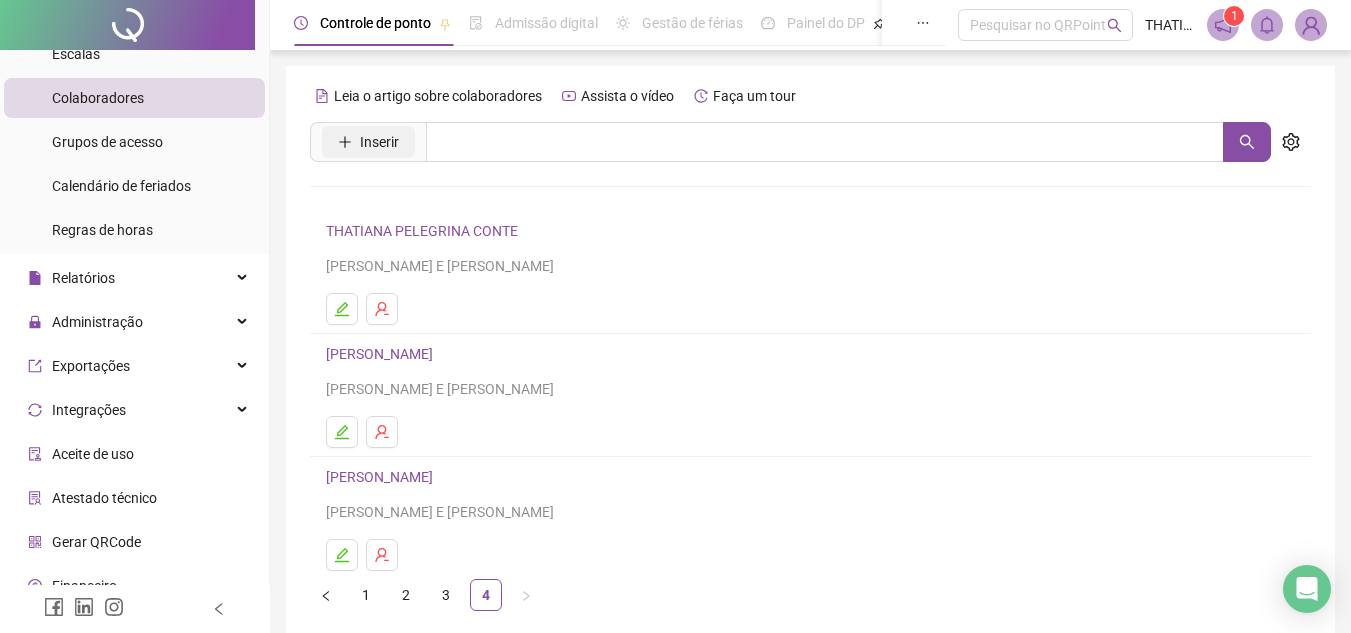 click on "Inserir" at bounding box center (379, 142) 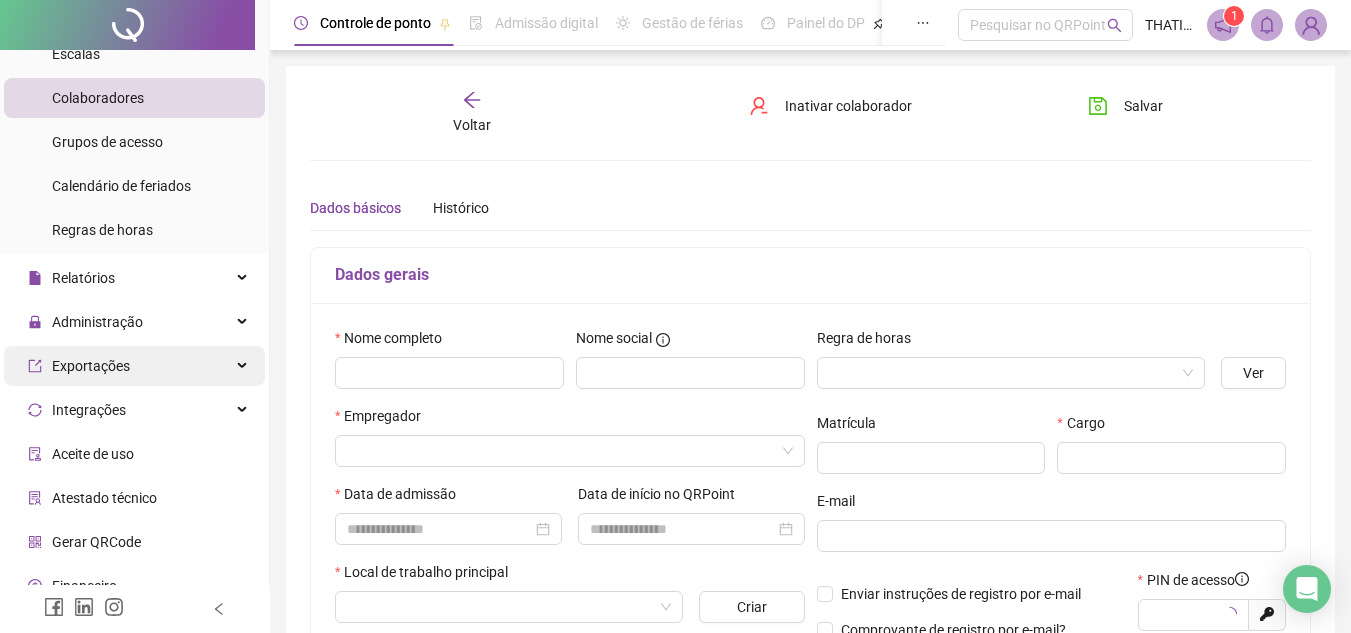 type on "*****" 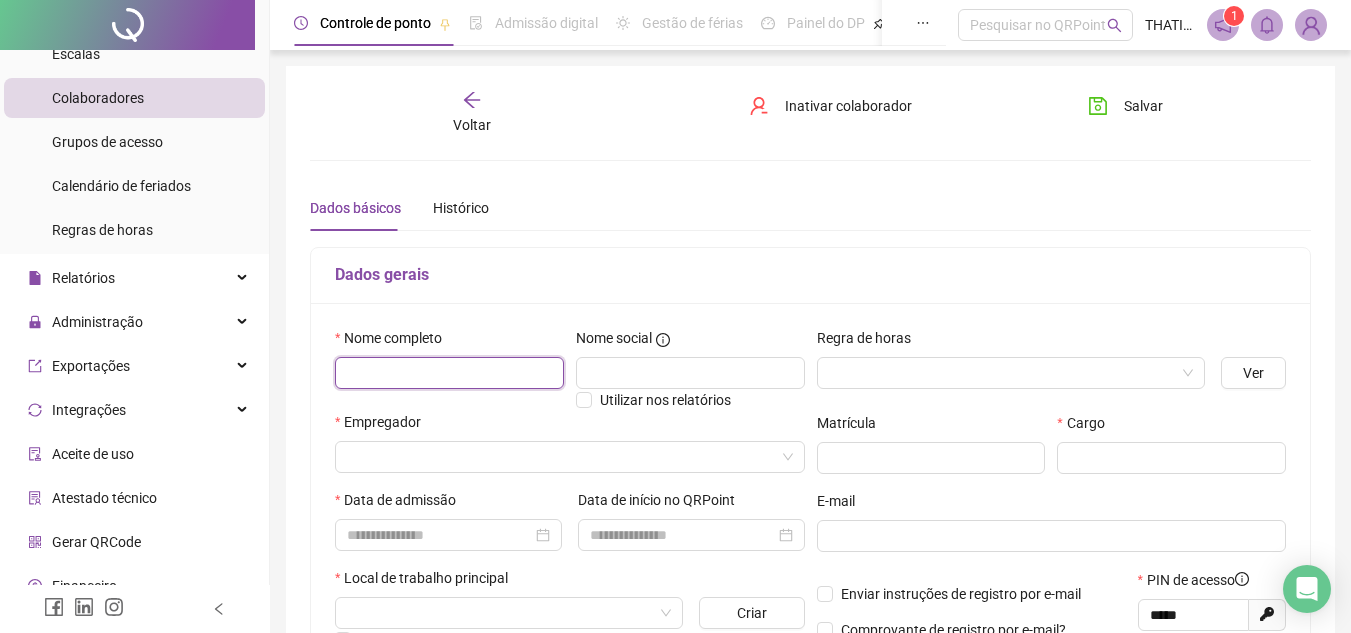 click at bounding box center [449, 373] 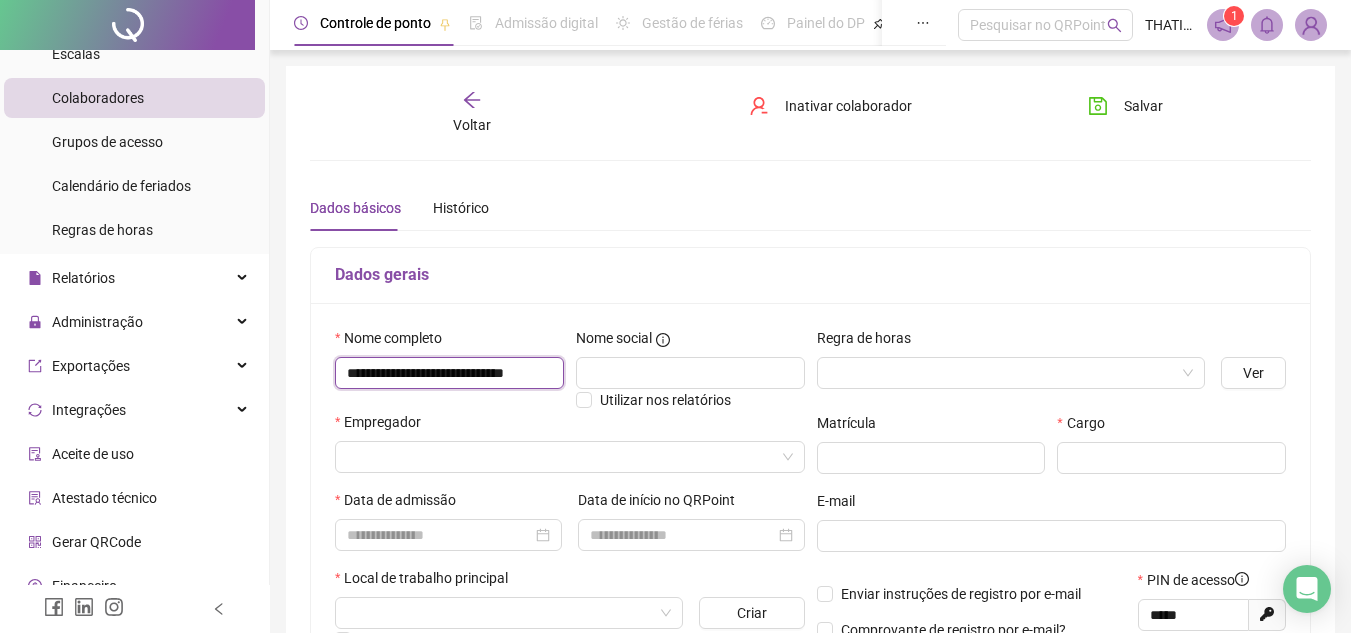 scroll, scrollTop: 0, scrollLeft: 31, axis: horizontal 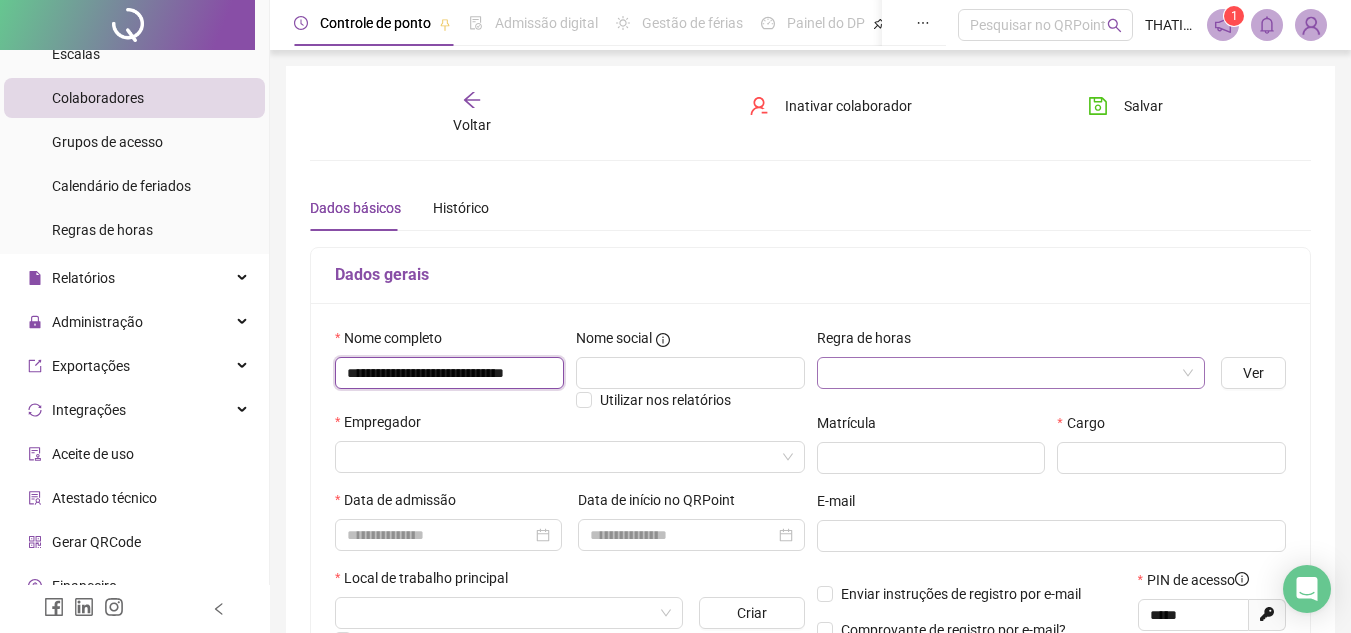 type on "**********" 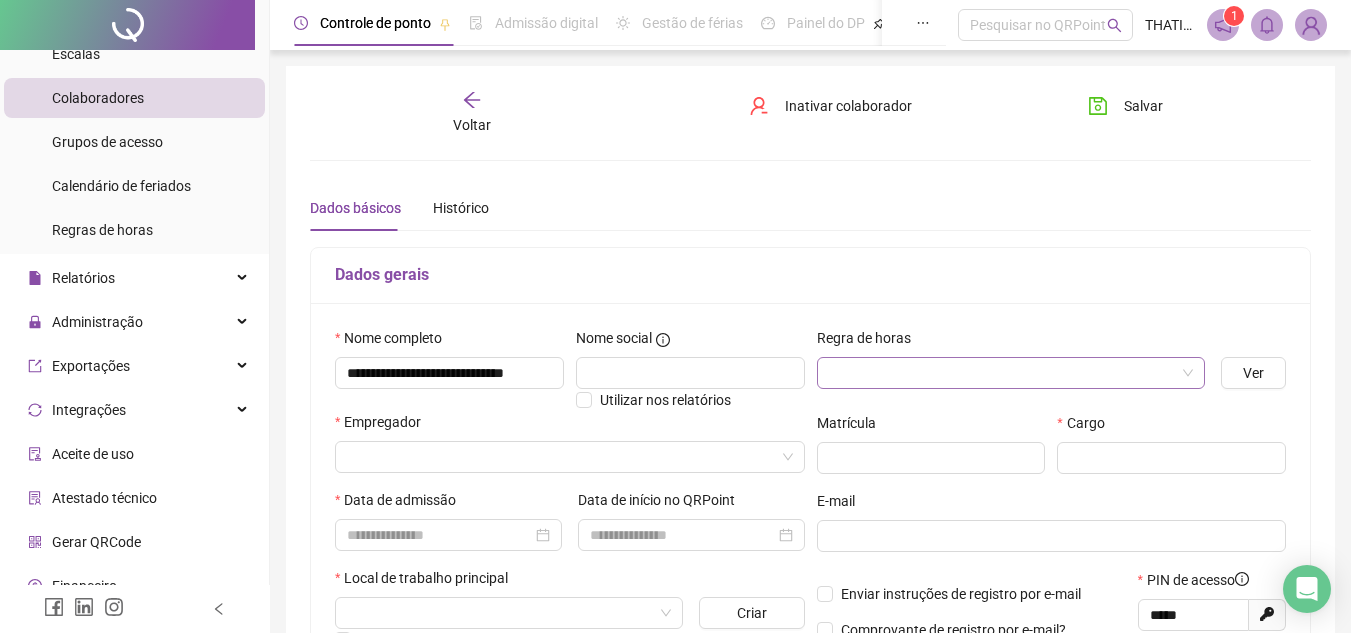 click at bounding box center (1005, 373) 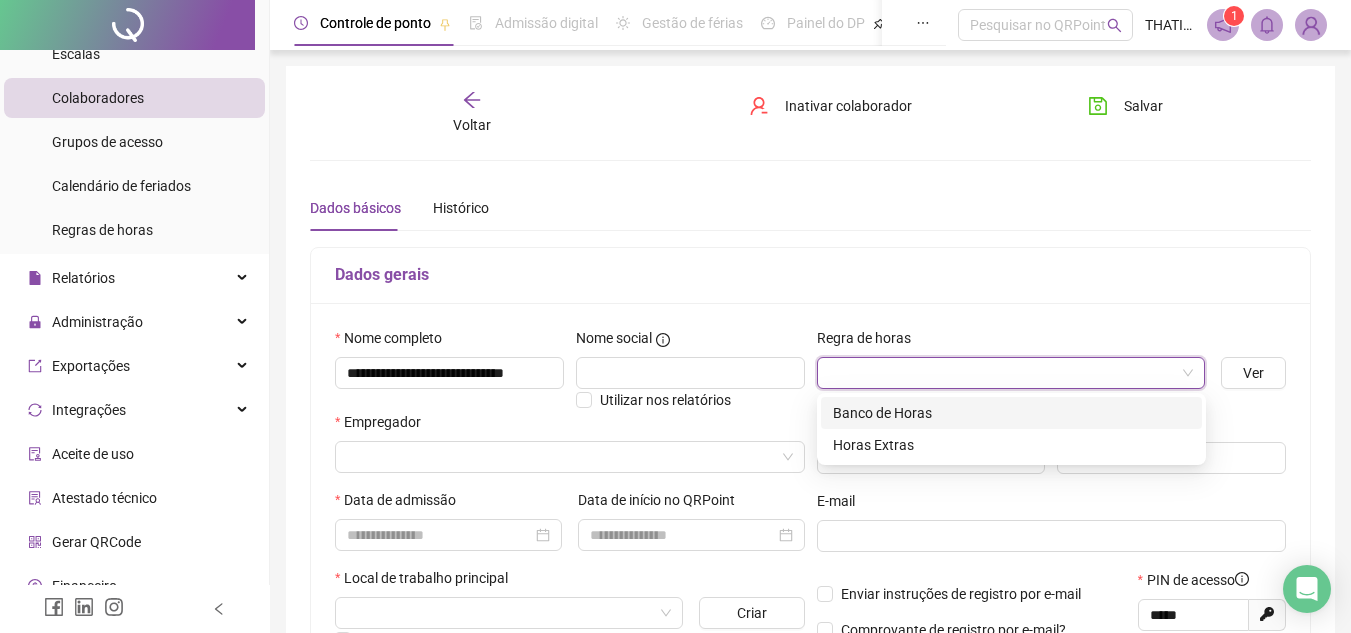 click on "Banco de Horas" at bounding box center (1011, 413) 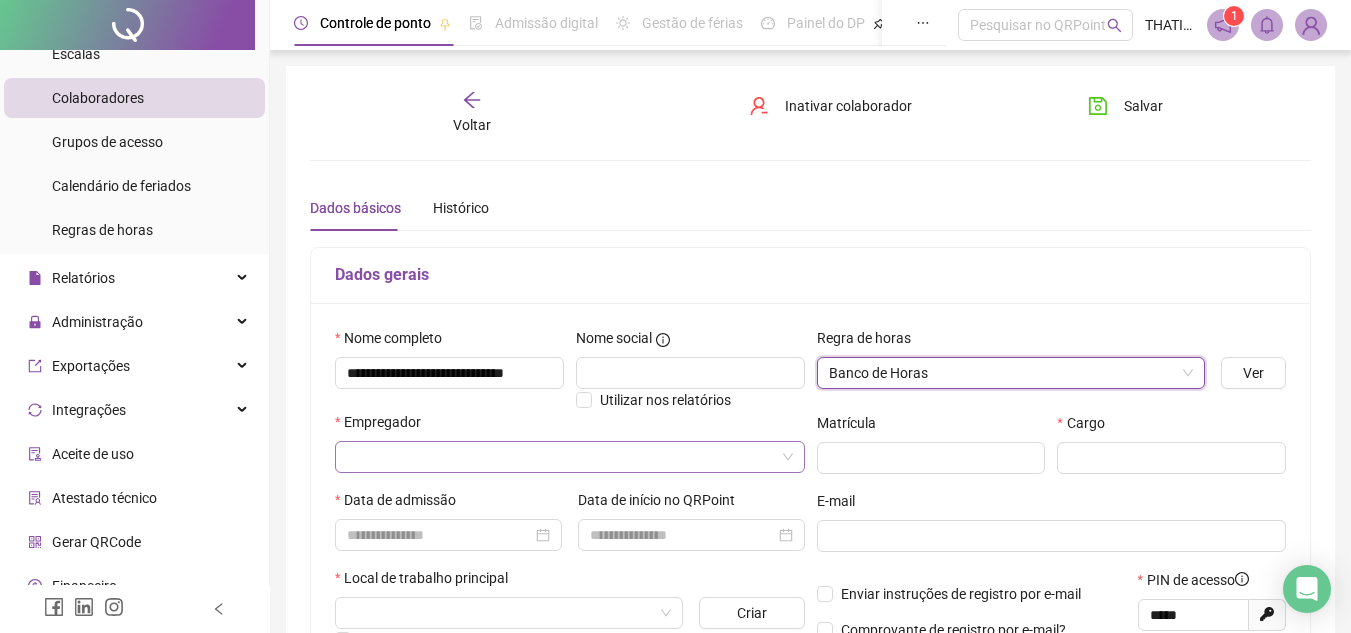 click at bounding box center (564, 457) 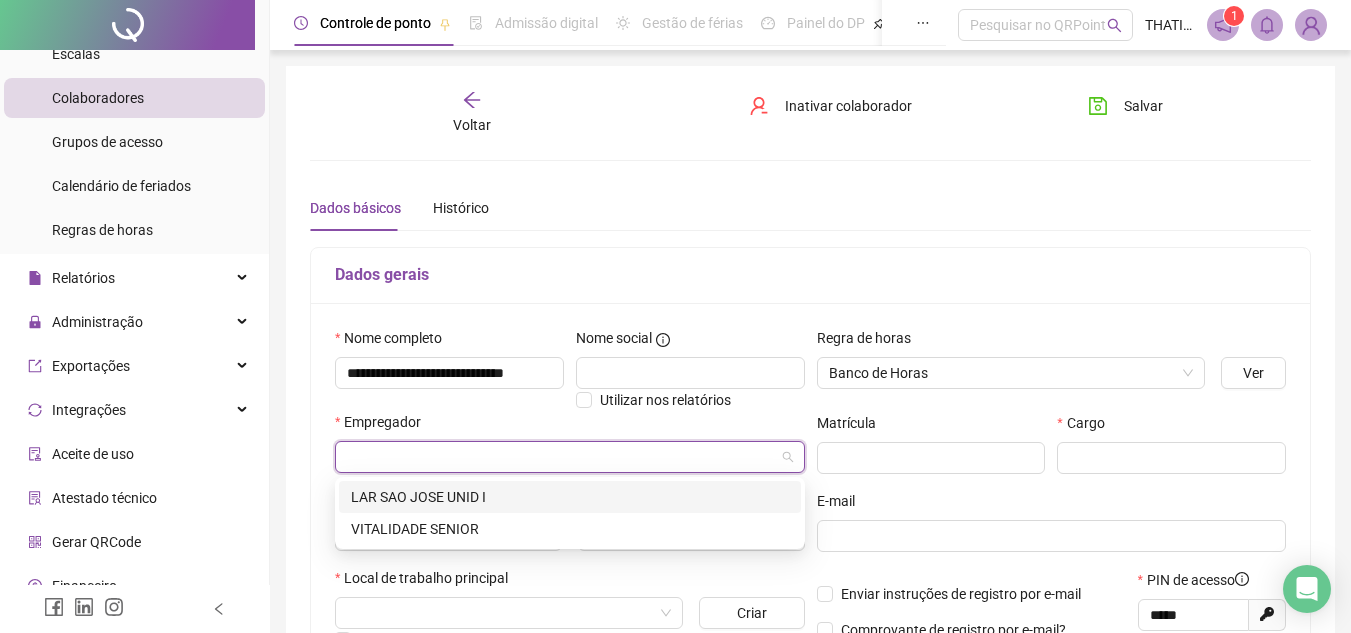 click on "LAR SAO JOSE UNID I" at bounding box center [570, 497] 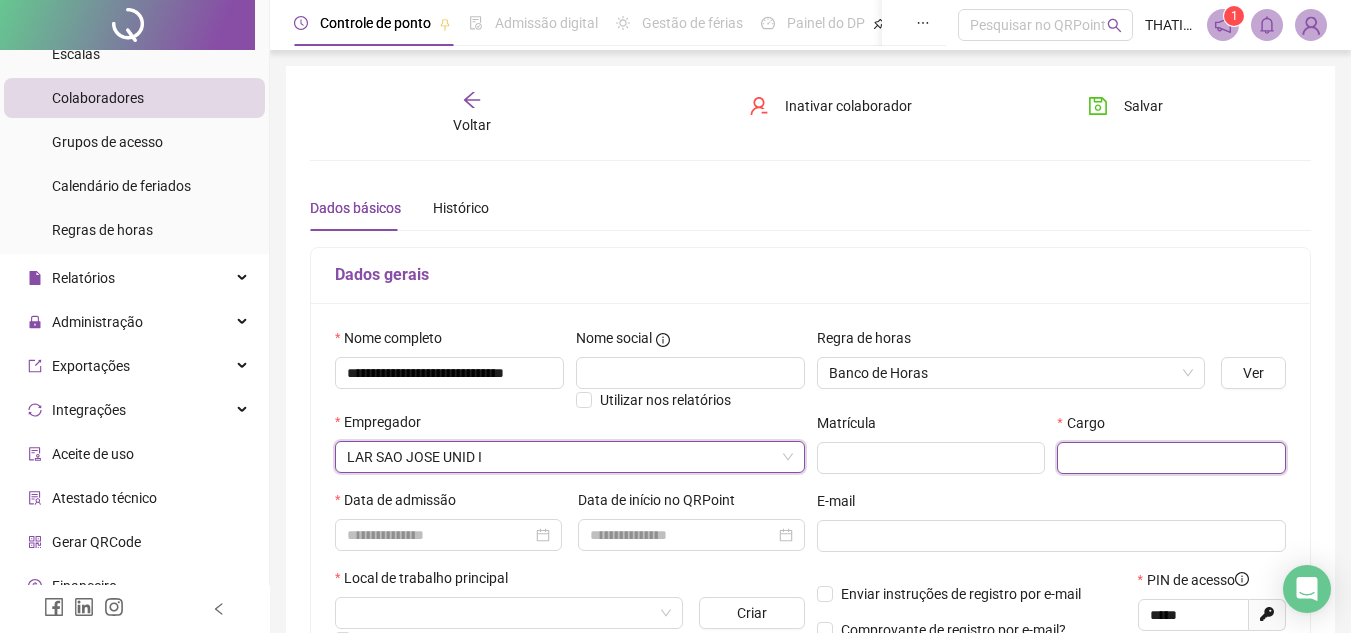 click at bounding box center [1171, 458] 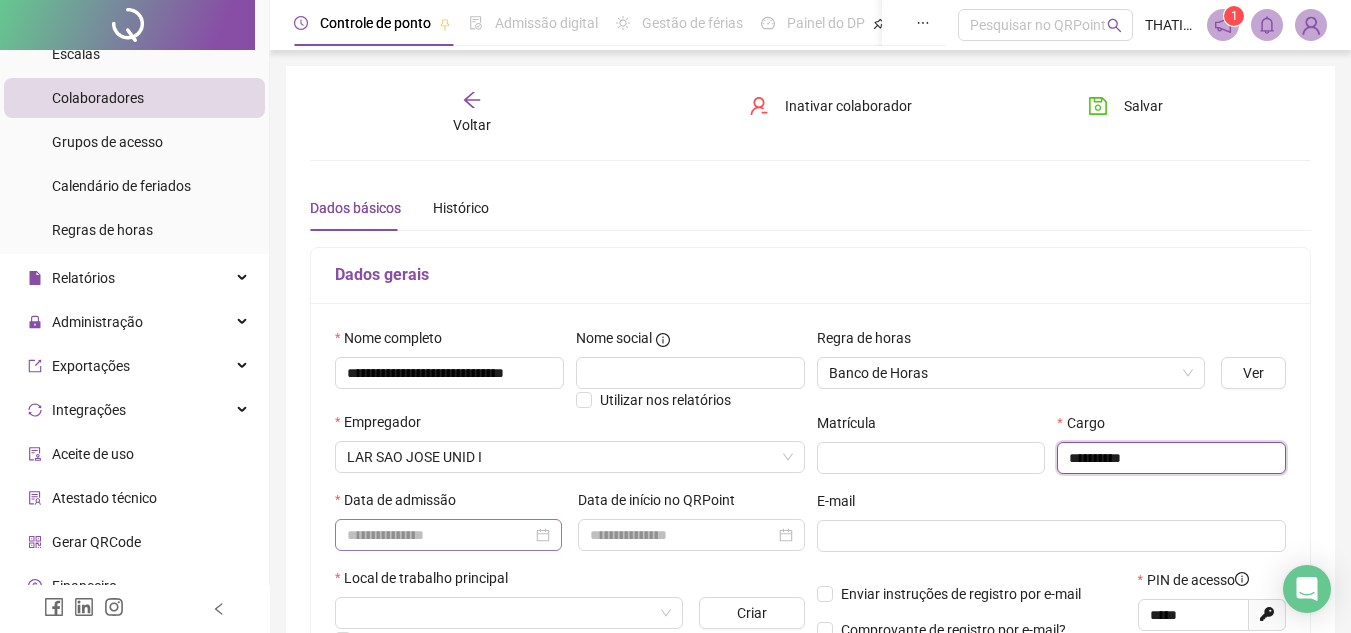 type on "**********" 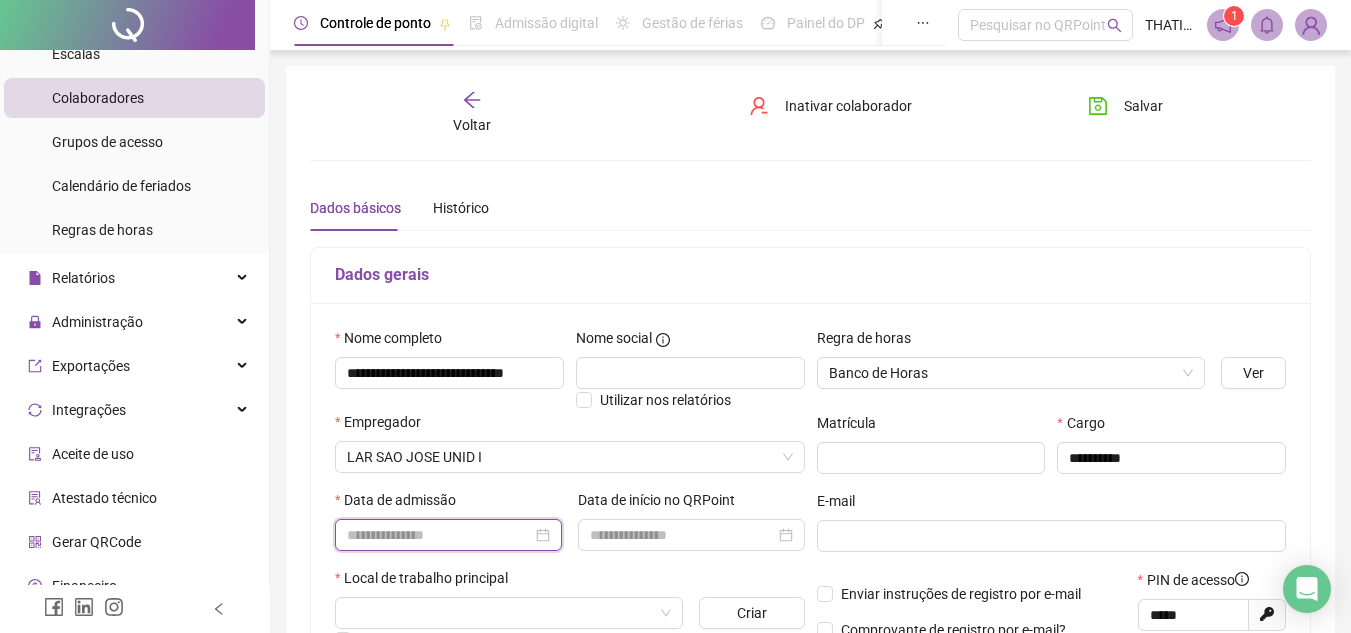 click at bounding box center (439, 535) 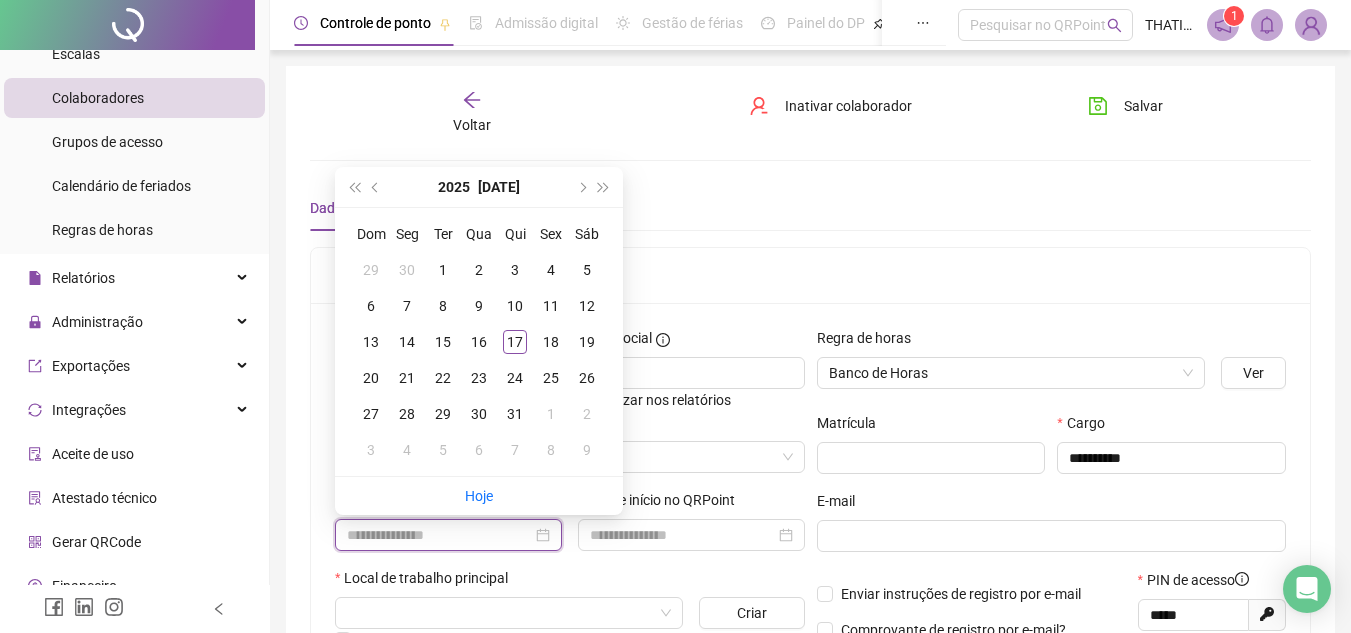 click at bounding box center (448, 535) 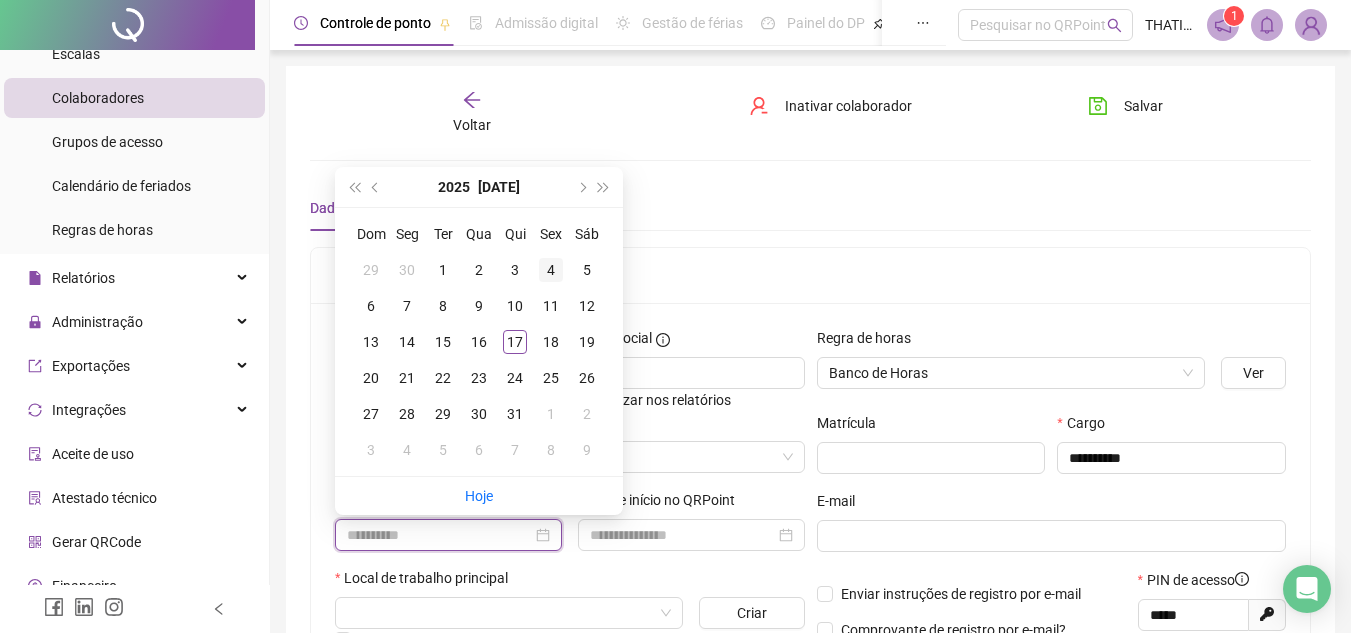 type on "**********" 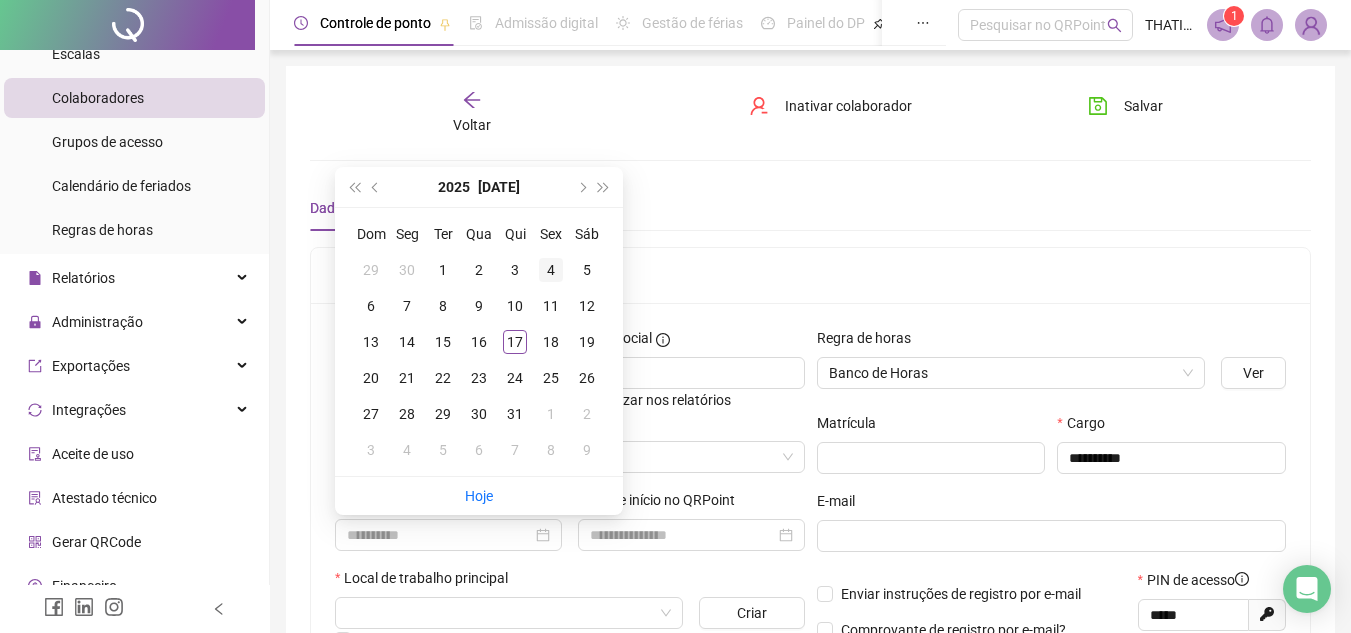 click on "4" at bounding box center (551, 270) 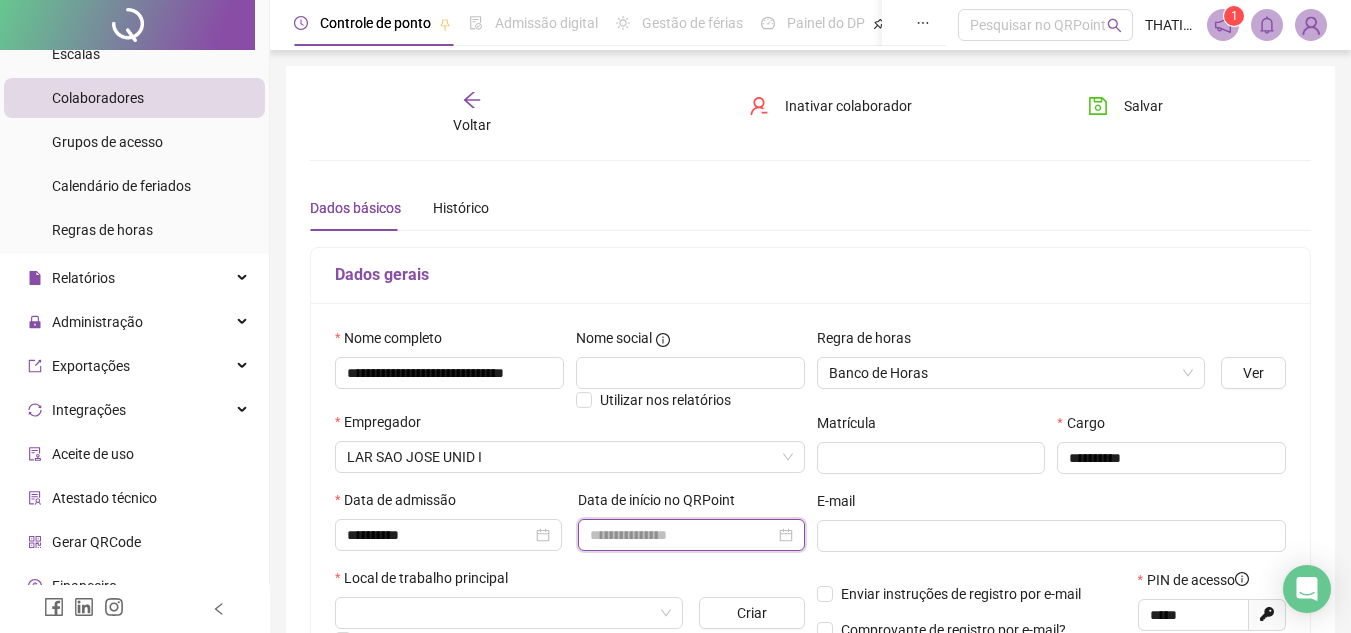 click at bounding box center (682, 535) 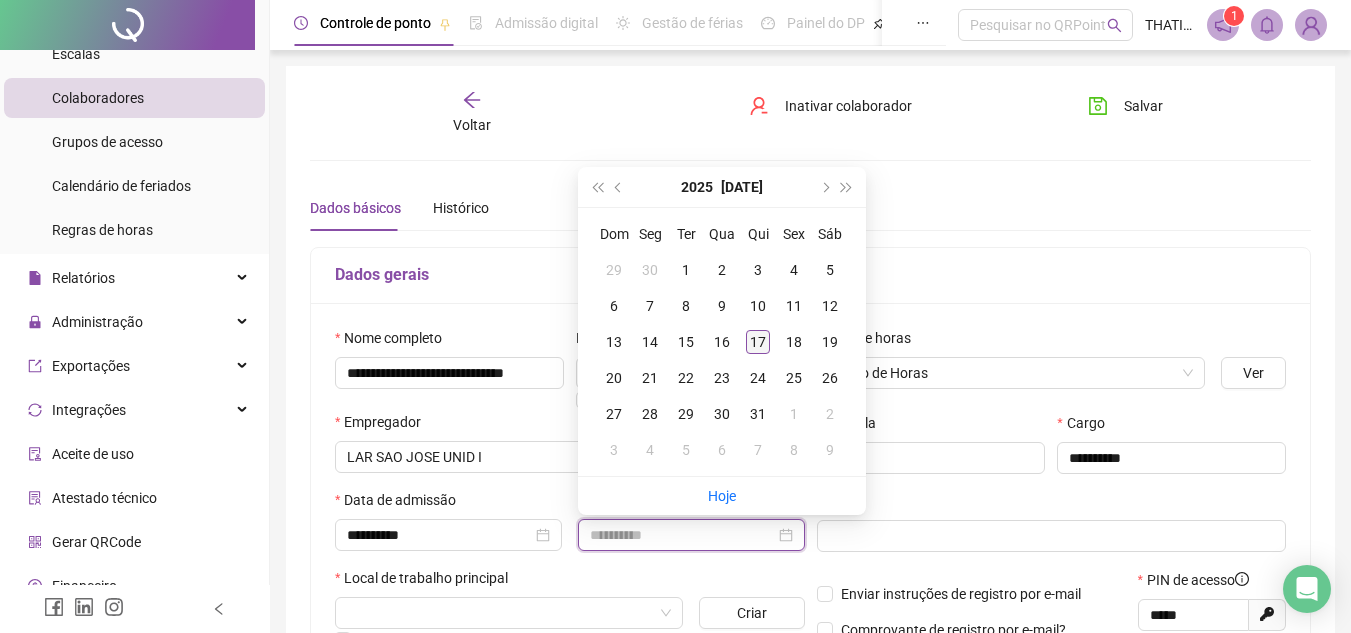 type on "**********" 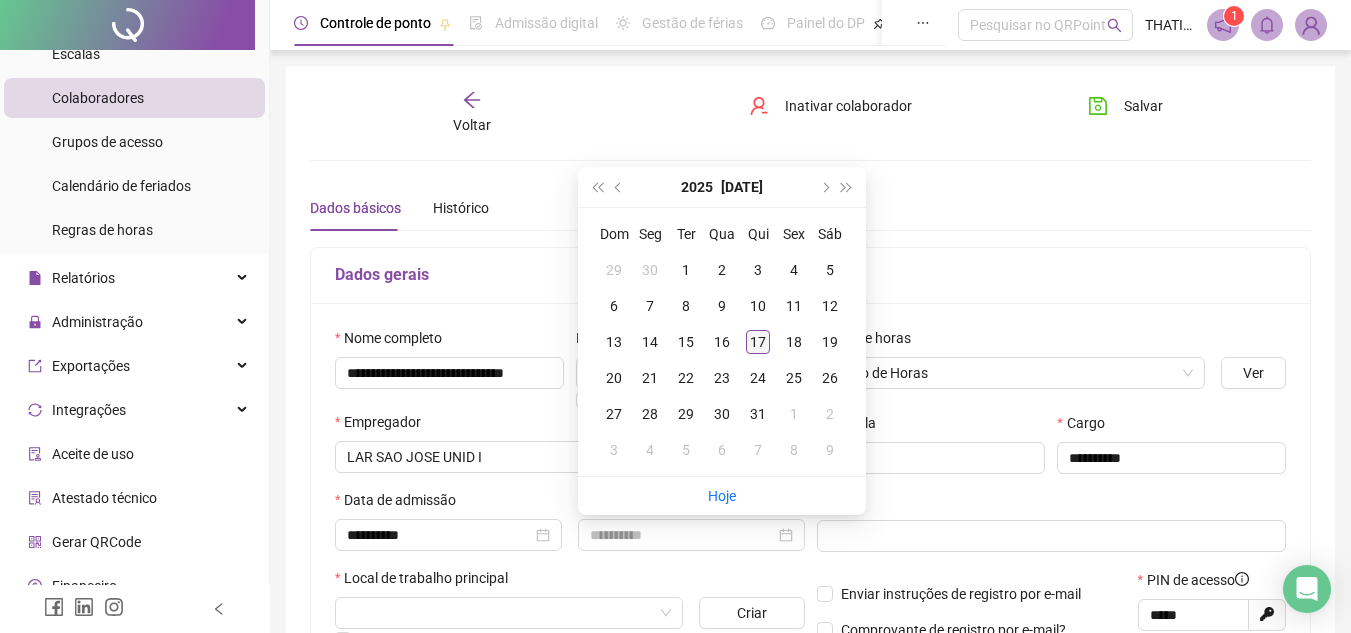 click on "17" at bounding box center (758, 342) 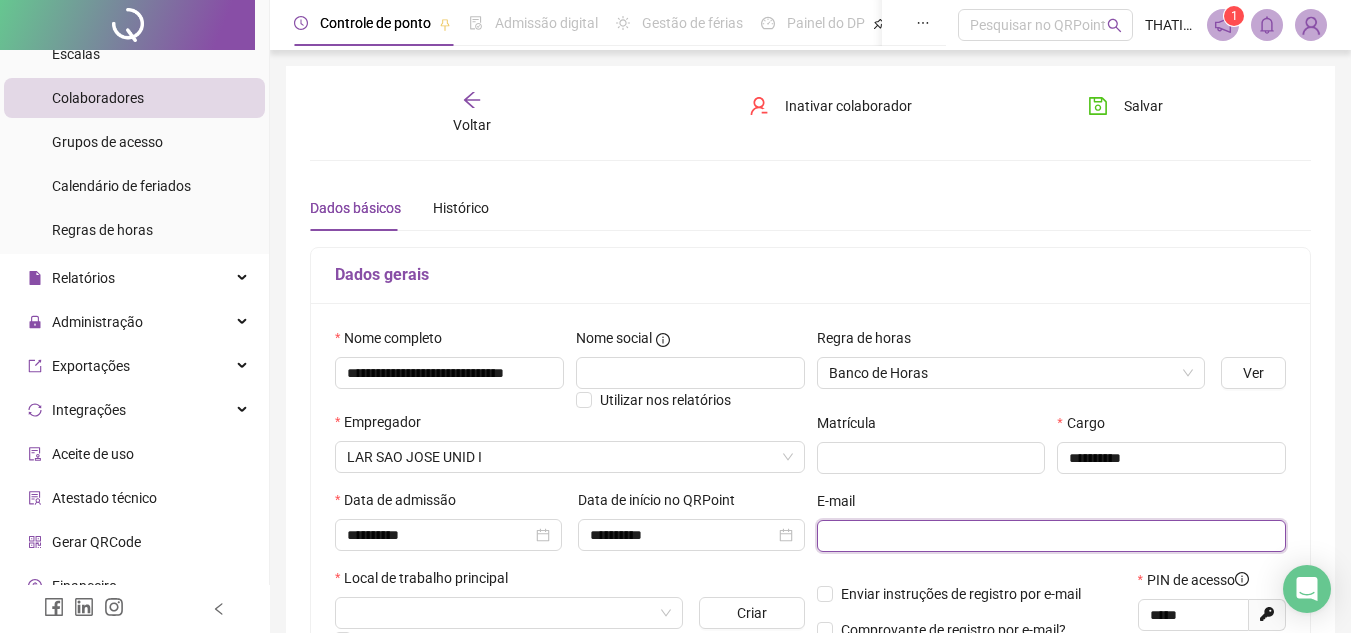 click at bounding box center (1050, 536) 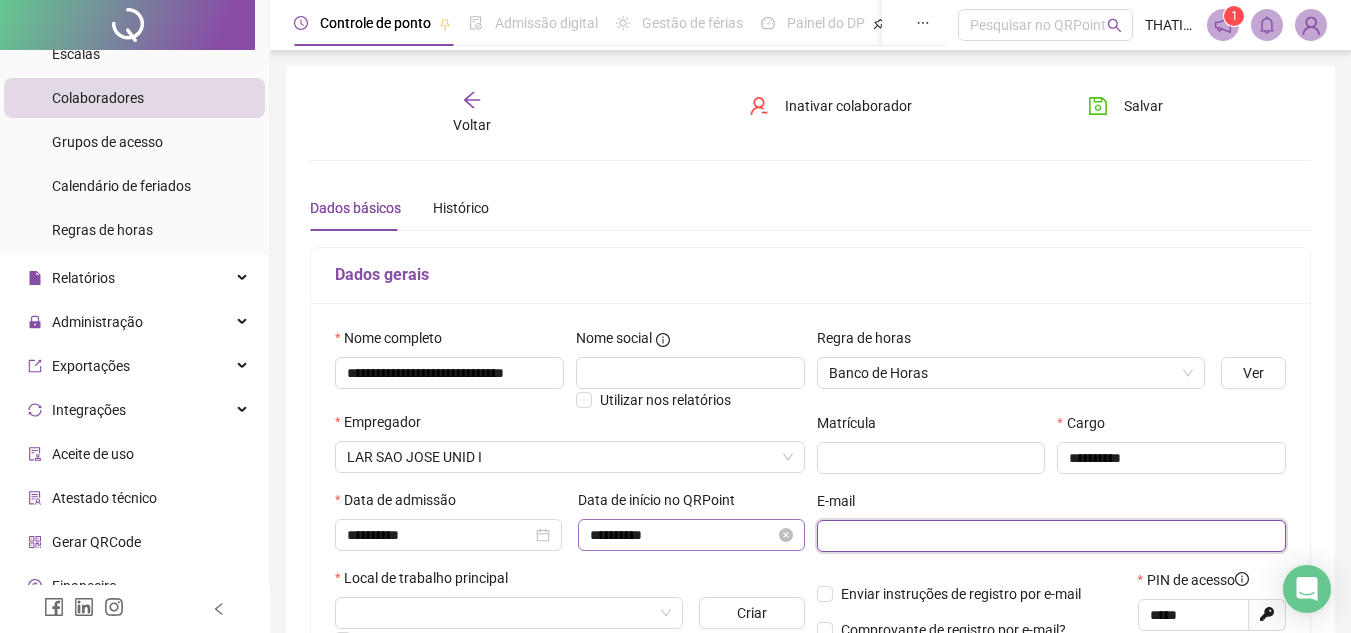 paste on "**********" 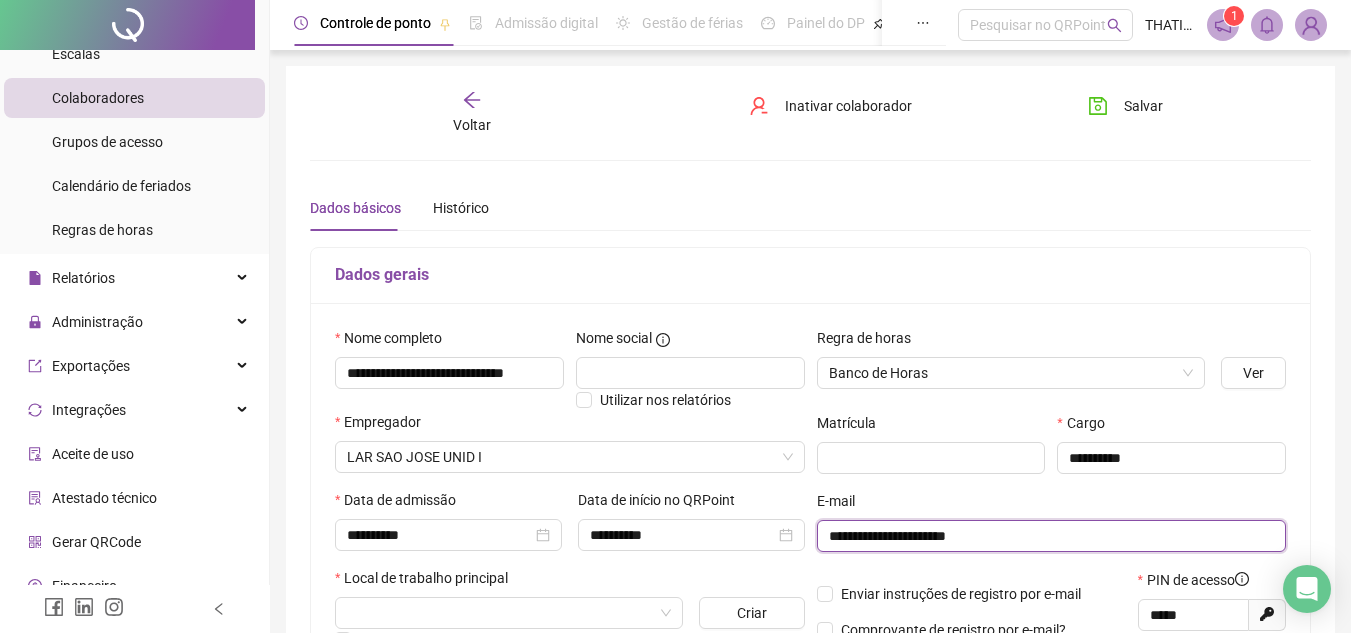 scroll, scrollTop: 300, scrollLeft: 0, axis: vertical 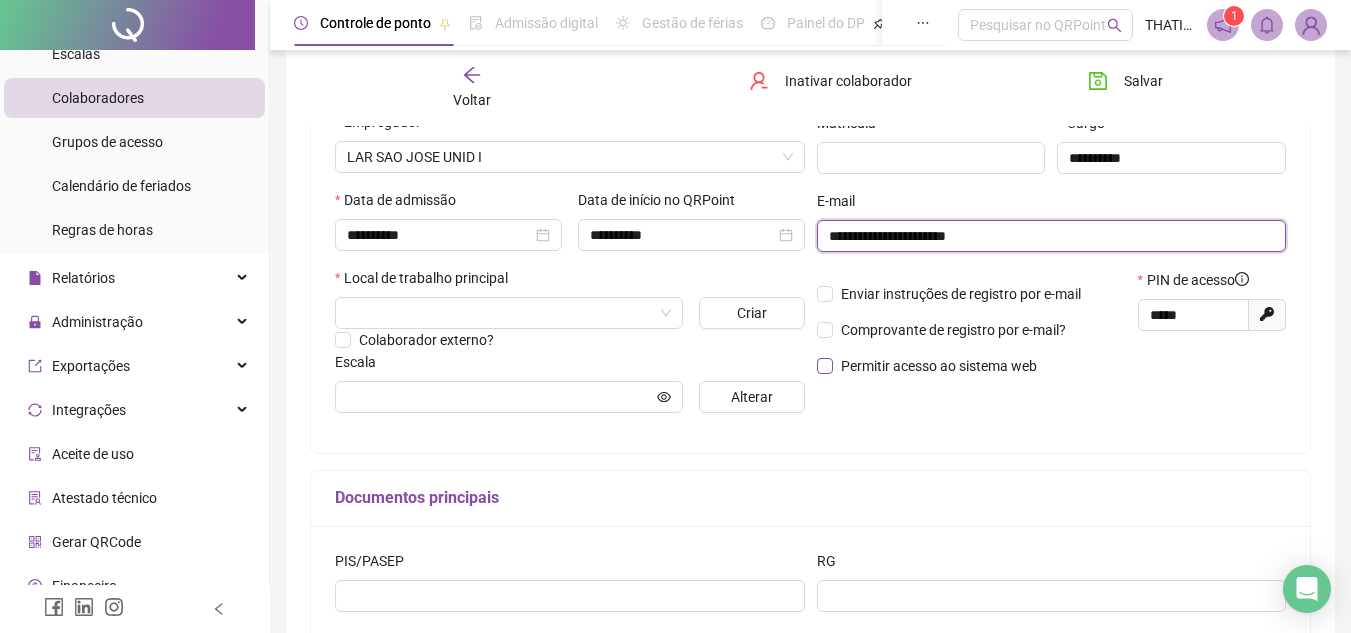type on "**********" 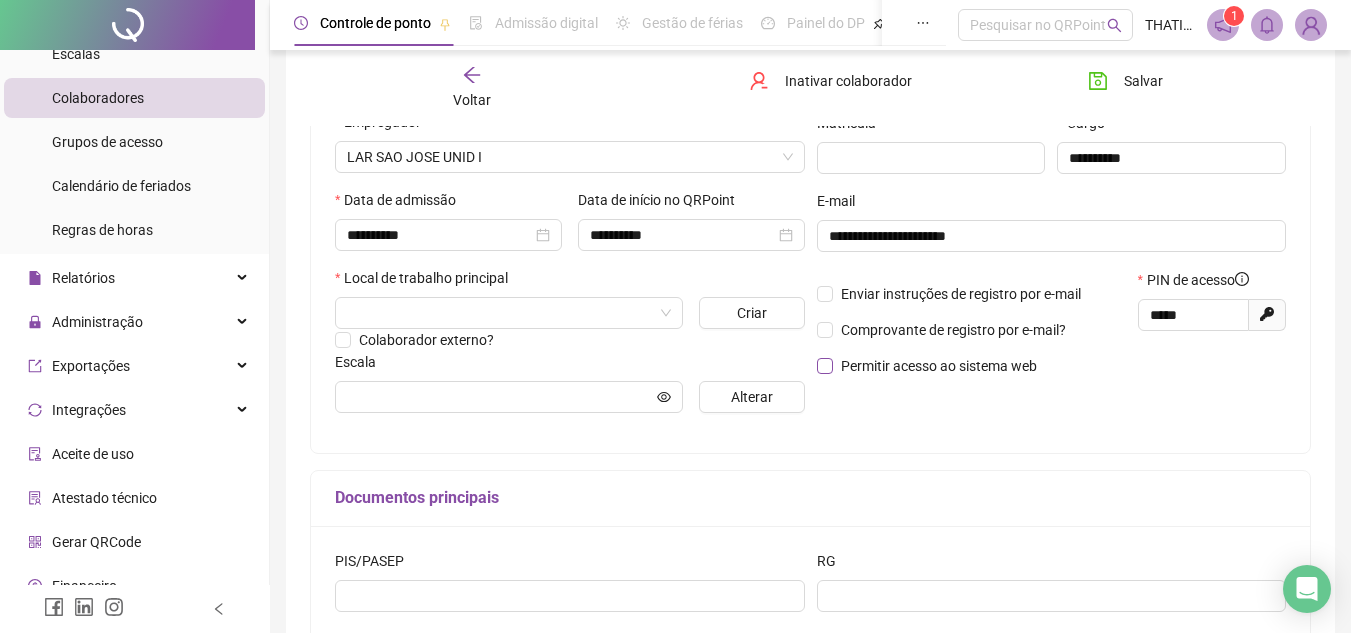 click on "Permitir acesso ao sistema web" at bounding box center (939, 366) 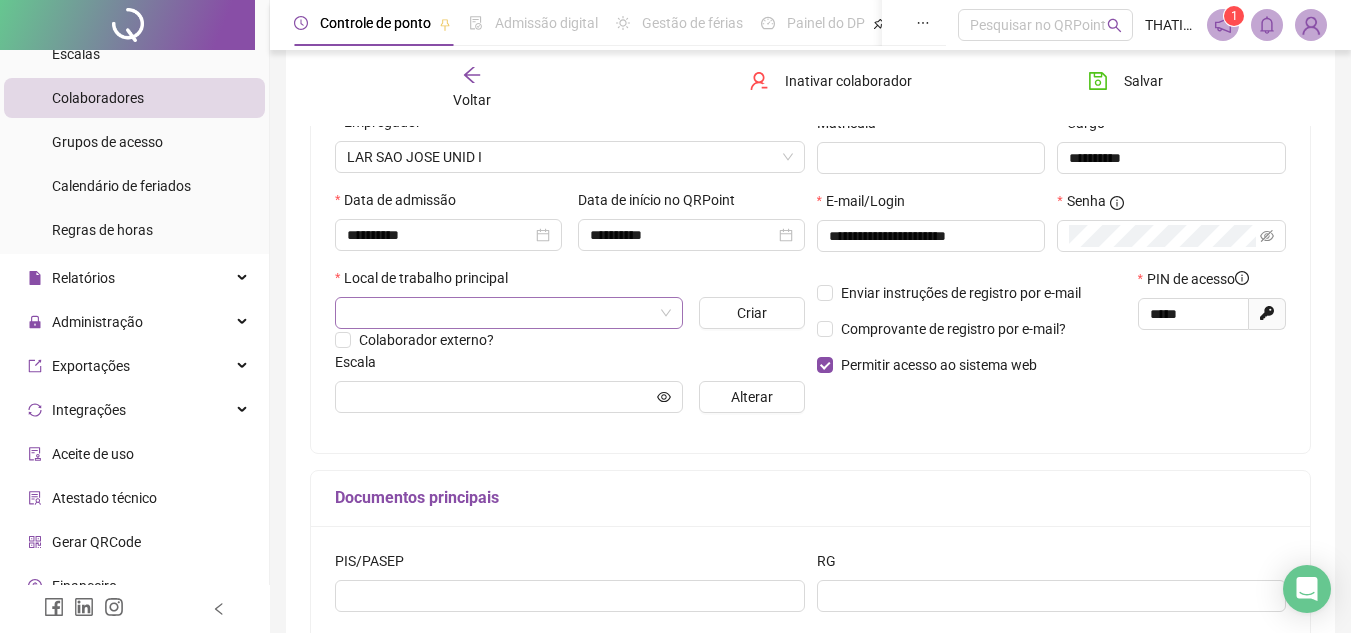 click at bounding box center [503, 313] 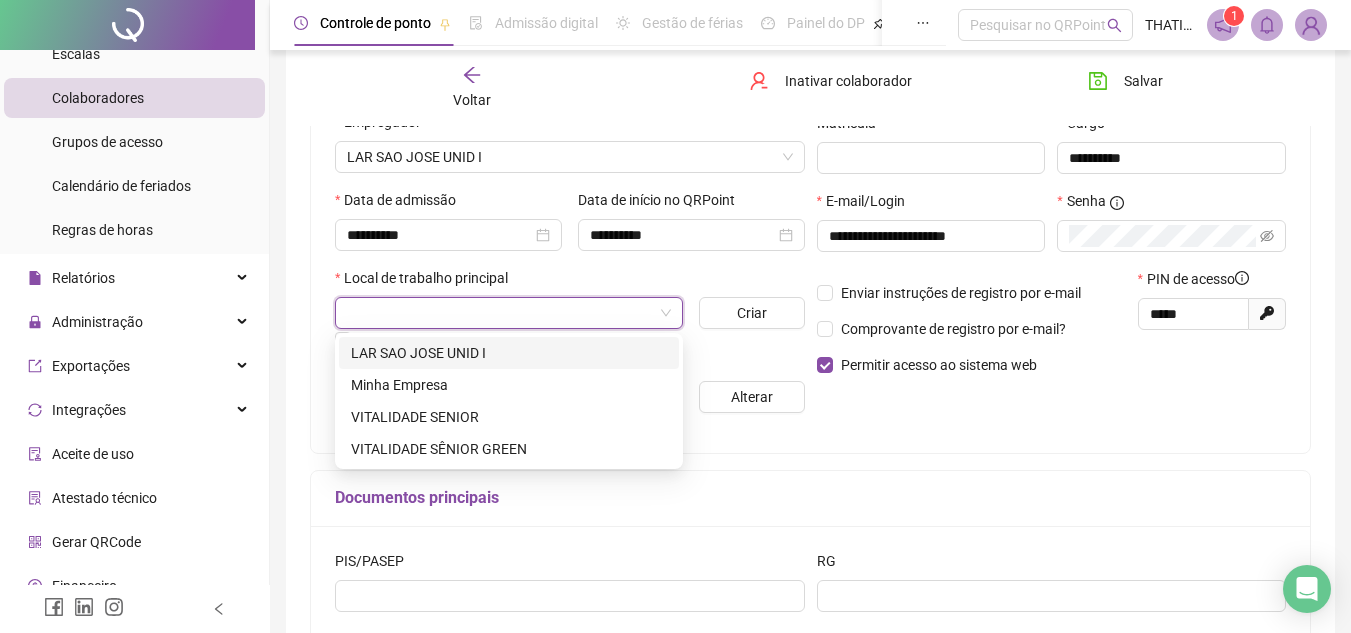 click at bounding box center (509, 313) 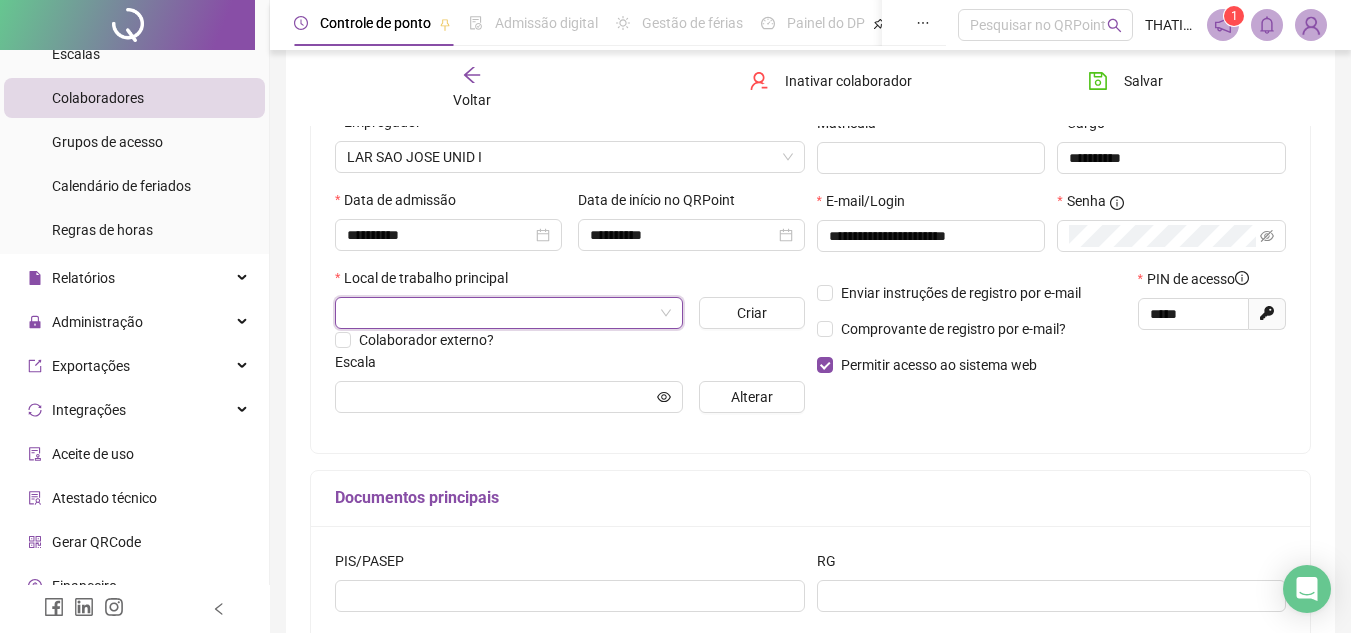 click at bounding box center [503, 313] 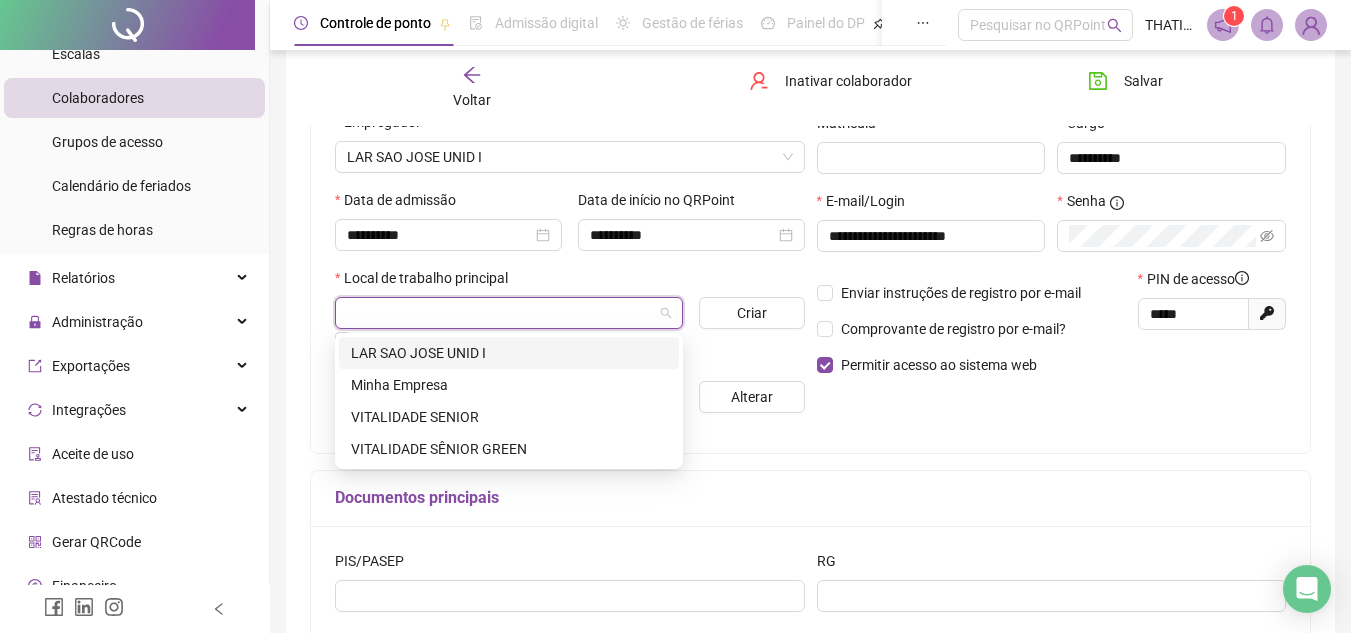 click on "LAR SAO JOSE UNID I" at bounding box center (509, 353) 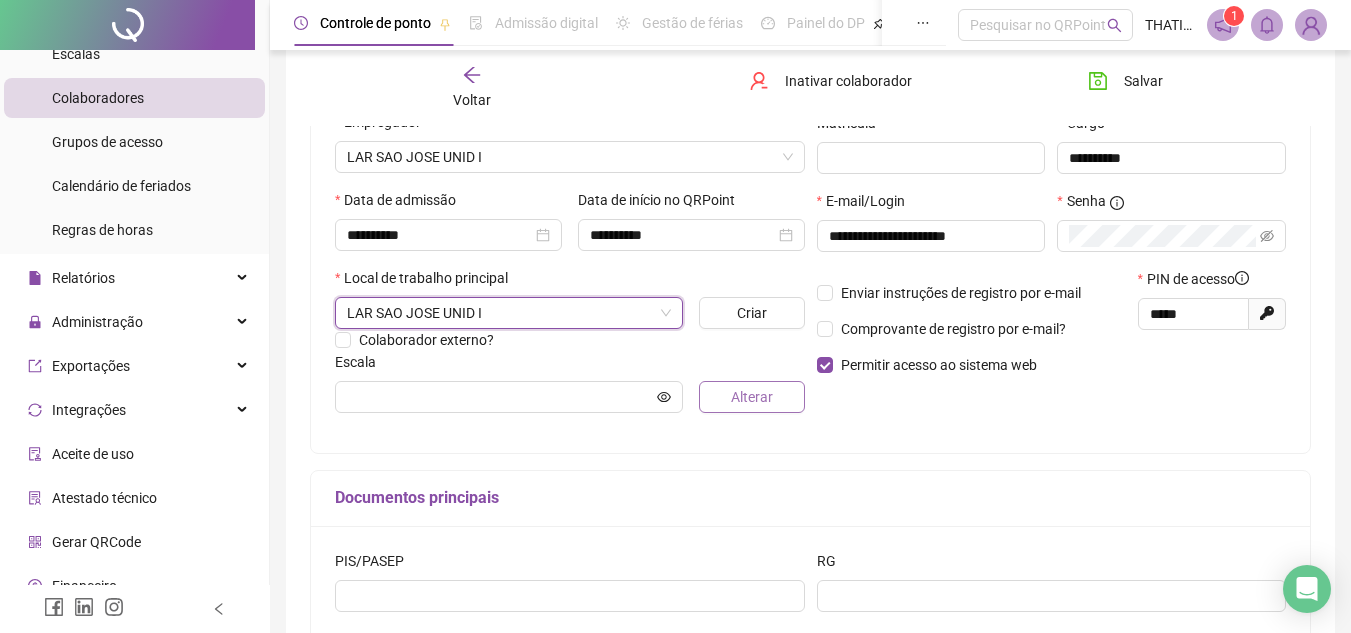 click on "Alterar" at bounding box center (752, 397) 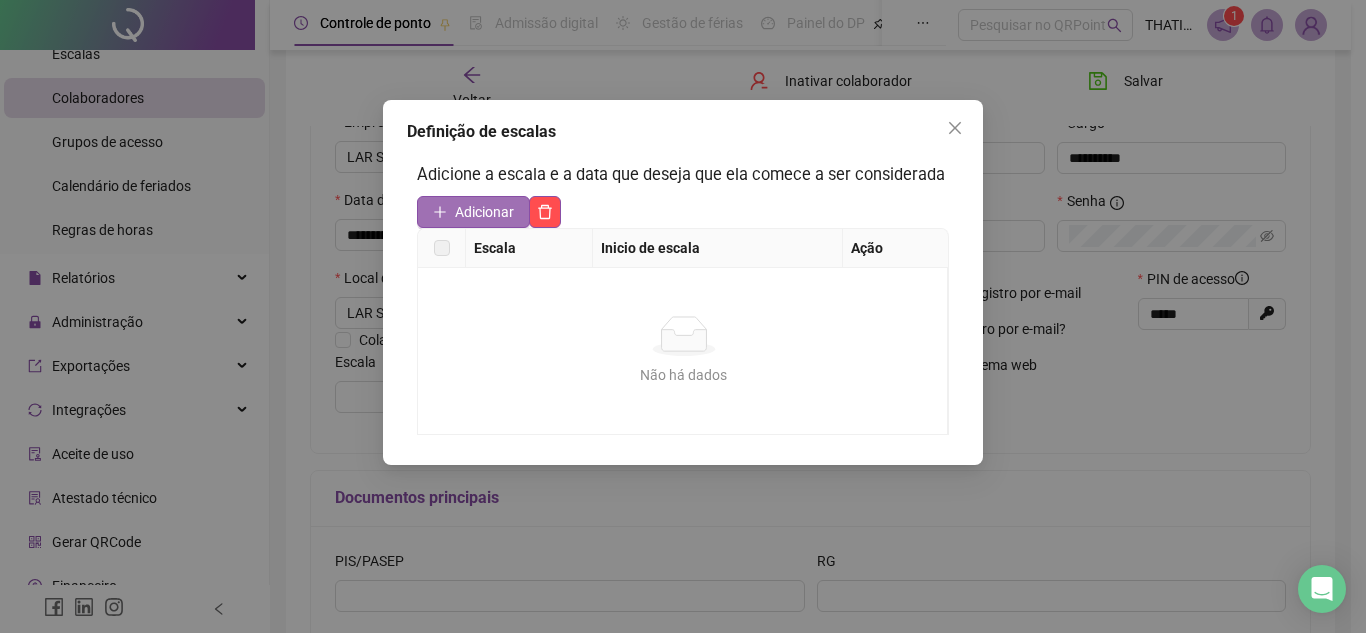 click on "Adicionar" at bounding box center [484, 212] 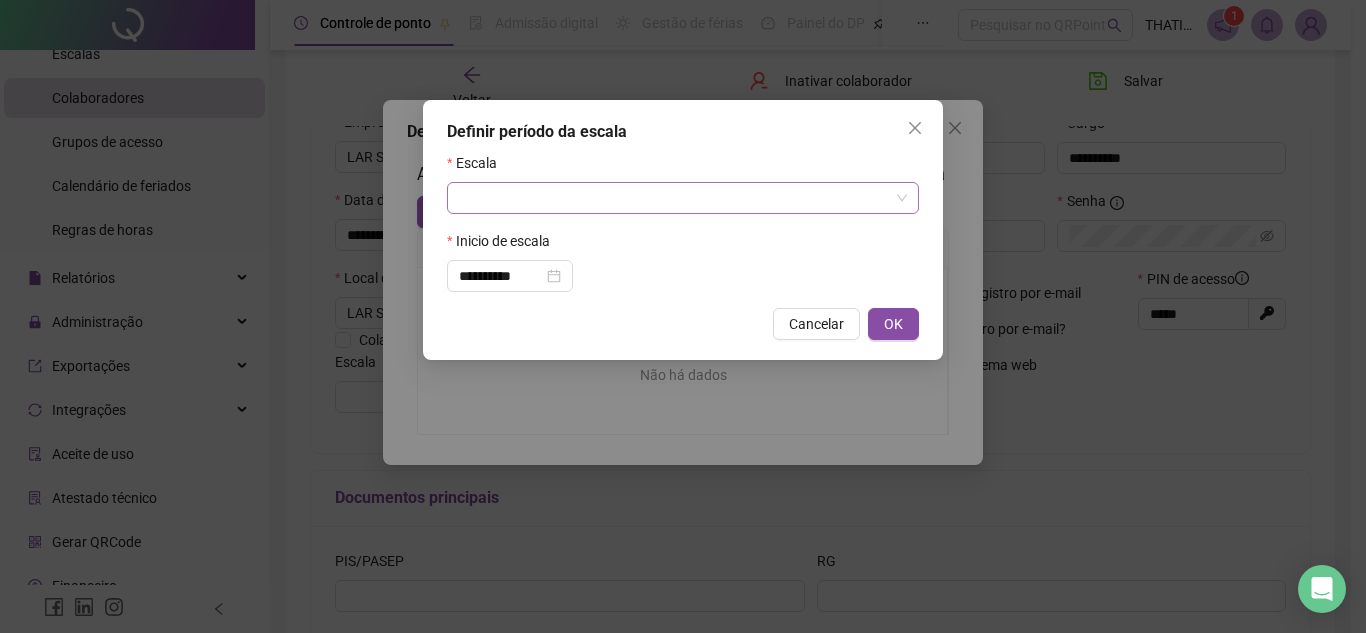click at bounding box center (677, 198) 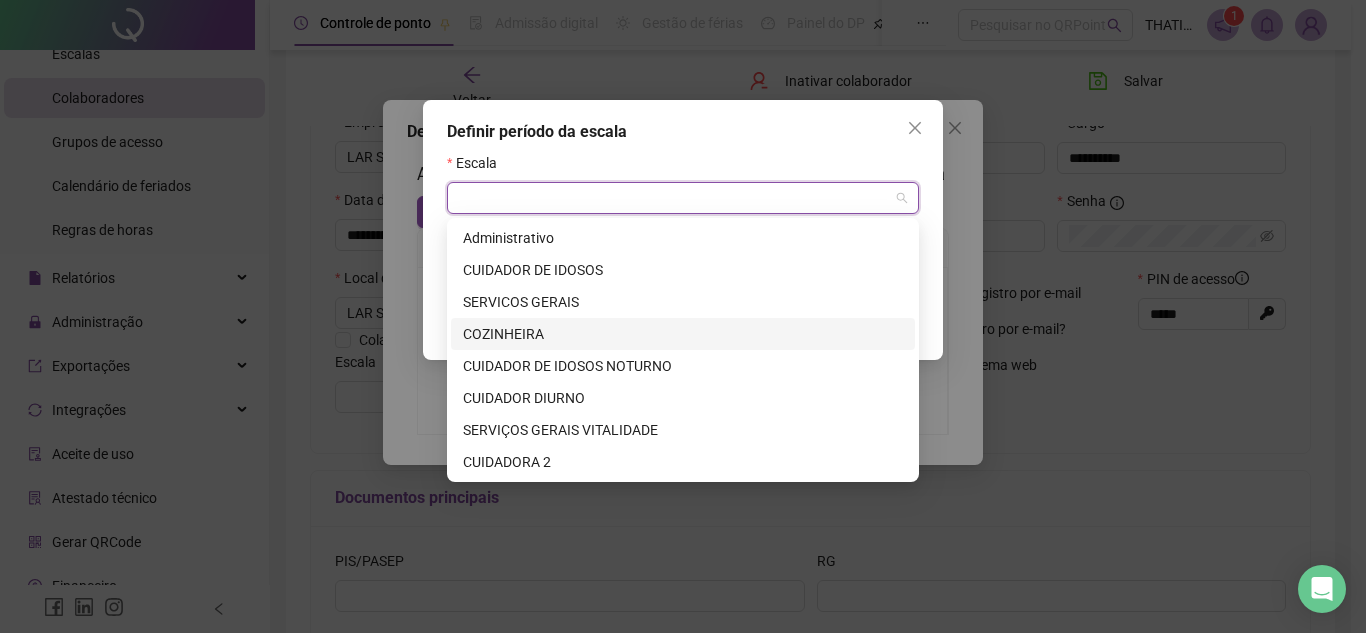 click on "COZINHEIRA" at bounding box center (683, 334) 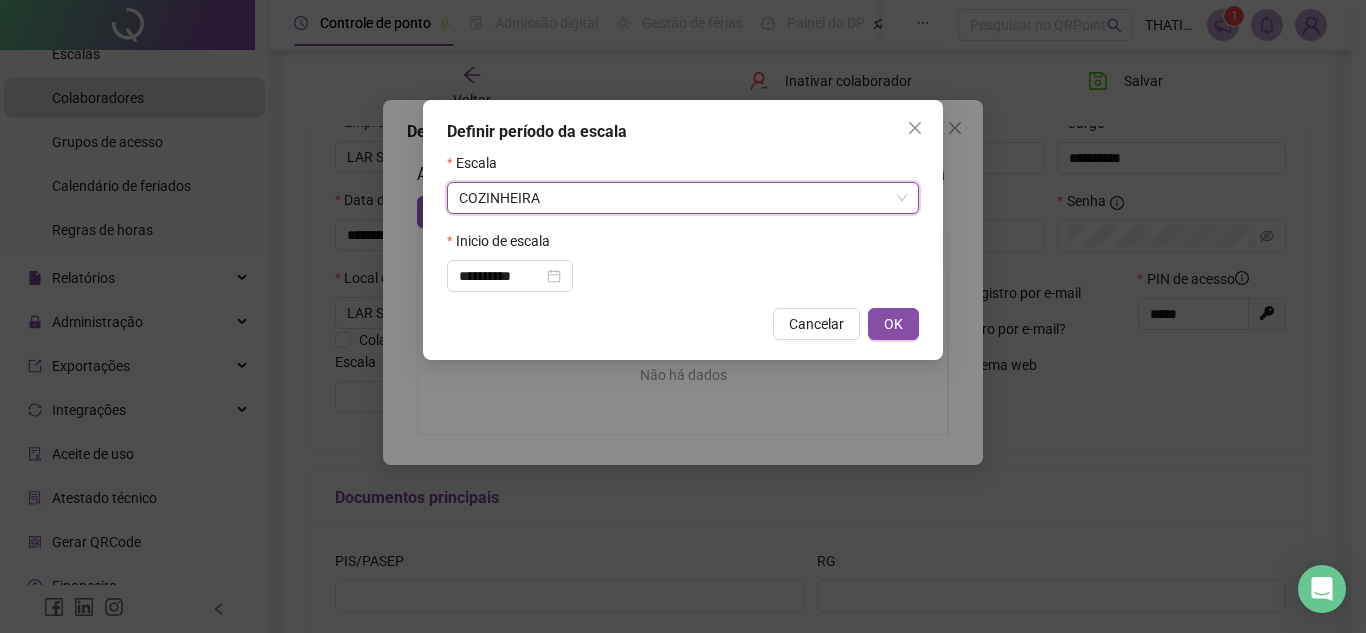 click on "Cancelar OK" at bounding box center (683, 324) 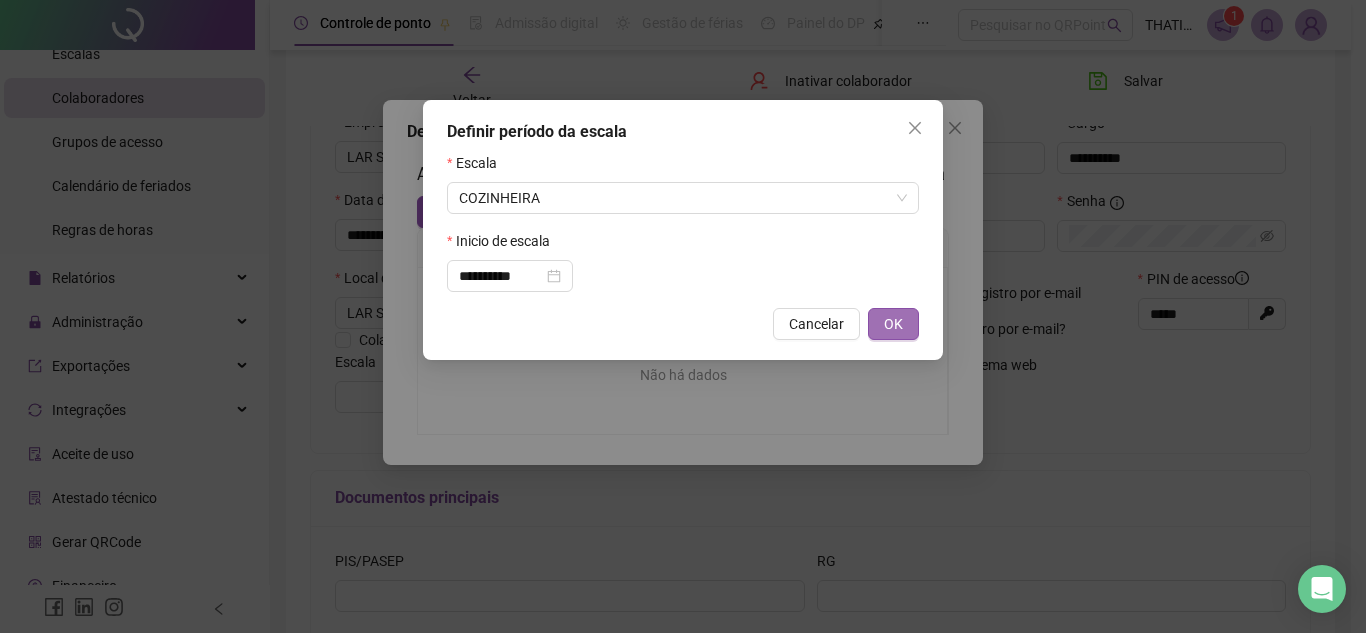 click on "OK" at bounding box center (893, 324) 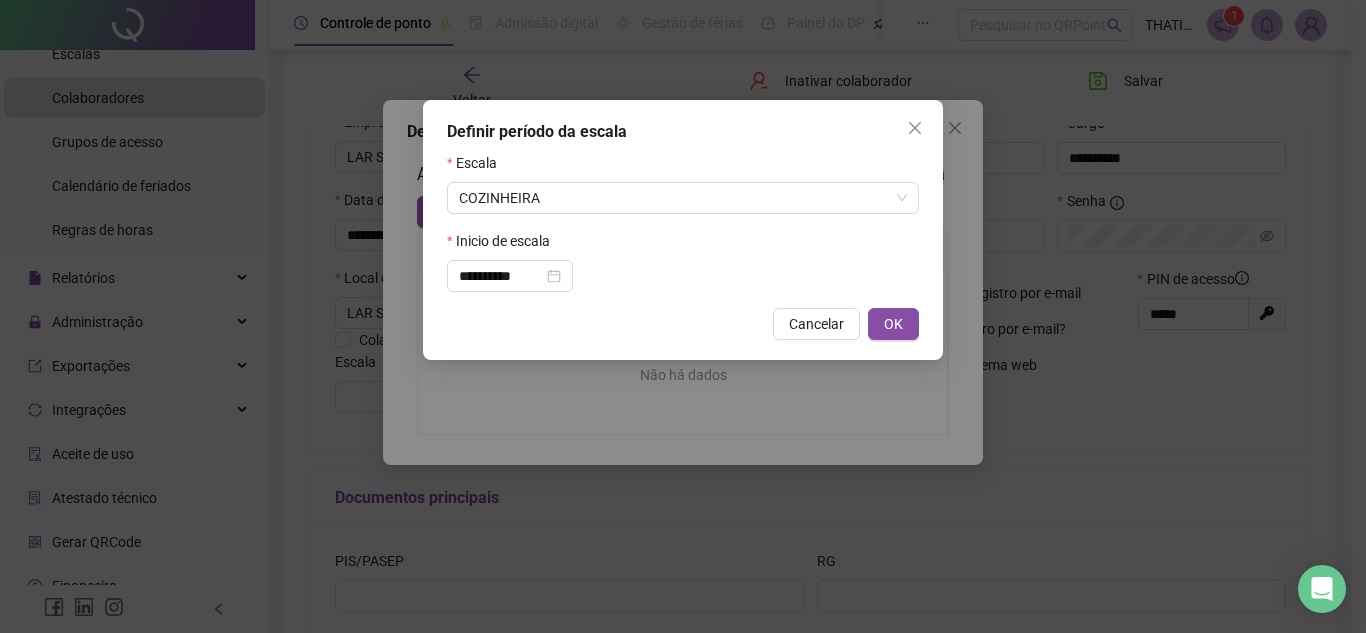 type on "**********" 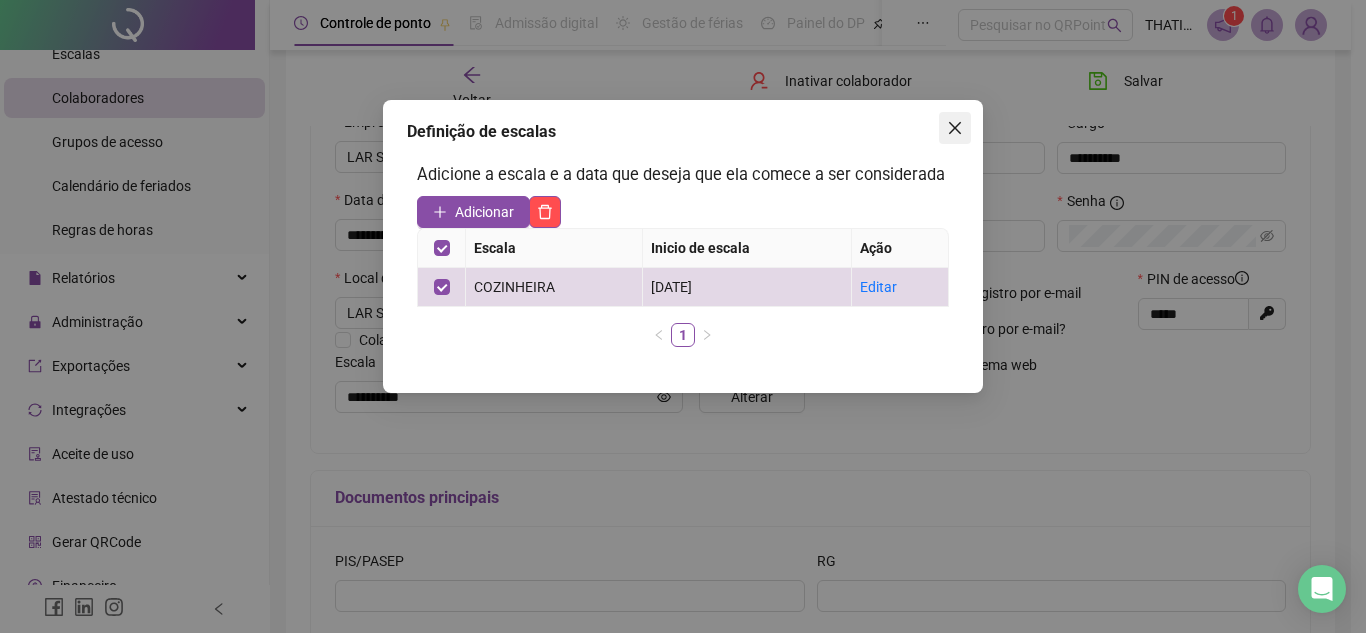 click 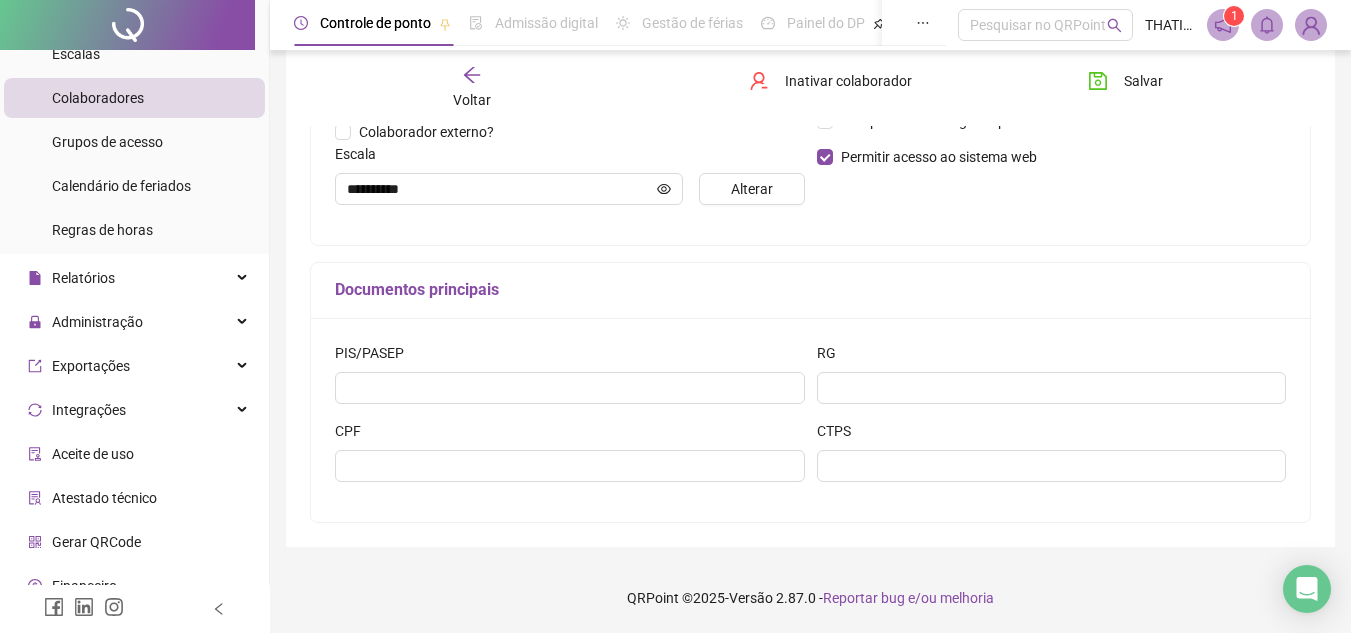 scroll, scrollTop: 208, scrollLeft: 0, axis: vertical 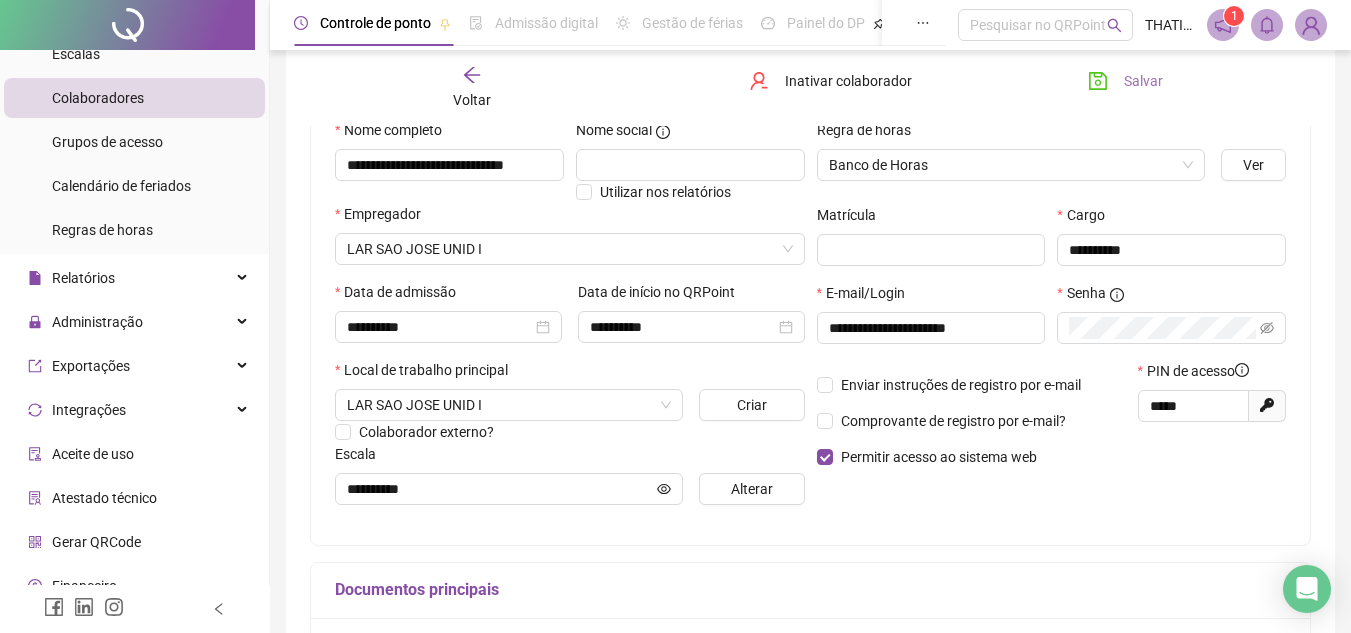 click on "Salvar" at bounding box center (1143, 81) 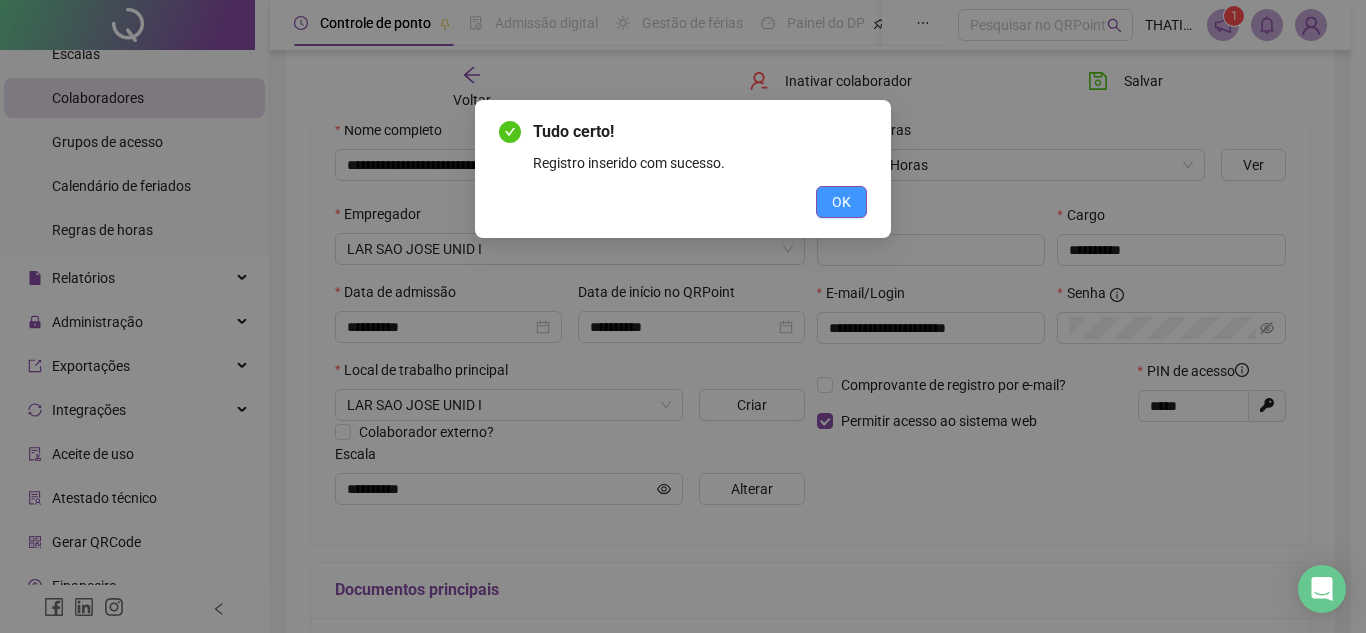 click on "OK" at bounding box center (841, 202) 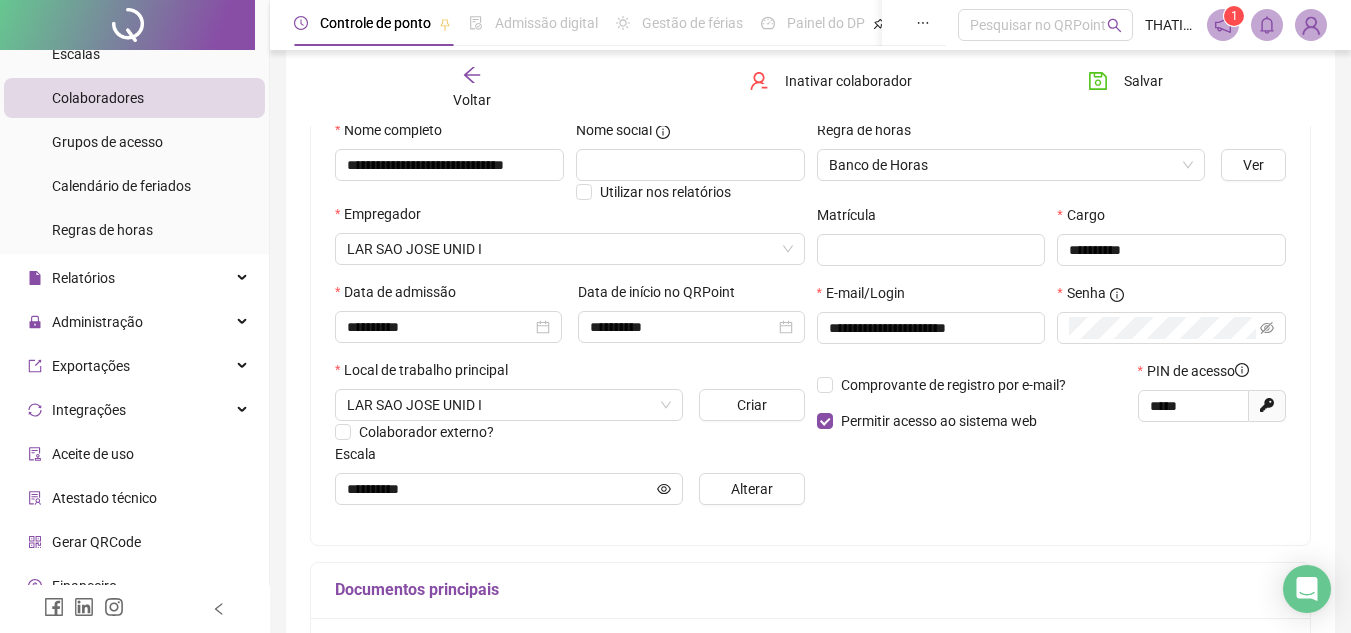 type 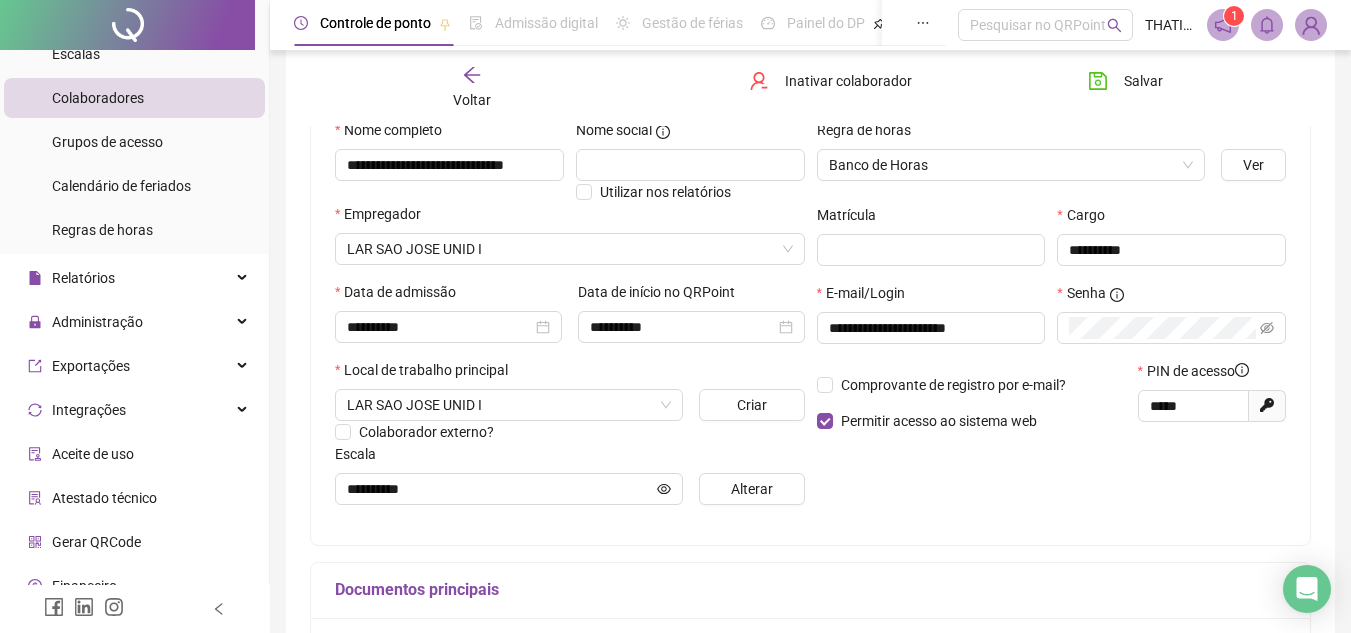 scroll, scrollTop: 0, scrollLeft: 0, axis: both 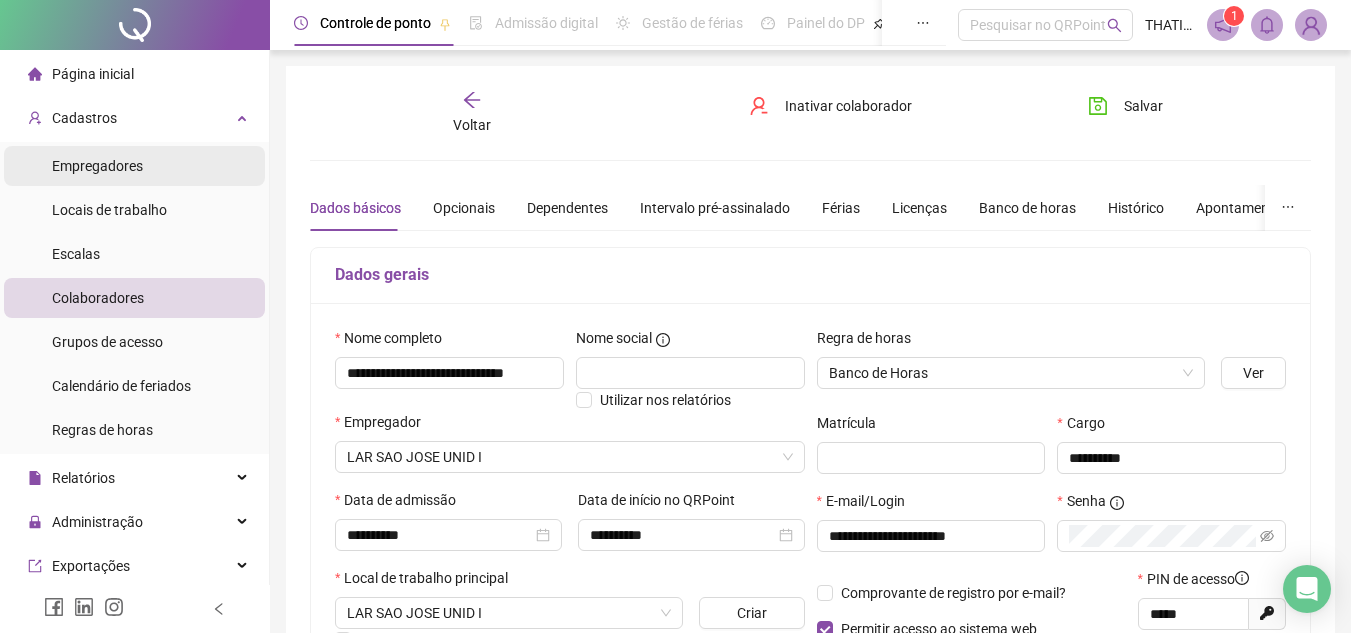 click on "Empregadores" at bounding box center (134, 166) 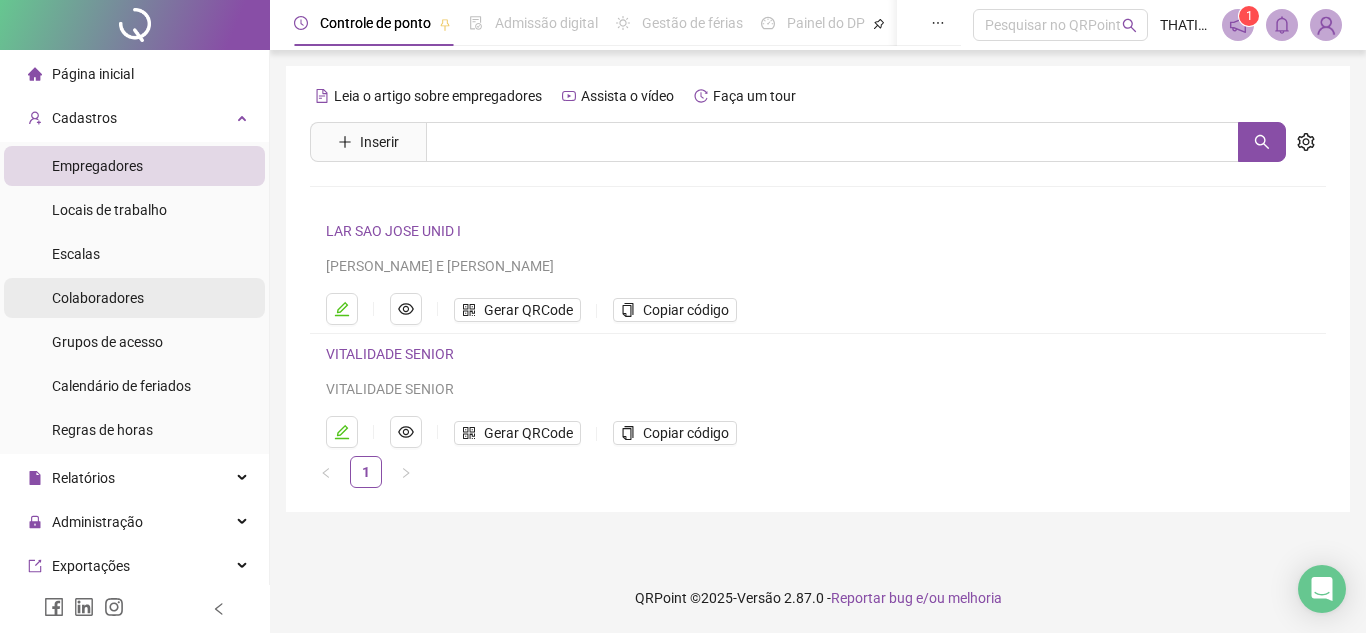 click on "Colaboradores" at bounding box center (134, 298) 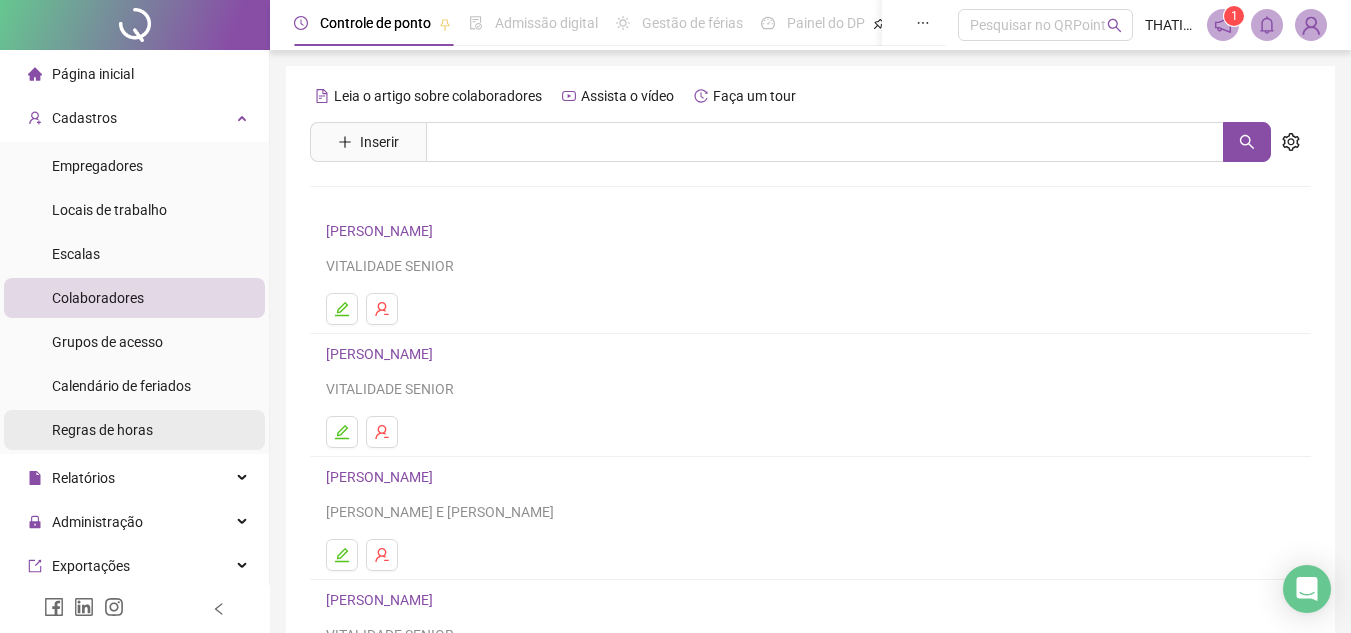 scroll, scrollTop: 334, scrollLeft: 0, axis: vertical 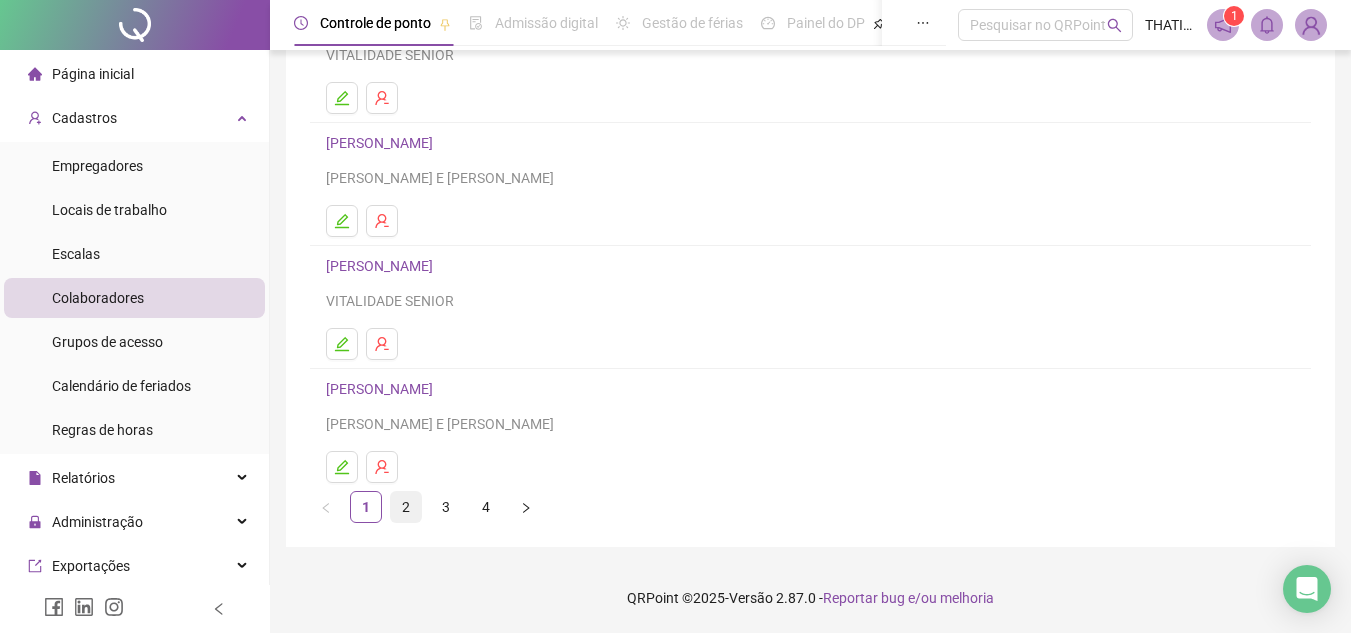 click on "2" at bounding box center [406, 507] 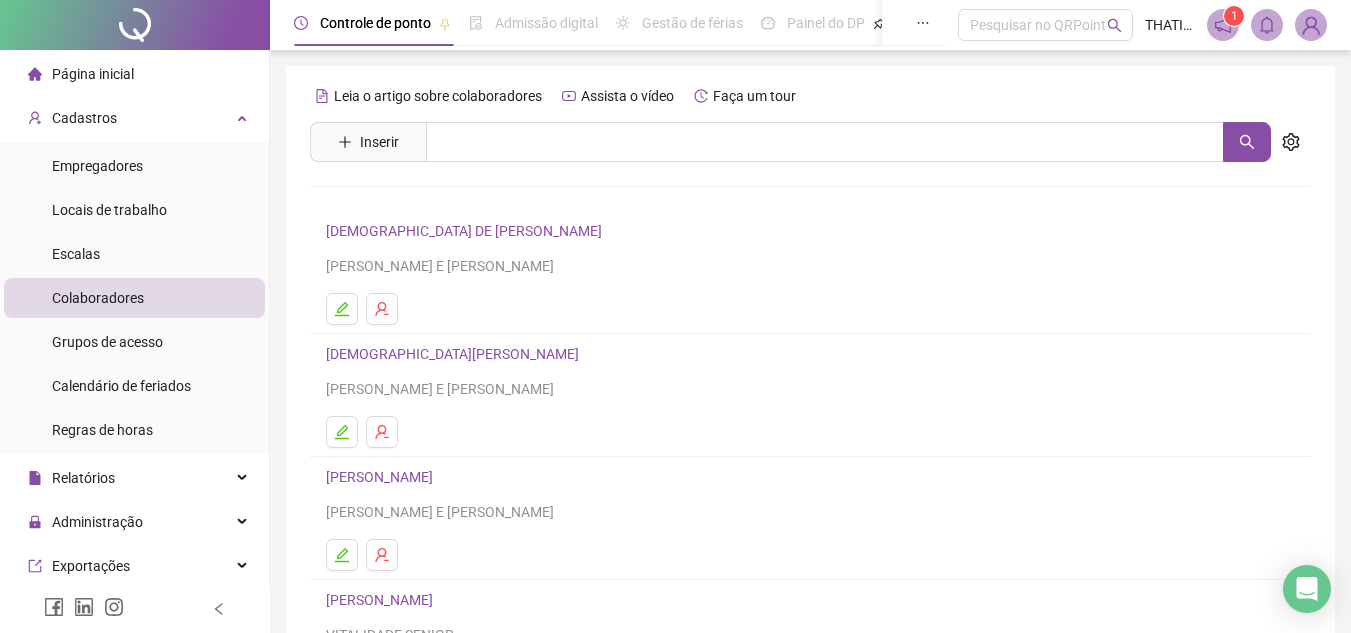 scroll, scrollTop: 300, scrollLeft: 0, axis: vertical 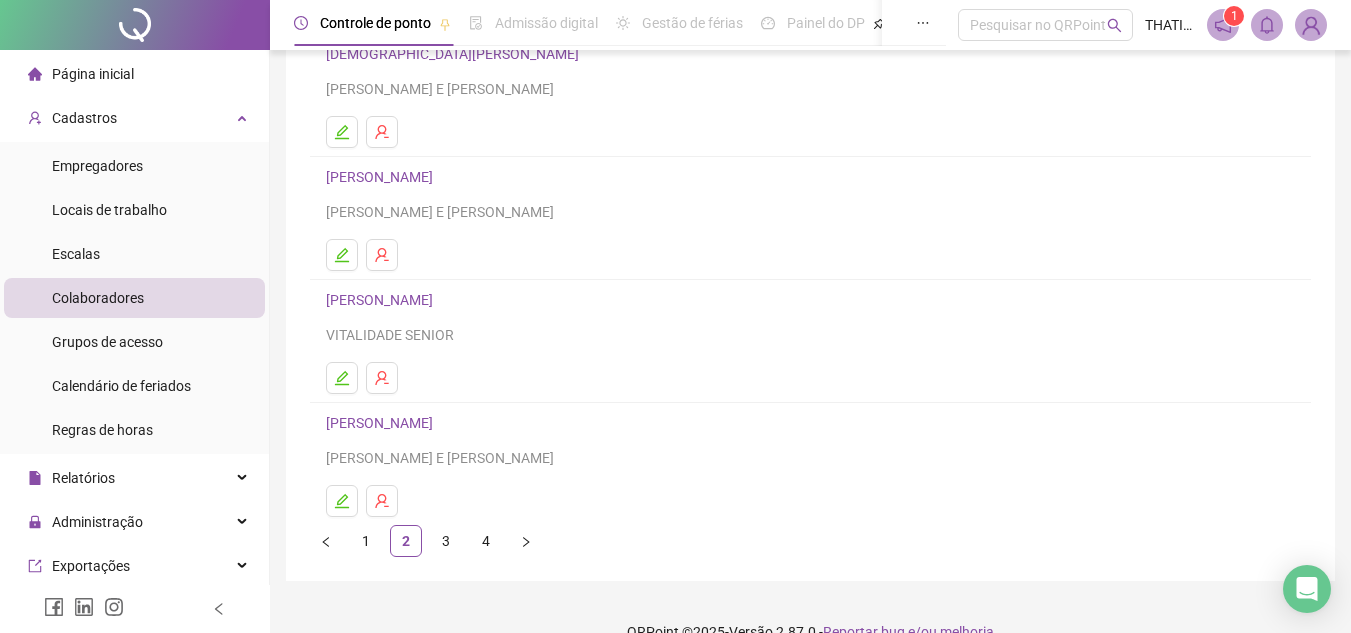 click on "[PERSON_NAME]" at bounding box center (382, 300) 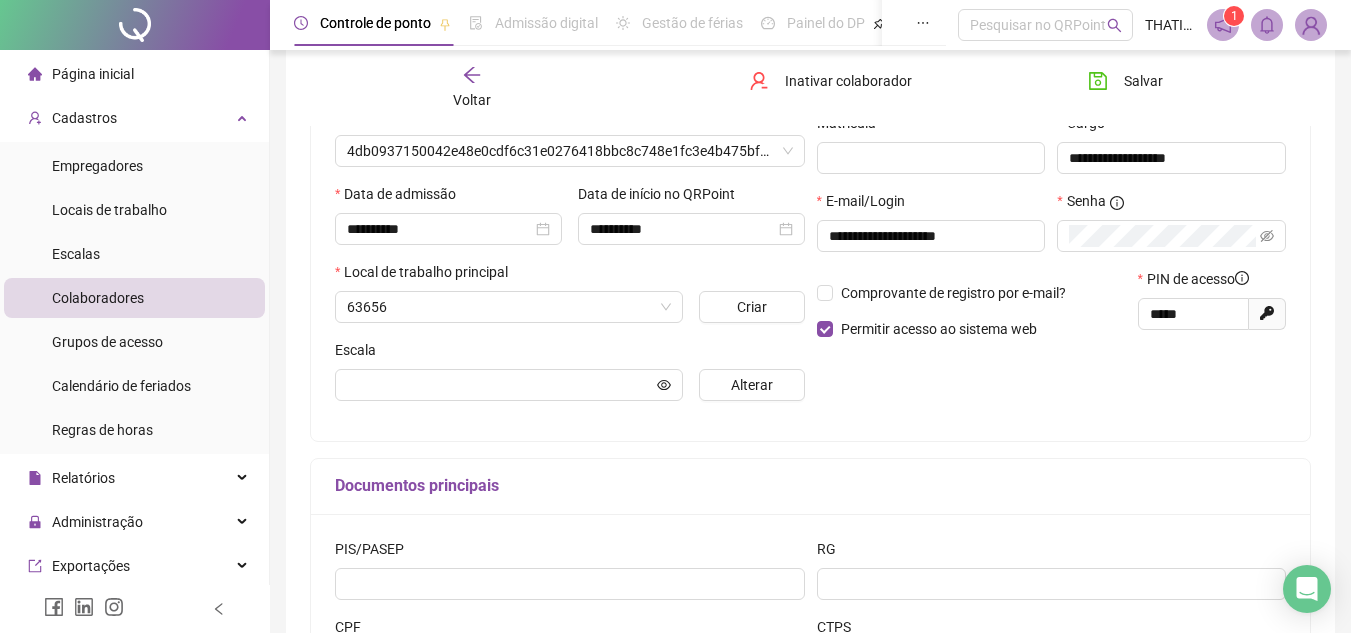 scroll, scrollTop: 310, scrollLeft: 0, axis: vertical 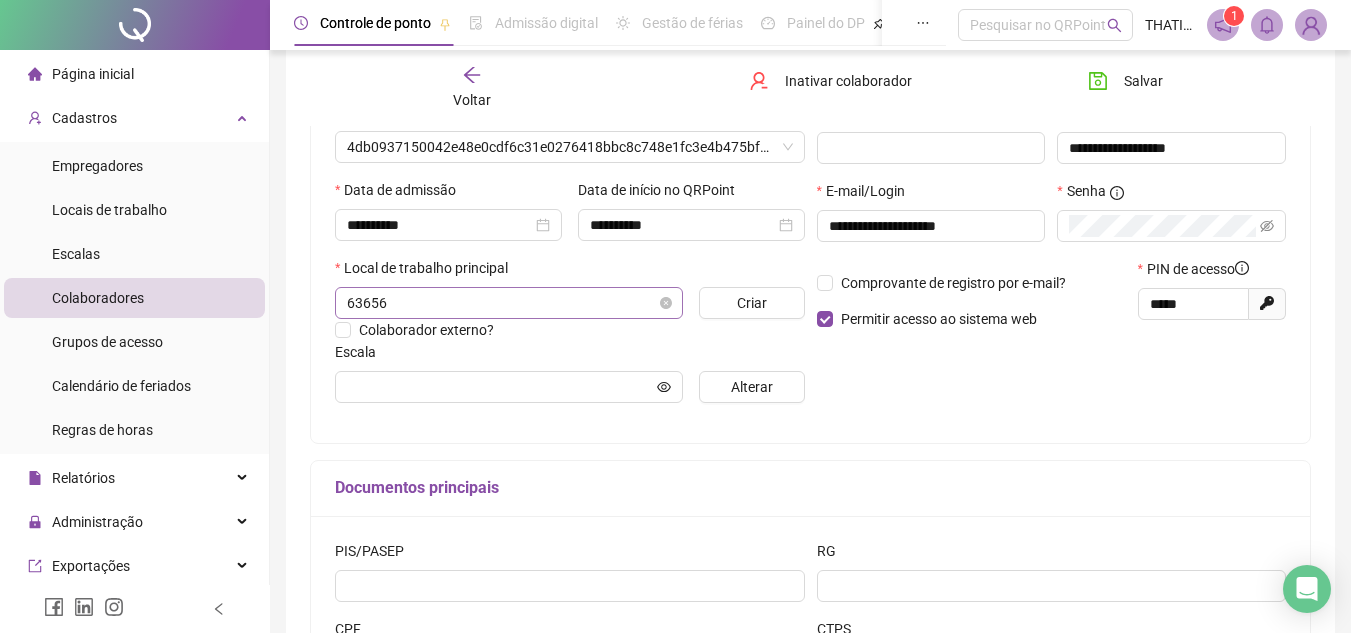 type on "**********" 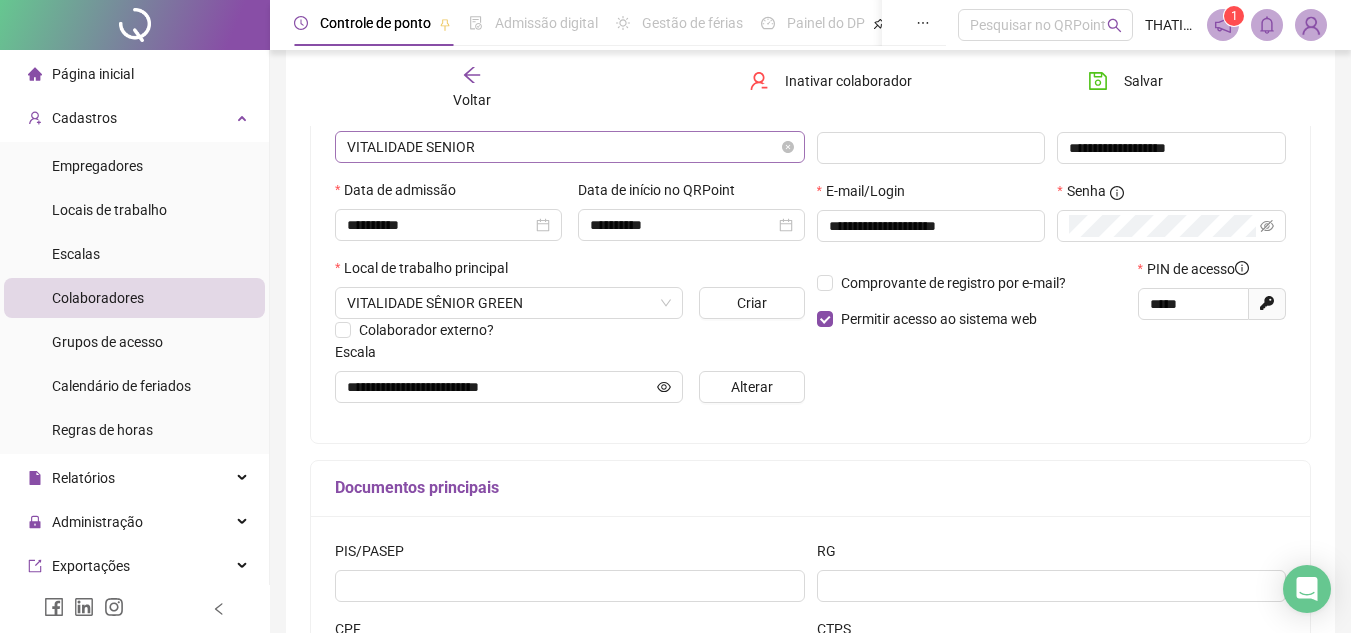 click on "VITALIDADE SENIOR" at bounding box center [570, 147] 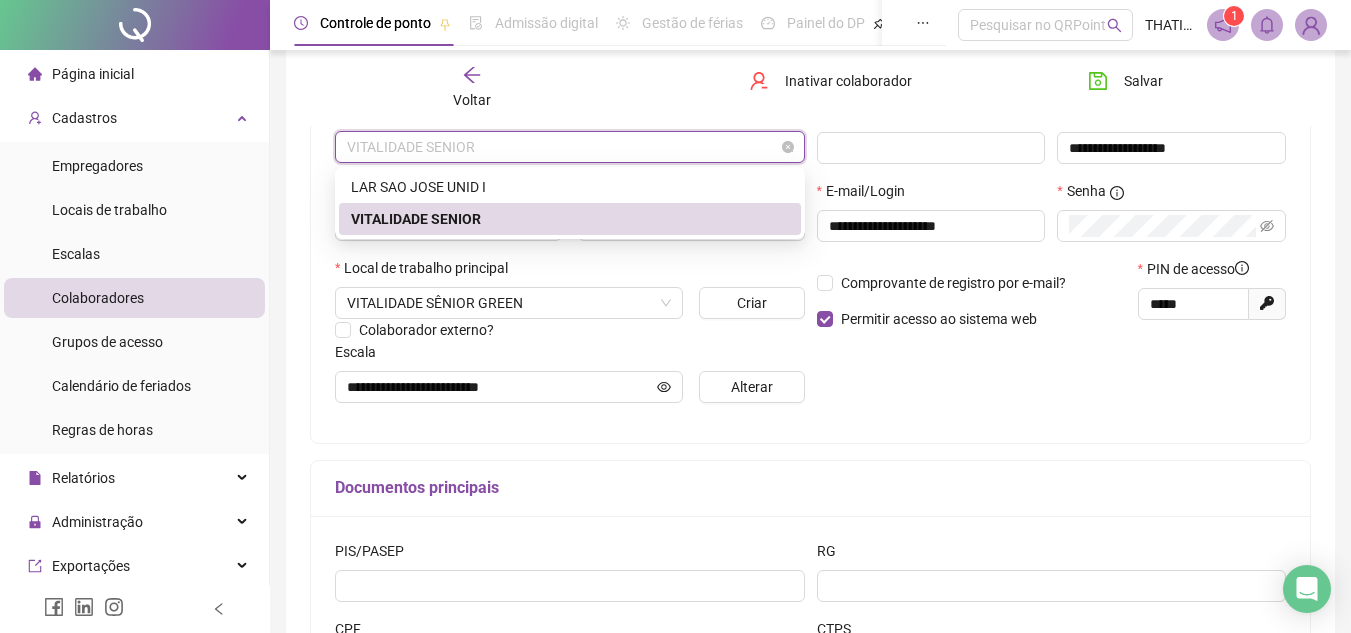 click on "VITALIDADE SENIOR" at bounding box center (570, 147) 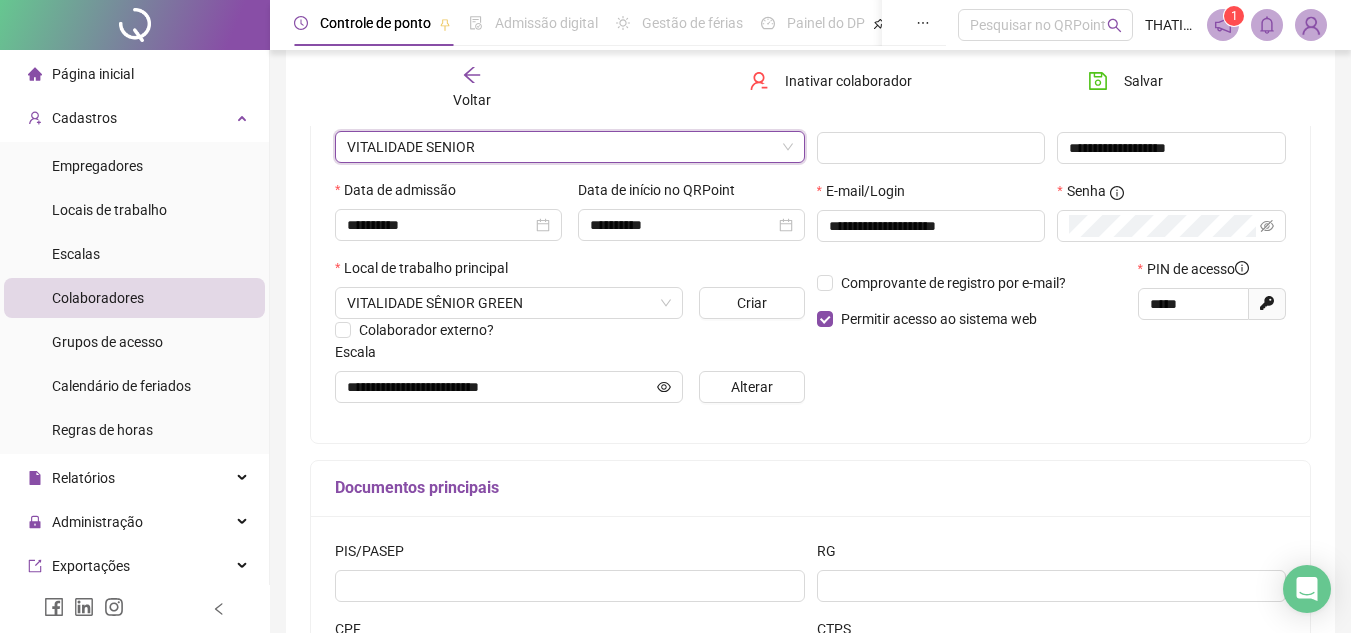 click on "Voltar" at bounding box center (472, 100) 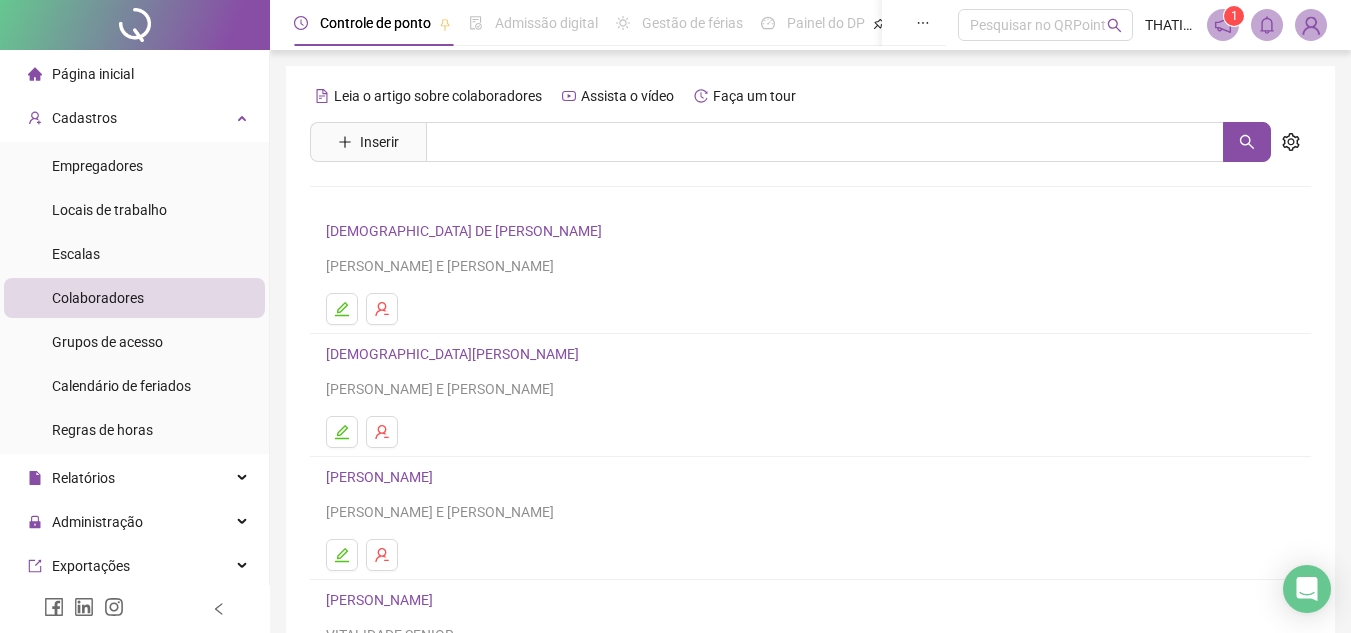 scroll, scrollTop: 334, scrollLeft: 0, axis: vertical 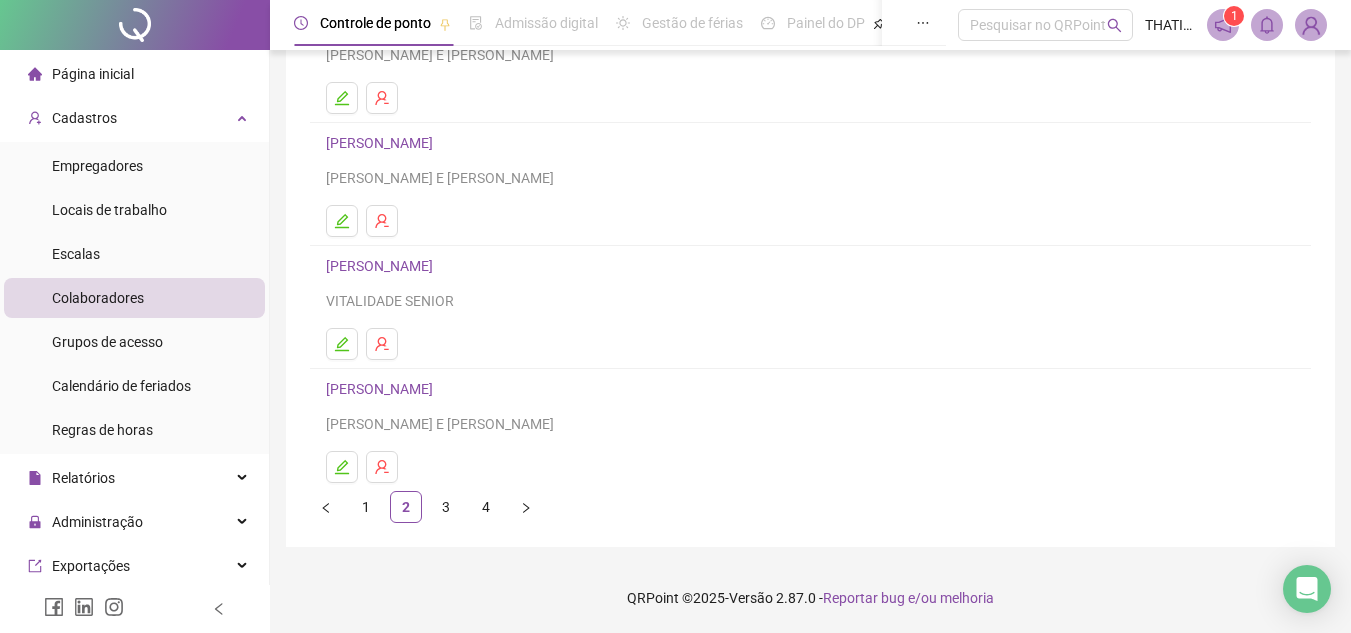 click on "3" at bounding box center [446, 507] 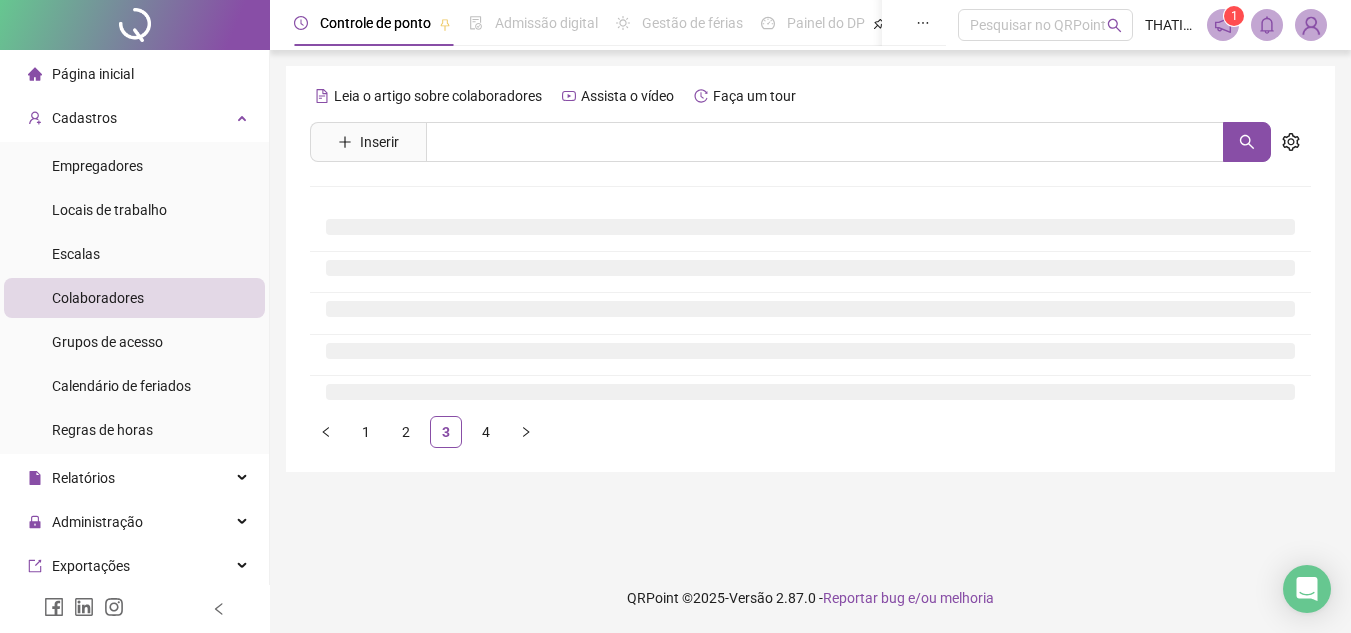 scroll, scrollTop: 0, scrollLeft: 0, axis: both 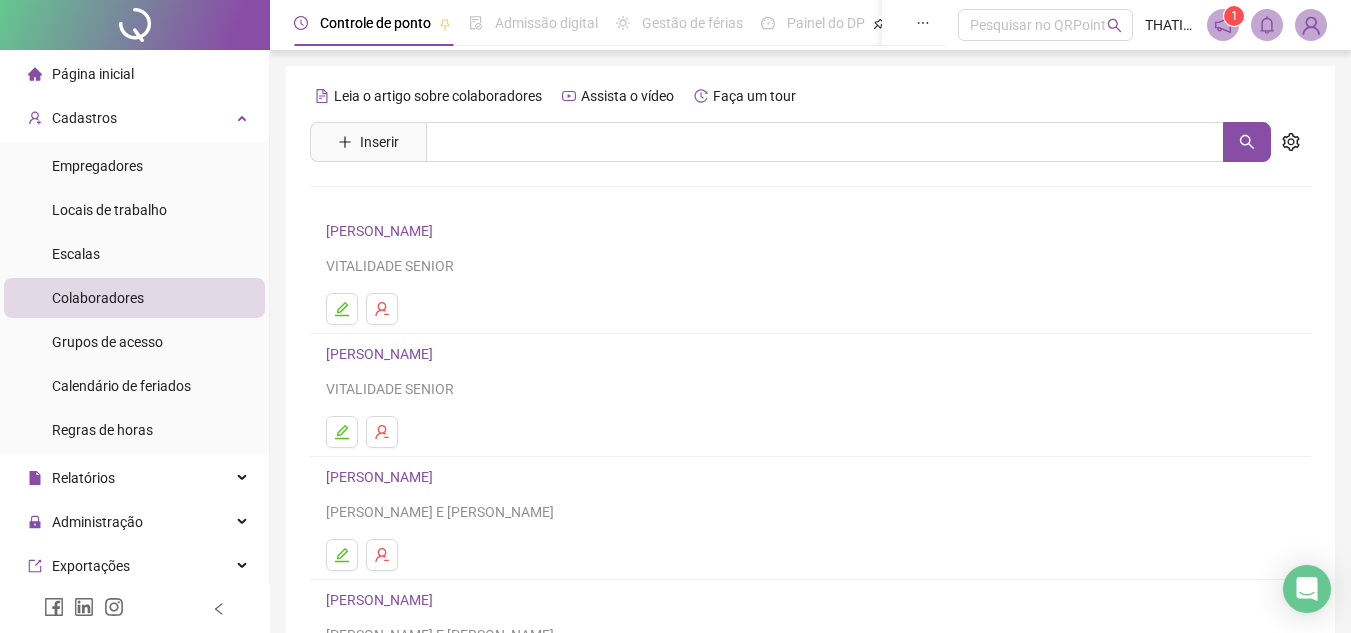 click on "[PERSON_NAME]" at bounding box center (382, 354) 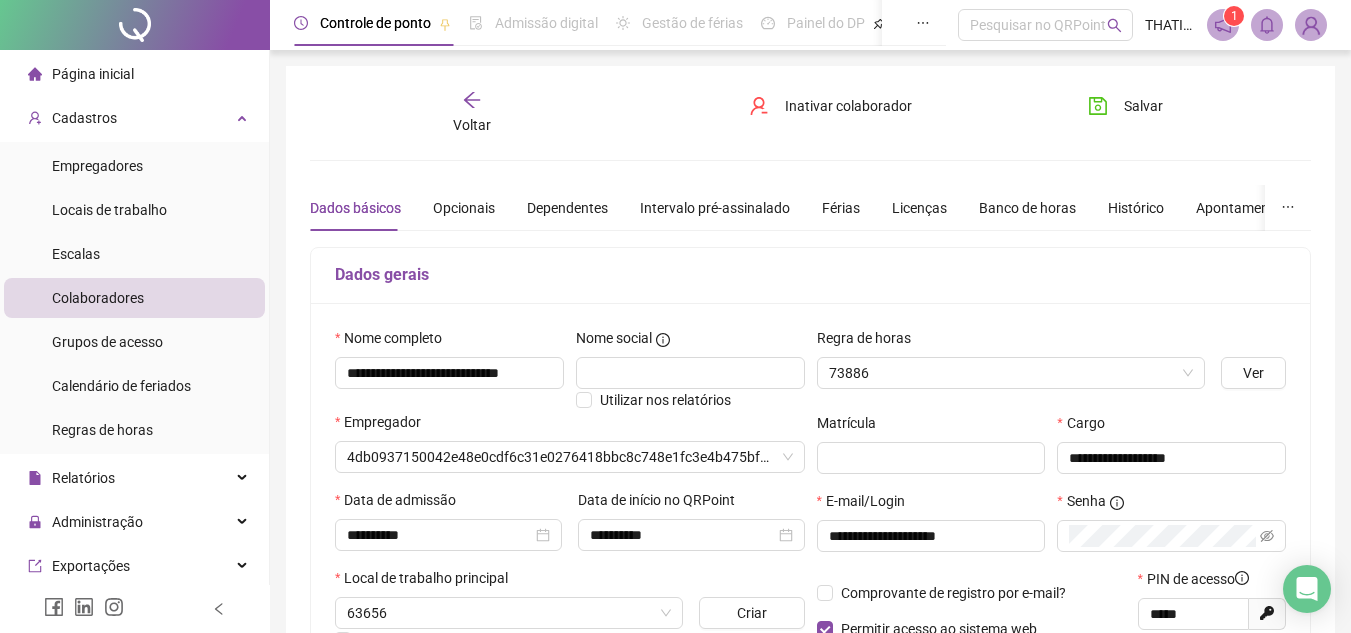 type on "**********" 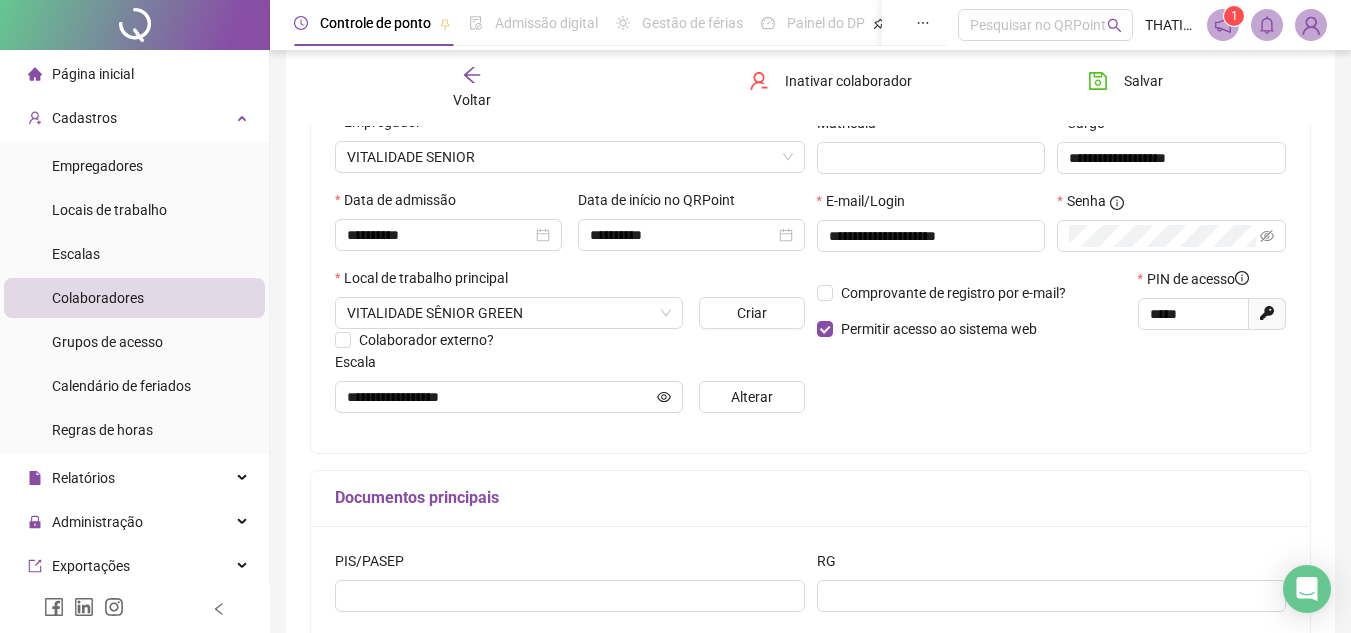 scroll, scrollTop: 200, scrollLeft: 0, axis: vertical 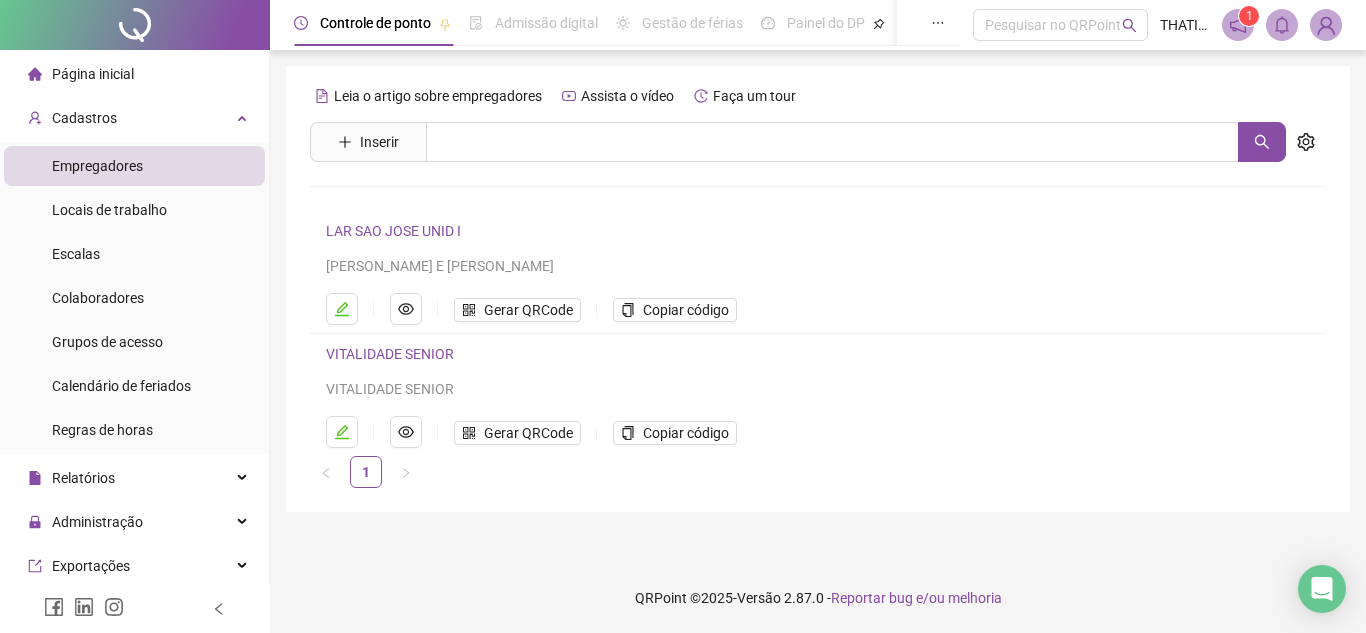 click on "VITALIDADE SENIOR" at bounding box center [390, 354] 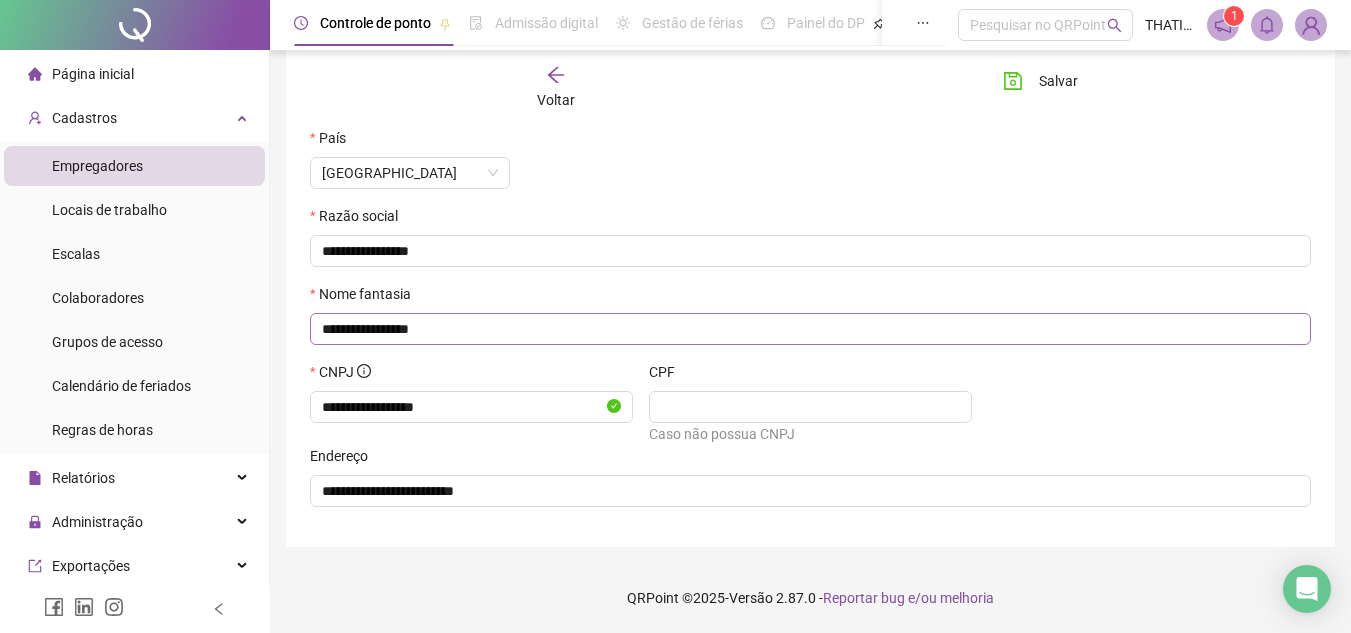 scroll, scrollTop: 0, scrollLeft: 0, axis: both 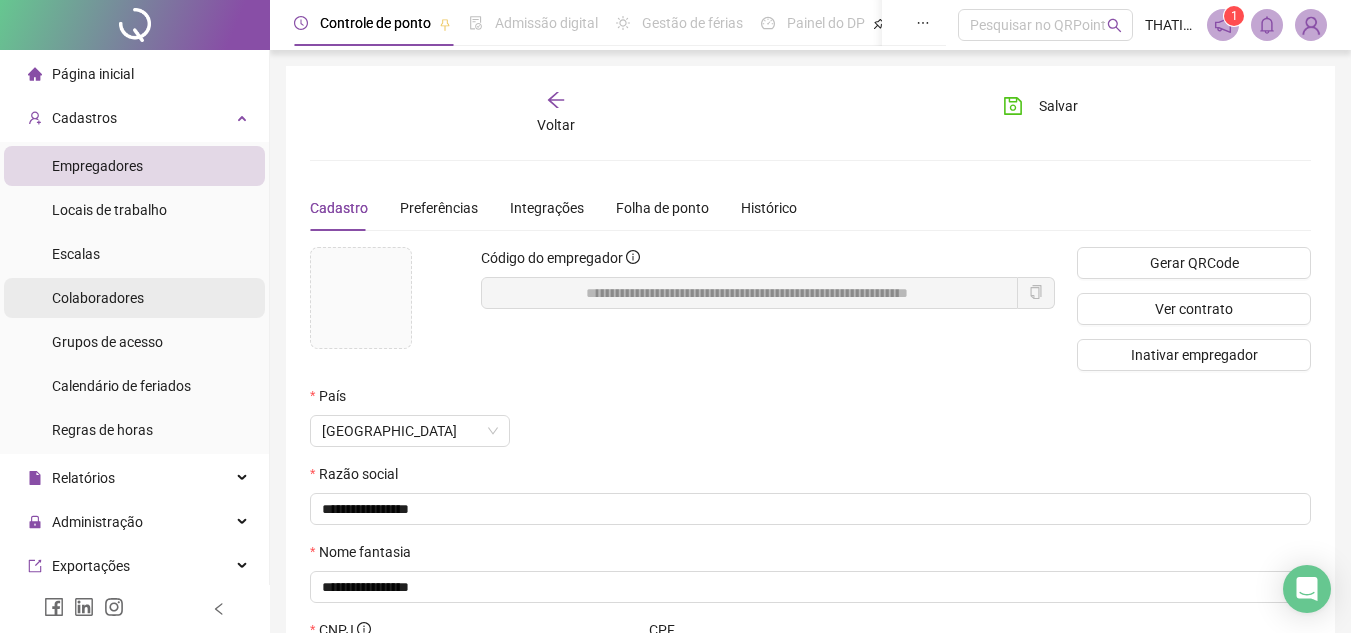 click on "Colaboradores" at bounding box center [98, 298] 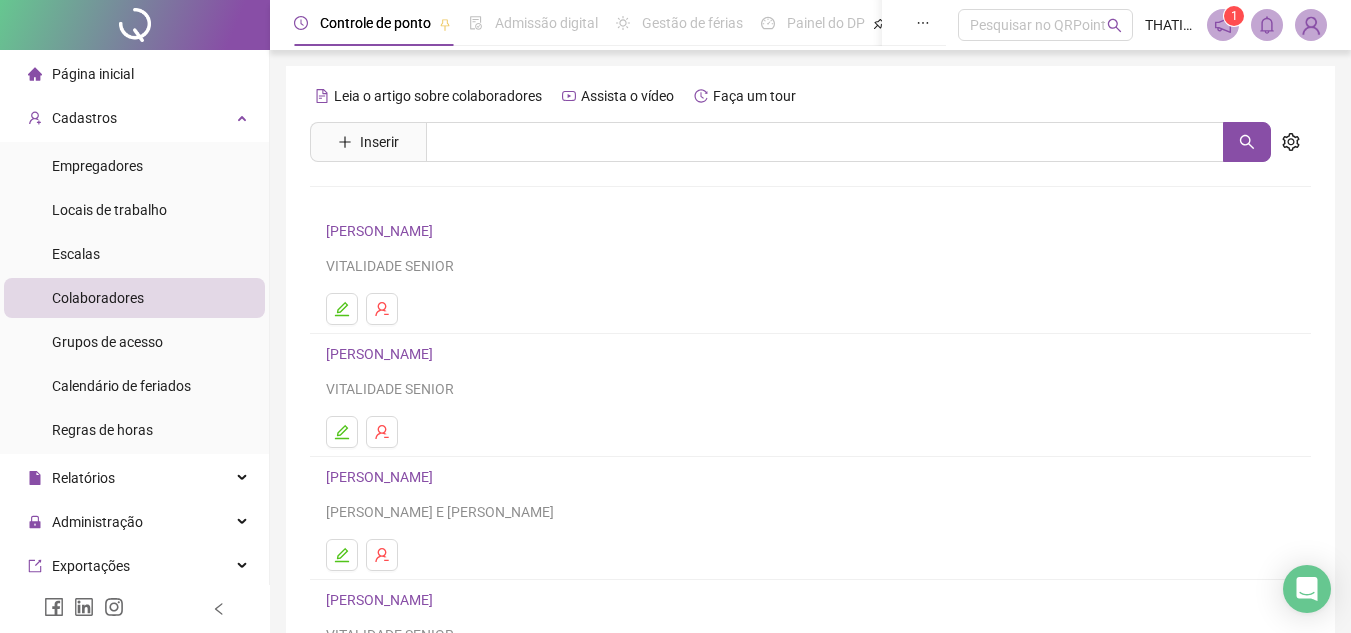 scroll, scrollTop: 334, scrollLeft: 0, axis: vertical 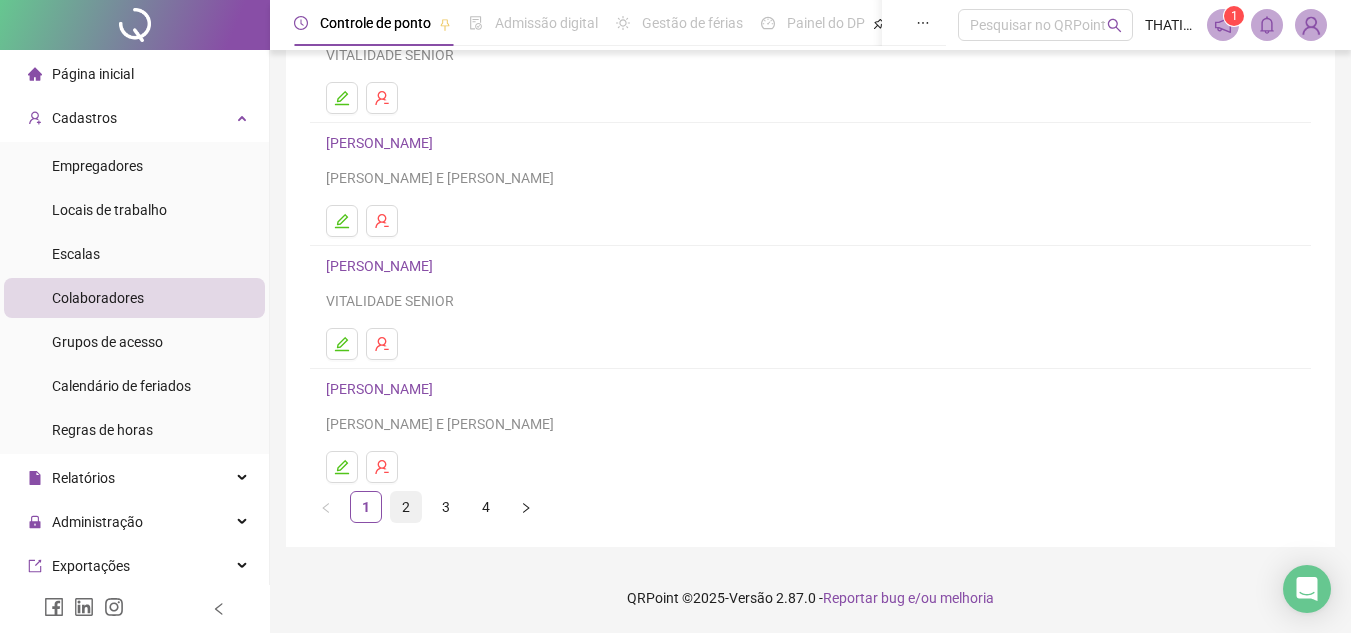 click on "2" at bounding box center [406, 507] 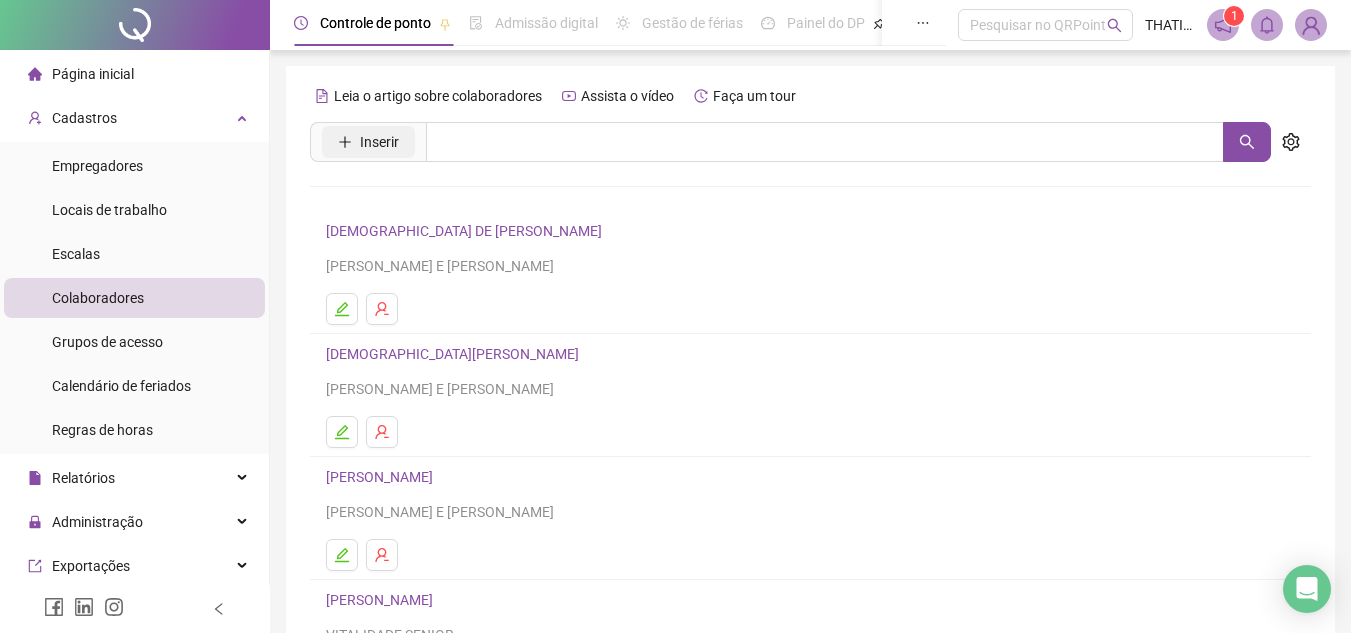 click on "Inserir" at bounding box center [368, 142] 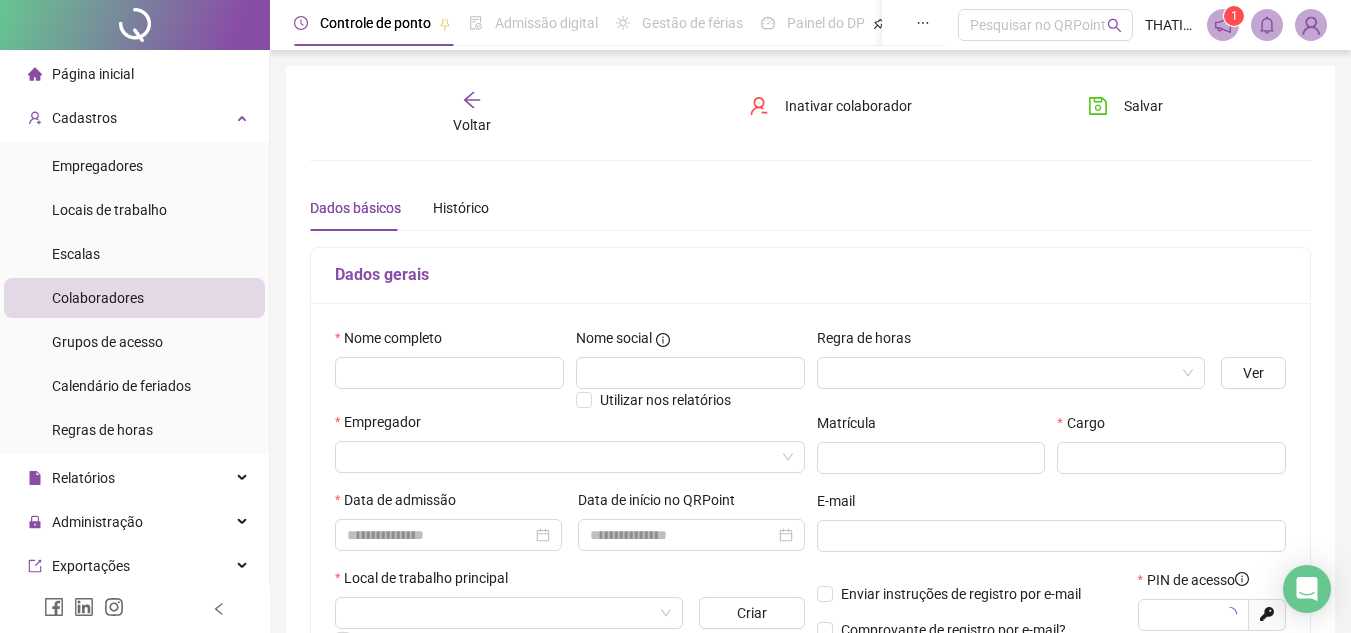 type on "*****" 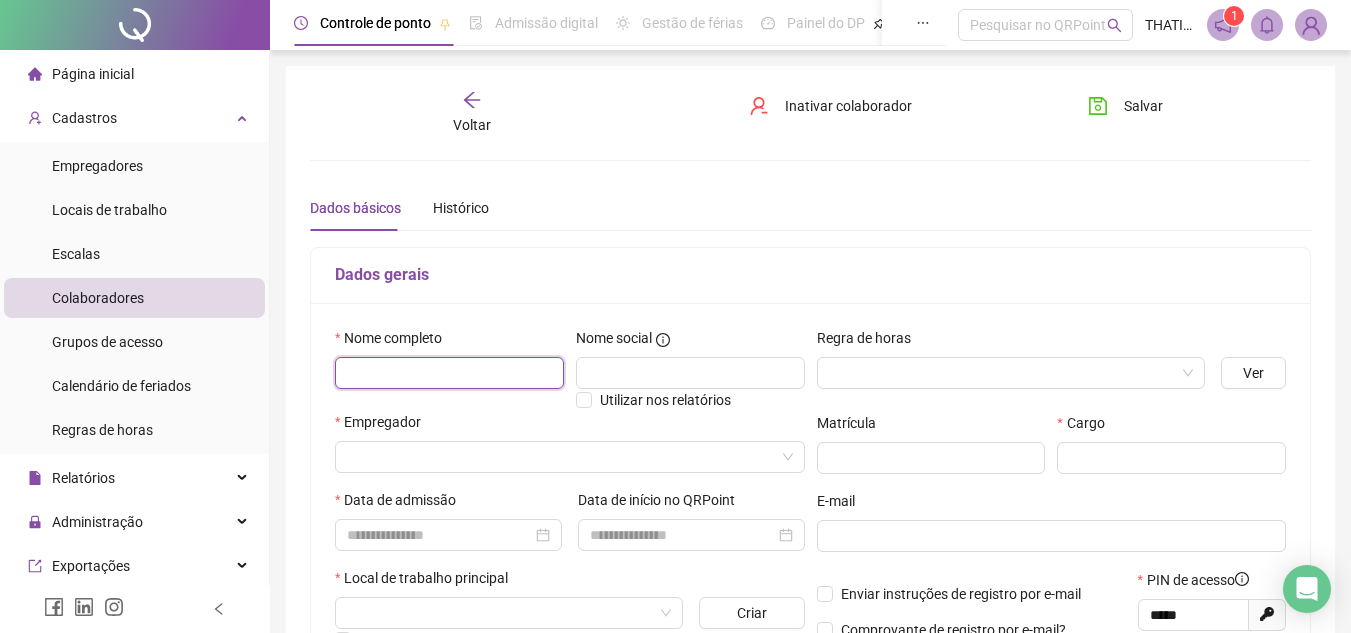 click at bounding box center (449, 373) 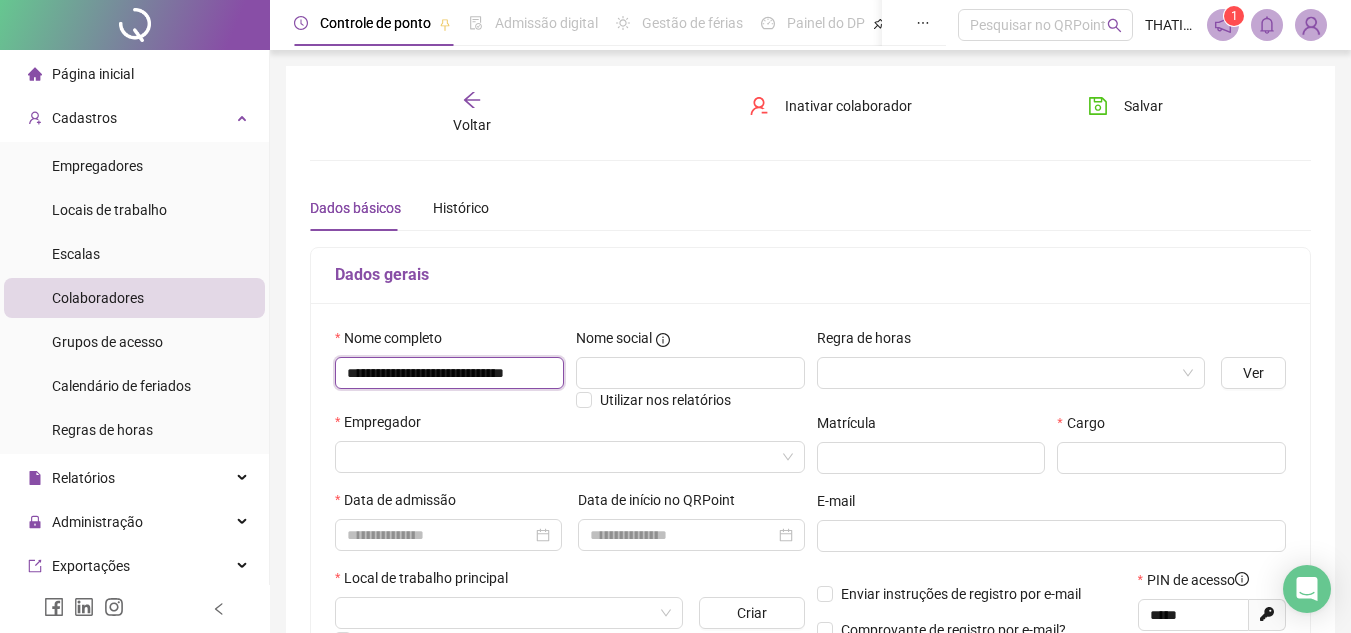 scroll, scrollTop: 0, scrollLeft: 30, axis: horizontal 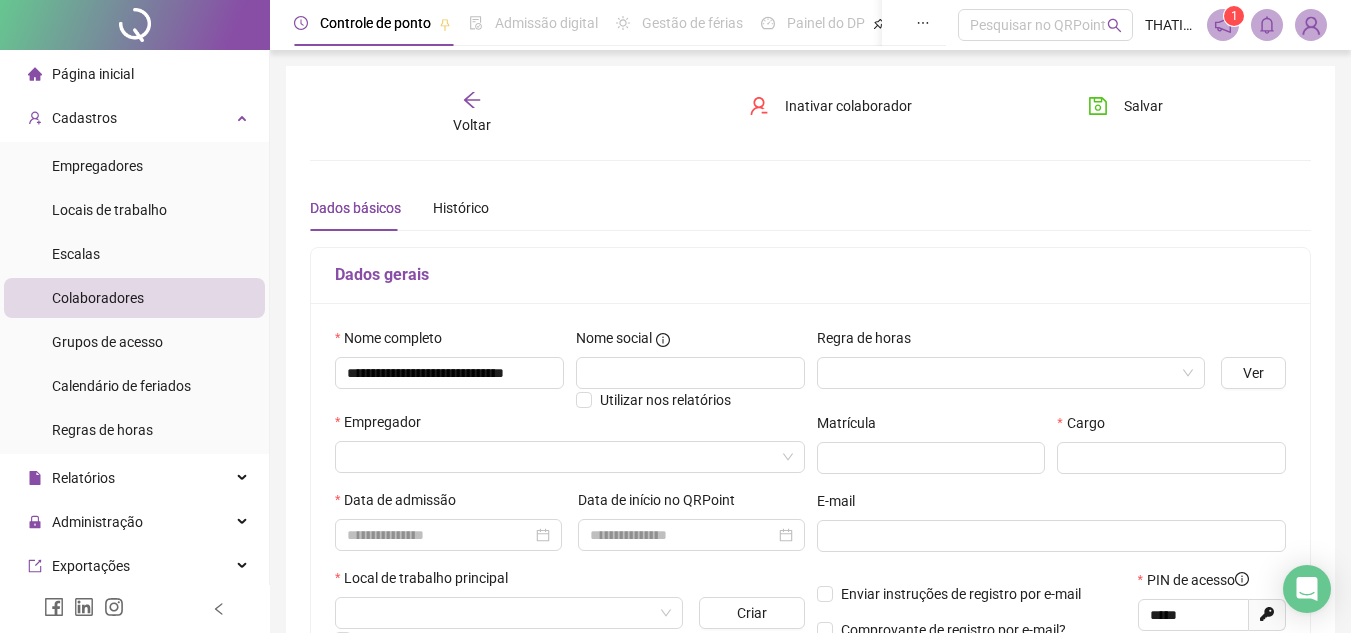 click at bounding box center (1005, 373) 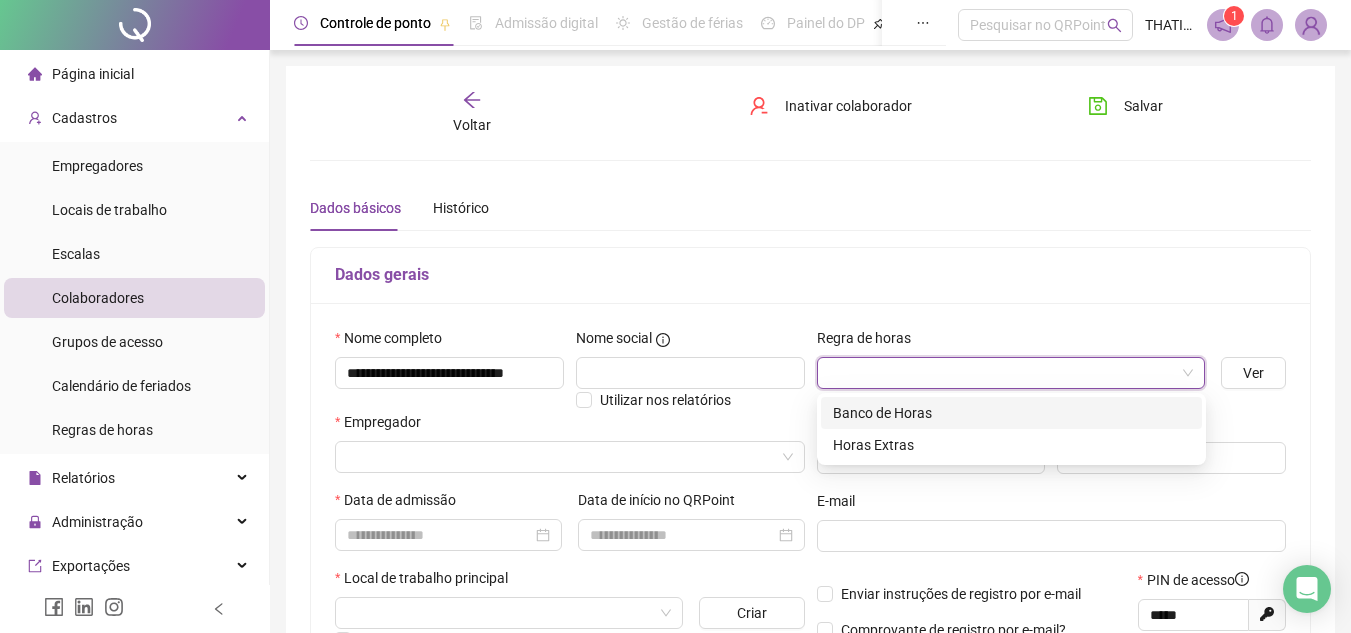 click on "Banco de Horas" at bounding box center [1011, 413] 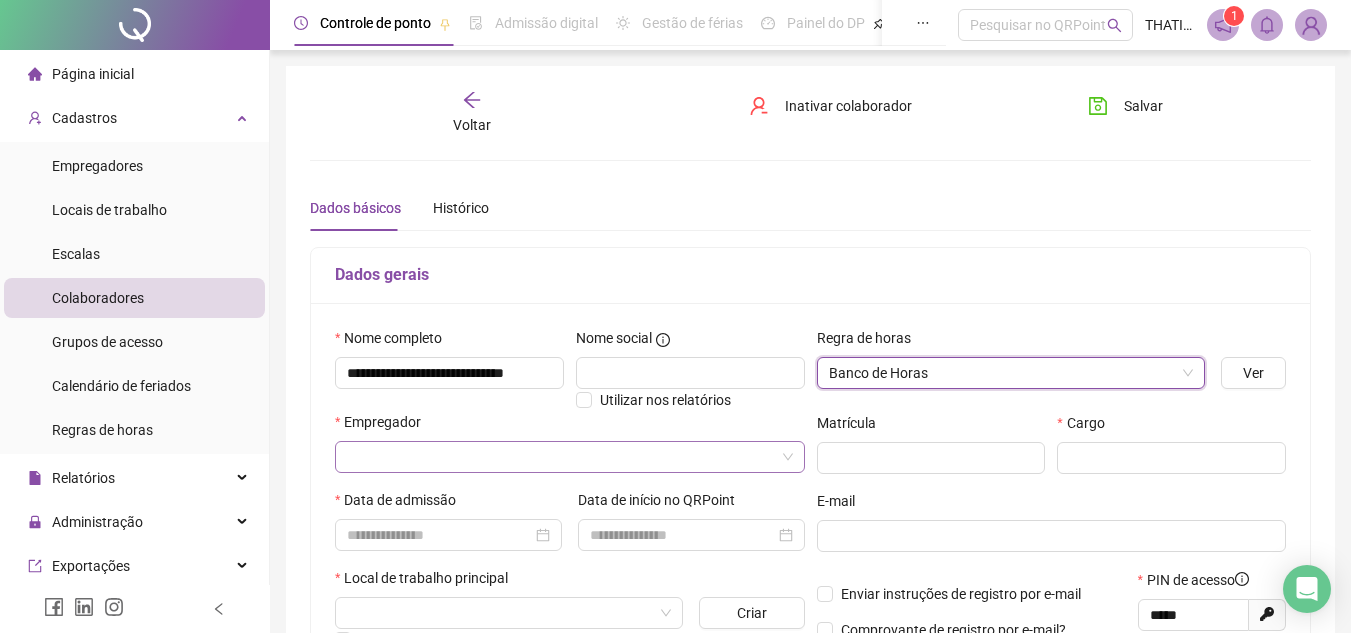 click at bounding box center (564, 457) 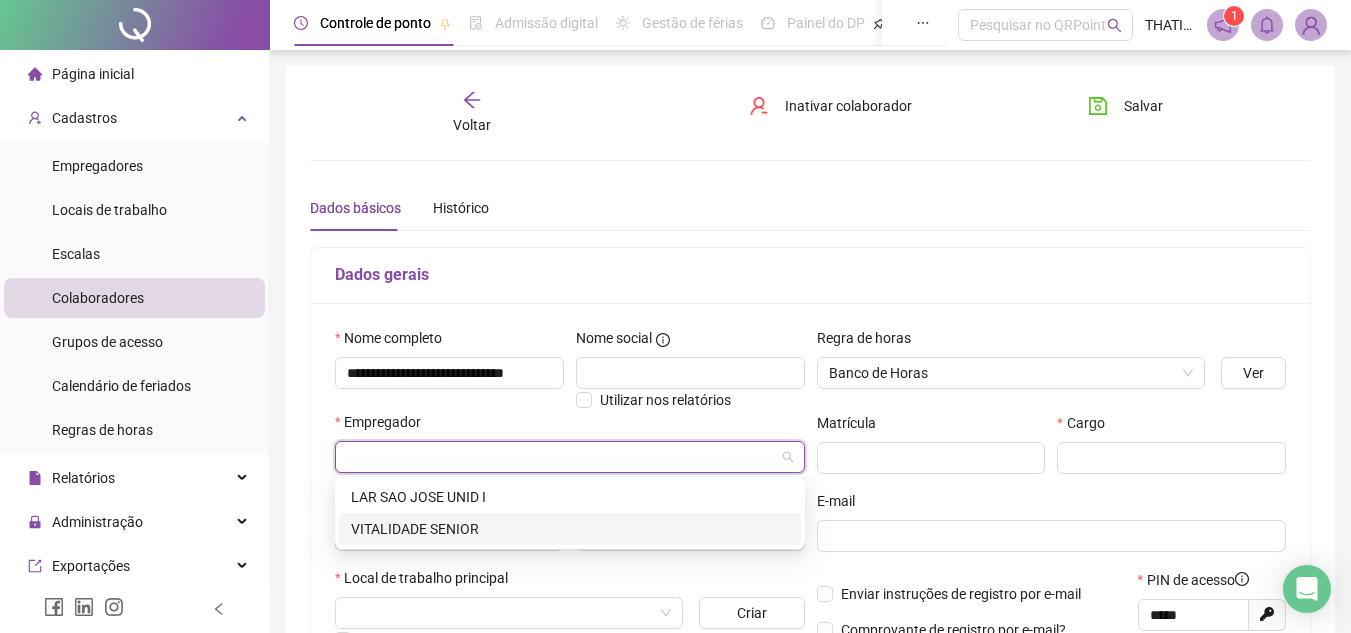 click on "VITALIDADE SENIOR" at bounding box center (570, 529) 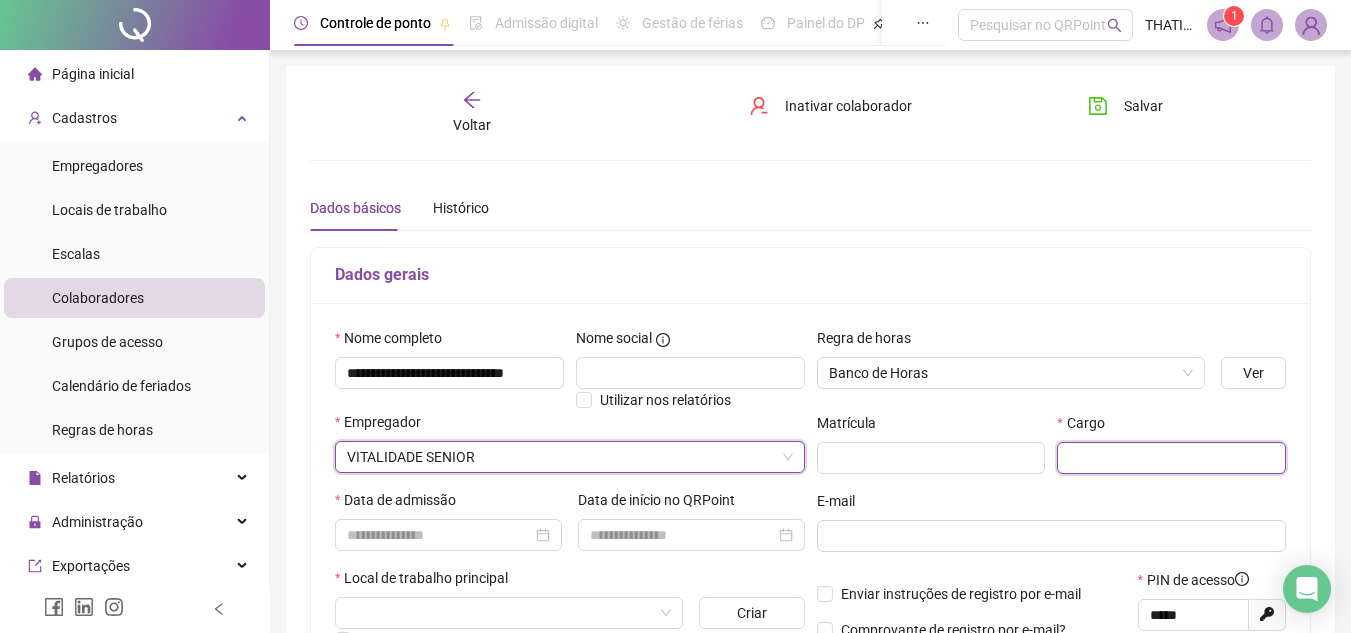 click at bounding box center (1171, 458) 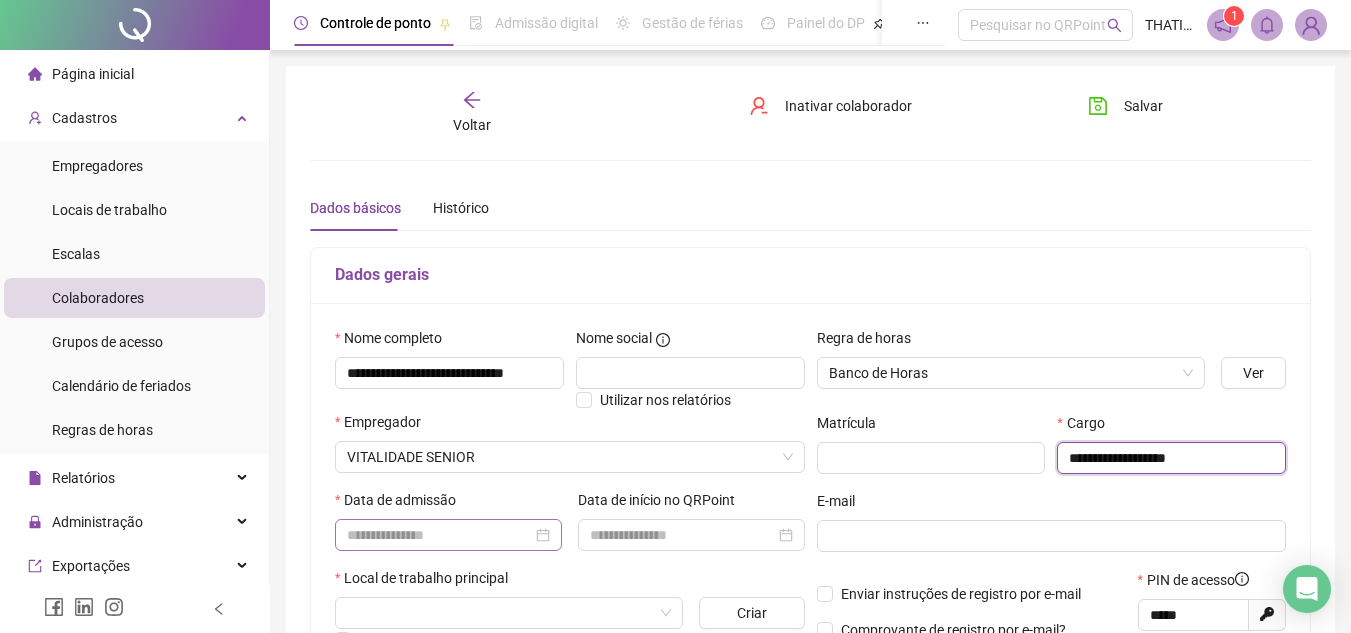 click at bounding box center [448, 535] 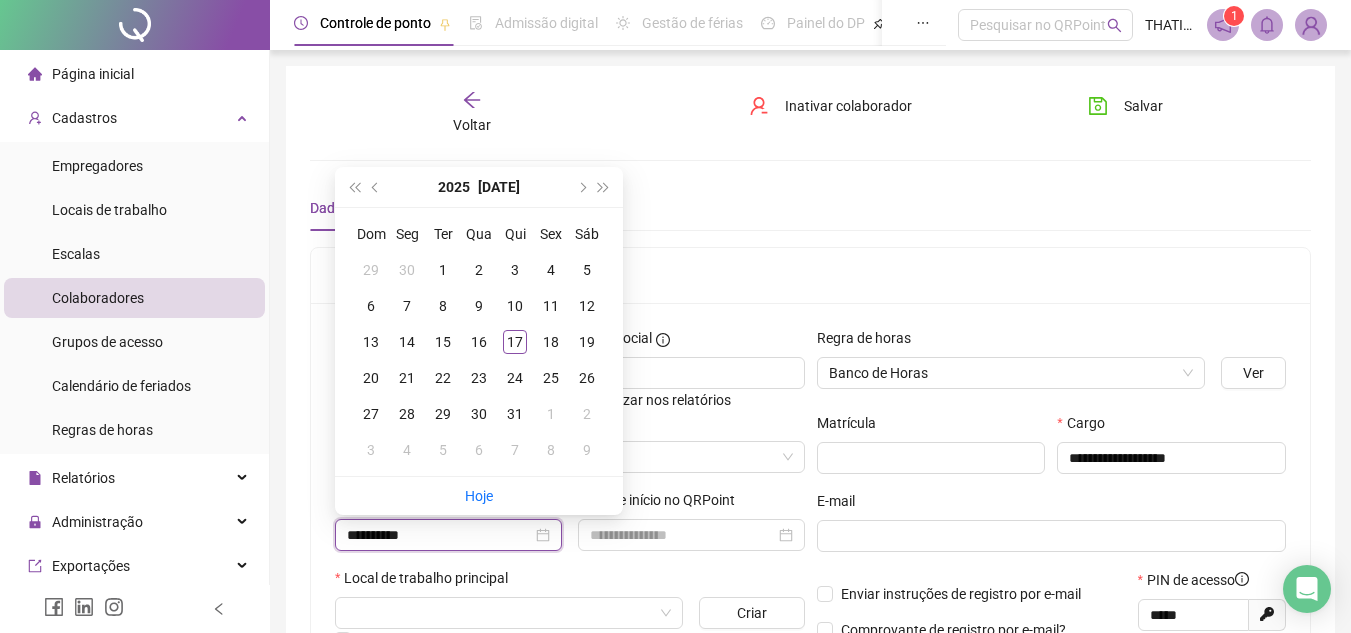 type on "**********" 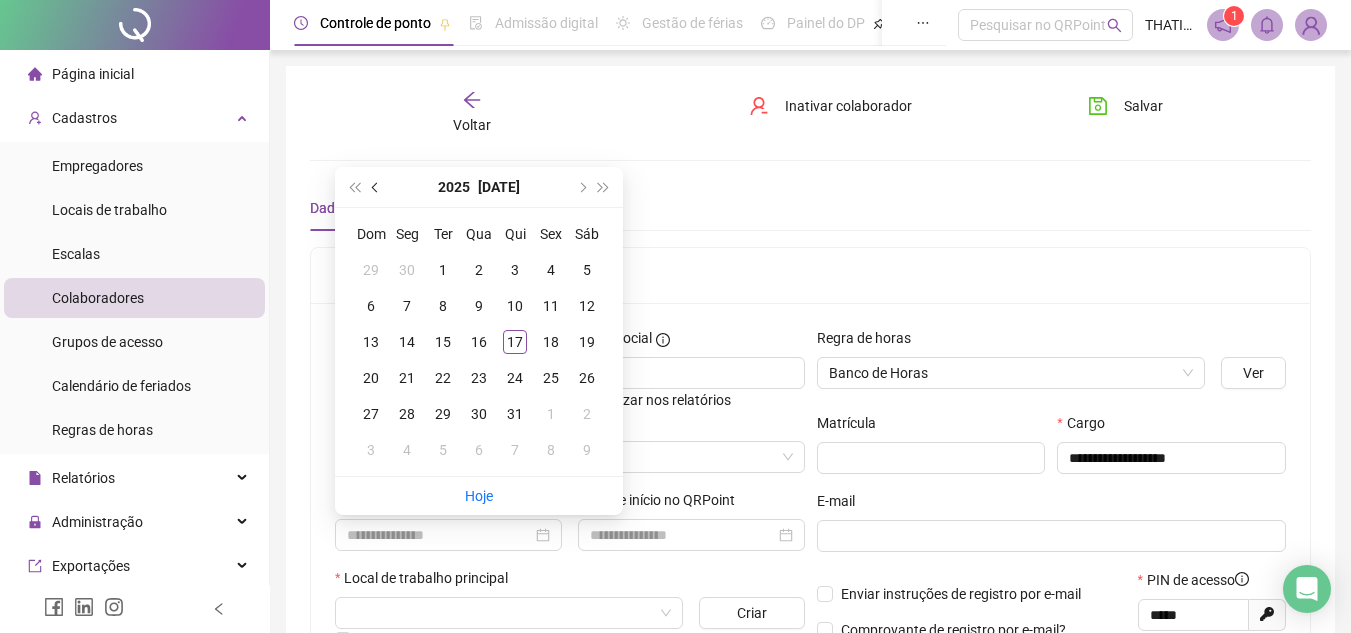 click at bounding box center (376, 187) 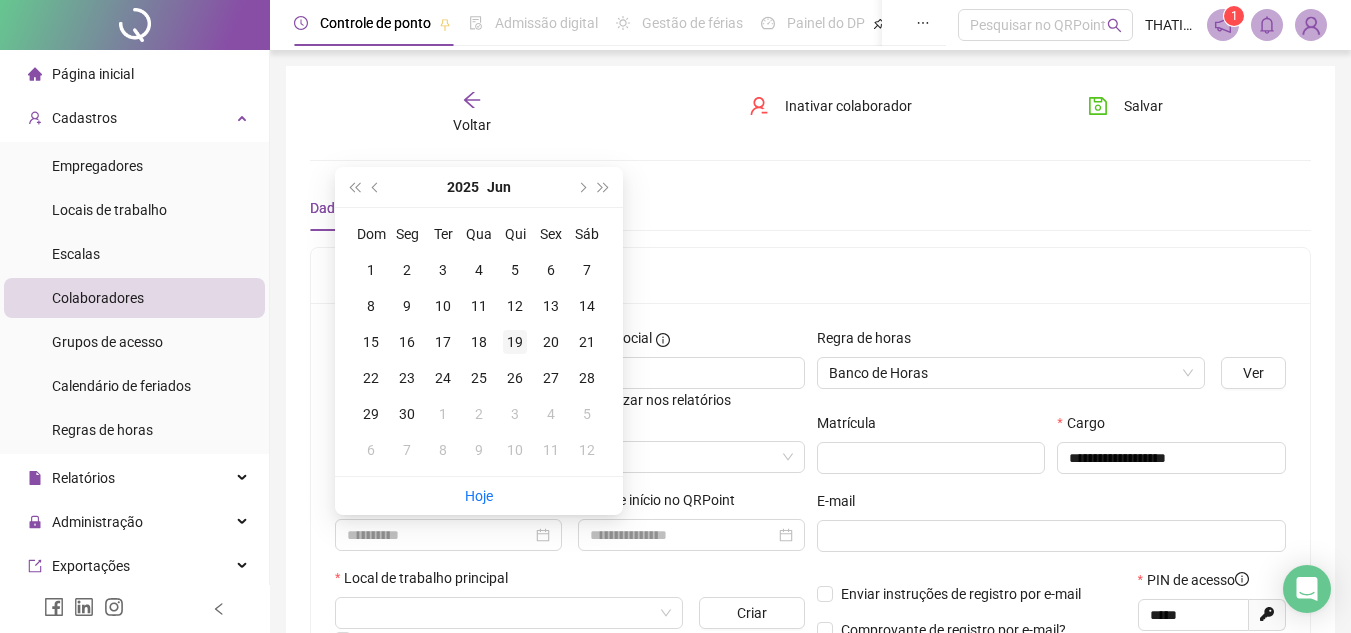 type on "**********" 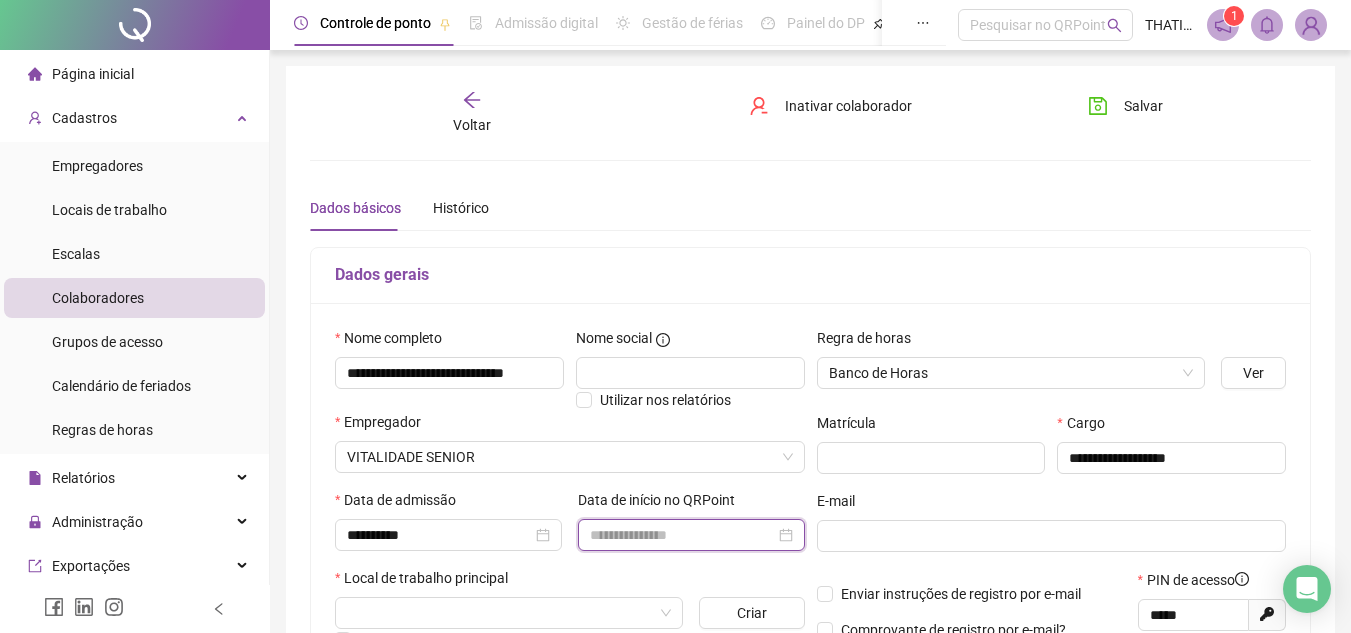 click at bounding box center [682, 535] 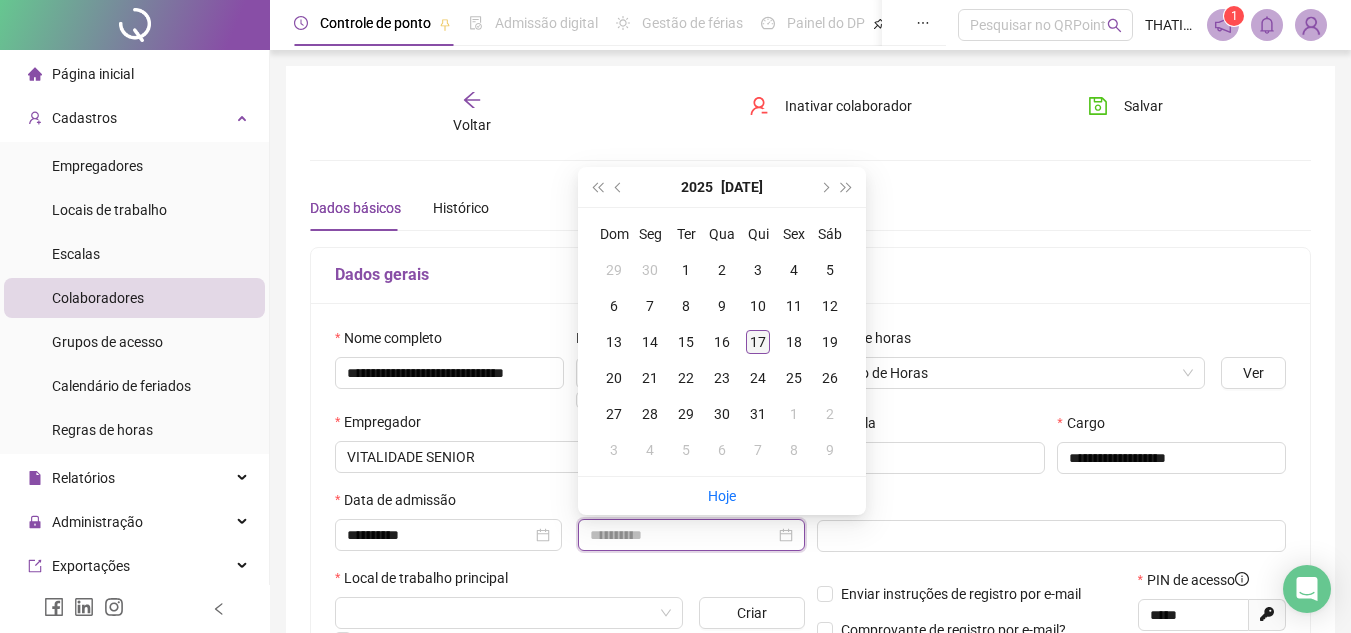 type on "**********" 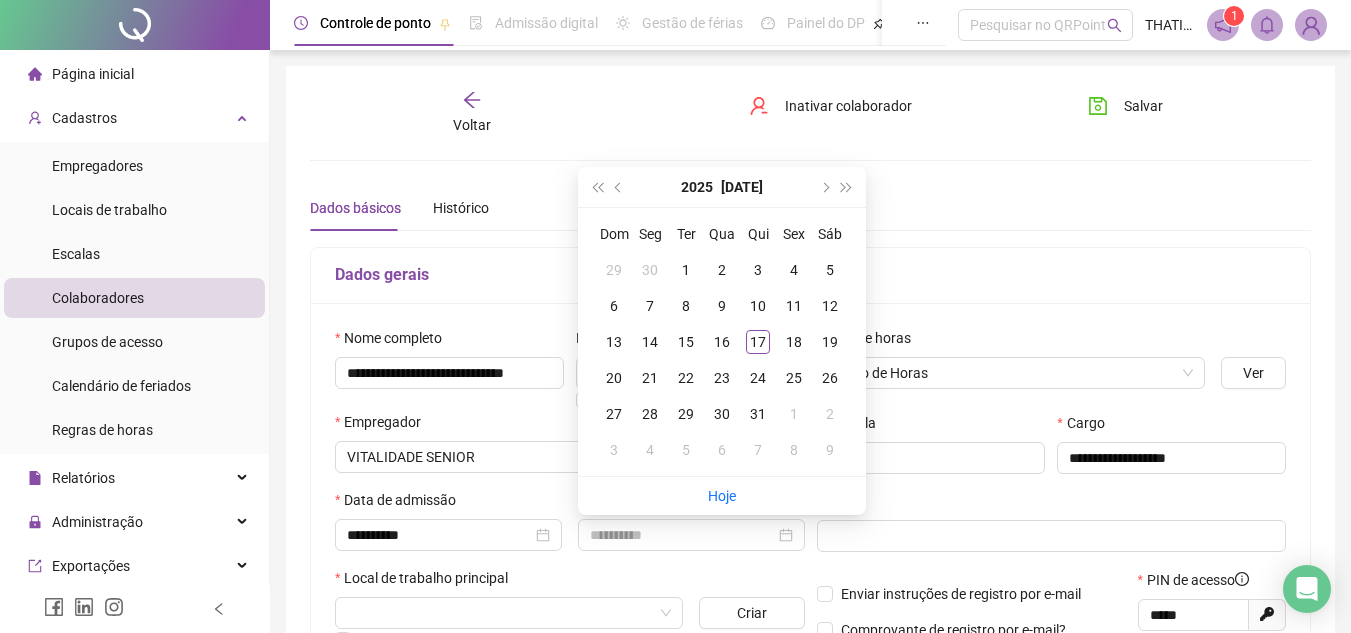 click on "17" at bounding box center (758, 342) 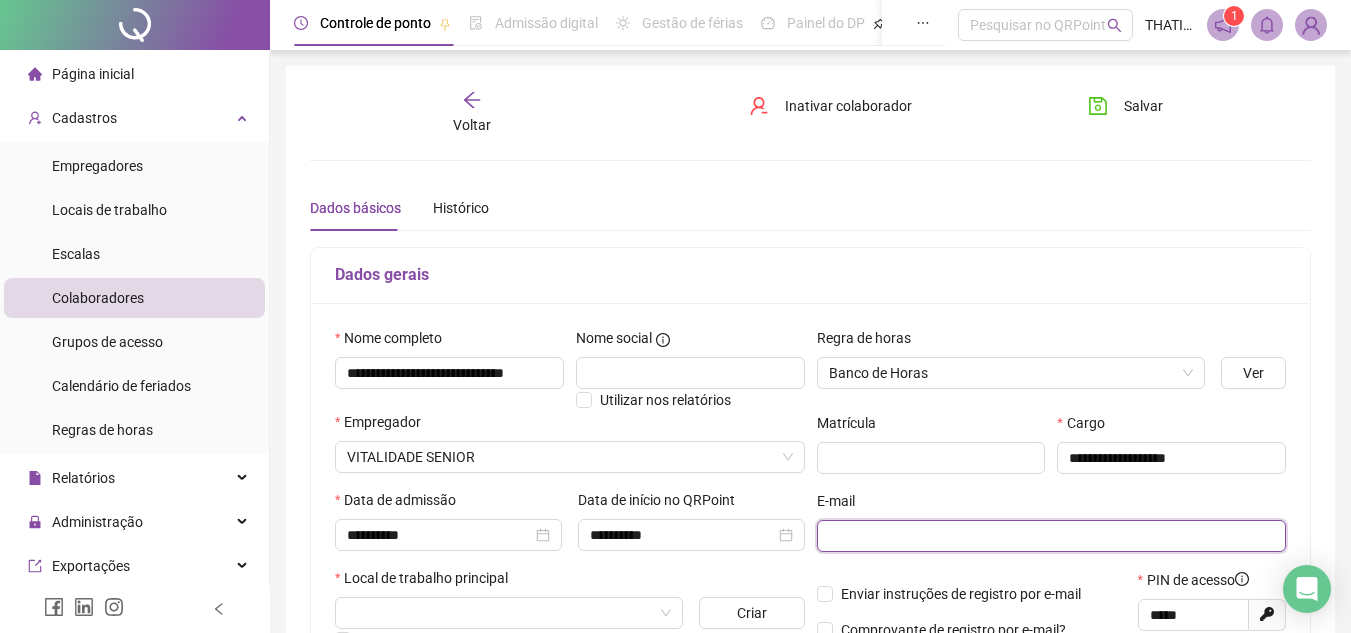 click at bounding box center (1050, 536) 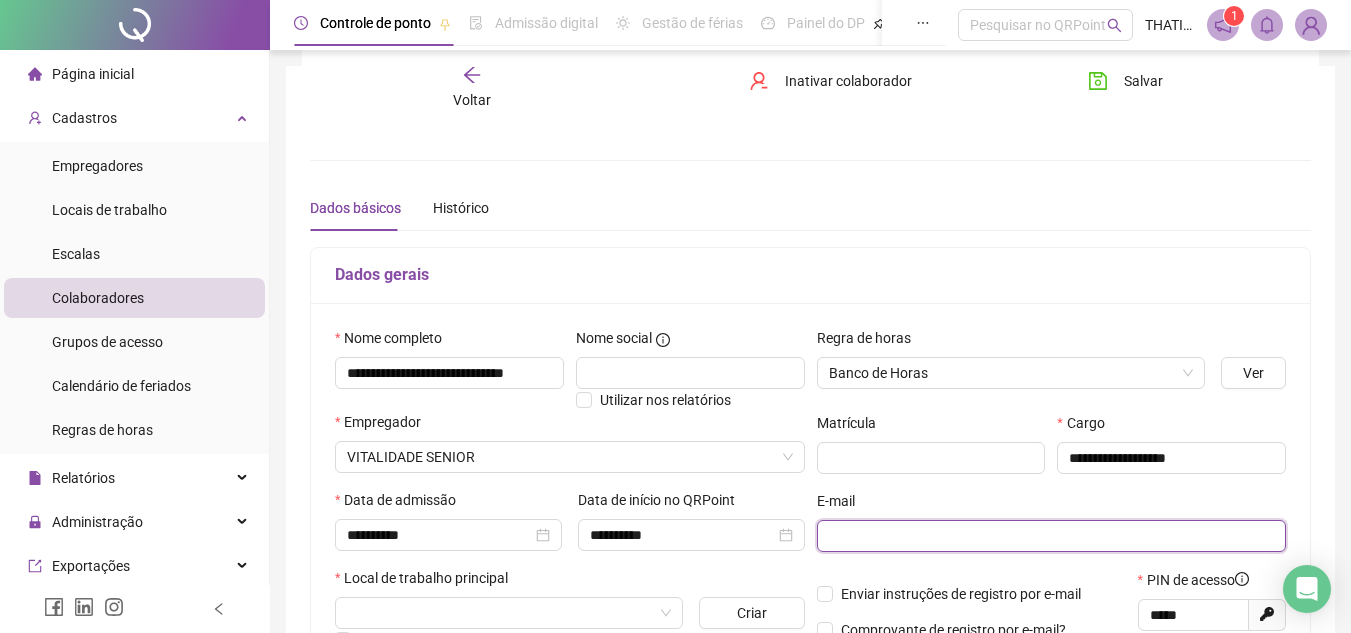scroll, scrollTop: 100, scrollLeft: 0, axis: vertical 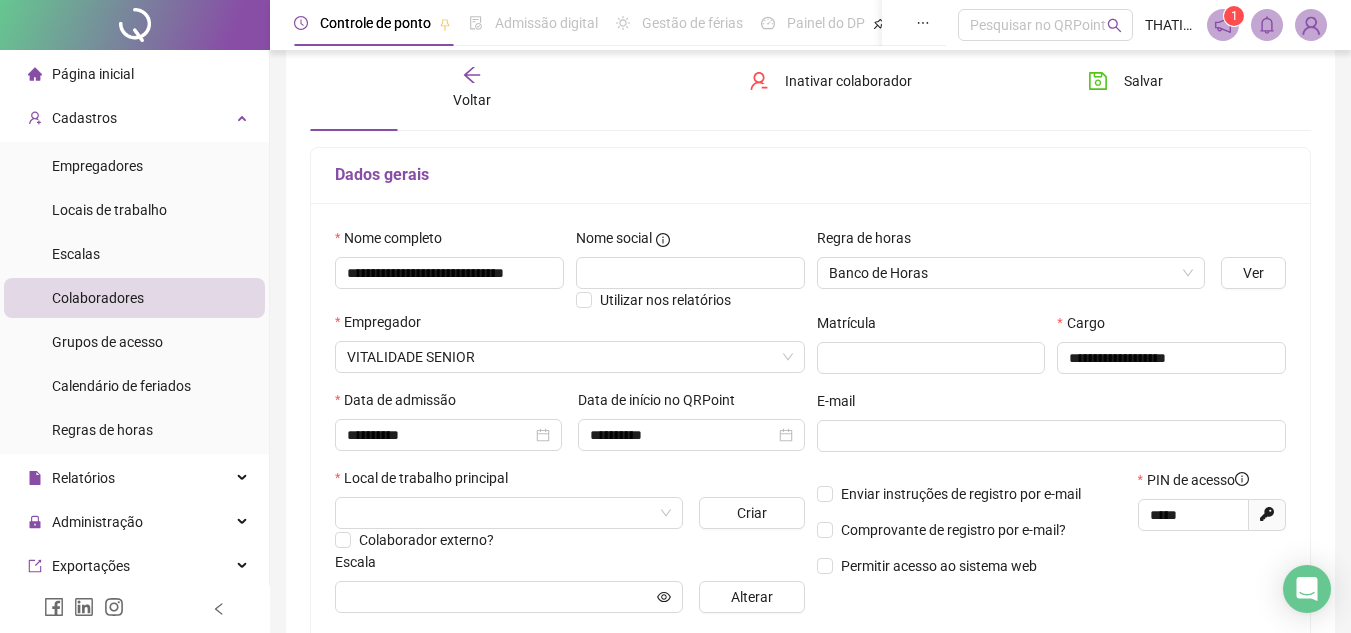 click at bounding box center [509, 513] 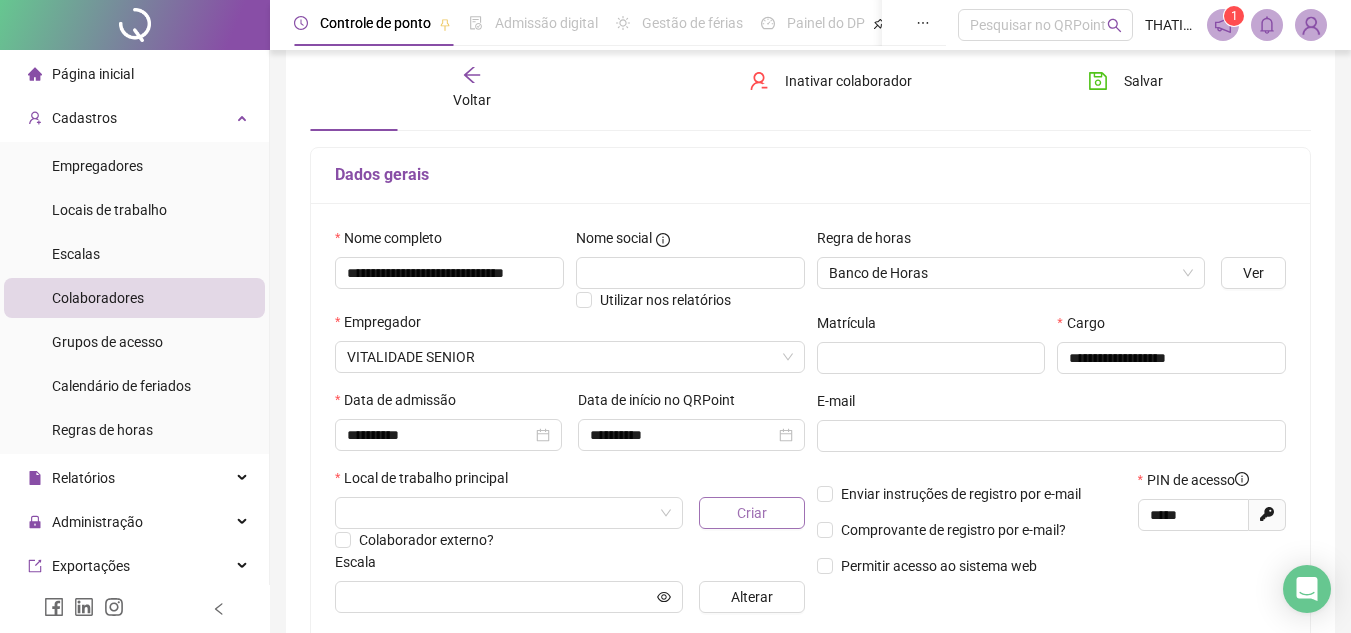 click on "Criar" at bounding box center [751, 513] 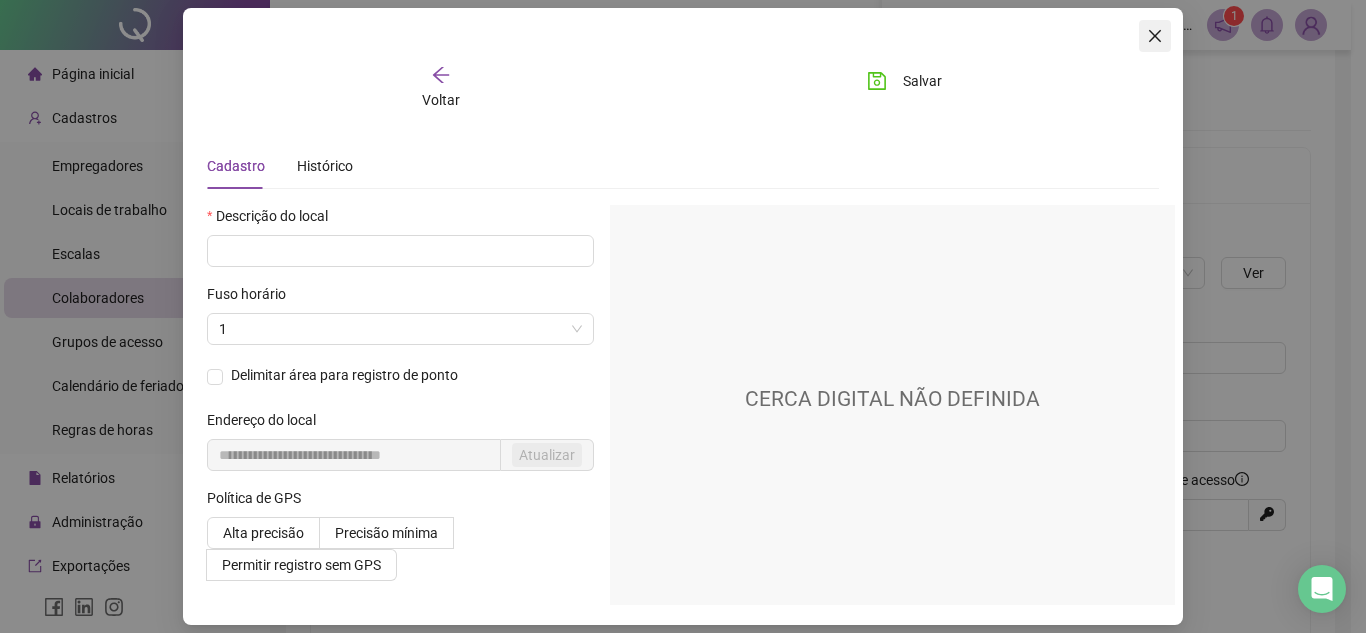 click 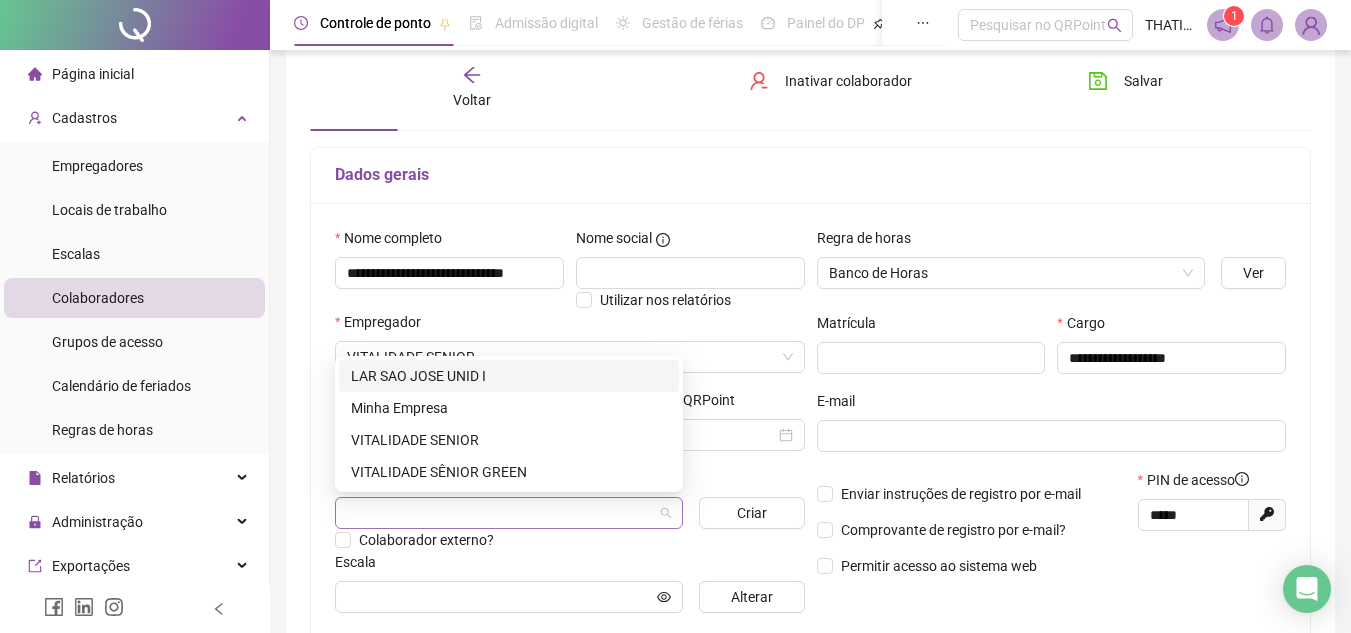 click at bounding box center (509, 513) 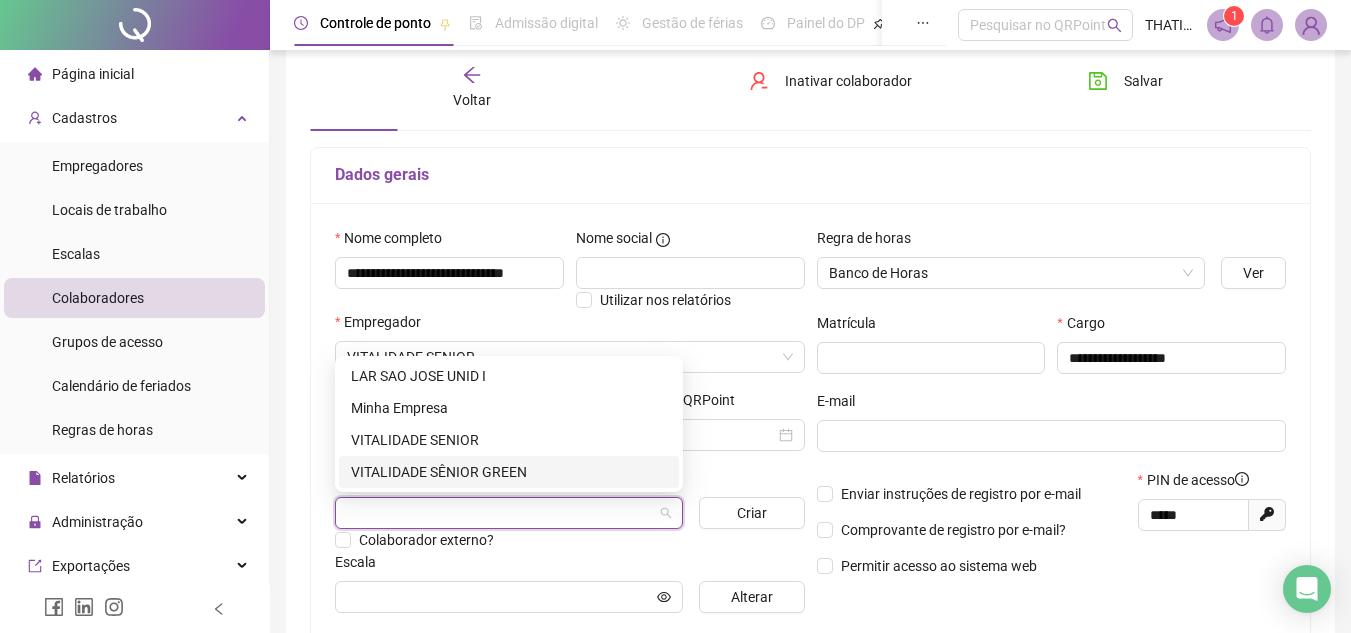 click on "VITALIDADE SÊNIOR GREEN" at bounding box center [509, 472] 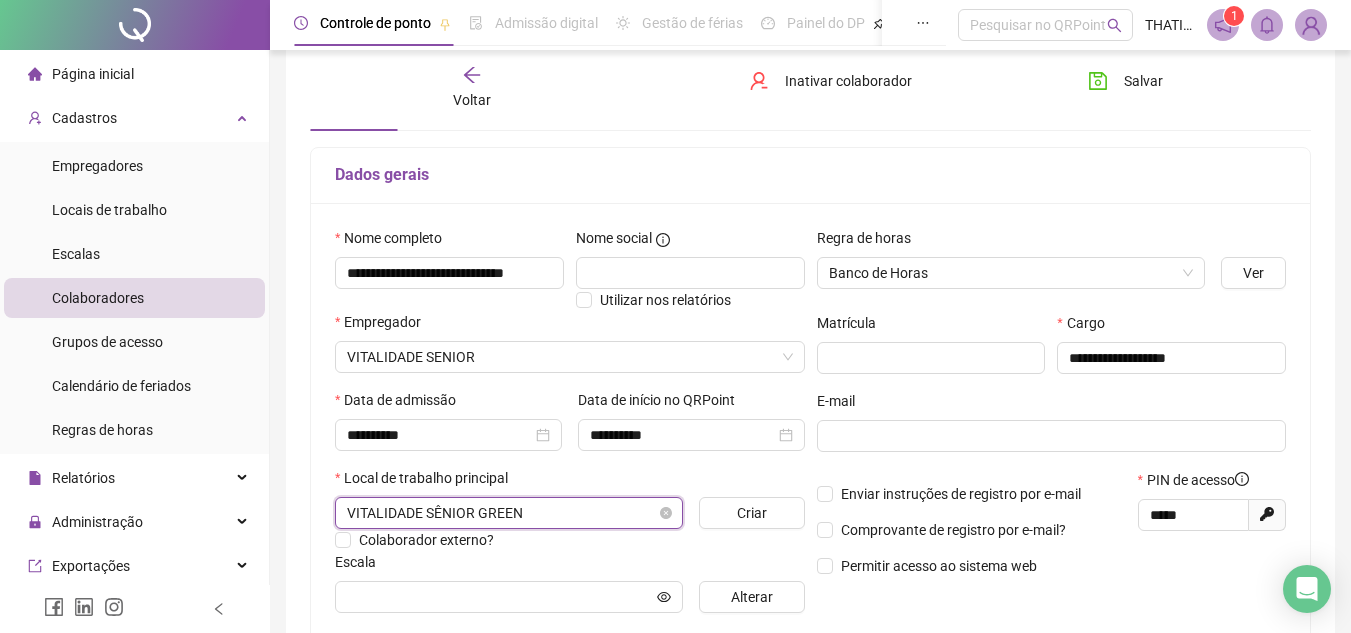 click on "VITALIDADE SÊNIOR GREEN" at bounding box center [509, 513] 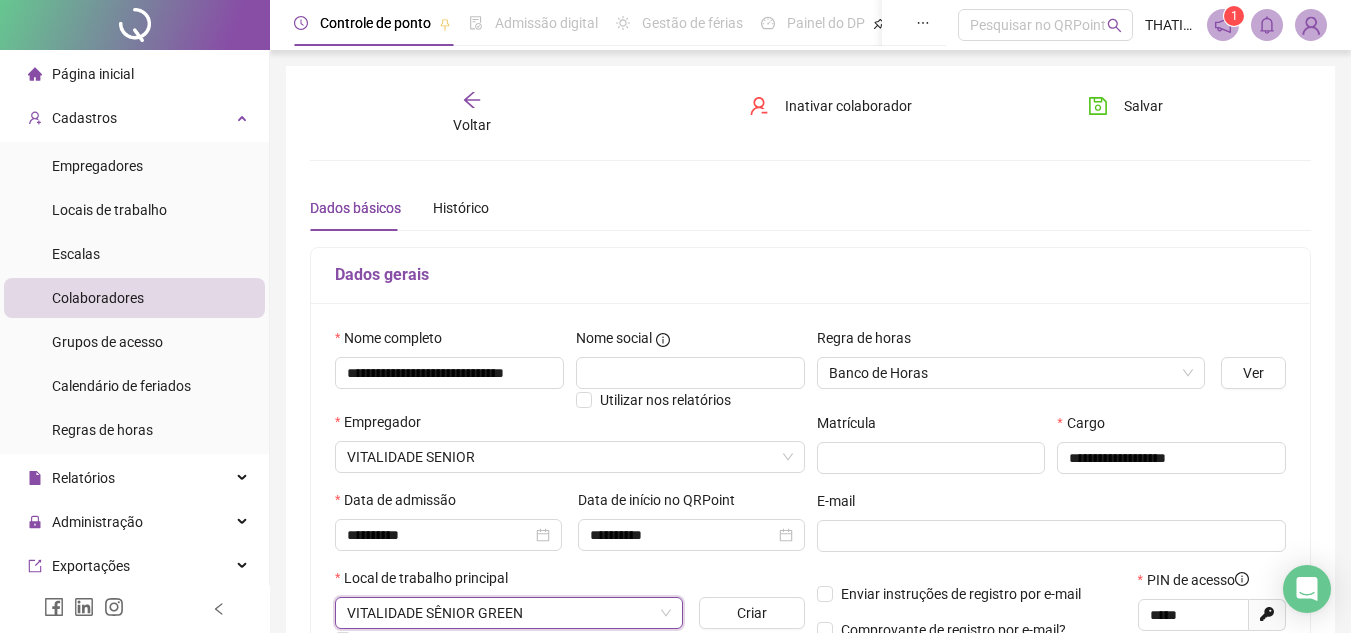 scroll, scrollTop: 100, scrollLeft: 0, axis: vertical 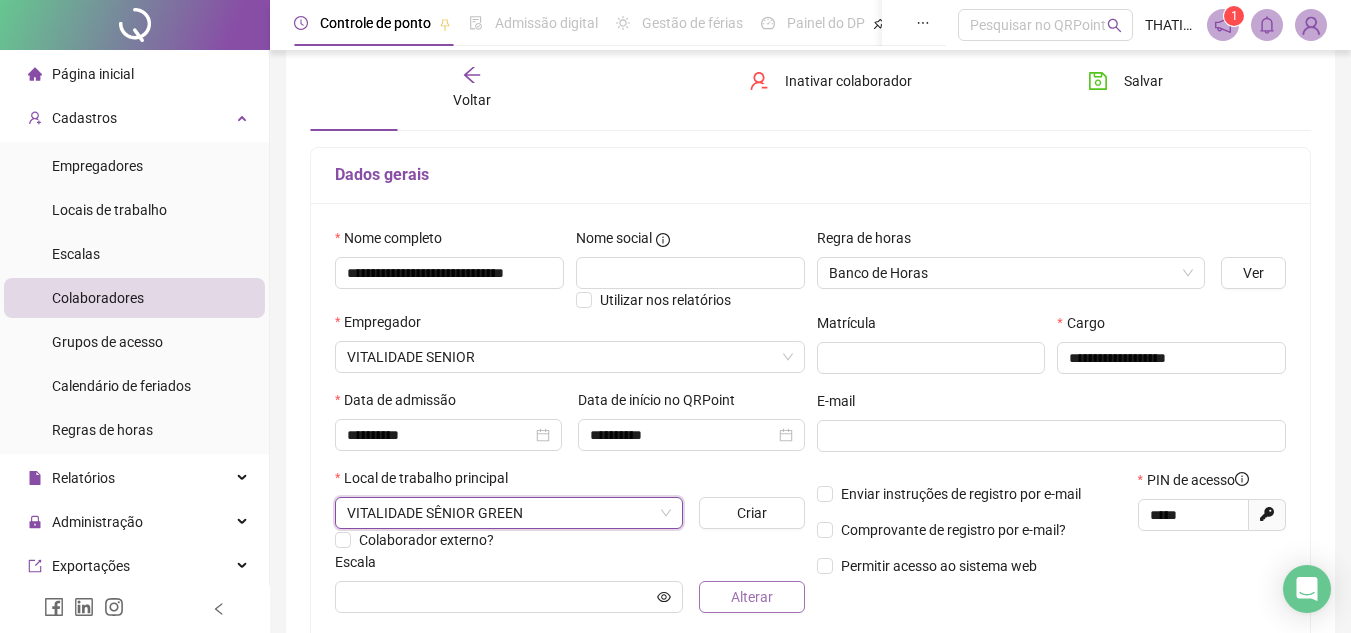 click on "Alterar" at bounding box center (751, 597) 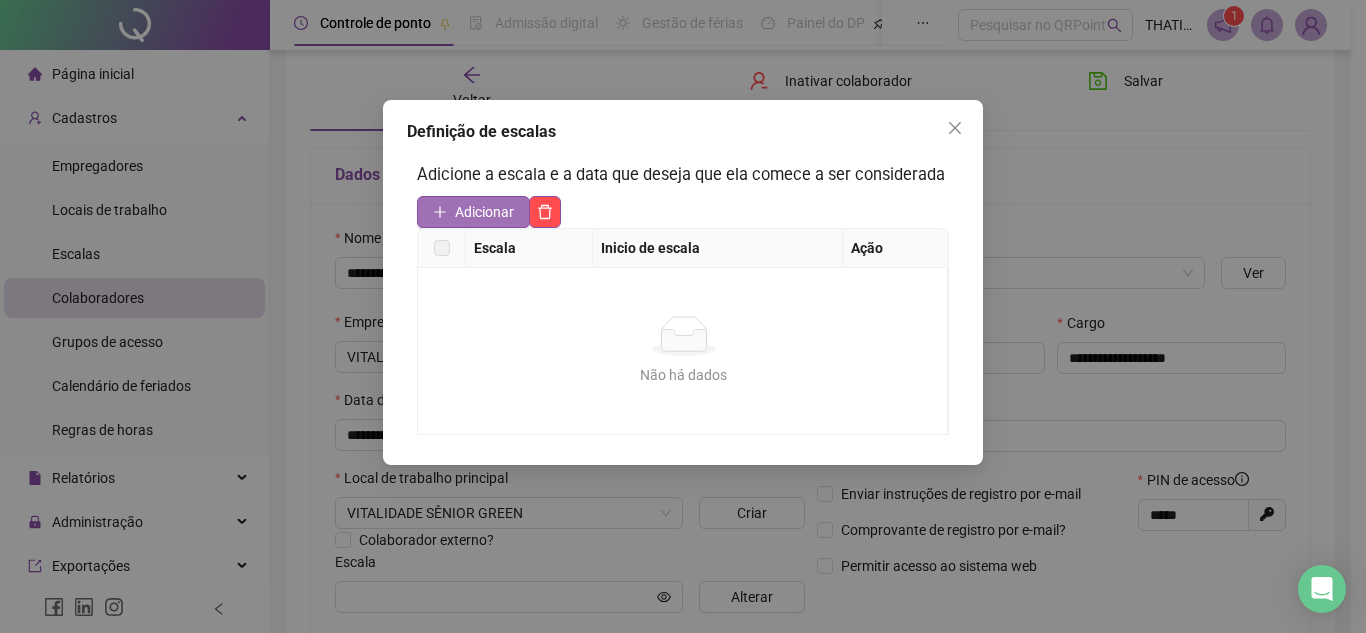 click on "Adicionar" at bounding box center (484, 212) 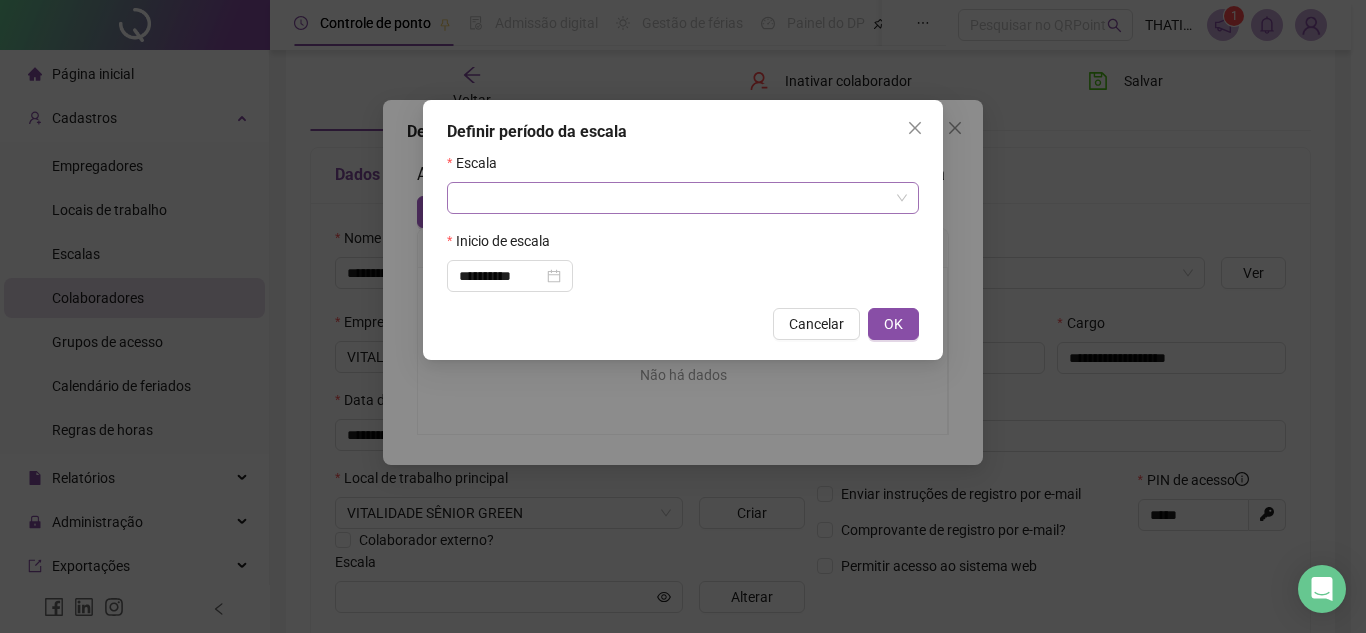 click at bounding box center (677, 198) 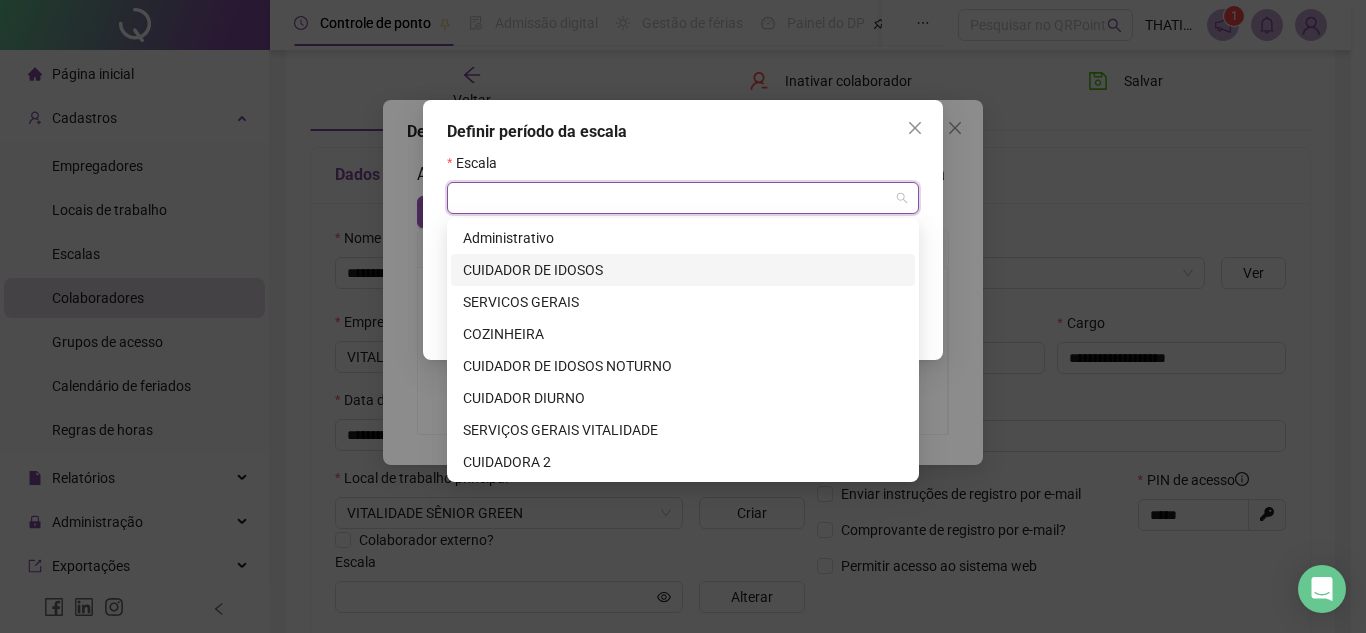 click on "CUIDADOR DE IDOSOS" at bounding box center [683, 270] 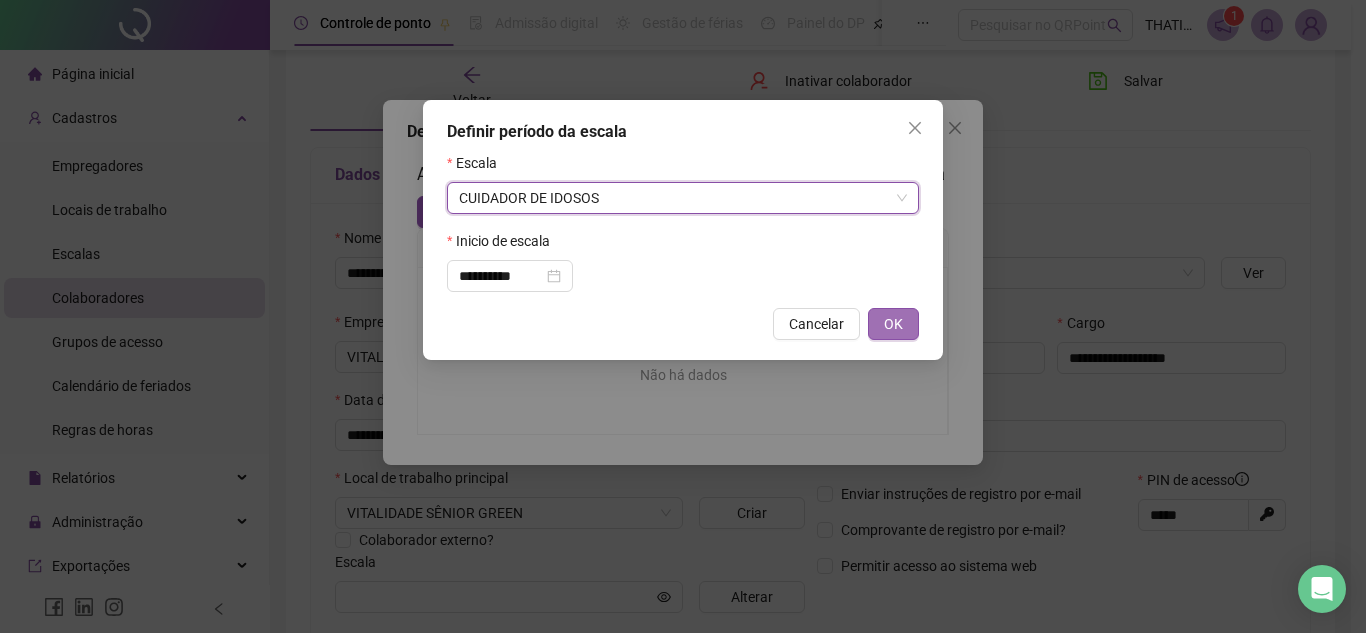 click on "OK" at bounding box center (893, 324) 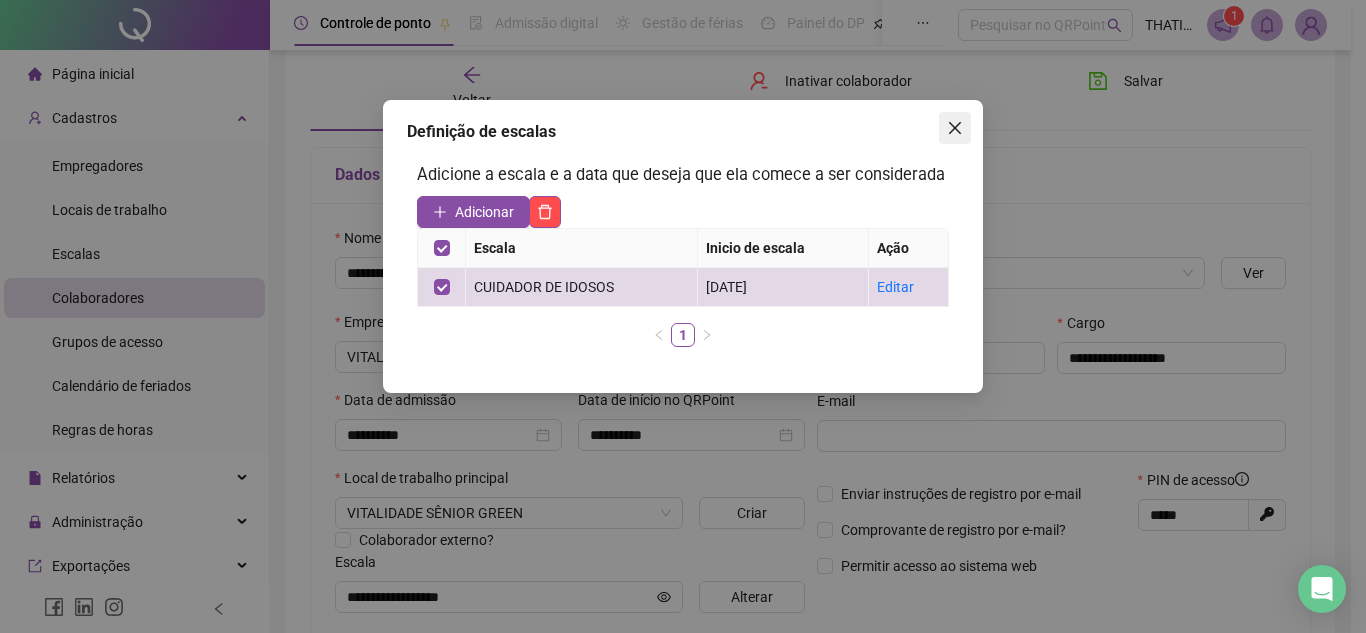 click at bounding box center [955, 128] 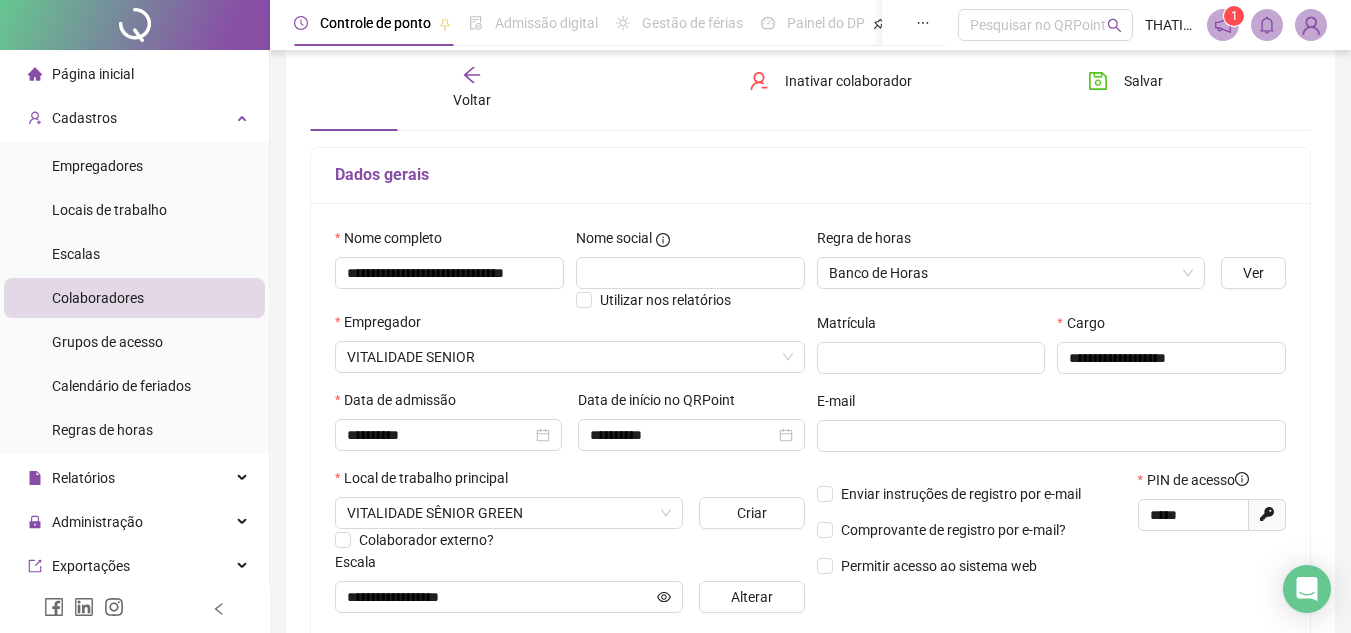scroll, scrollTop: 200, scrollLeft: 0, axis: vertical 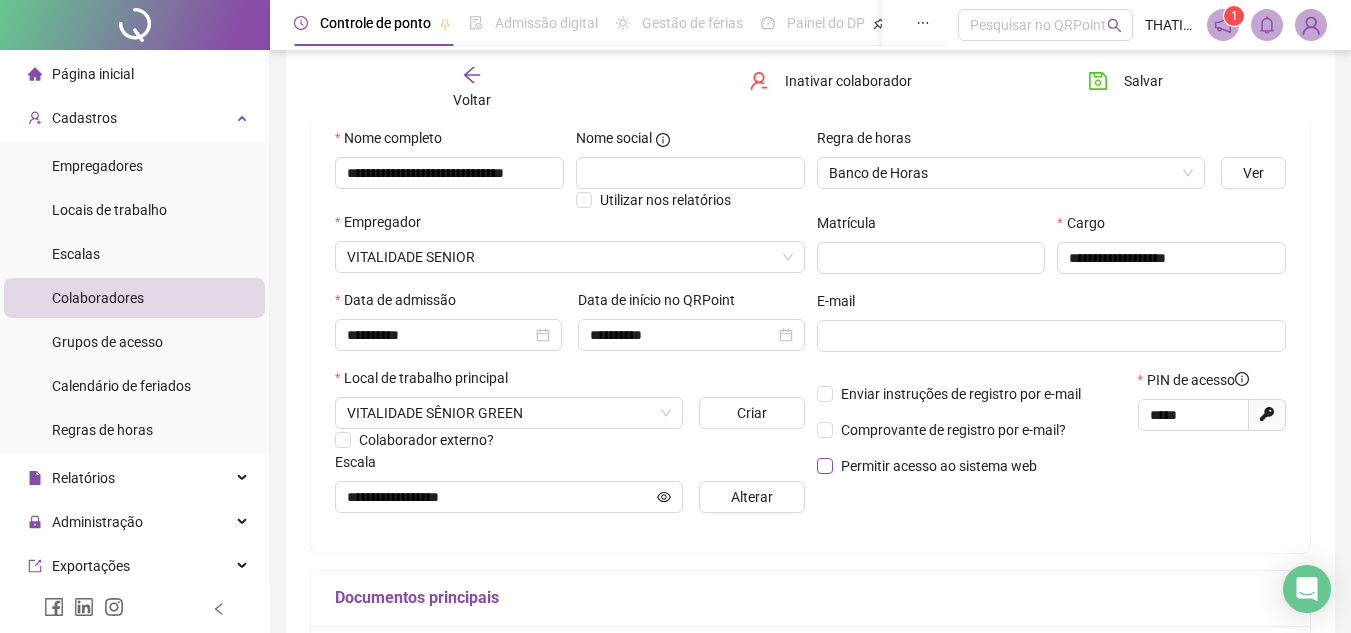 click on "Permitir acesso ao sistema web" at bounding box center (939, 466) 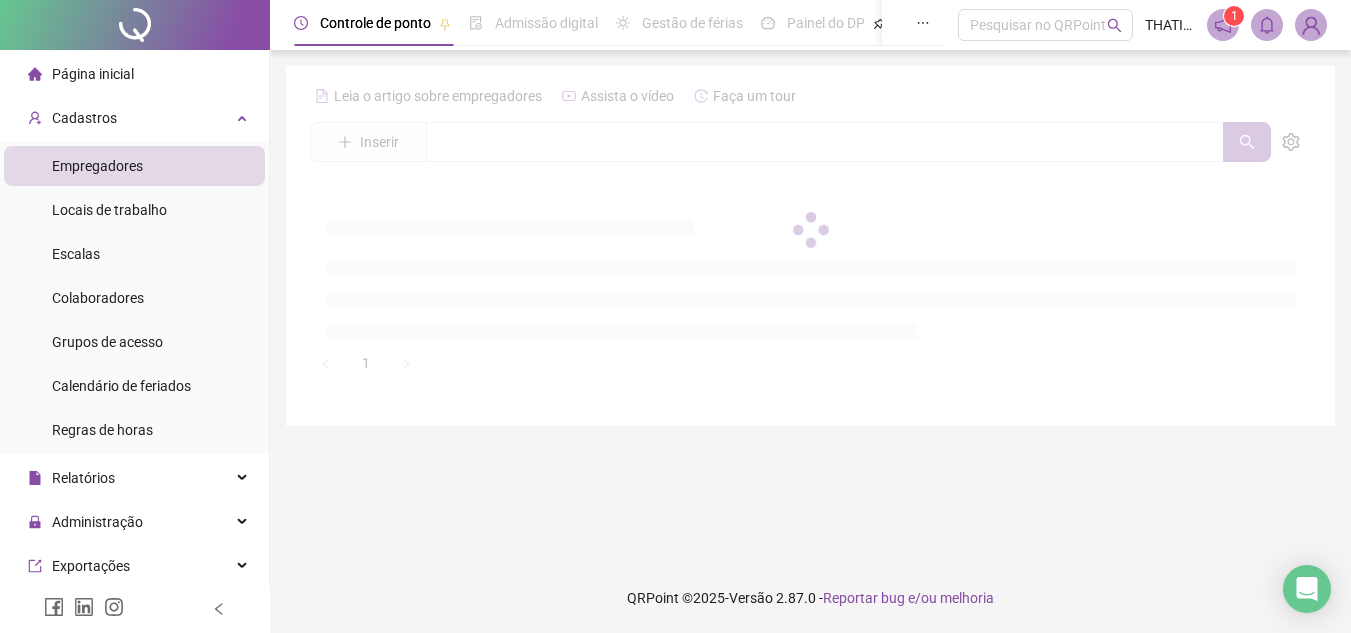 scroll, scrollTop: 0, scrollLeft: 0, axis: both 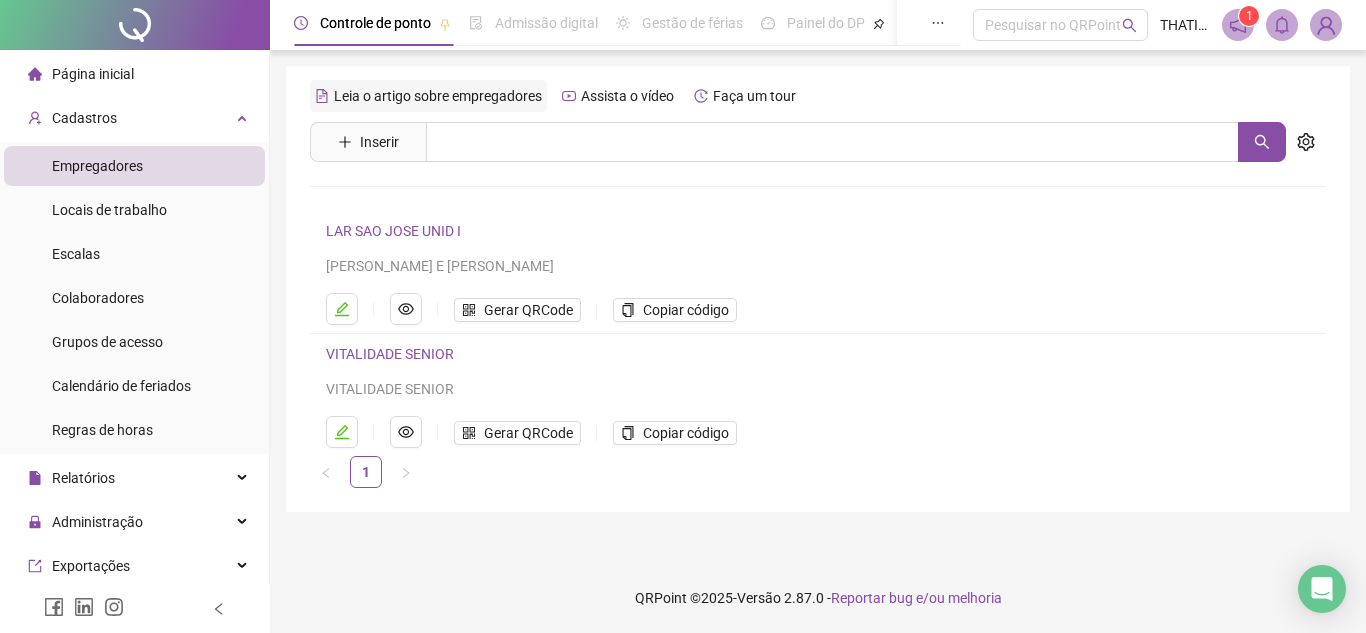 click on "Leia o artigo sobre empregadores" at bounding box center [438, 96] 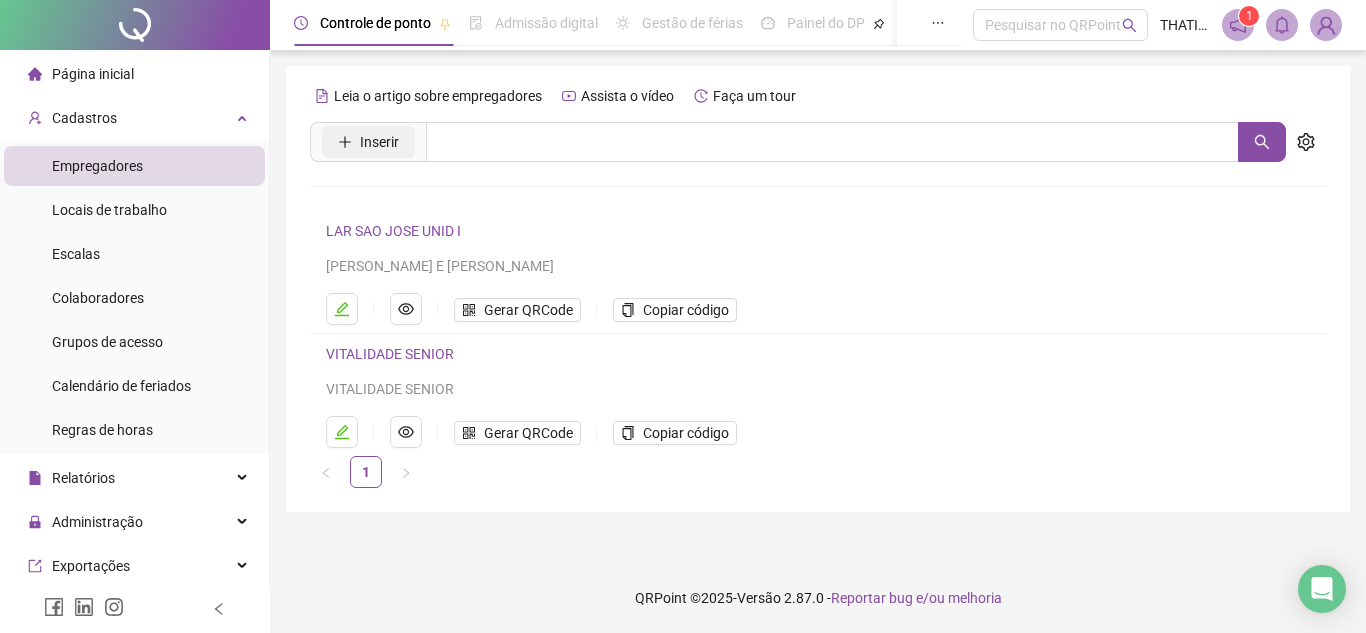 click on "Inserir" at bounding box center [379, 142] 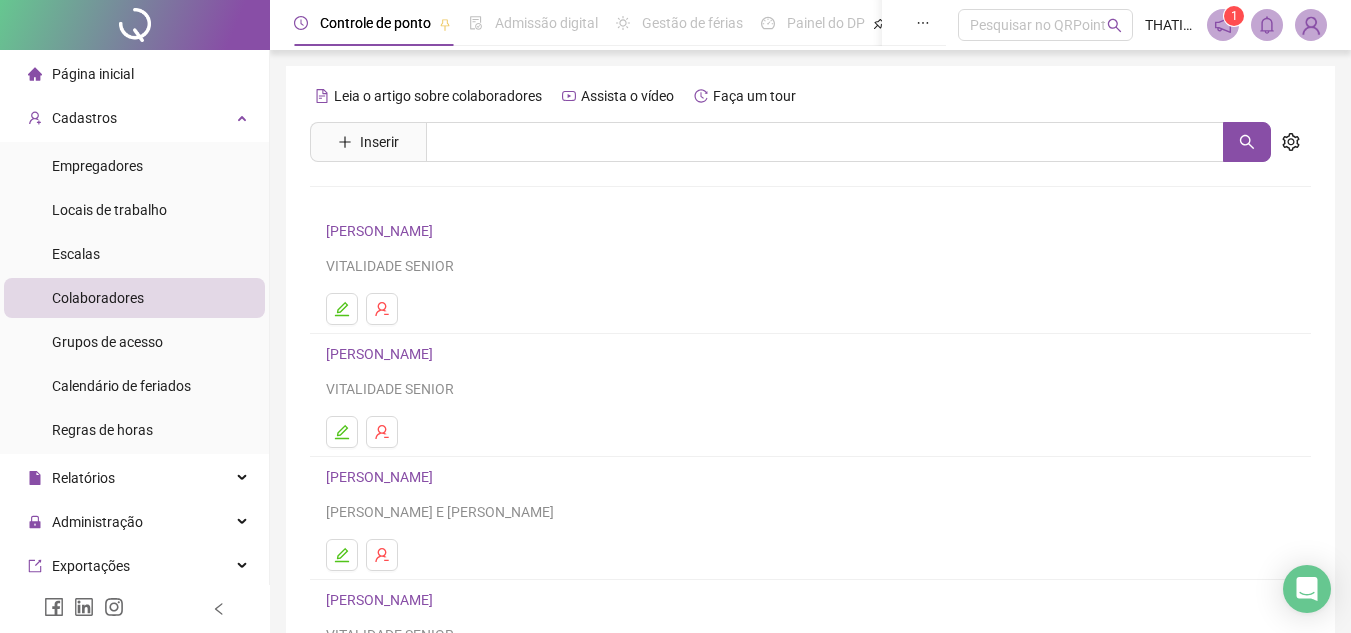click on "Colaboradores" at bounding box center (98, 298) 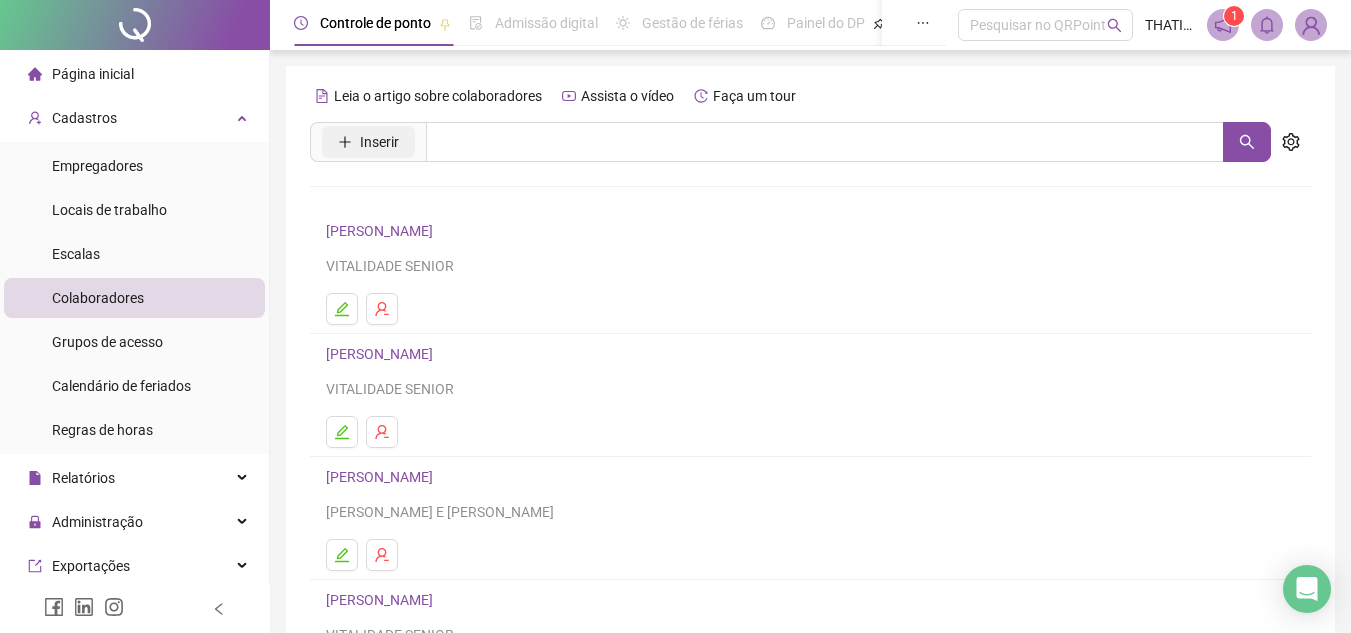 click on "Inserir" at bounding box center [379, 142] 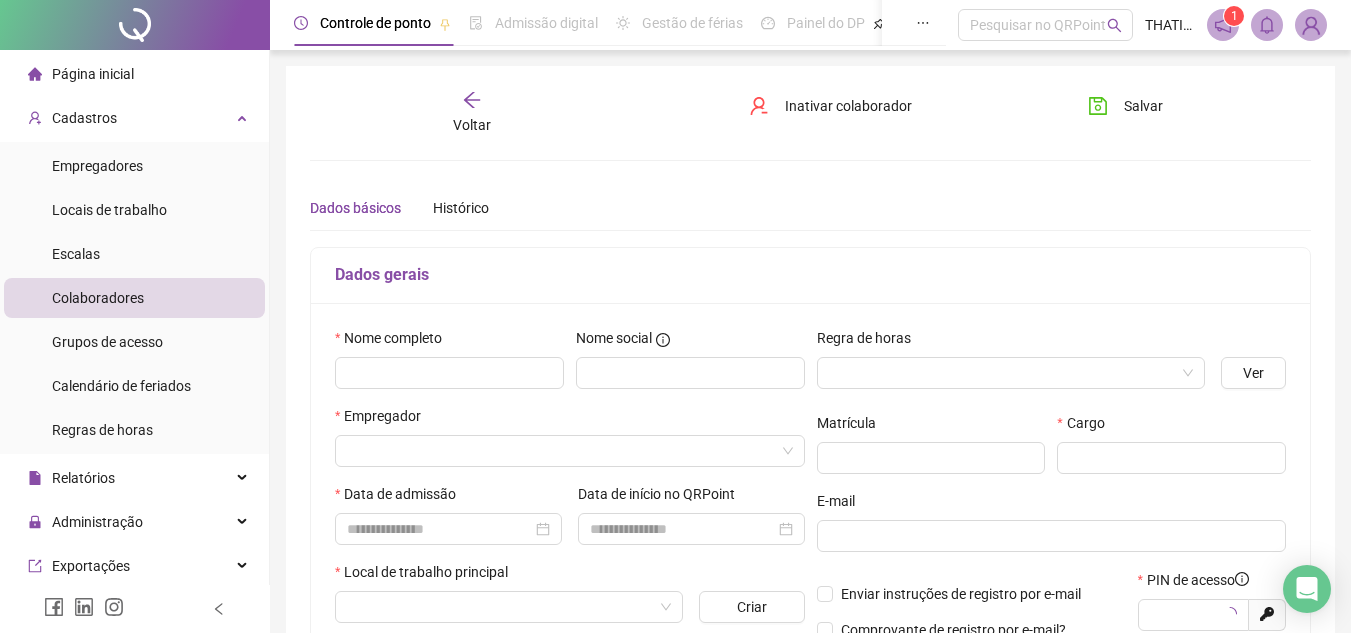 type on "*****" 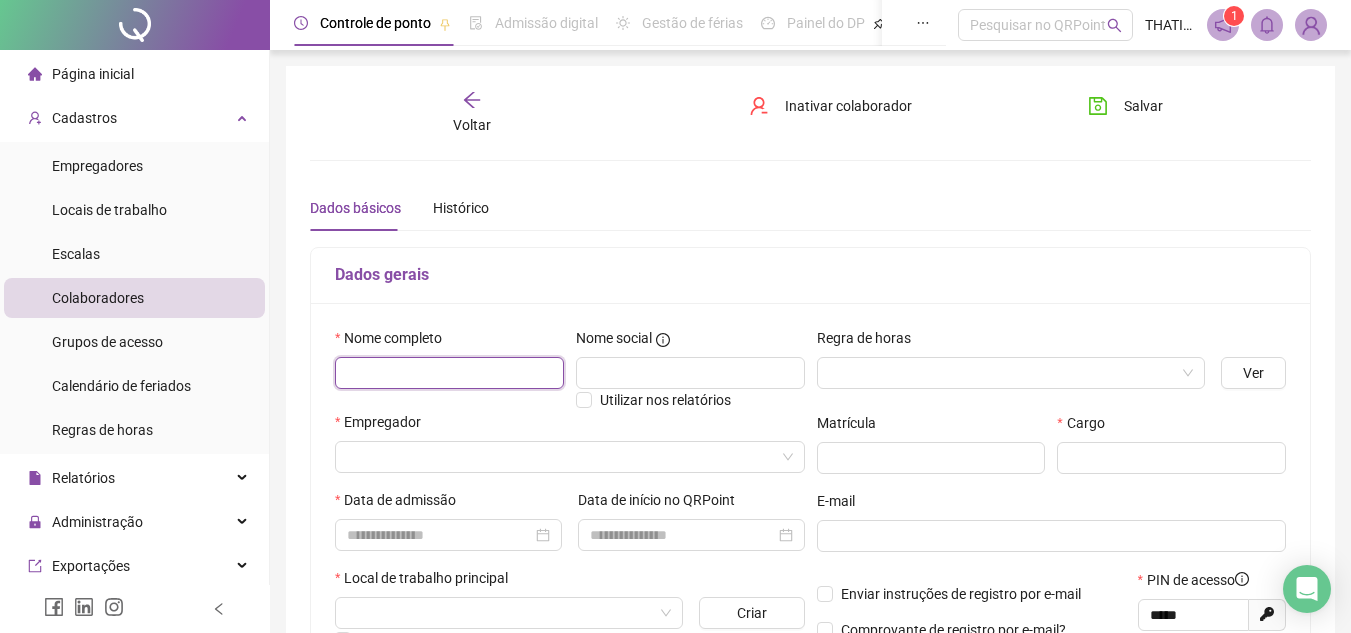 click at bounding box center [449, 373] 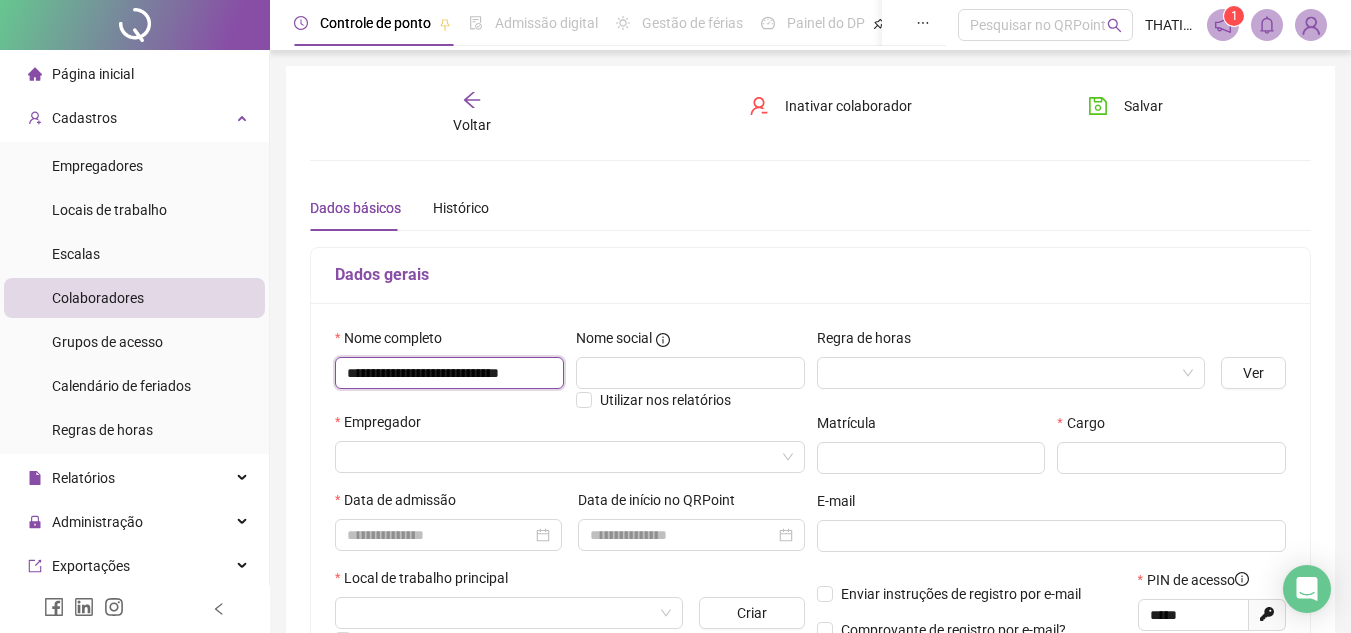 scroll, scrollTop: 0, scrollLeft: 8, axis: horizontal 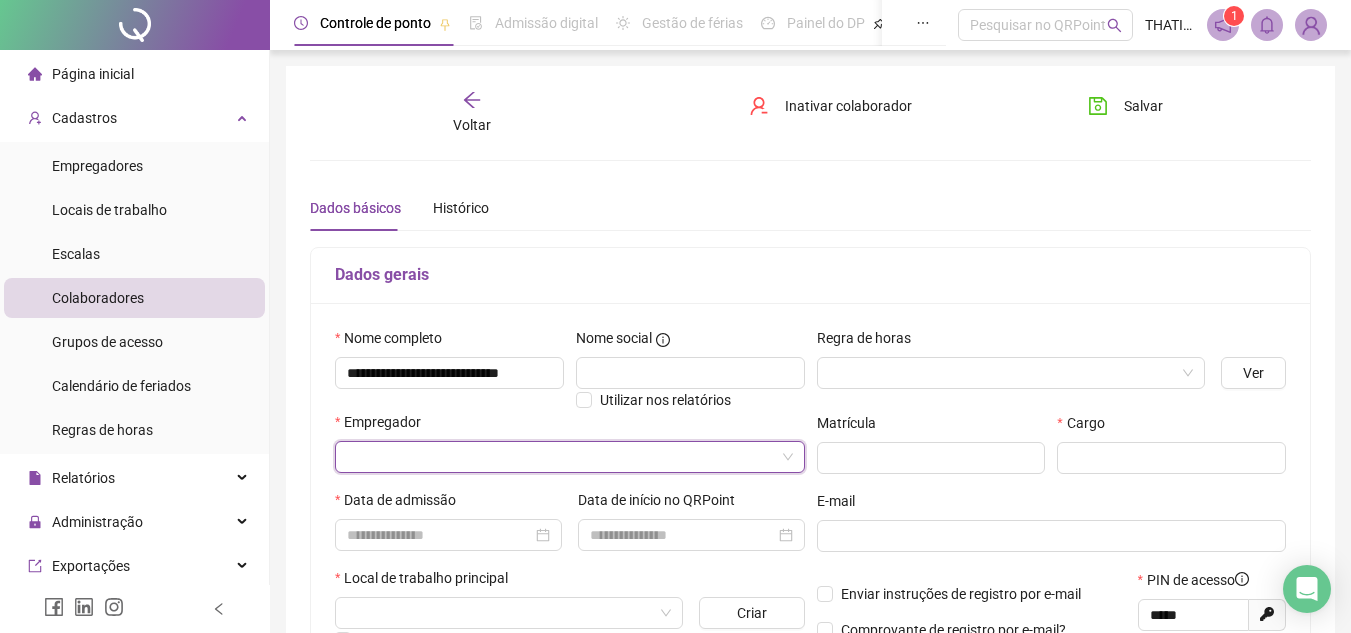 click at bounding box center [1005, 373] 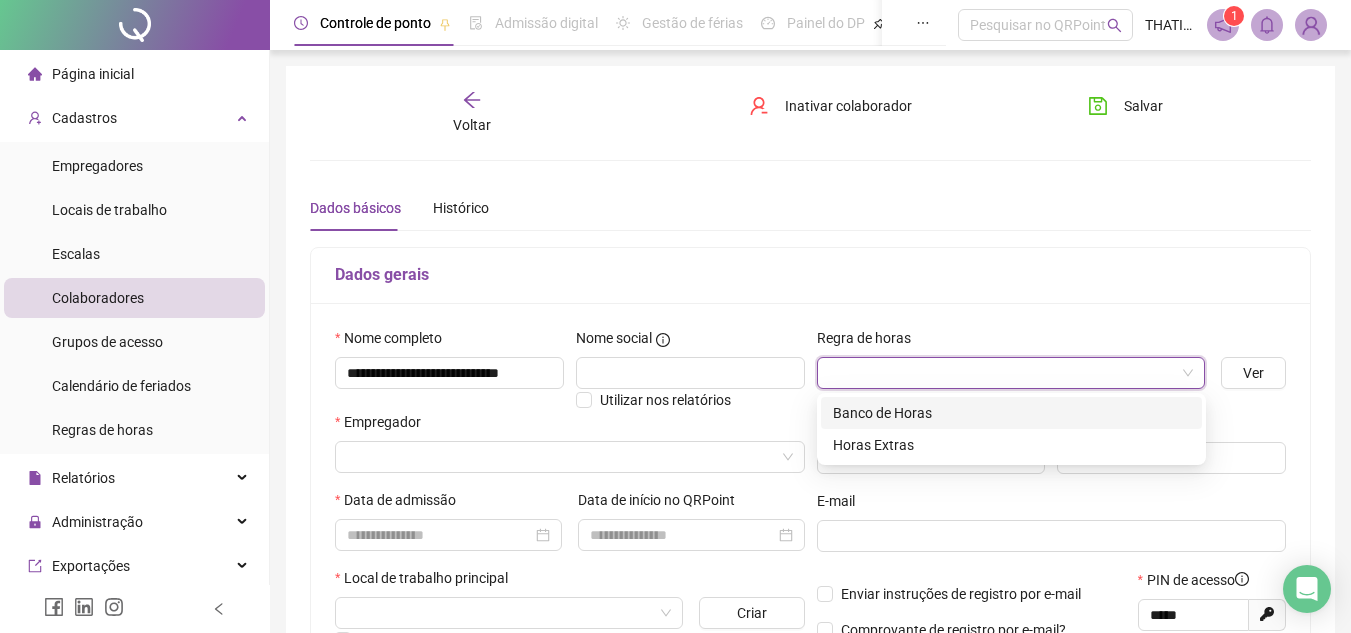 click at bounding box center [1005, 373] 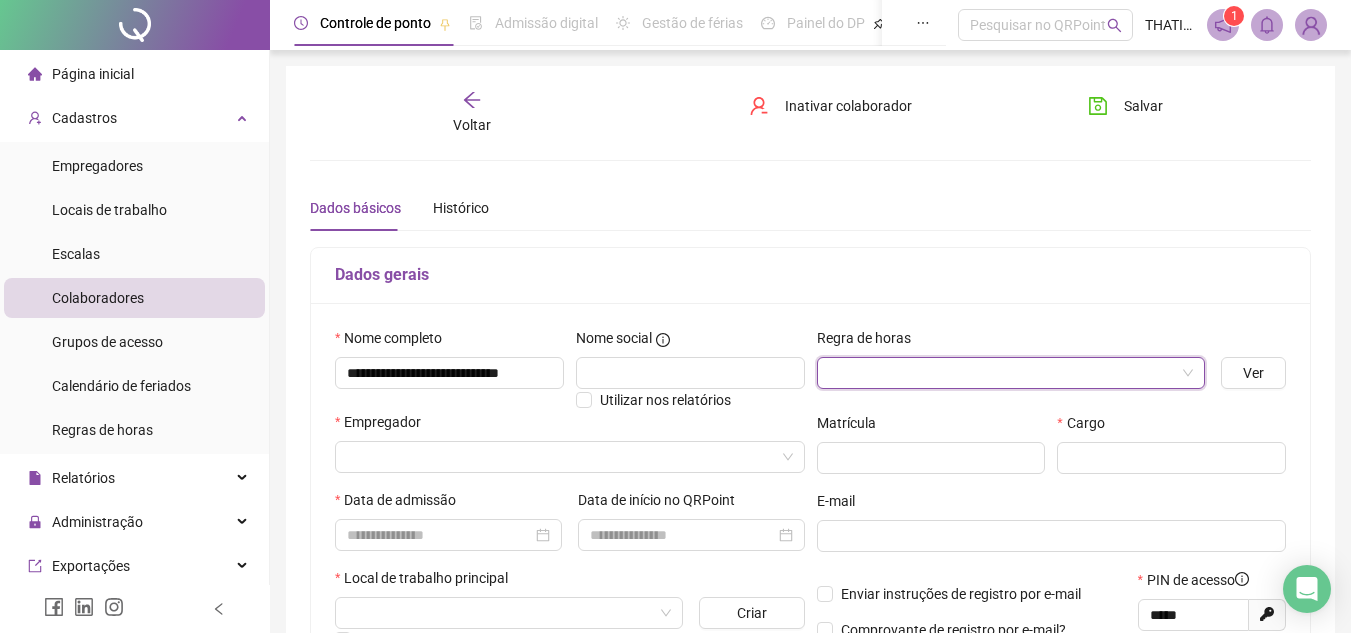 click at bounding box center (1005, 373) 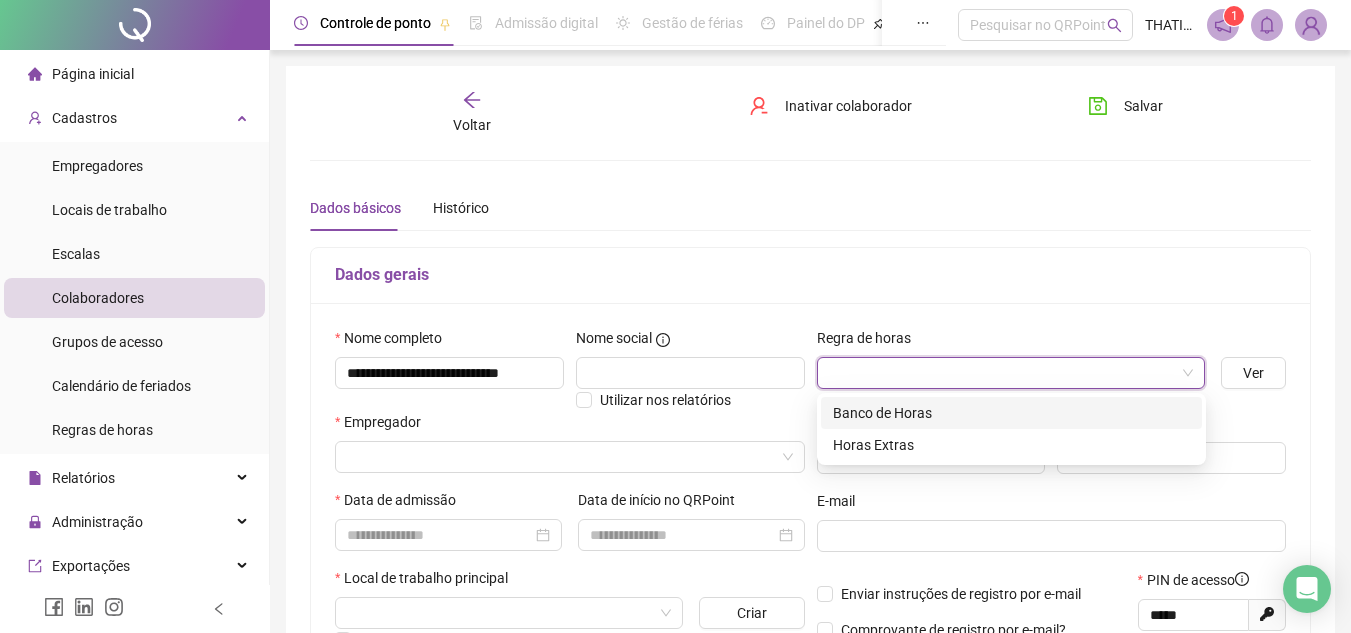 click on "Banco de Horas" at bounding box center (1011, 413) 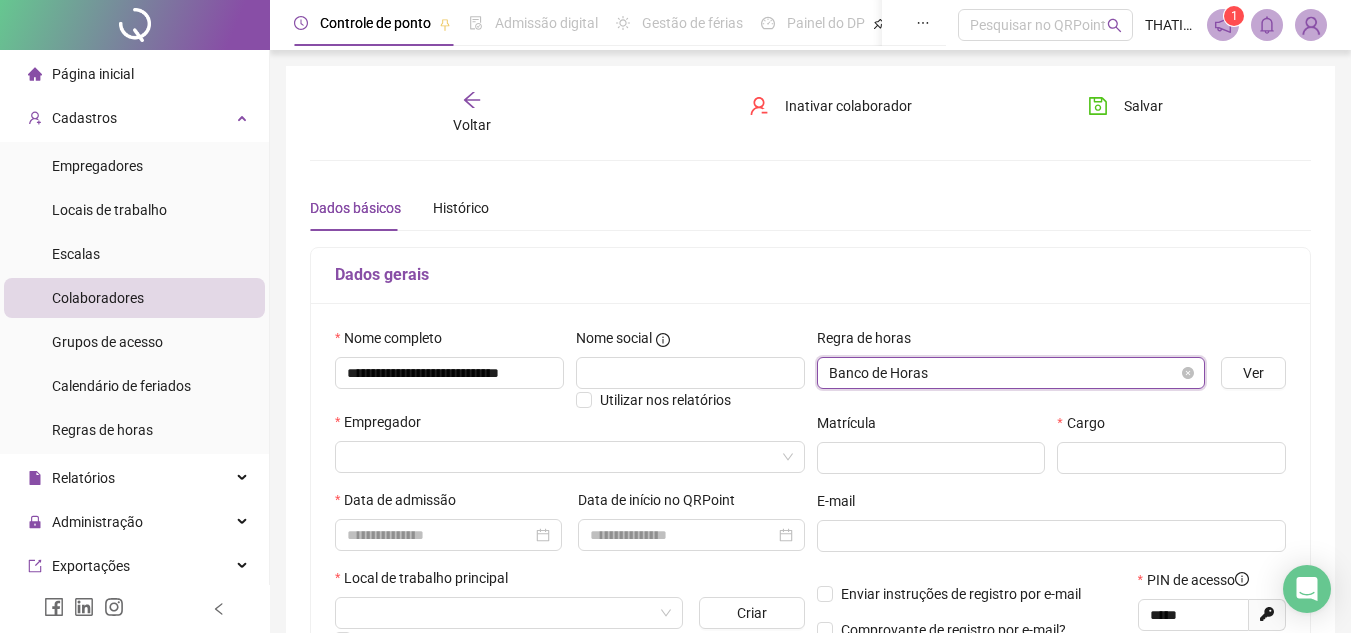 click on "Banco de Horas" at bounding box center [1011, 373] 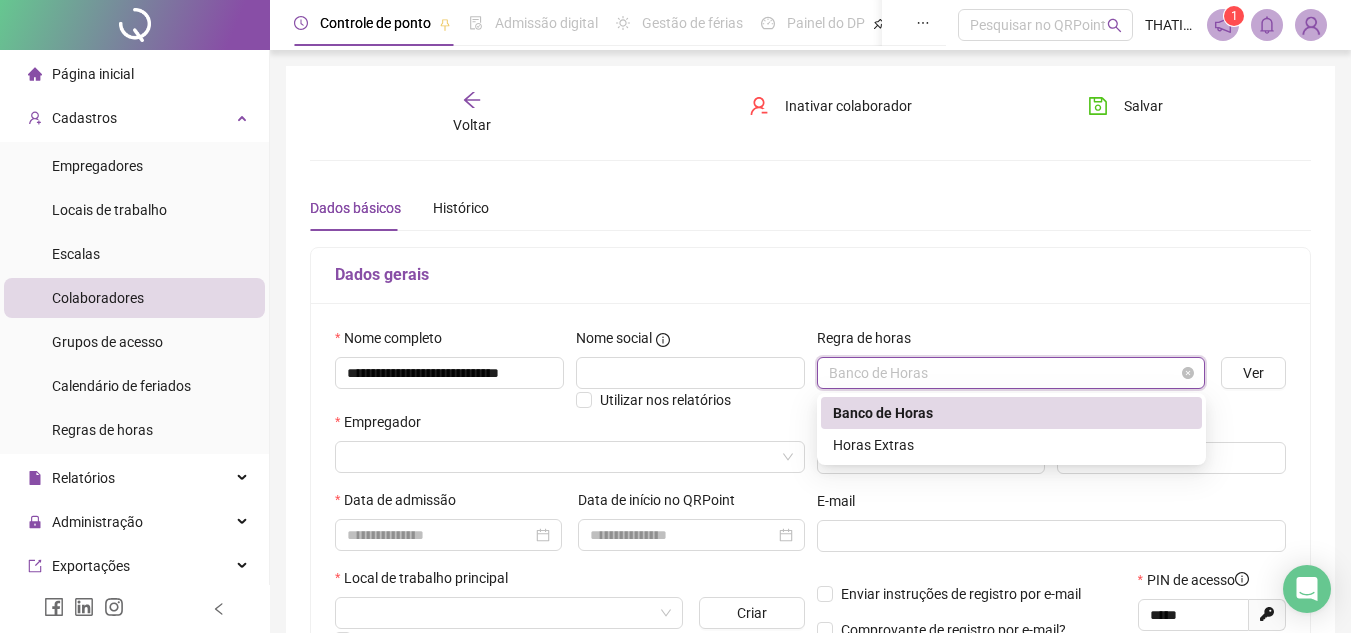 click on "Banco de Horas" at bounding box center (1011, 373) 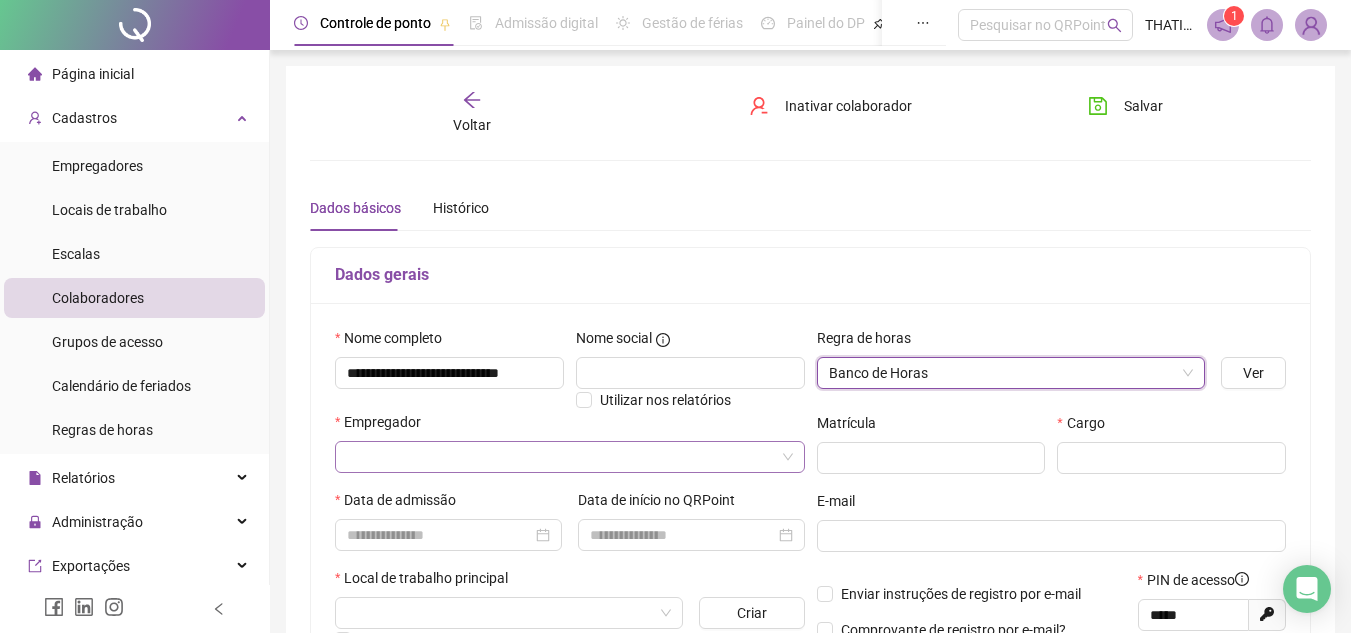 click at bounding box center (564, 457) 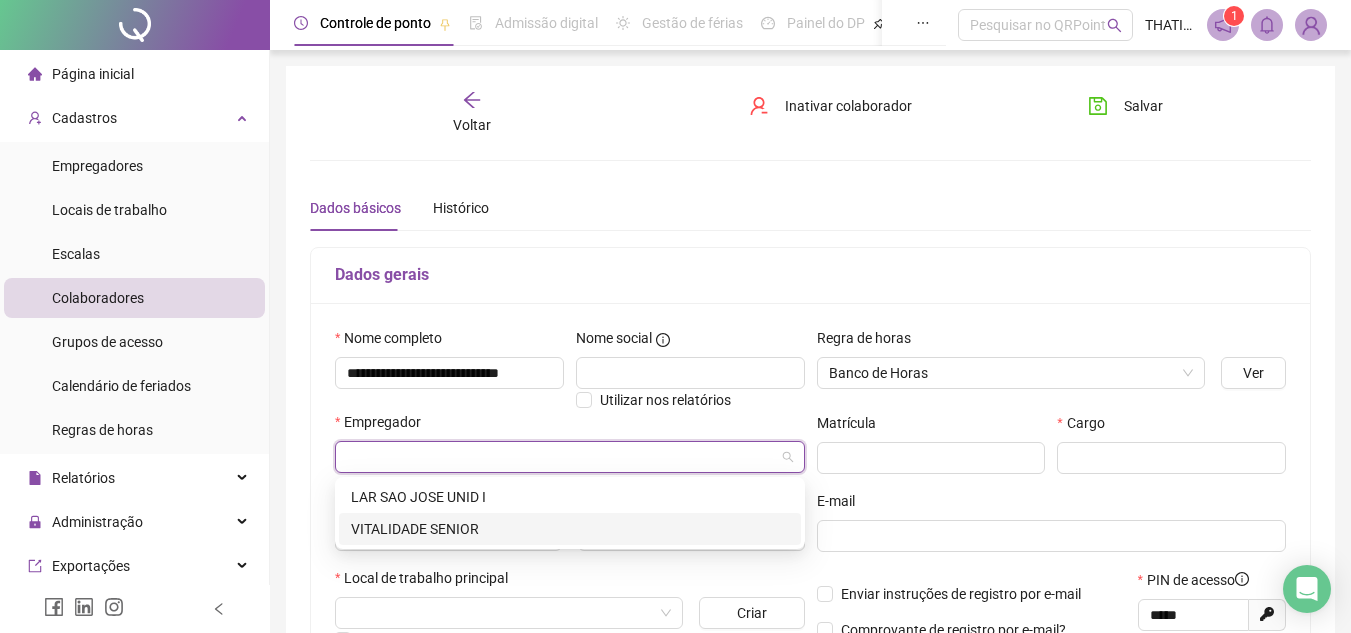 click on "VITALIDADE SENIOR" at bounding box center [570, 529] 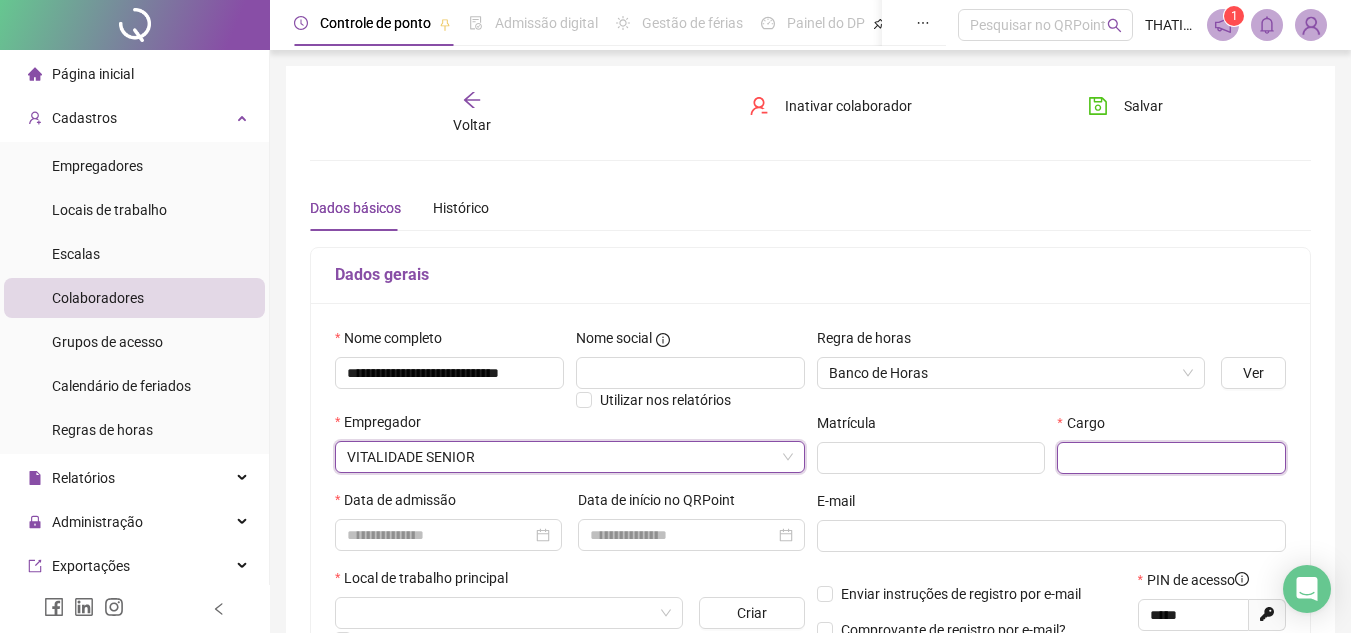 click at bounding box center (1171, 458) 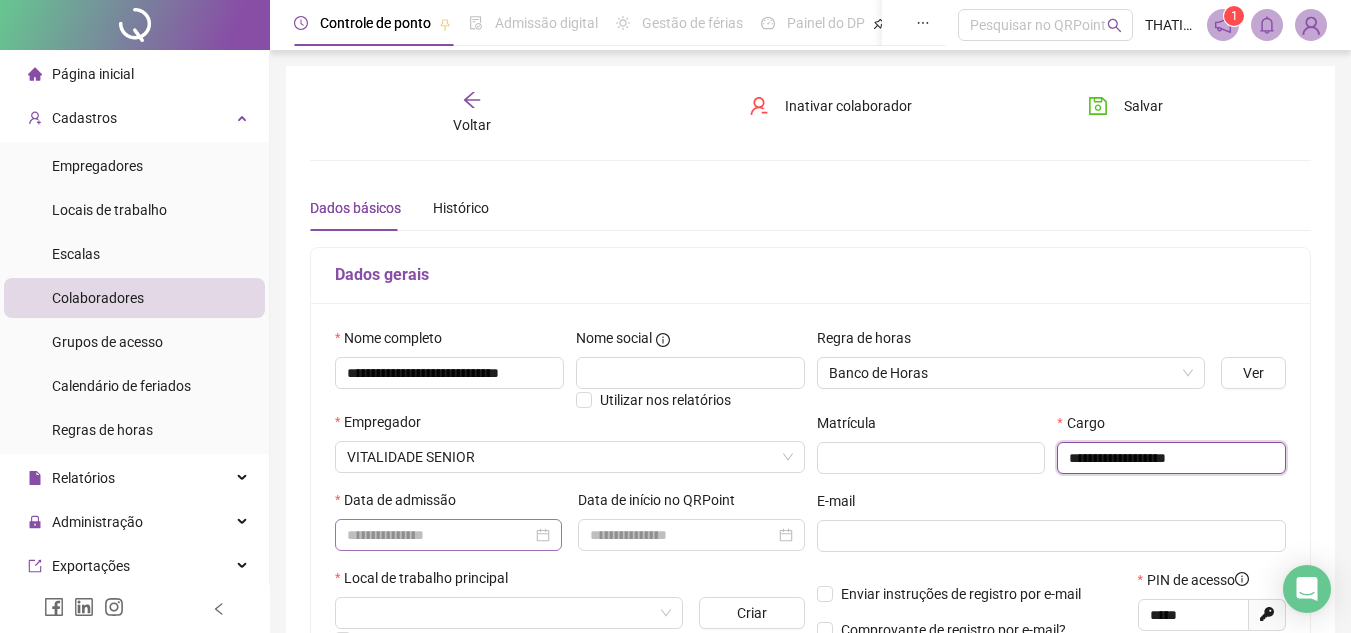 type on "**********" 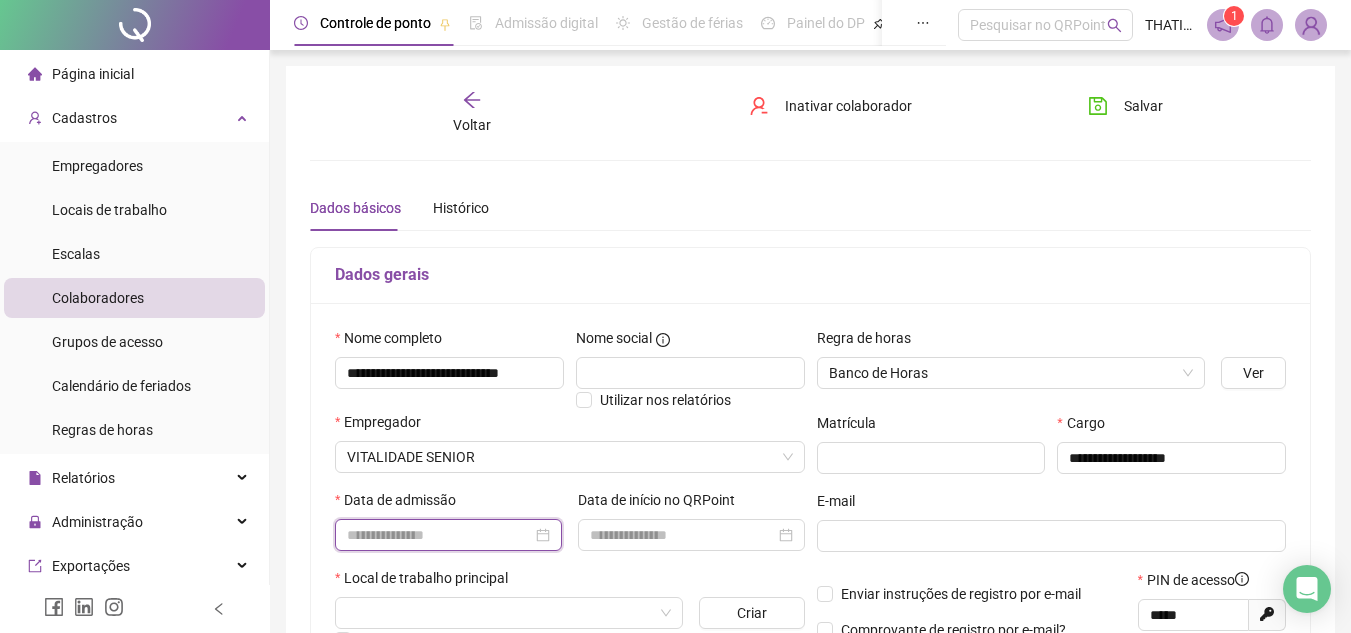 click at bounding box center (439, 535) 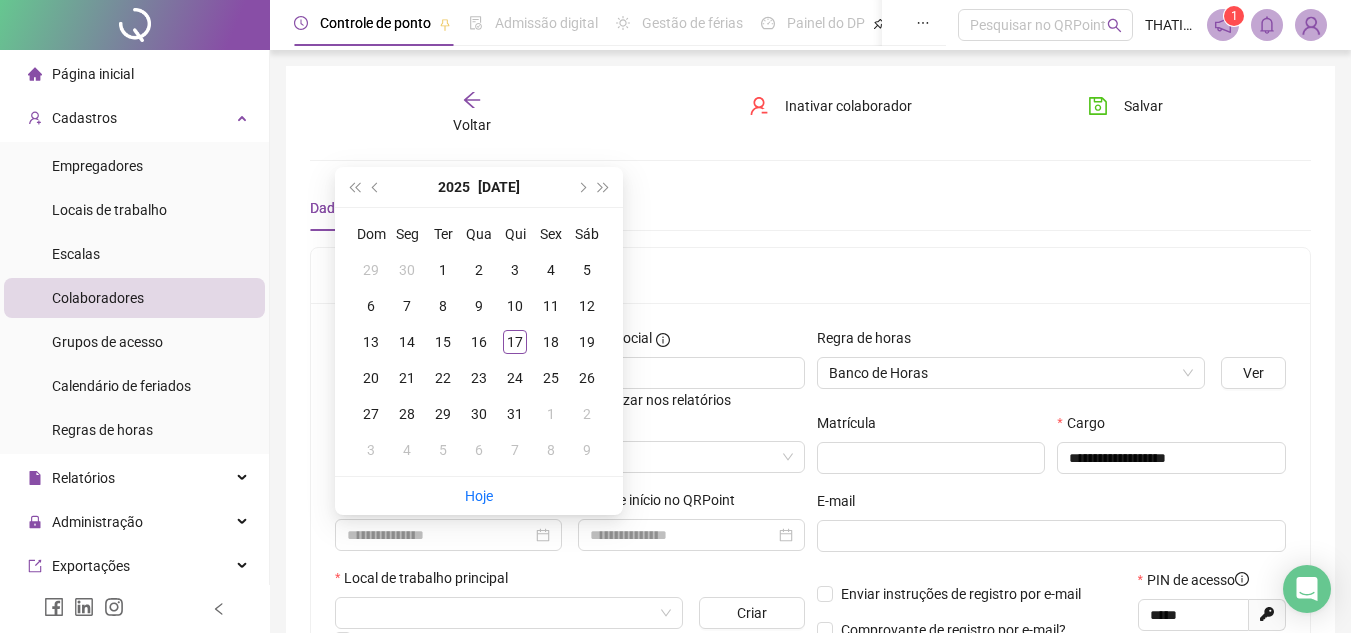 drag, startPoint x: 498, startPoint y: 526, endPoint x: 417, endPoint y: 187, distance: 348.5427 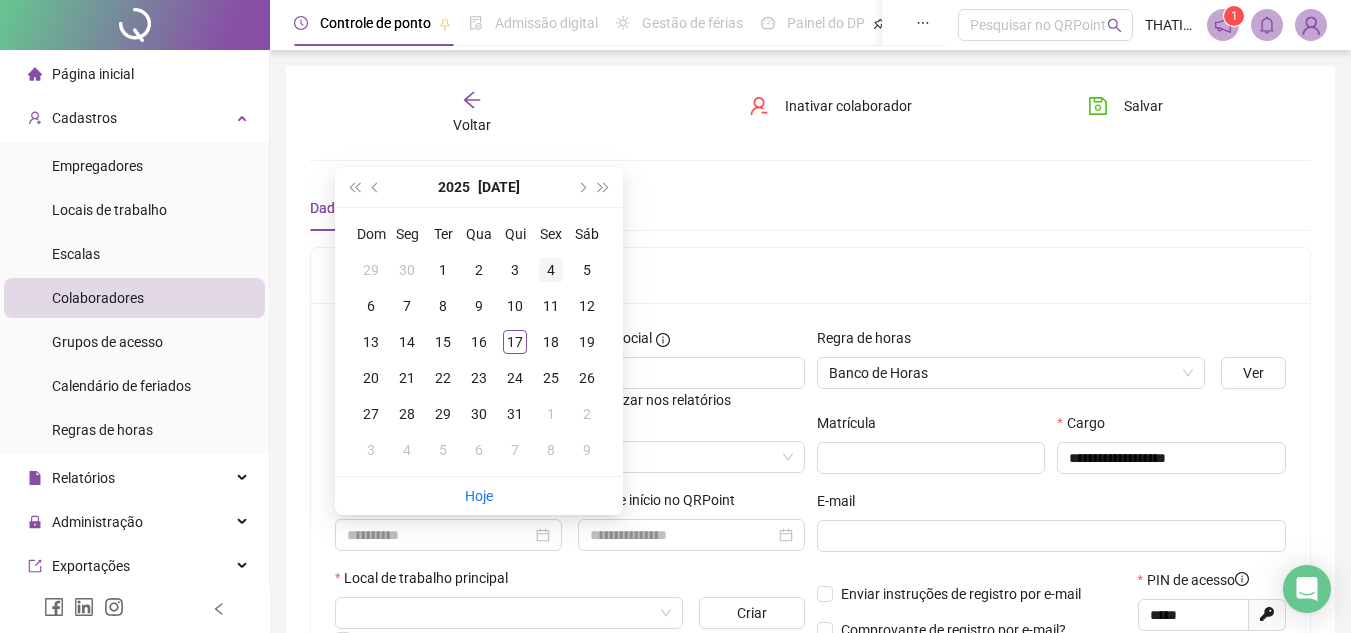type on "**********" 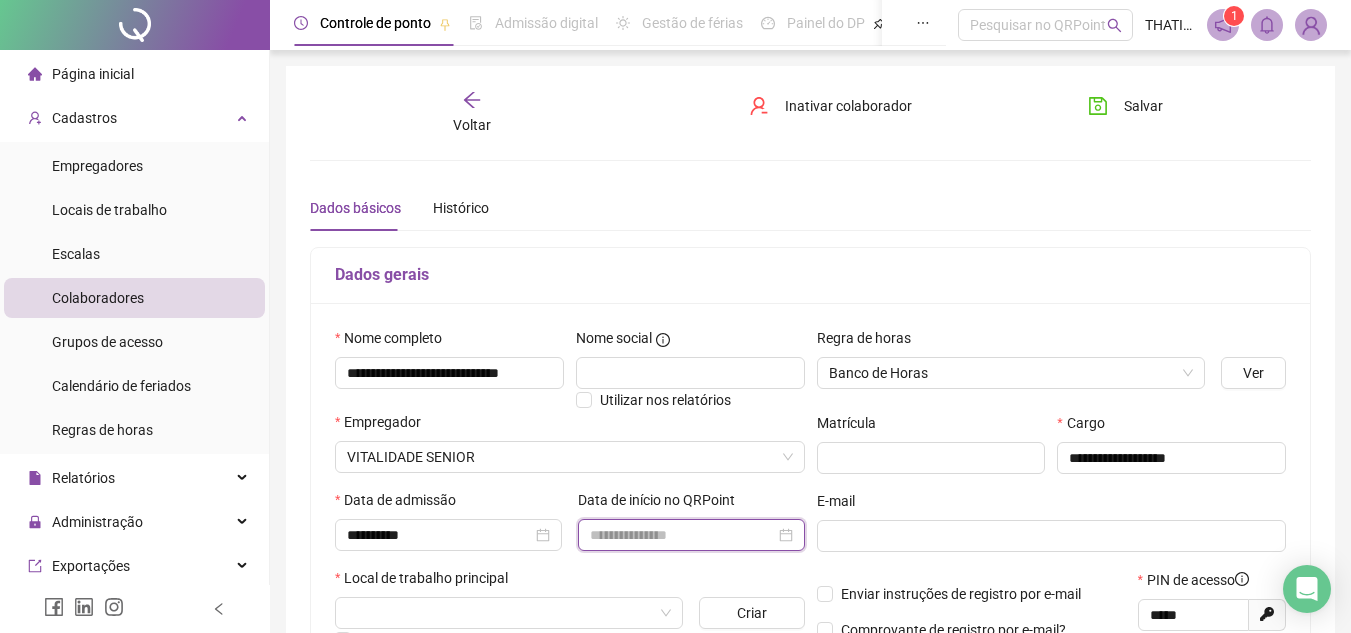 click at bounding box center [682, 535] 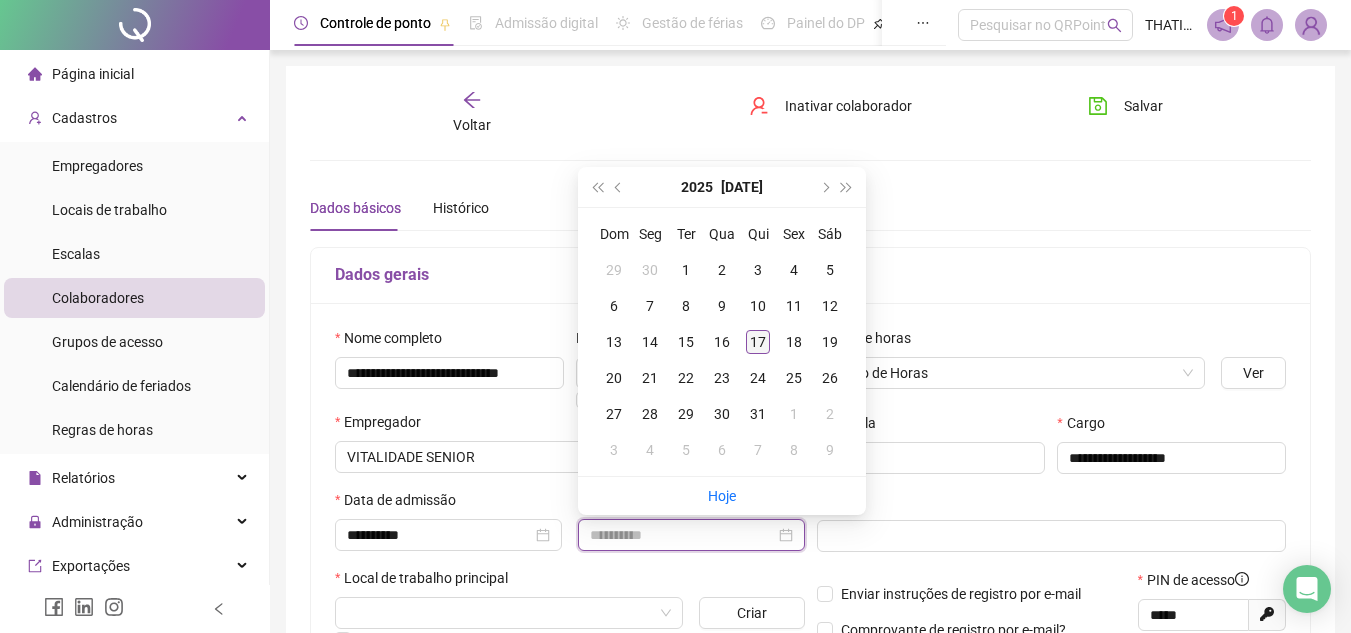 type on "**********" 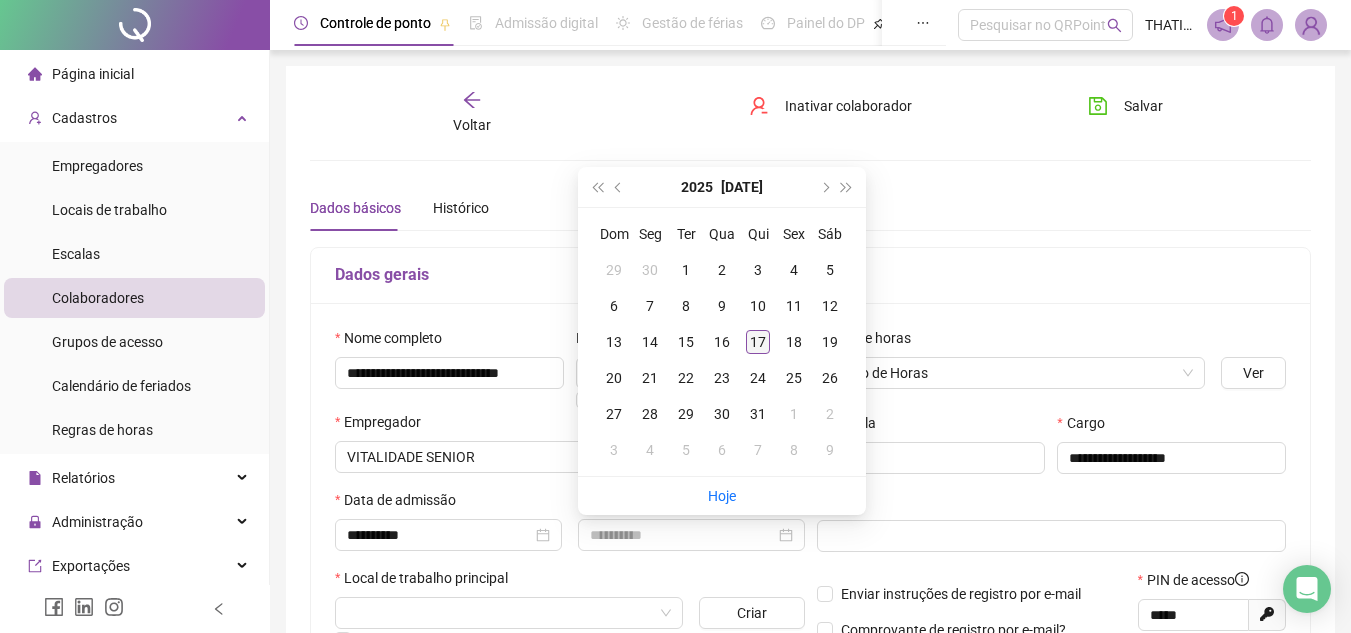 click on "17" at bounding box center (758, 342) 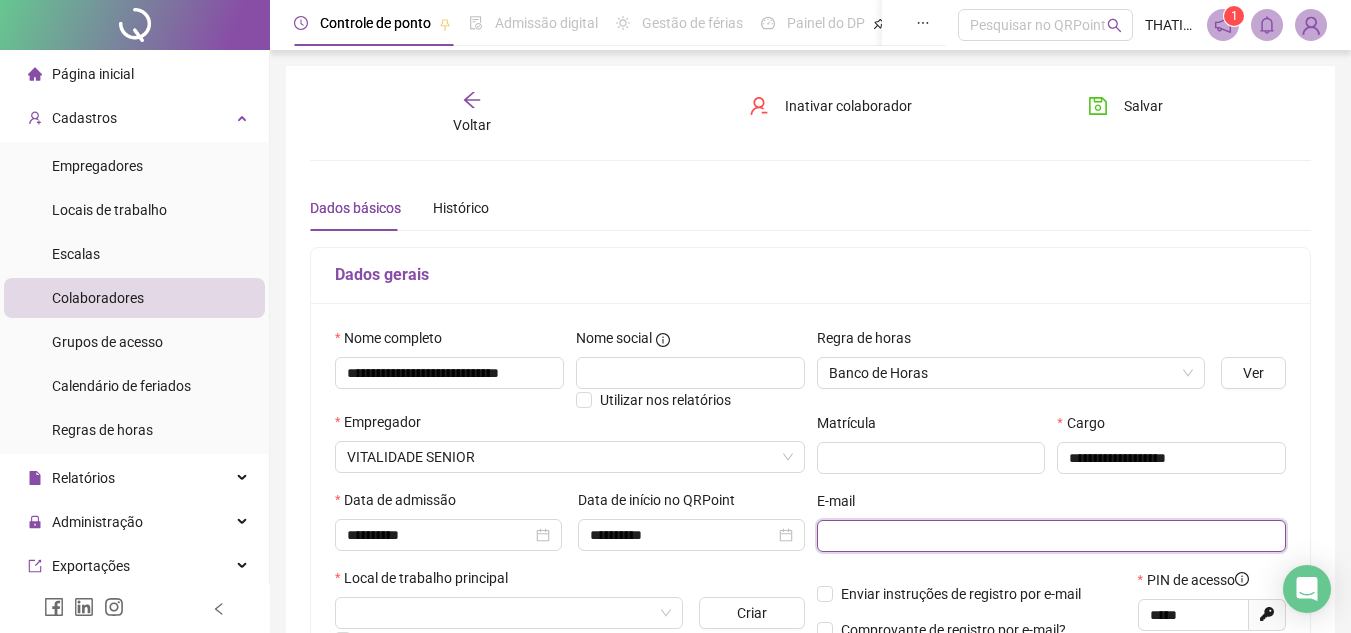 click at bounding box center (1050, 536) 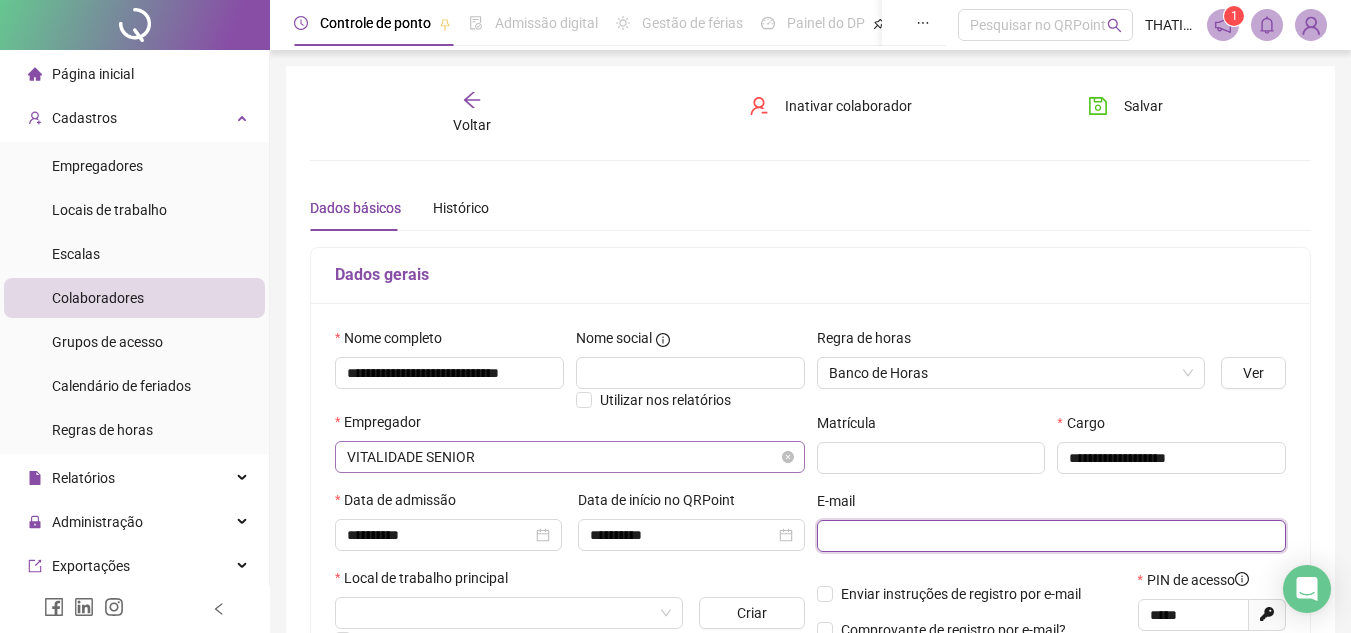 paste on "**********" 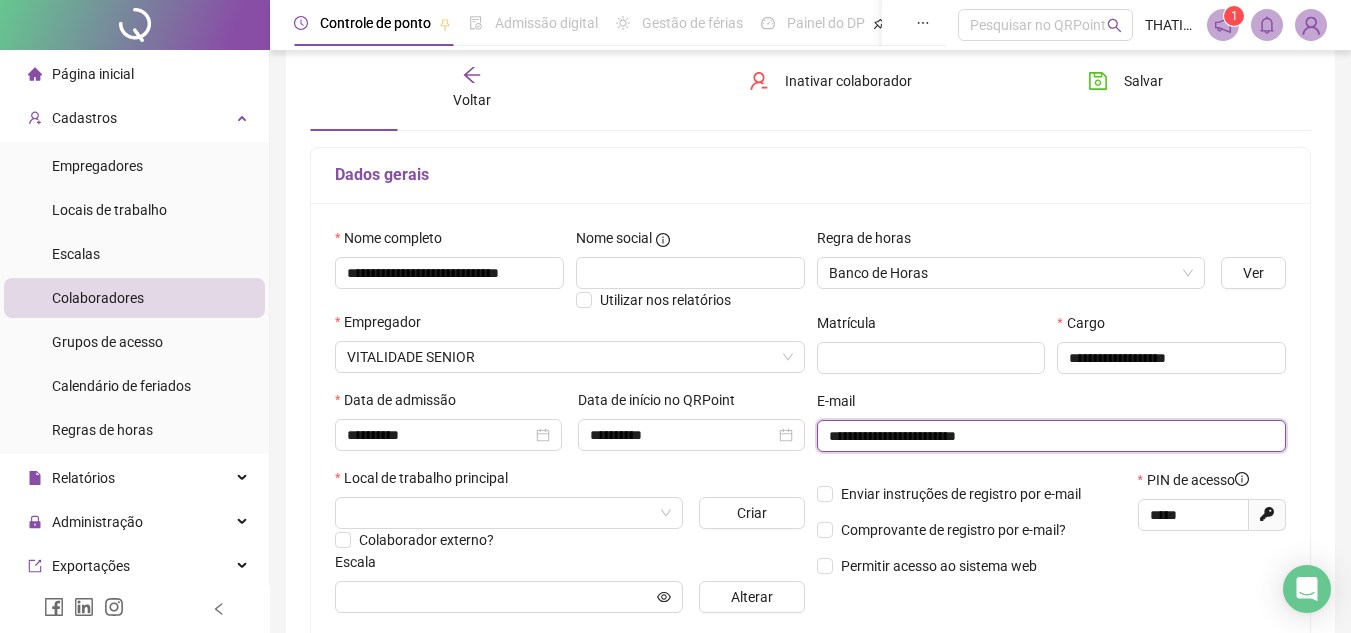 scroll, scrollTop: 200, scrollLeft: 0, axis: vertical 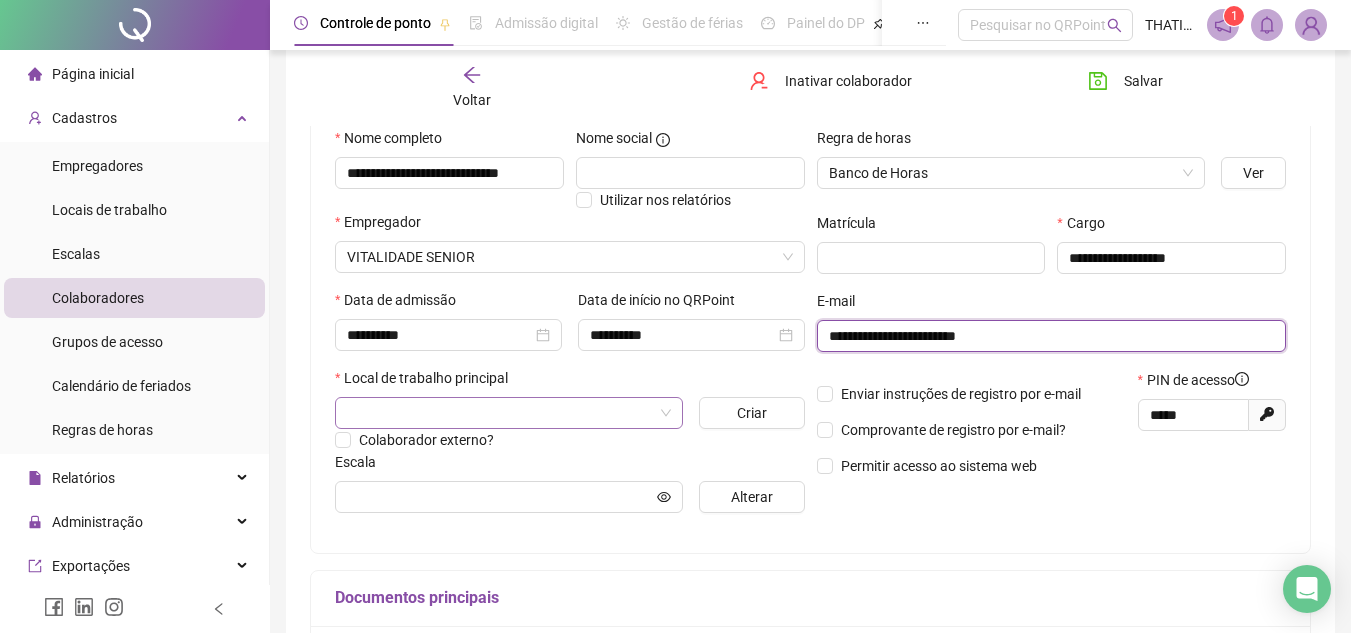 type on "**********" 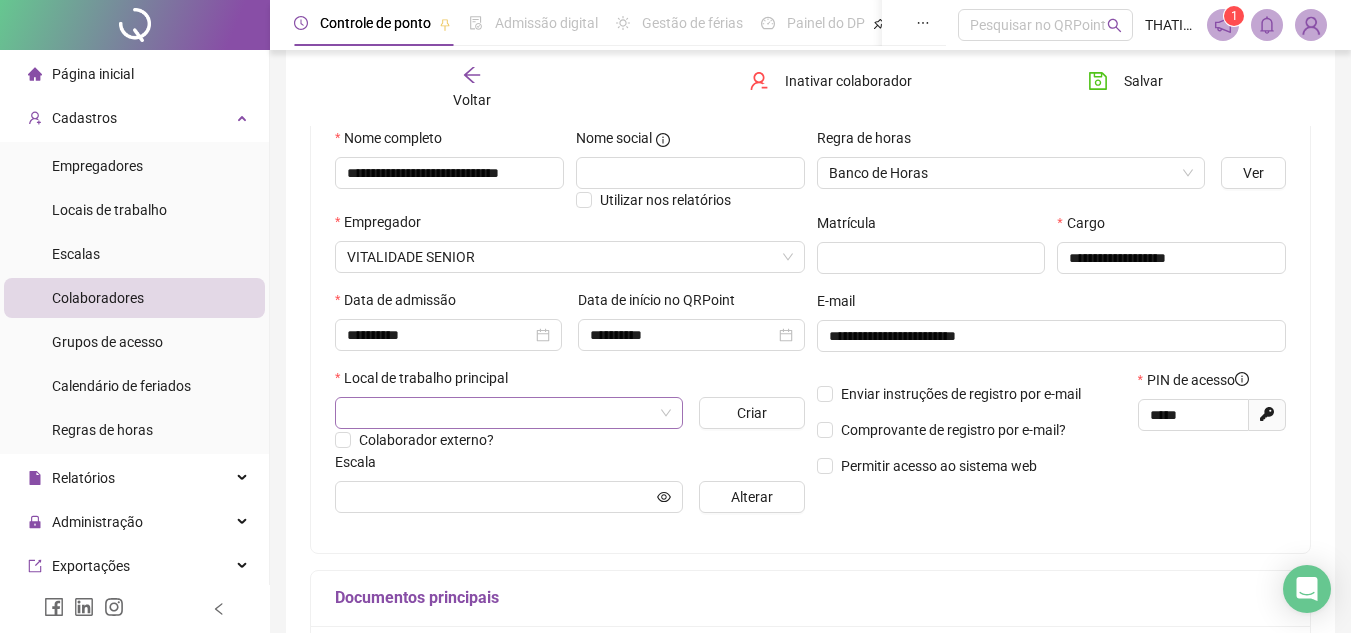 click at bounding box center [503, 413] 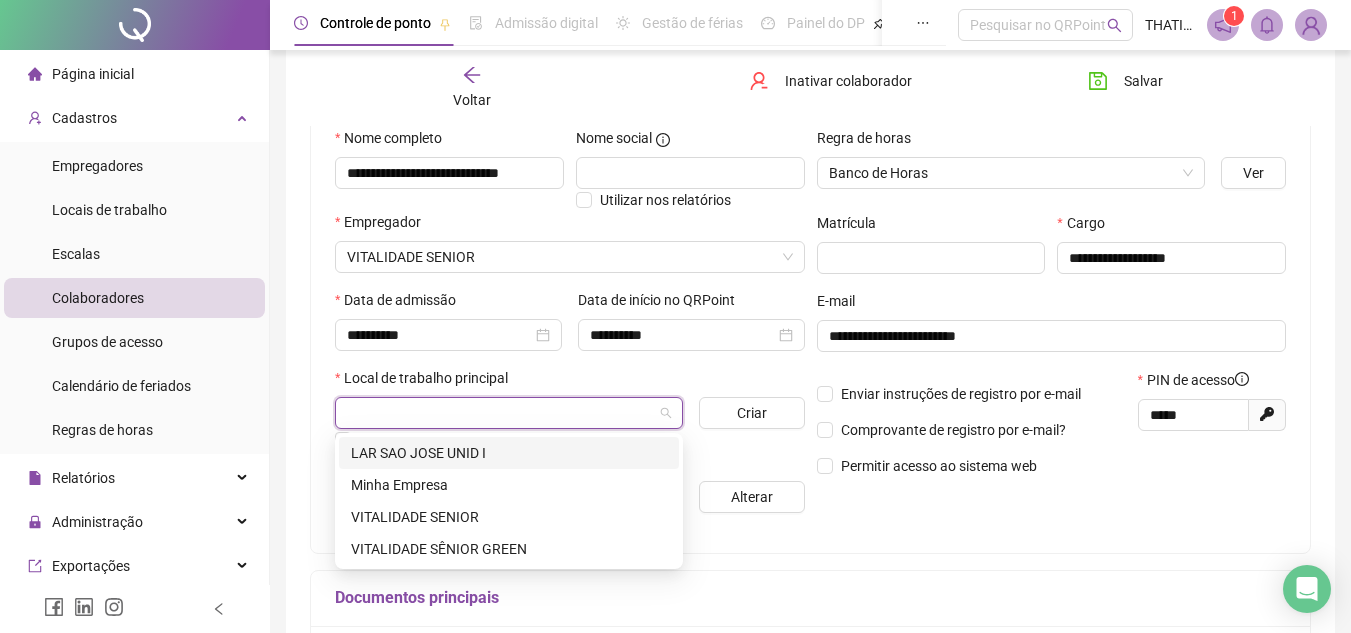 click on "LAR SAO JOSE UNID I" at bounding box center [509, 453] 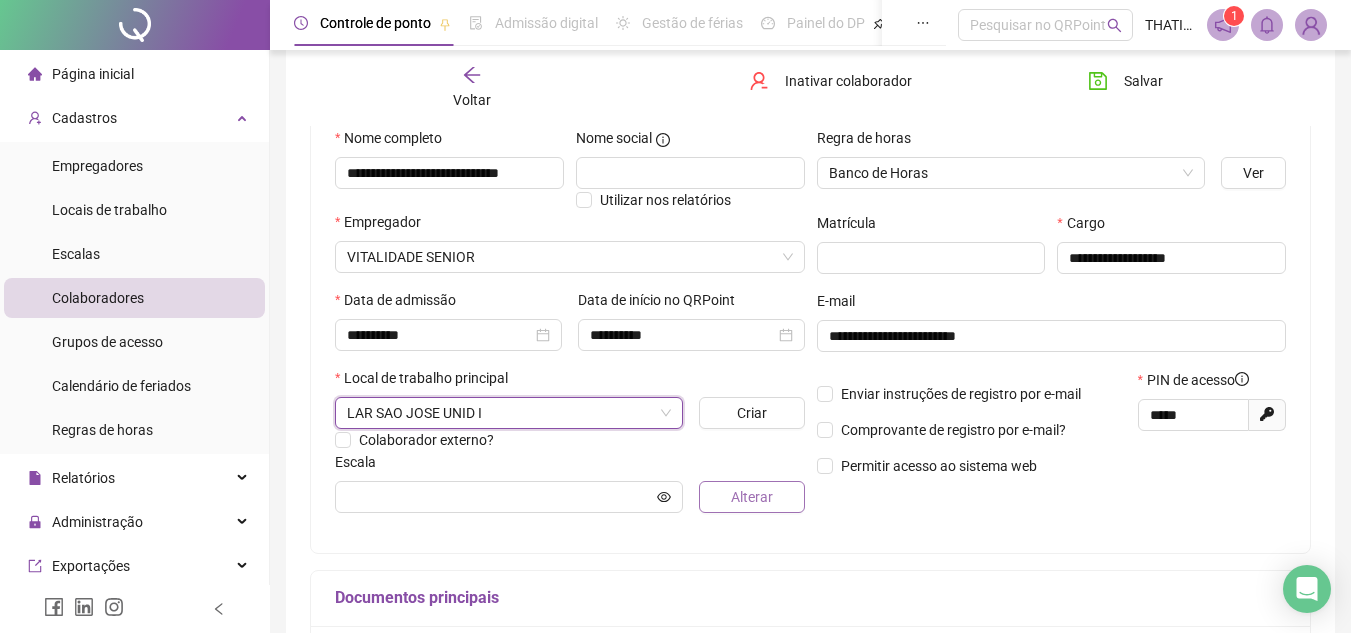 click on "Alterar" at bounding box center (752, 497) 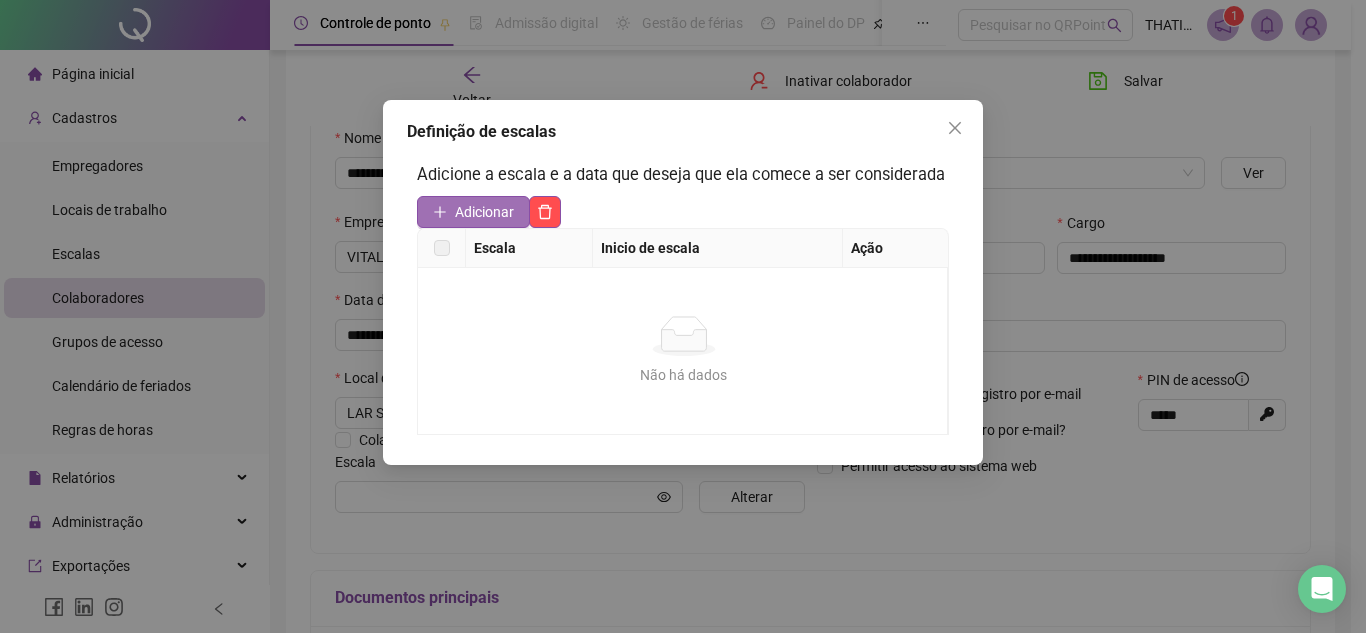 click on "Adicionar" at bounding box center [484, 212] 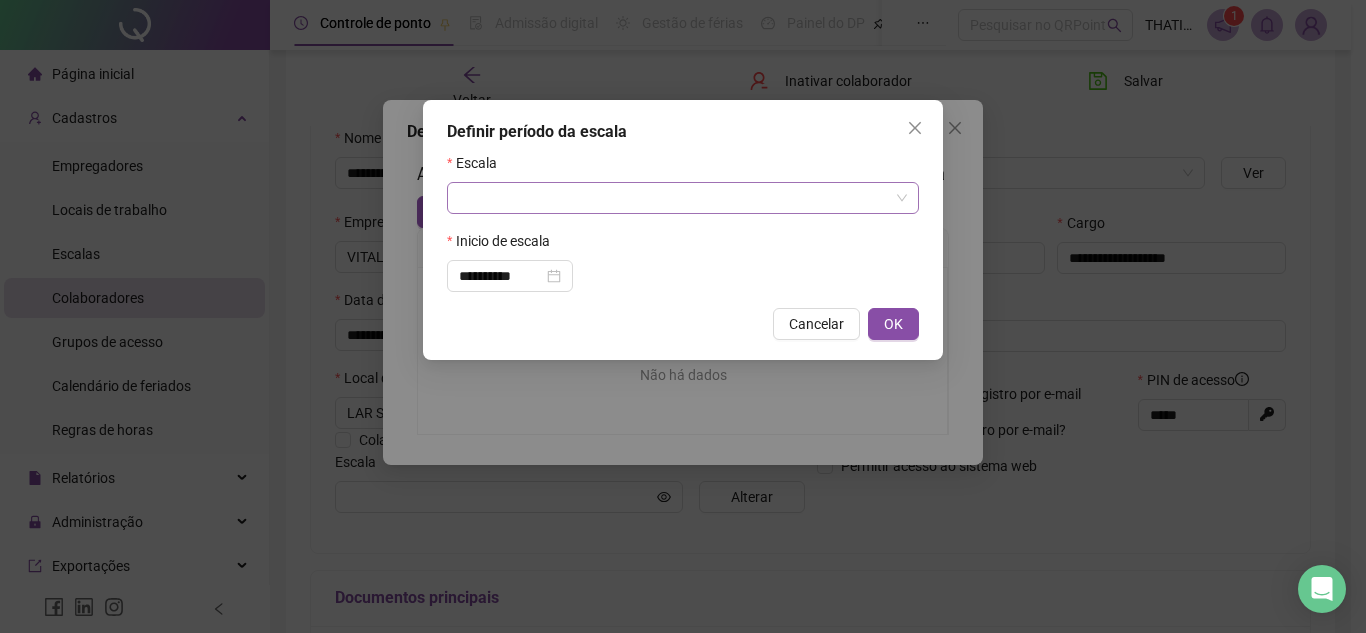 click at bounding box center [677, 198] 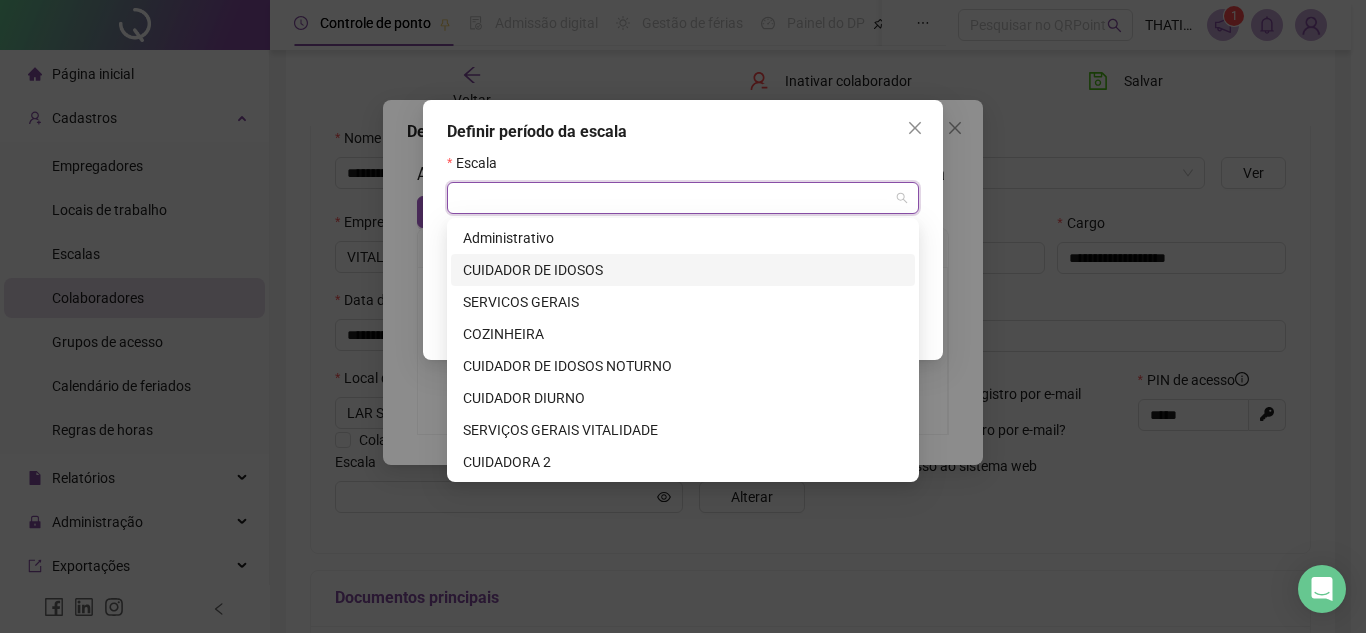 click on "CUIDADOR DE IDOSOS" at bounding box center (683, 270) 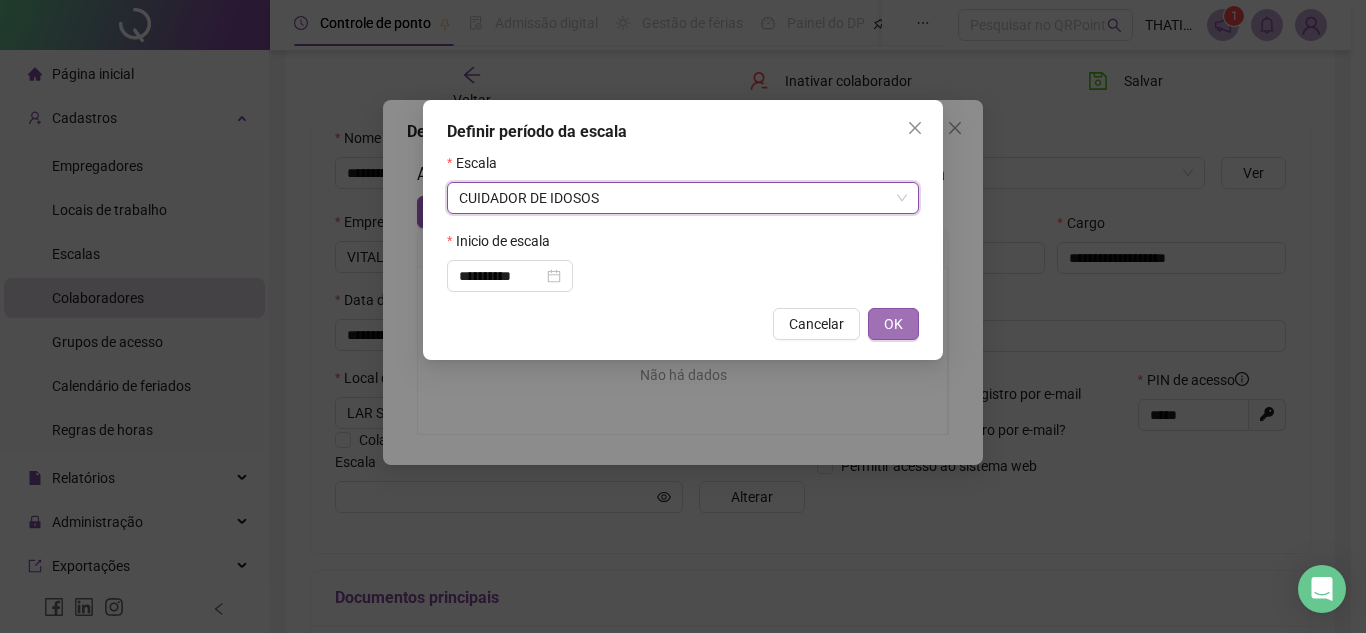 click on "OK" at bounding box center [893, 324] 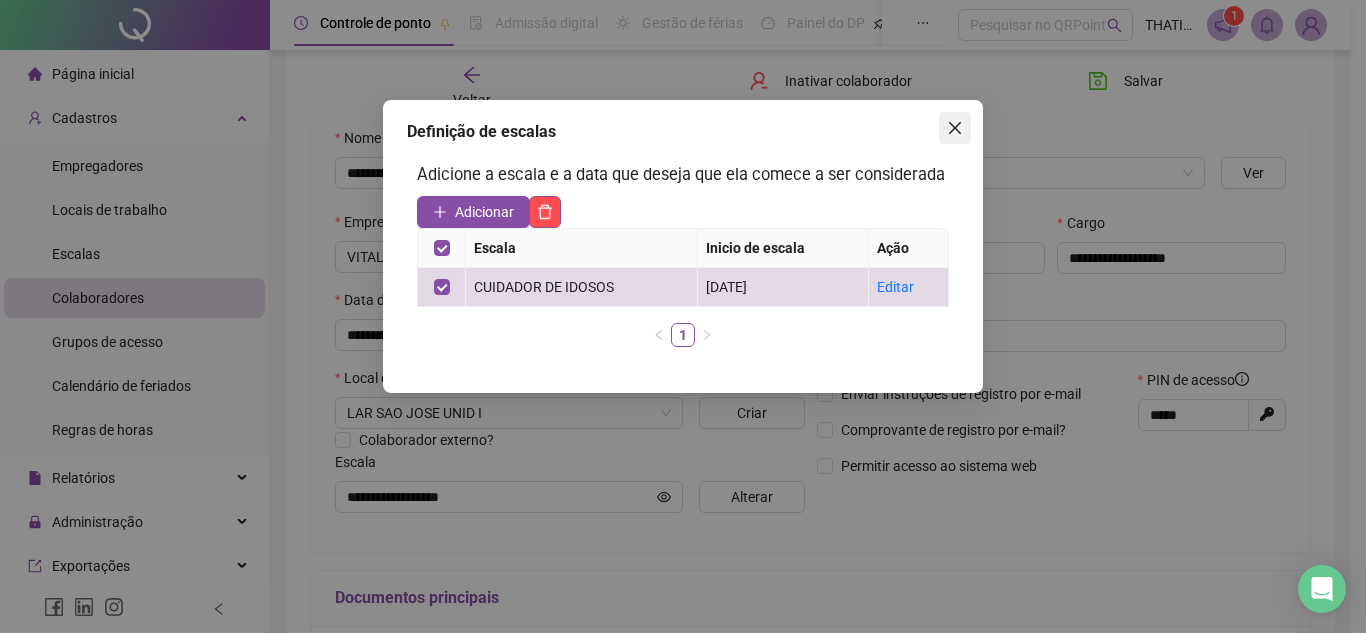 click at bounding box center [955, 128] 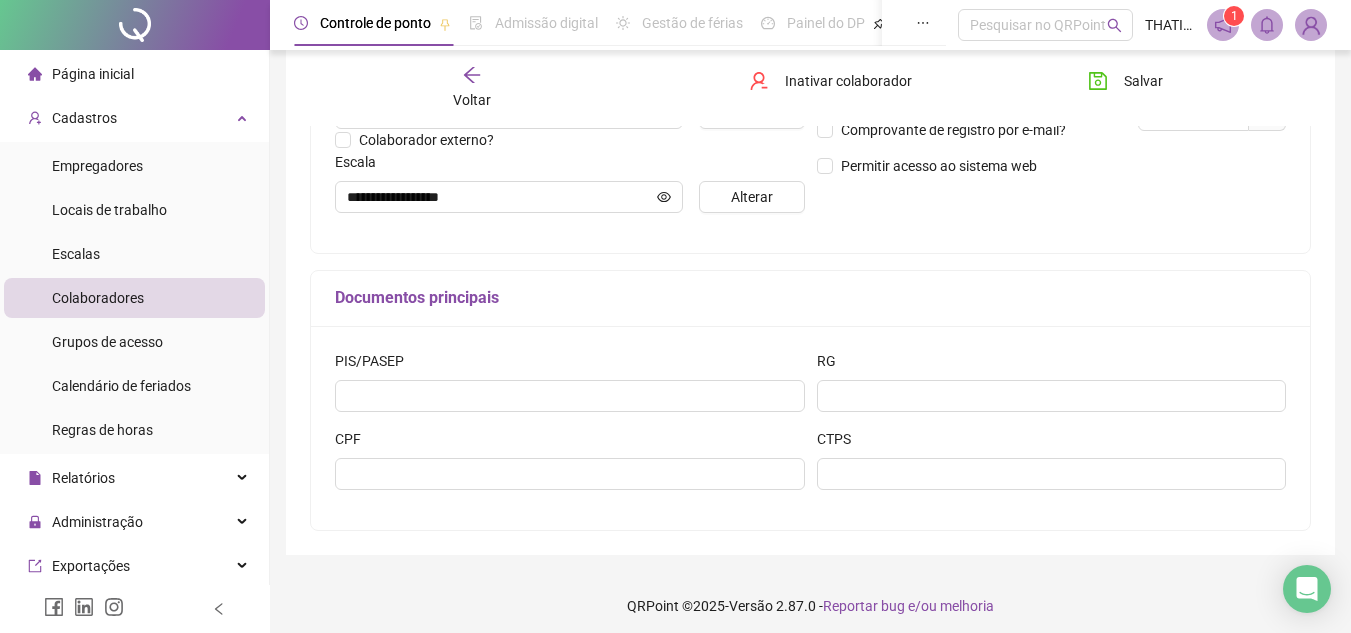 scroll, scrollTop: 100, scrollLeft: 0, axis: vertical 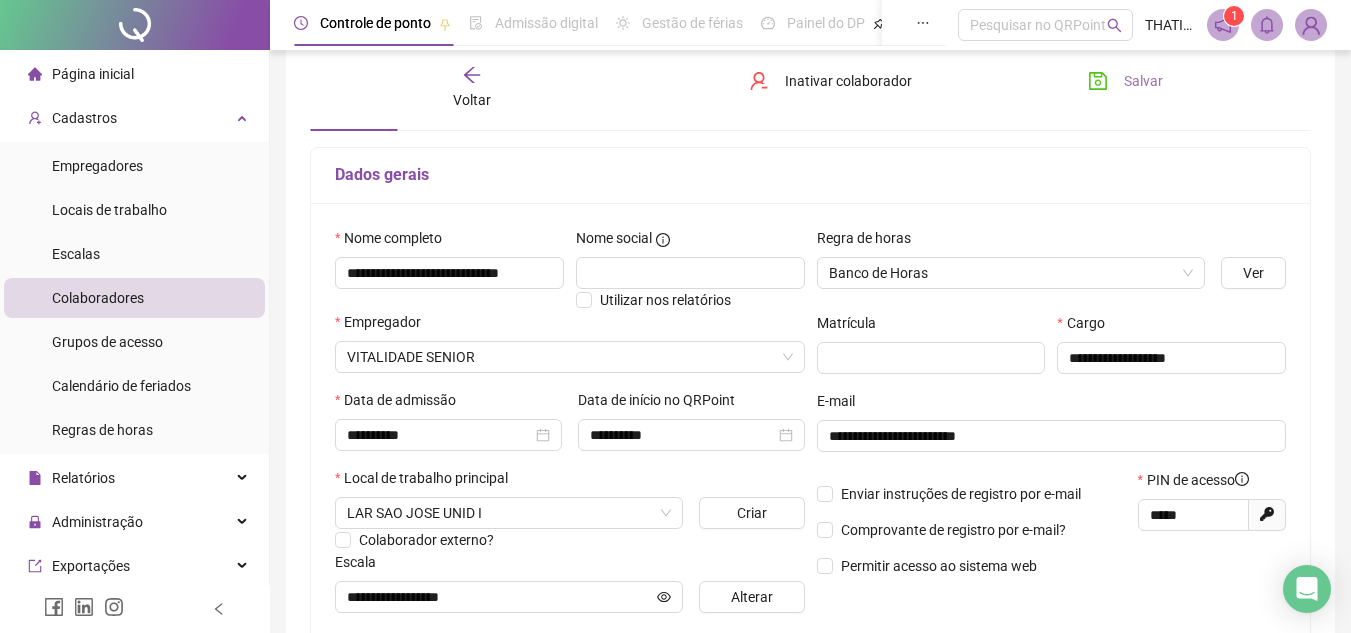 click on "Salvar" at bounding box center (1143, 81) 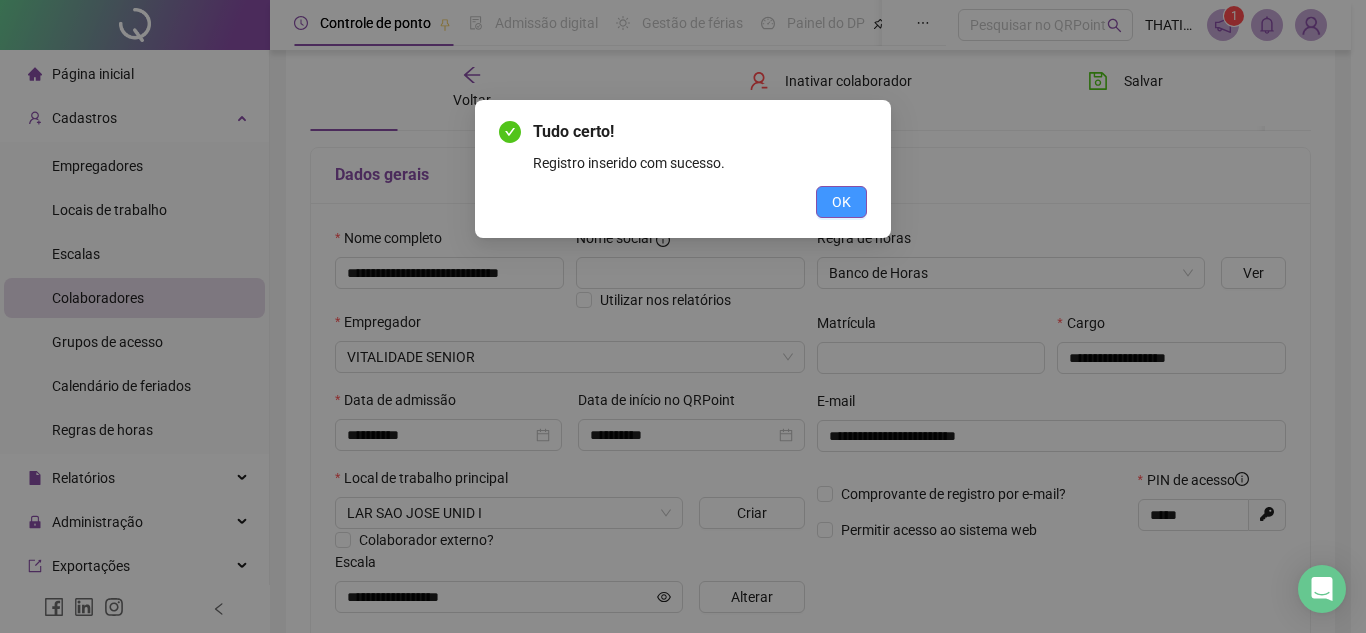 click on "OK" at bounding box center (841, 202) 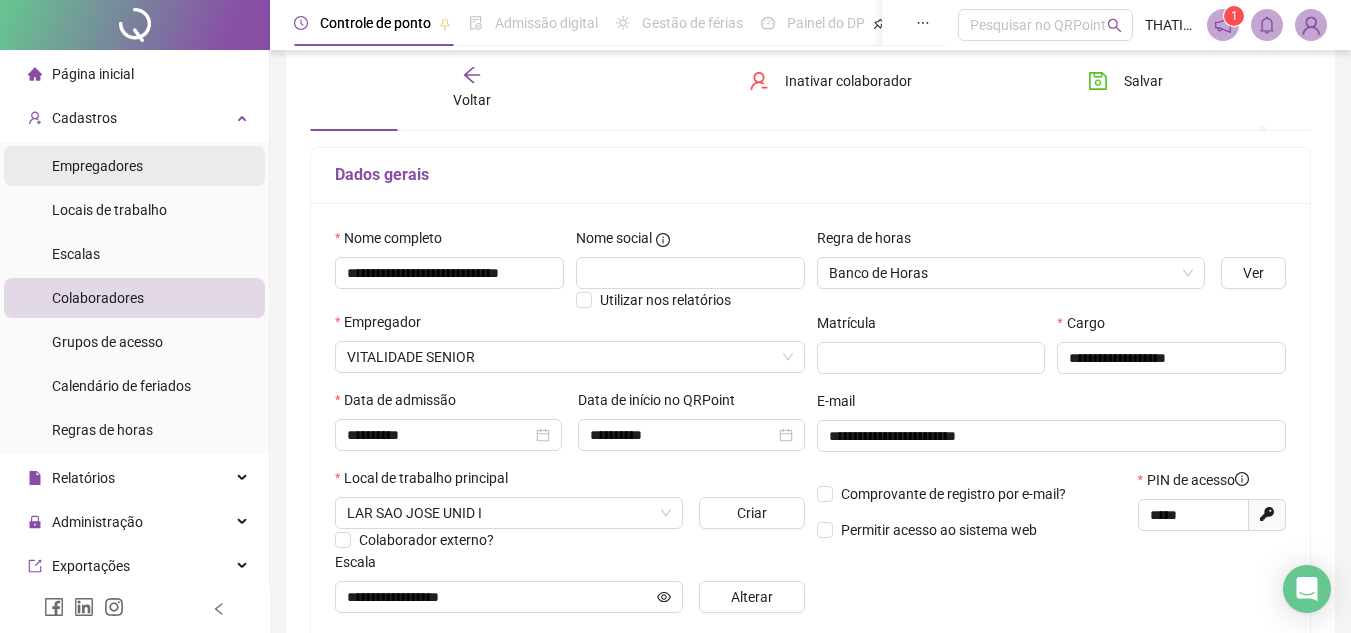 click on "Empregadores" at bounding box center (97, 166) 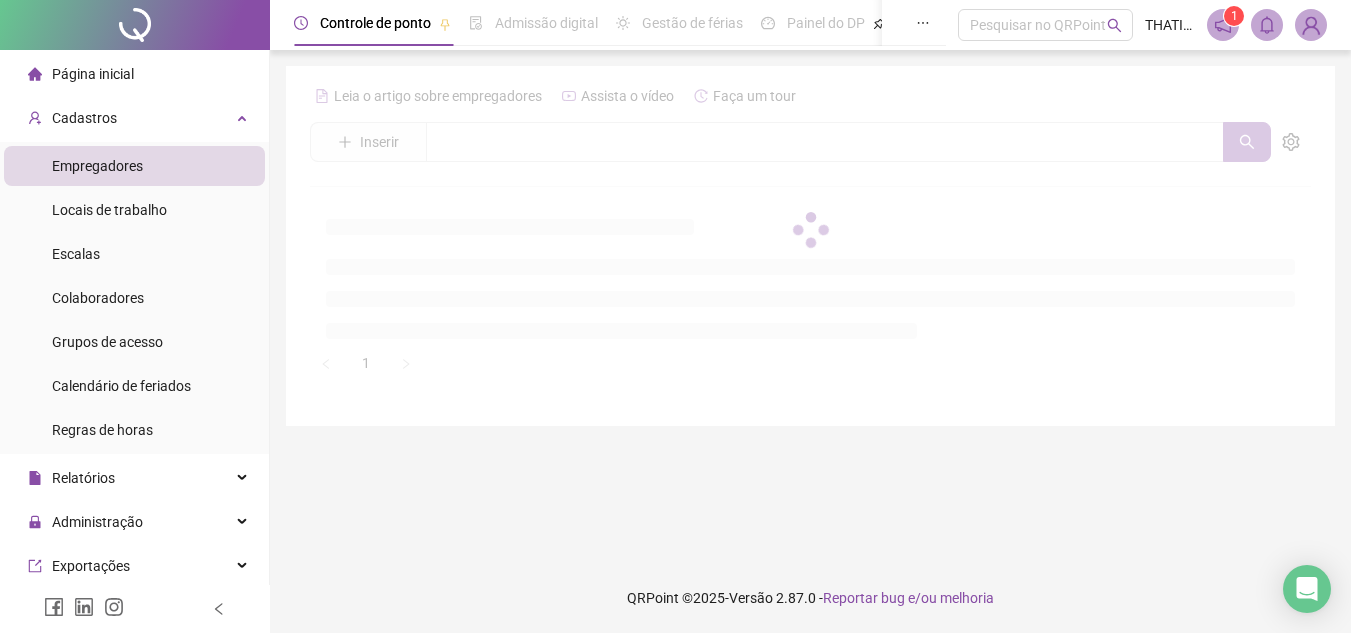 scroll, scrollTop: 0, scrollLeft: 0, axis: both 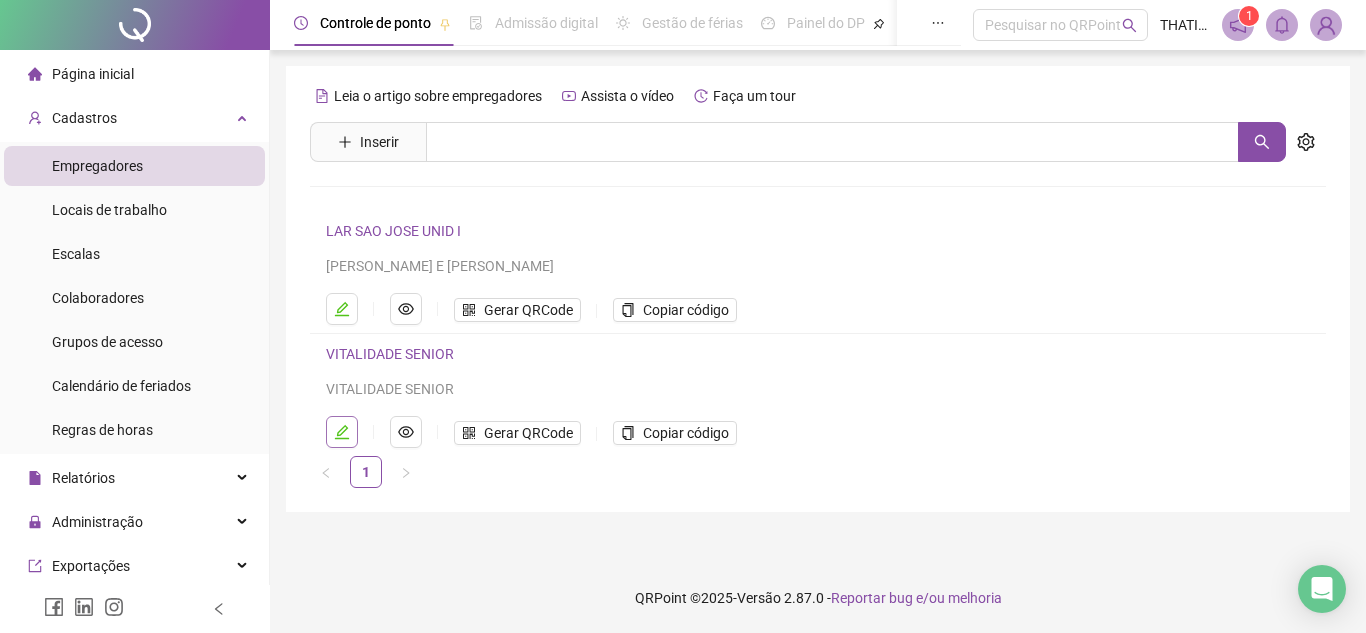 click at bounding box center (342, 432) 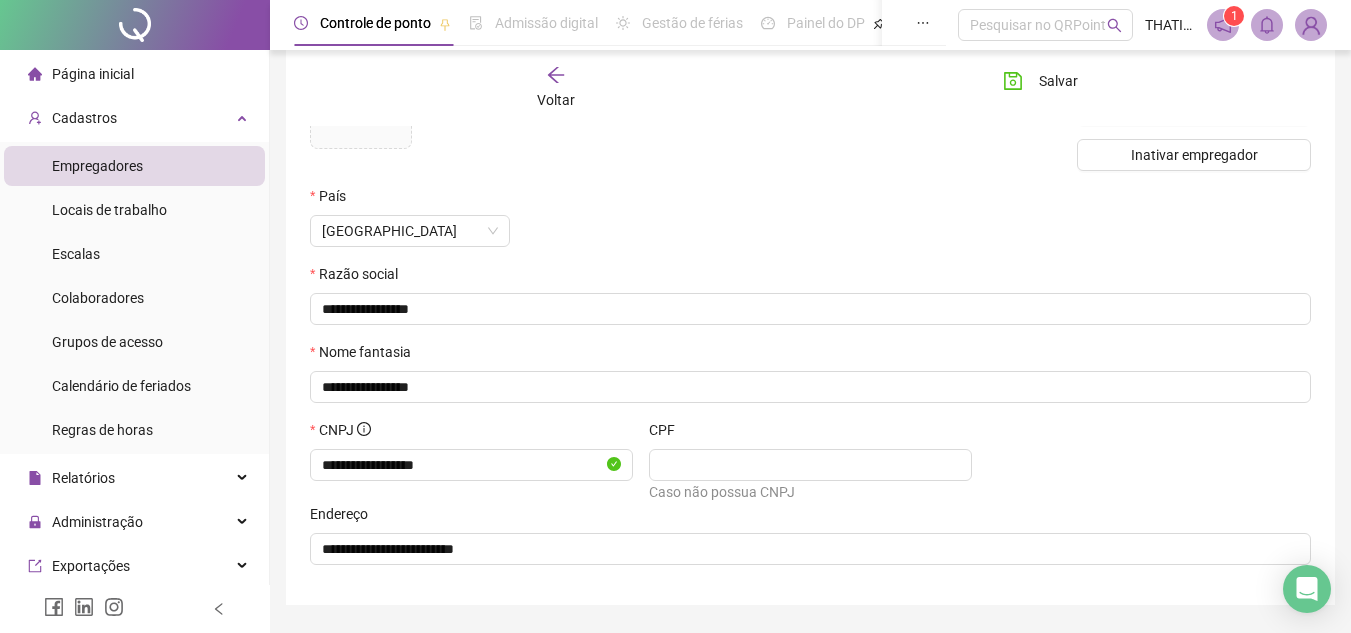 scroll, scrollTop: 258, scrollLeft: 0, axis: vertical 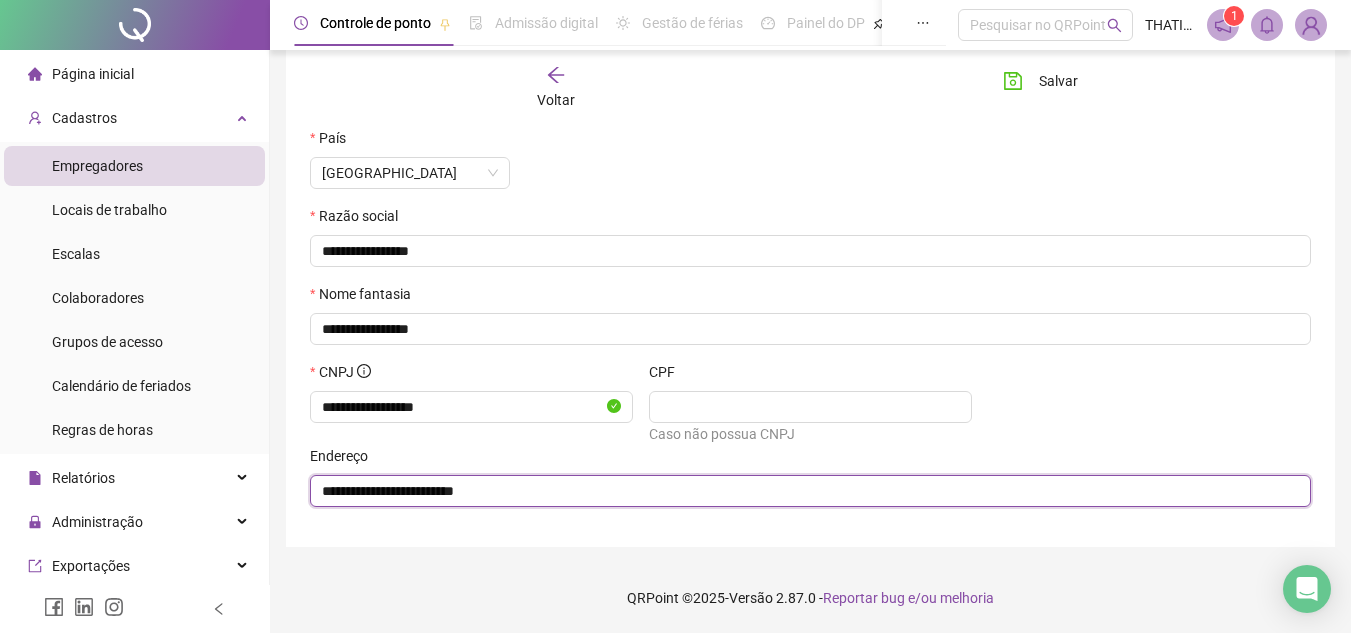 click on "**********" at bounding box center (808, 491) 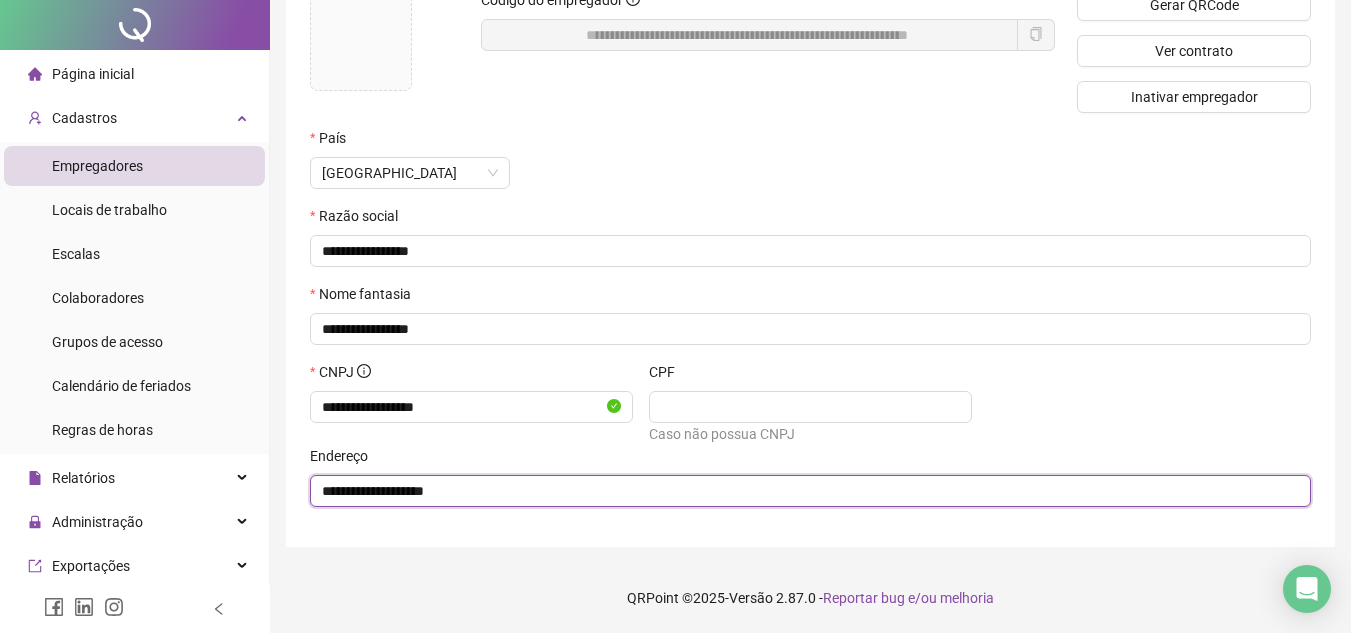scroll, scrollTop: 0, scrollLeft: 0, axis: both 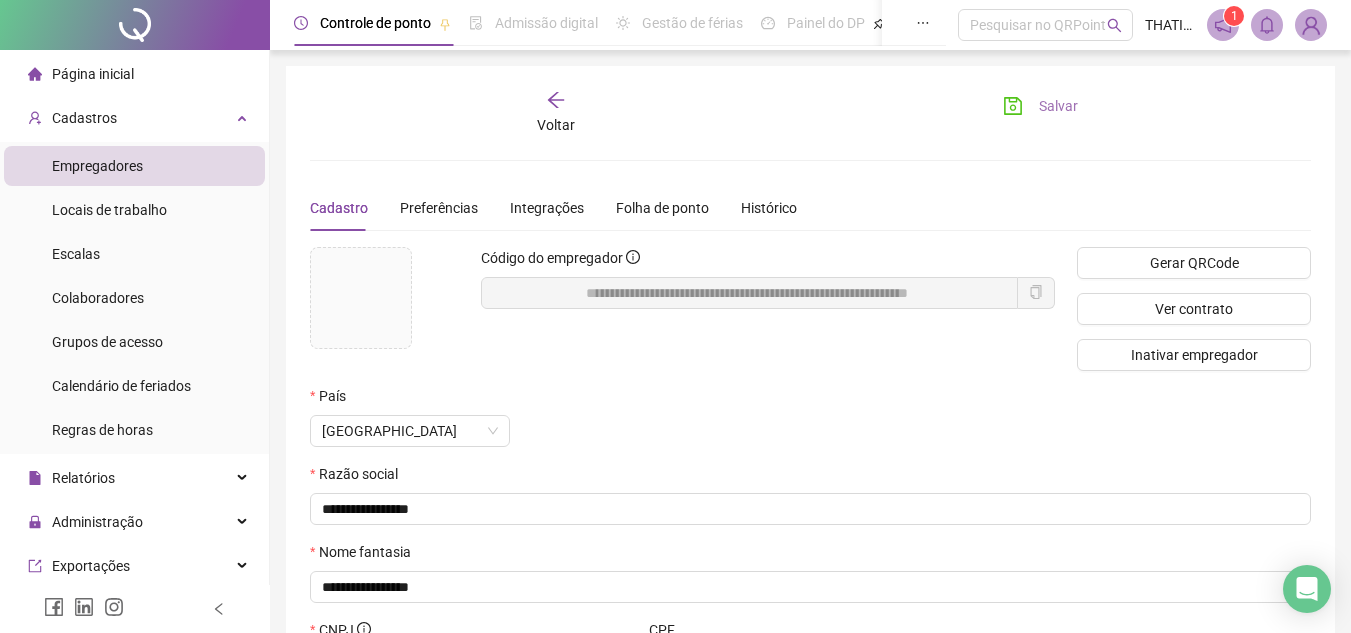 type on "**********" 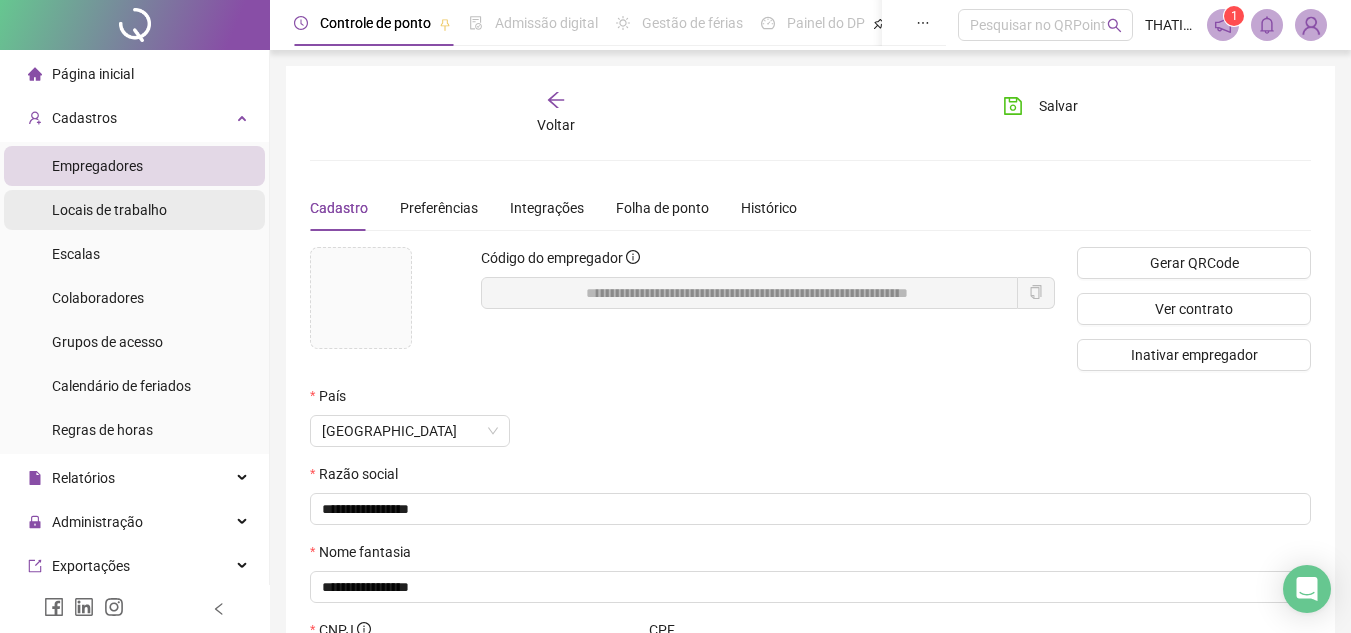 click on "Locais de trabalho" at bounding box center (109, 210) 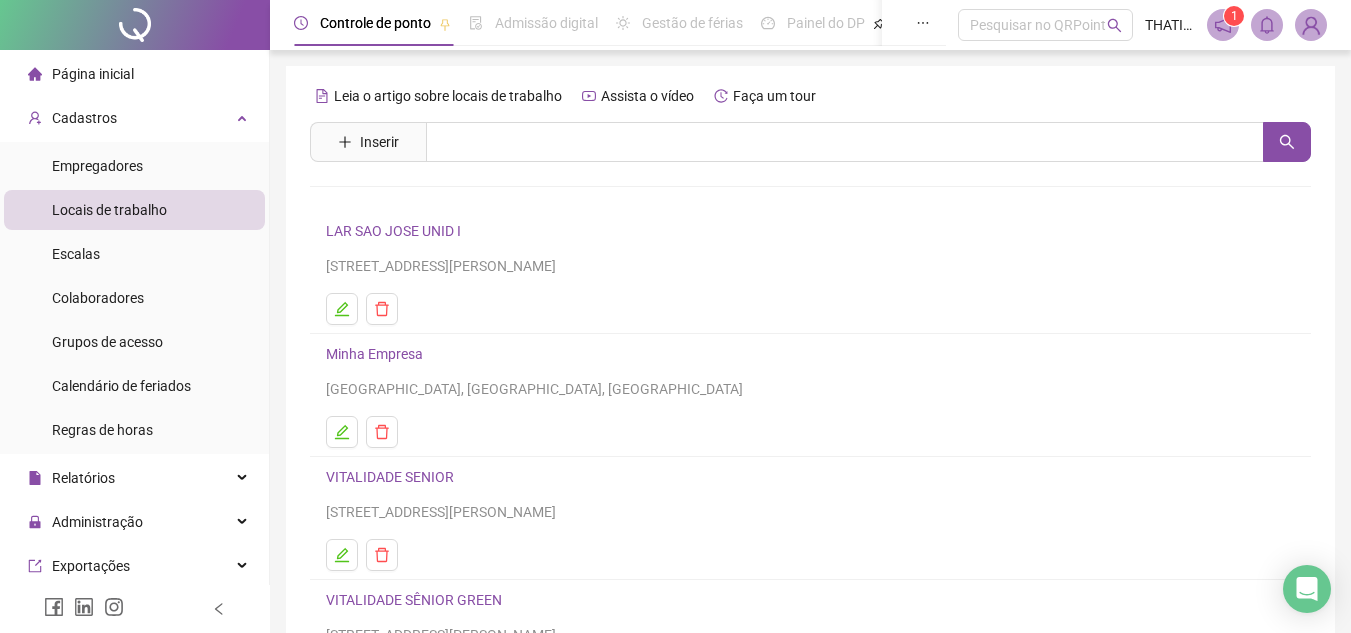 scroll, scrollTop: 200, scrollLeft: 0, axis: vertical 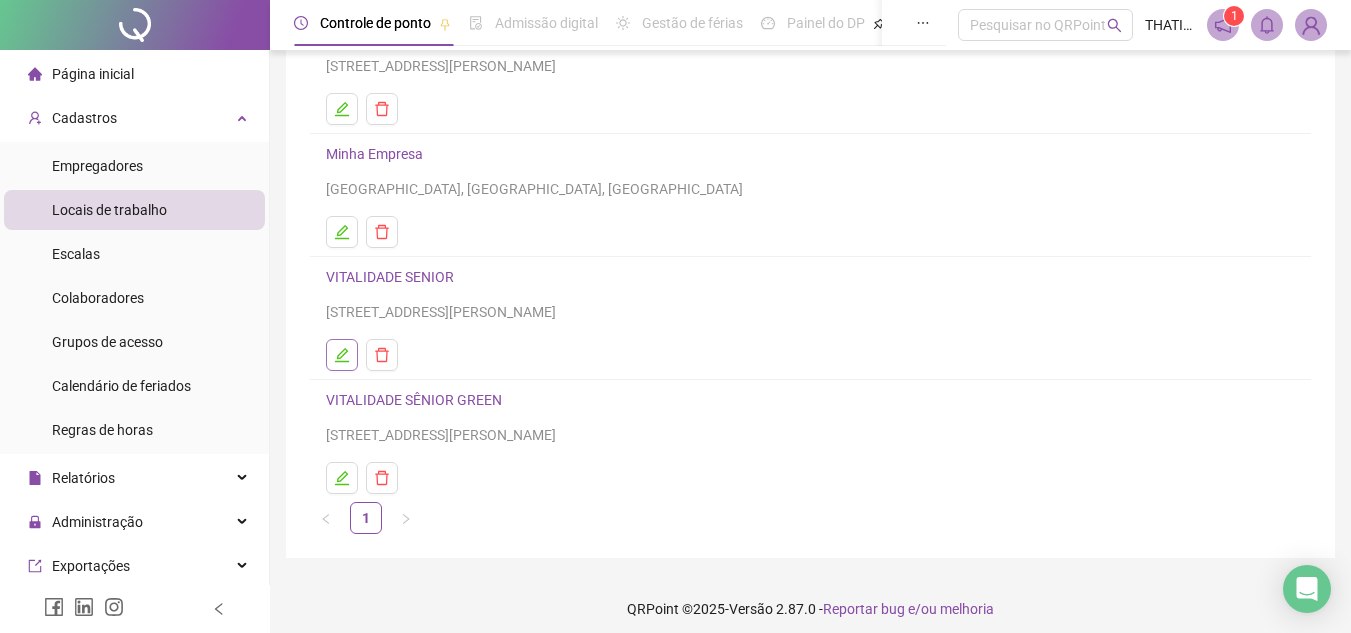 click at bounding box center (342, 355) 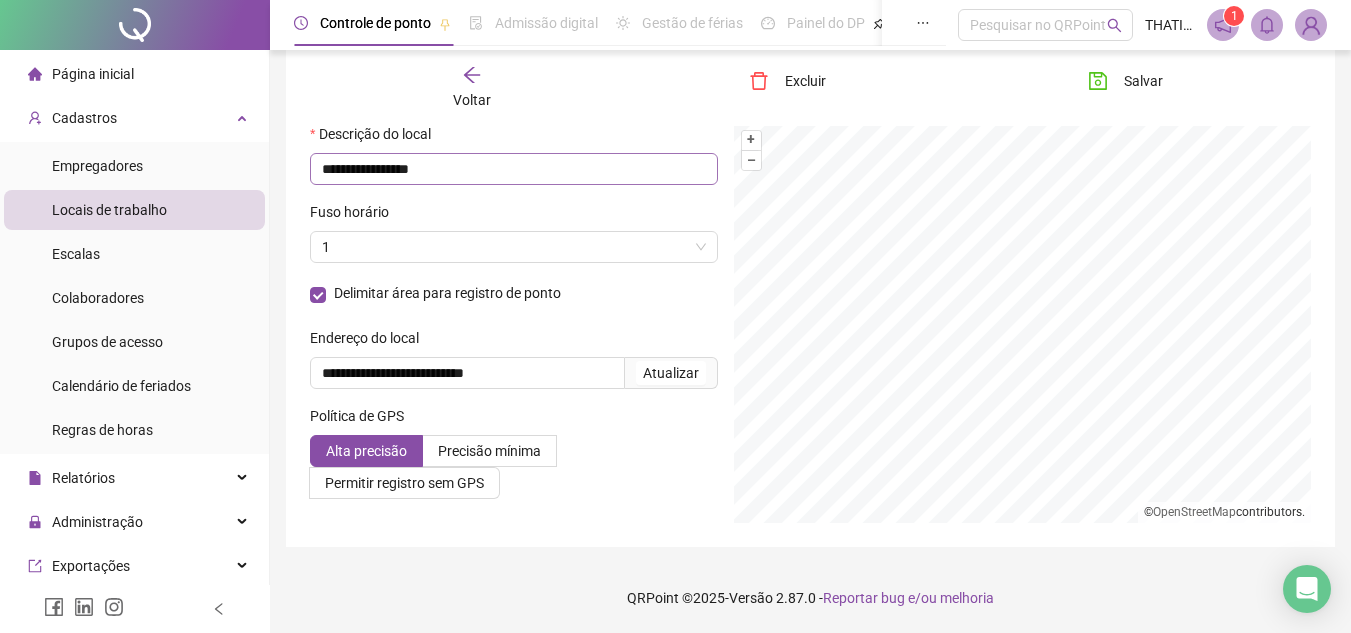 scroll, scrollTop: 124, scrollLeft: 0, axis: vertical 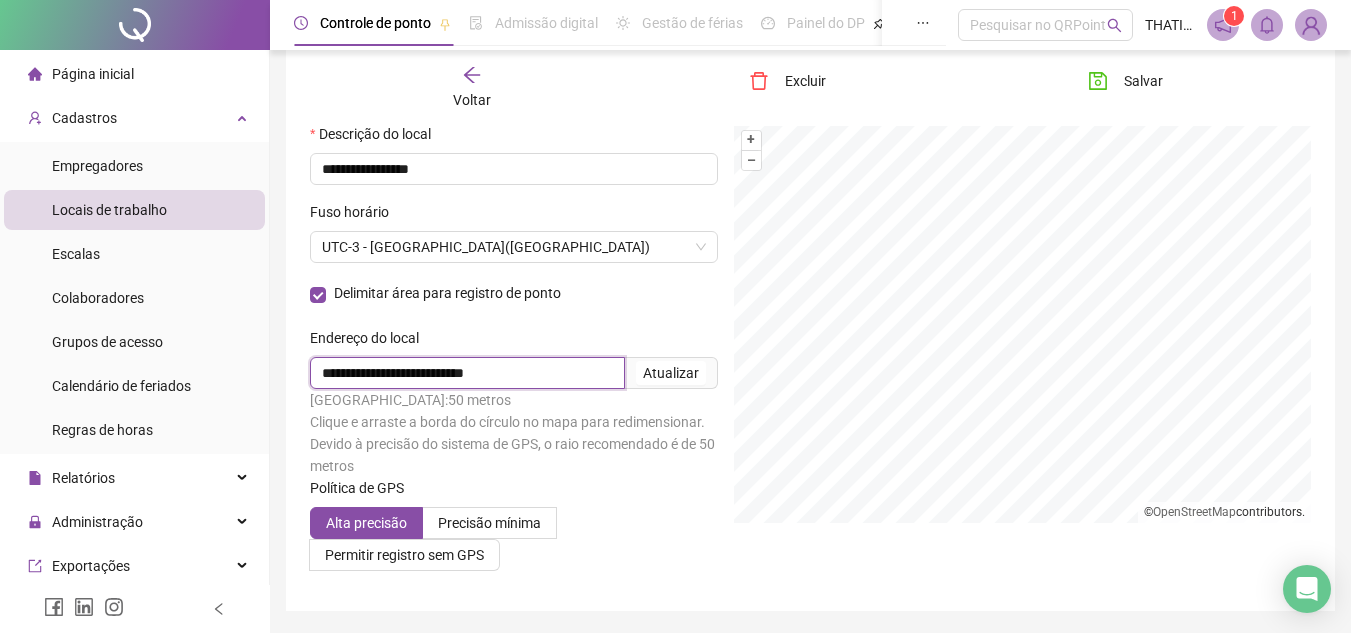 click on "**********" at bounding box center (467, 373) 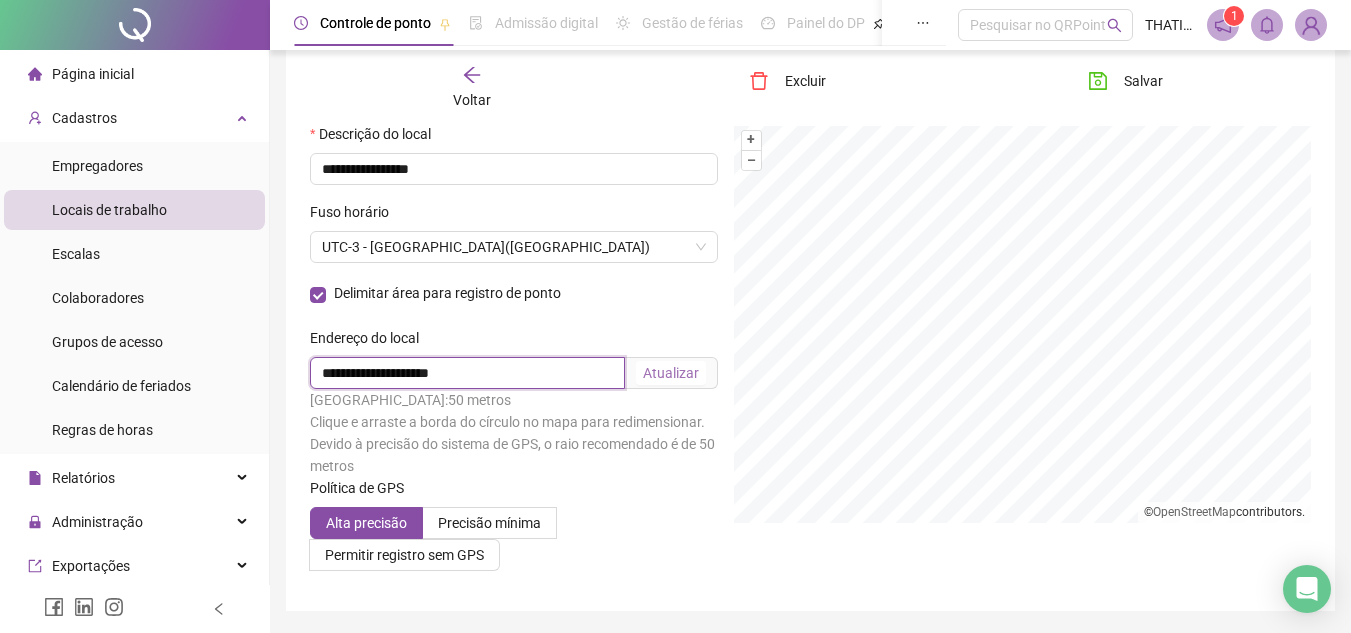 type on "**********" 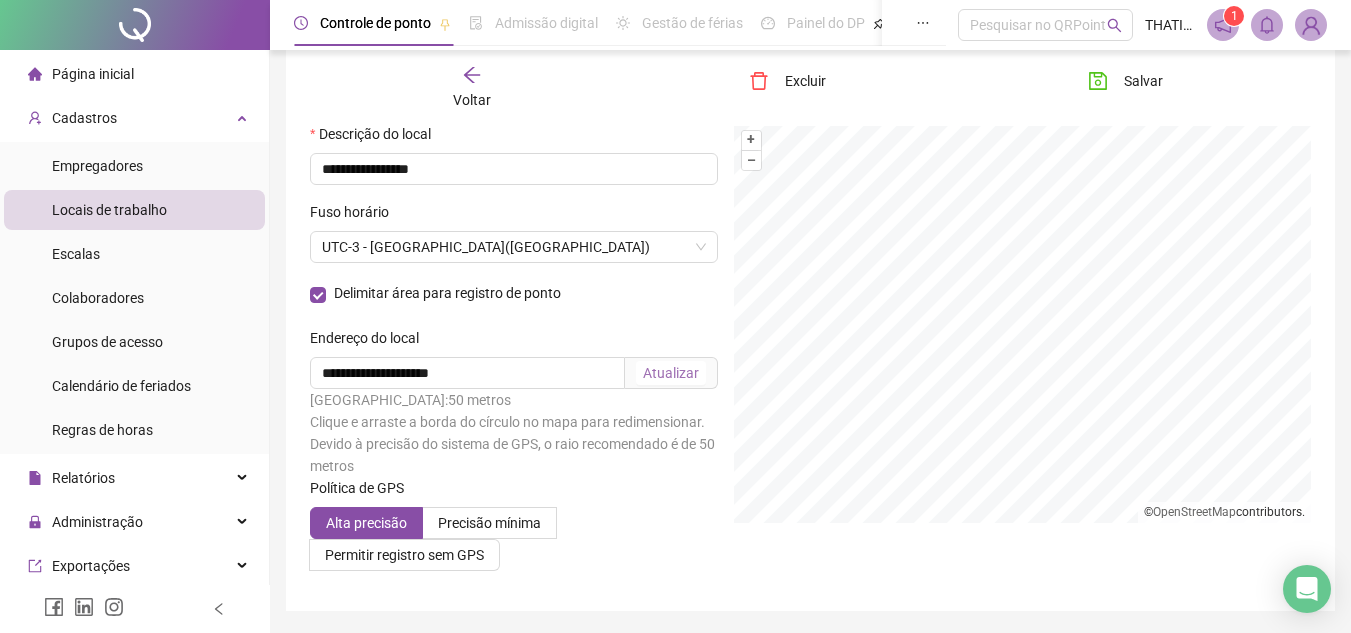 click on "Atualizar" at bounding box center (671, 373) 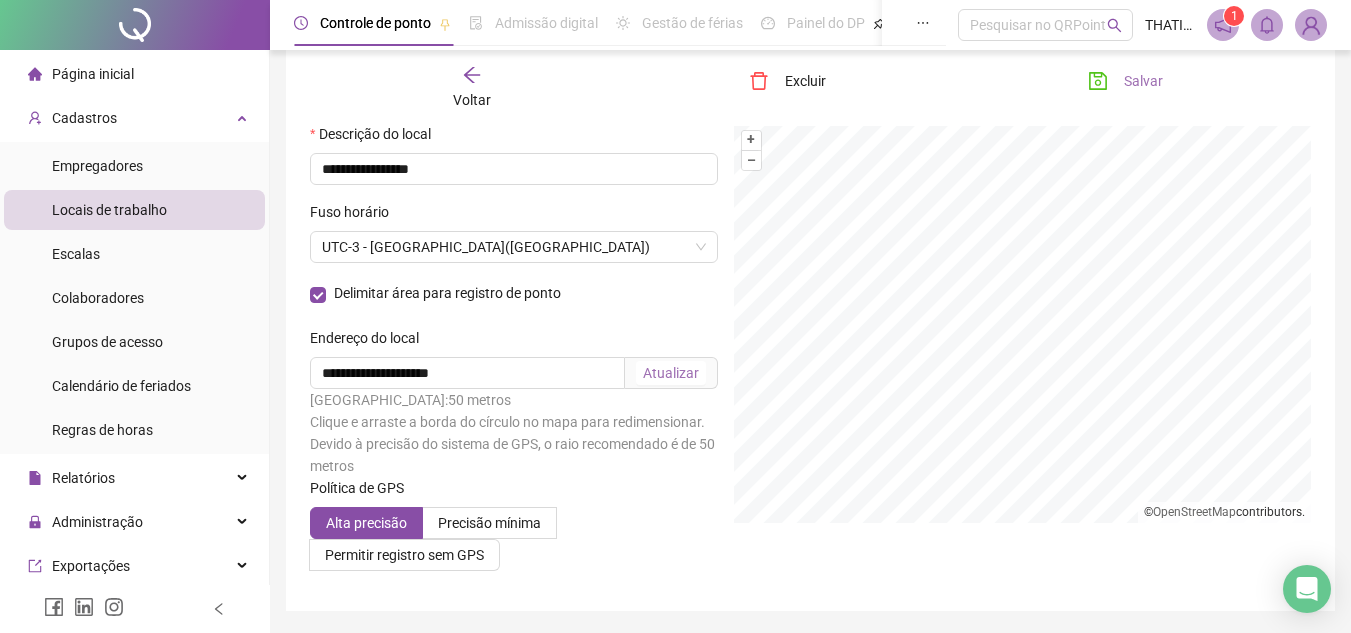 click on "Salvar" at bounding box center (1125, 81) 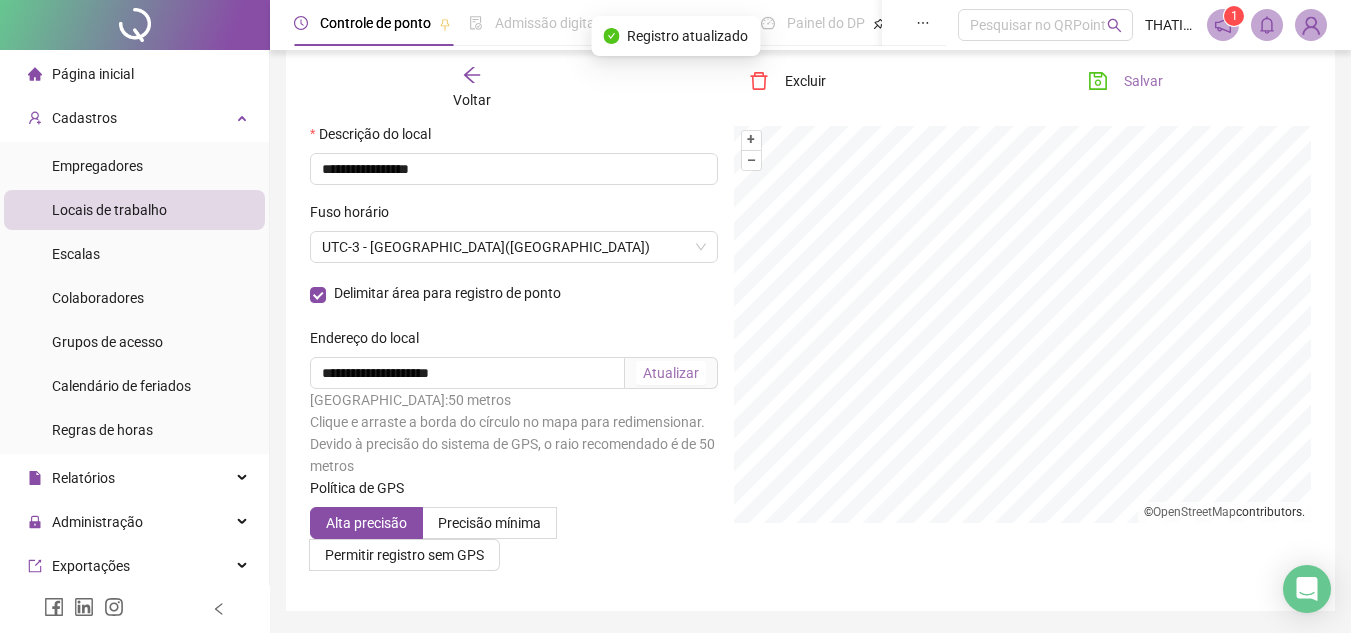 drag, startPoint x: 1114, startPoint y: 84, endPoint x: 1124, endPoint y: 75, distance: 13.453624 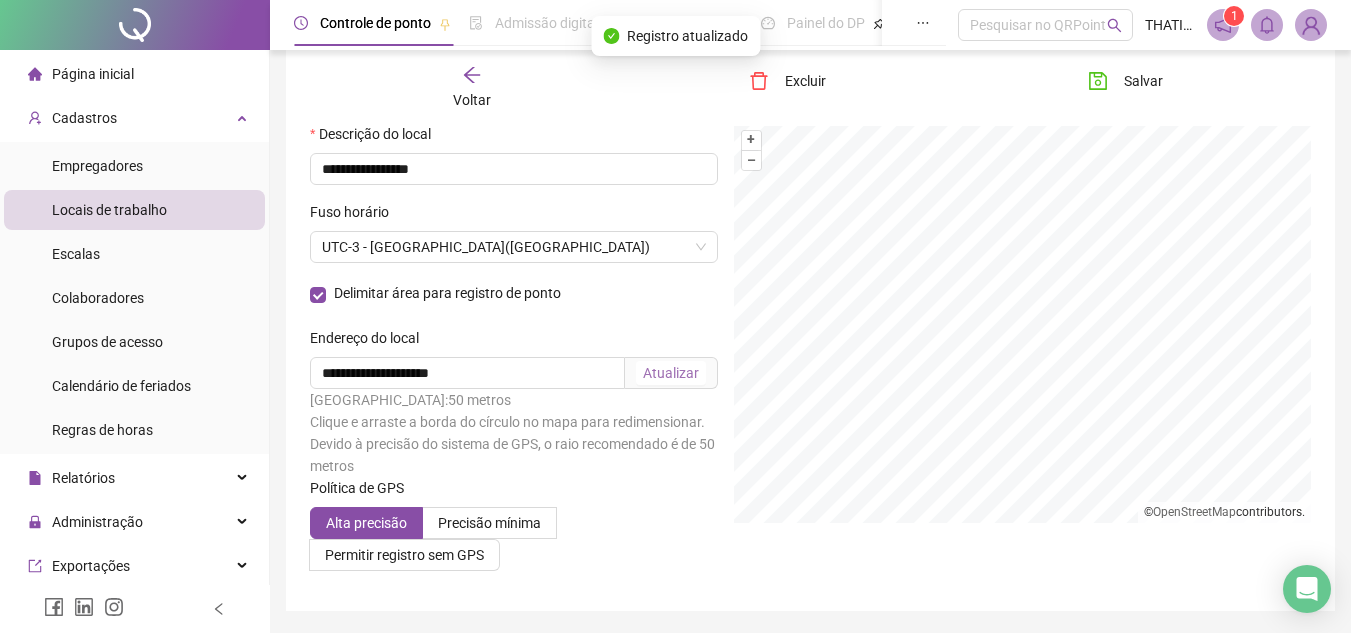 click on "Locais de trabalho" at bounding box center (109, 210) 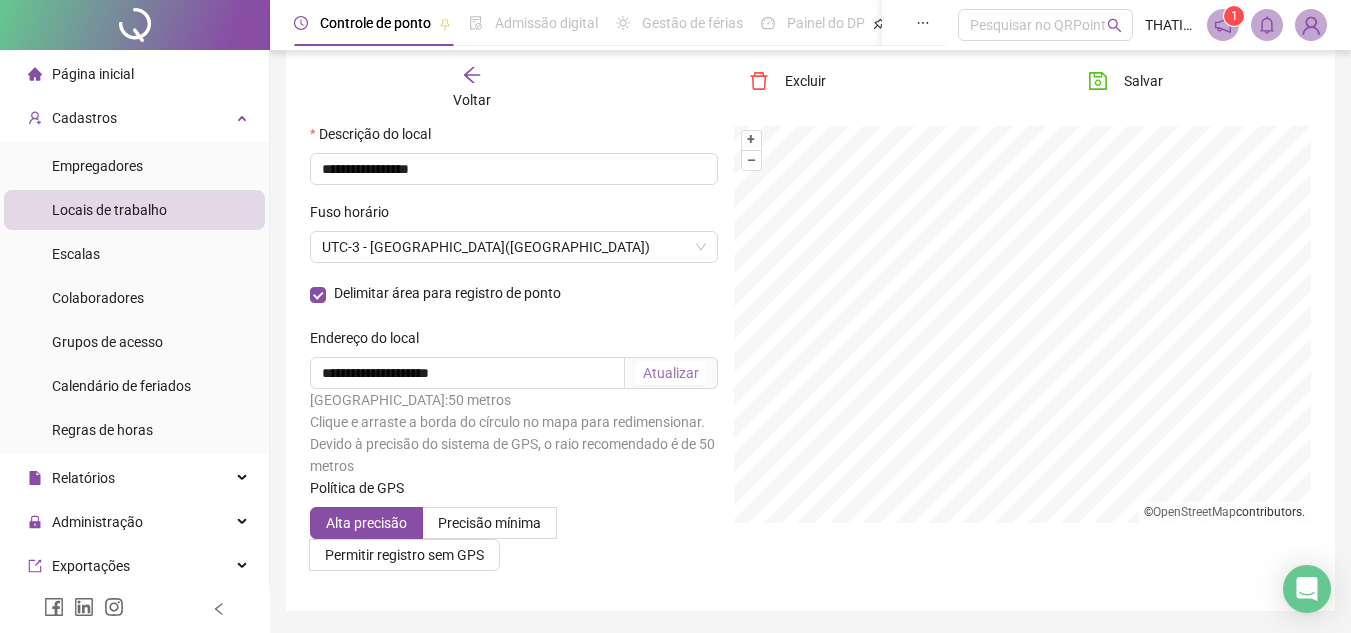 click on "Locais de trabalho" at bounding box center [134, 210] 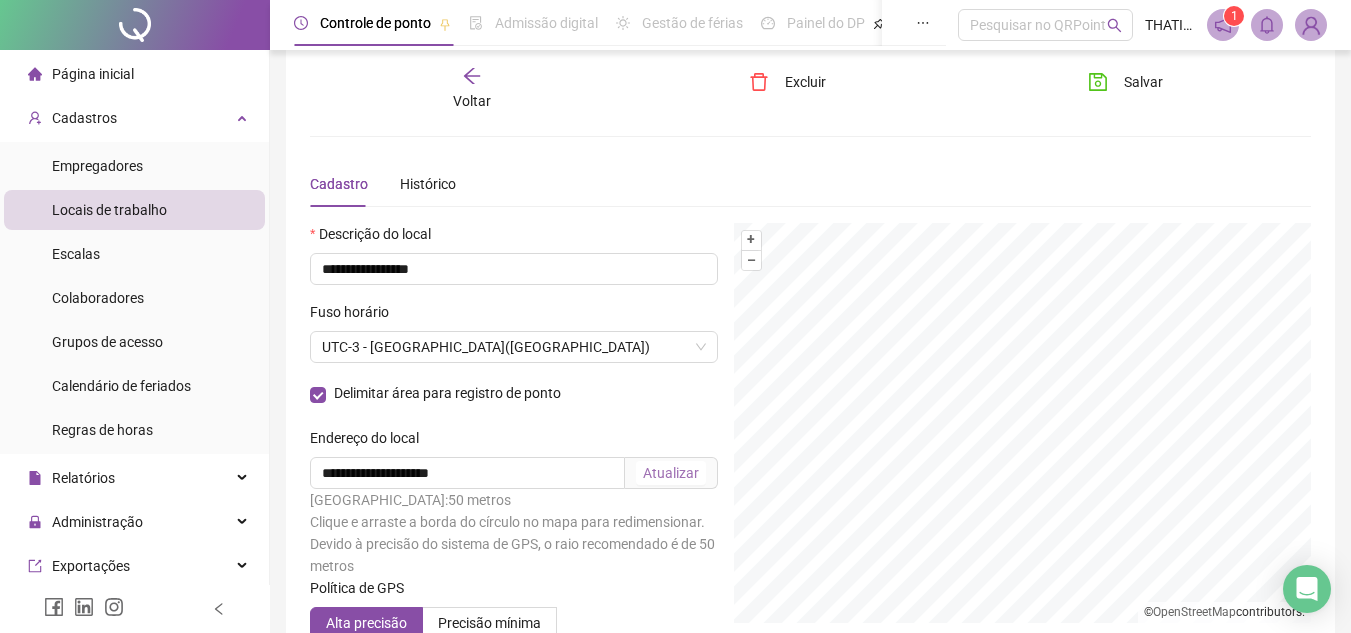 click 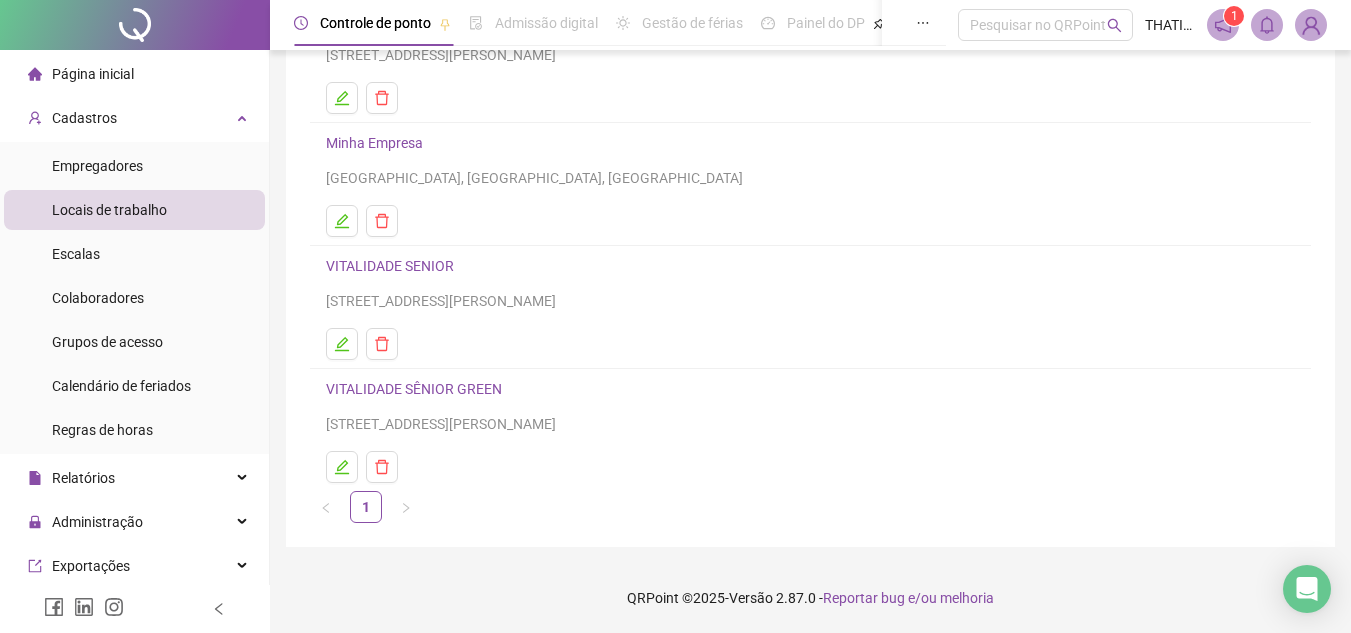 scroll, scrollTop: 11, scrollLeft: 0, axis: vertical 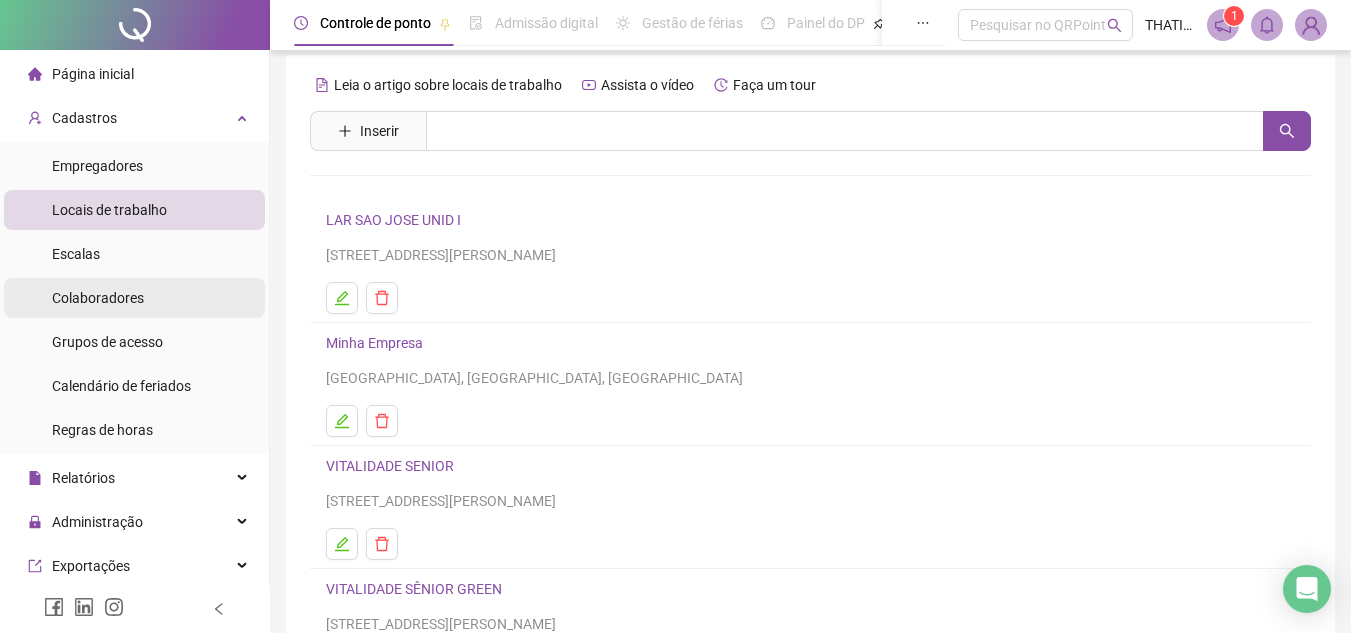 click on "Colaboradores" at bounding box center (98, 298) 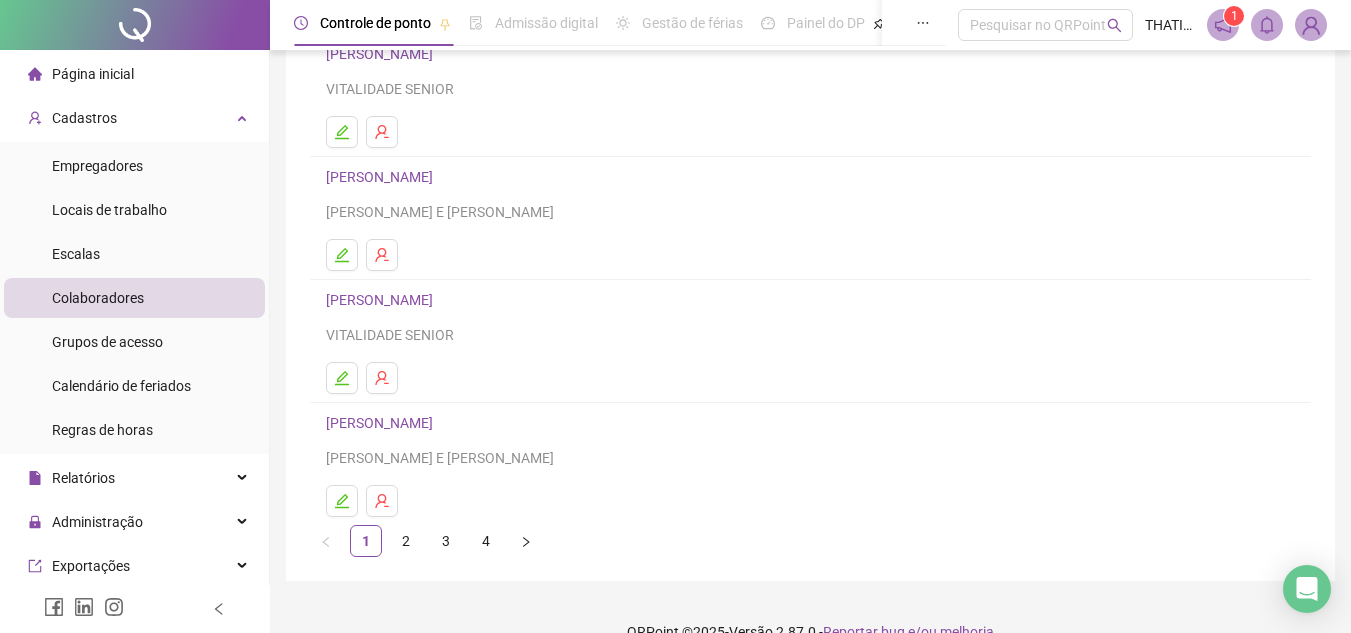 scroll, scrollTop: 334, scrollLeft: 0, axis: vertical 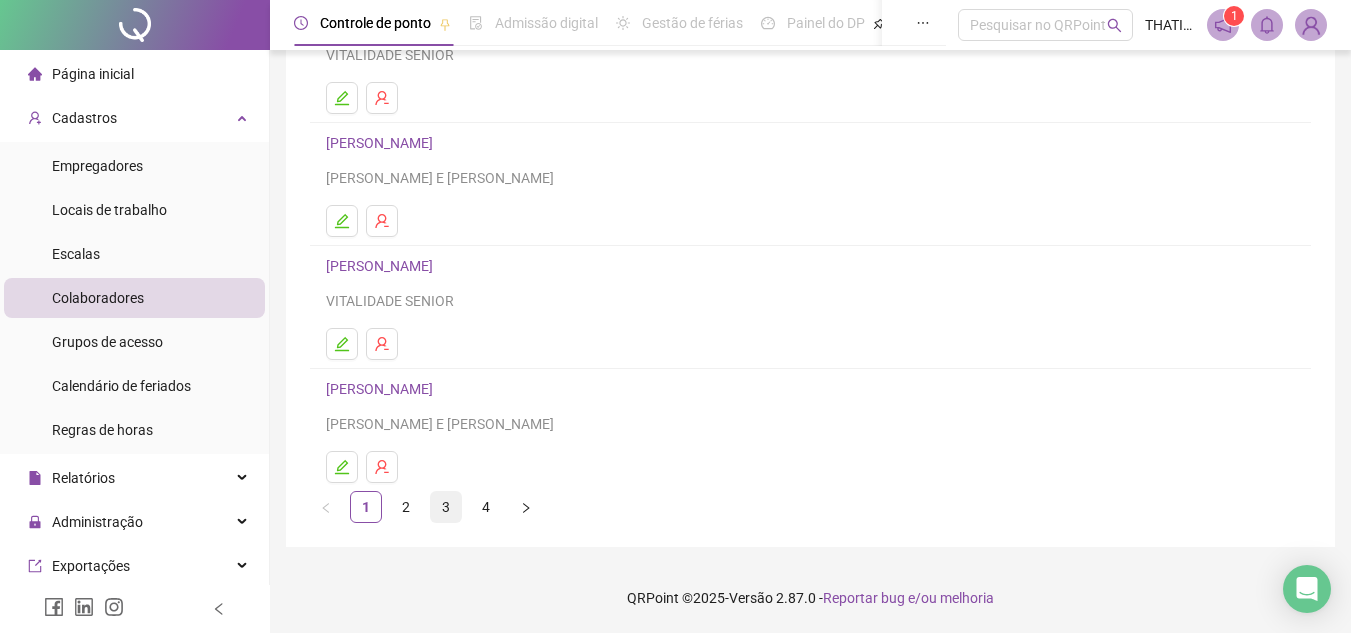 click on "3" at bounding box center [446, 507] 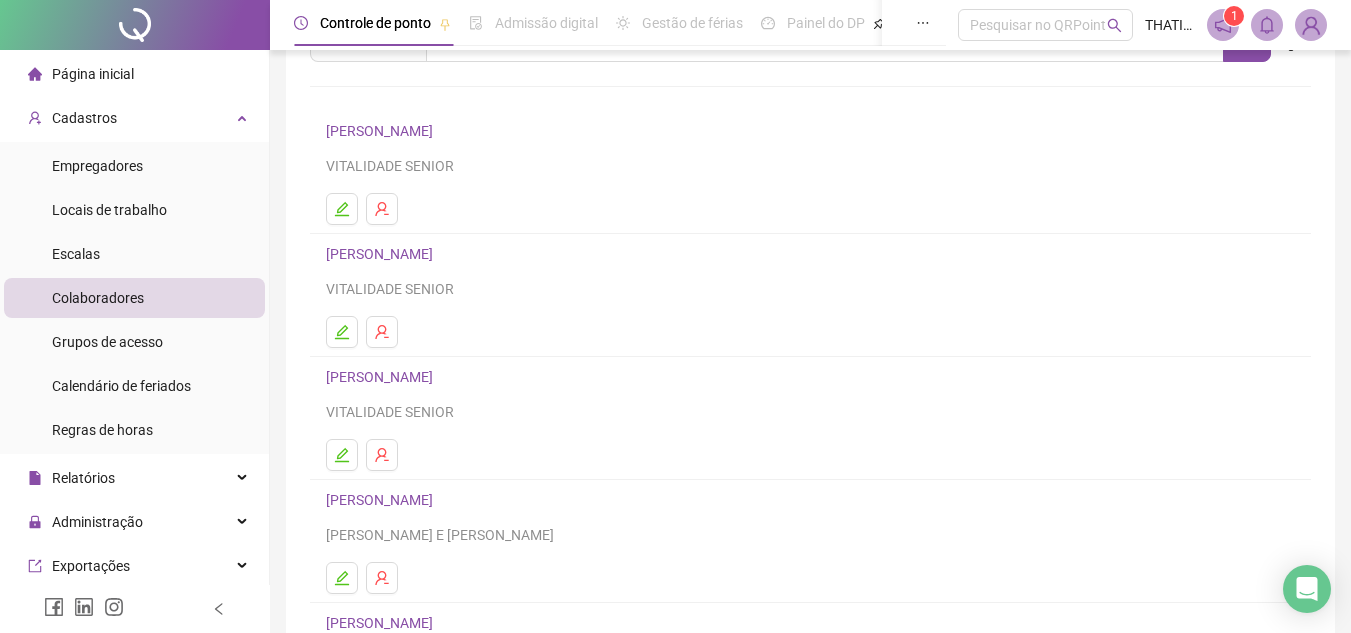 scroll, scrollTop: 300, scrollLeft: 0, axis: vertical 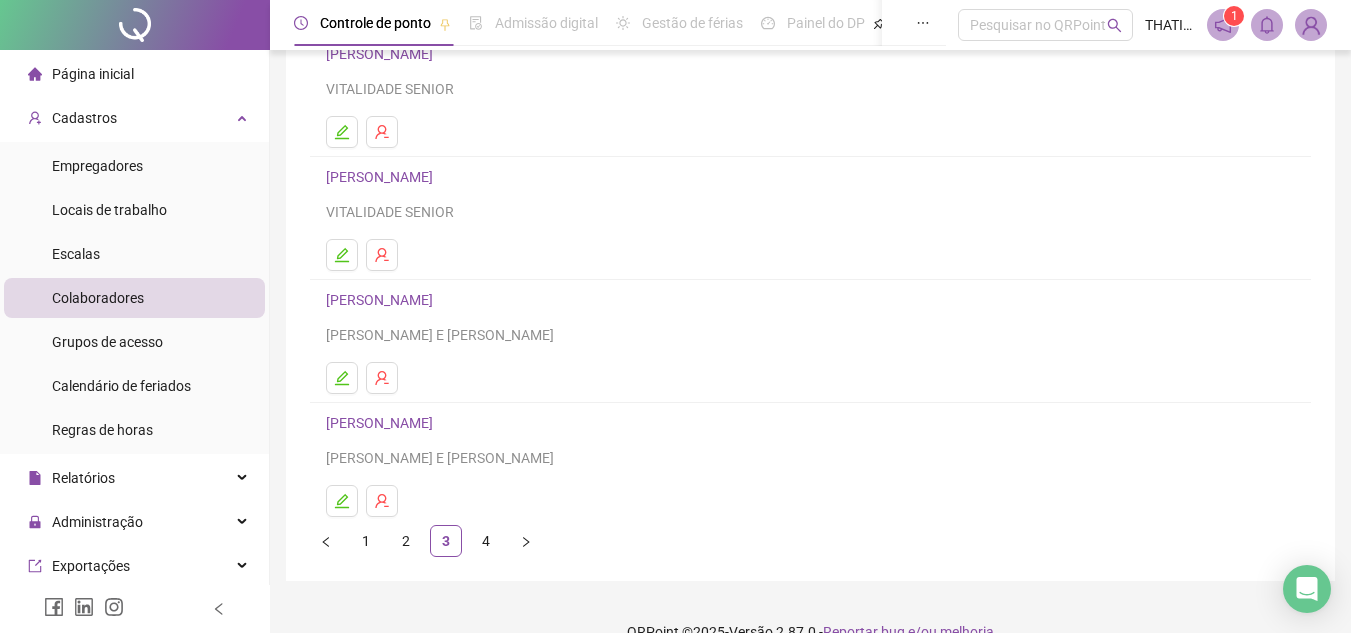 click on "[PERSON_NAME]" at bounding box center (382, 300) 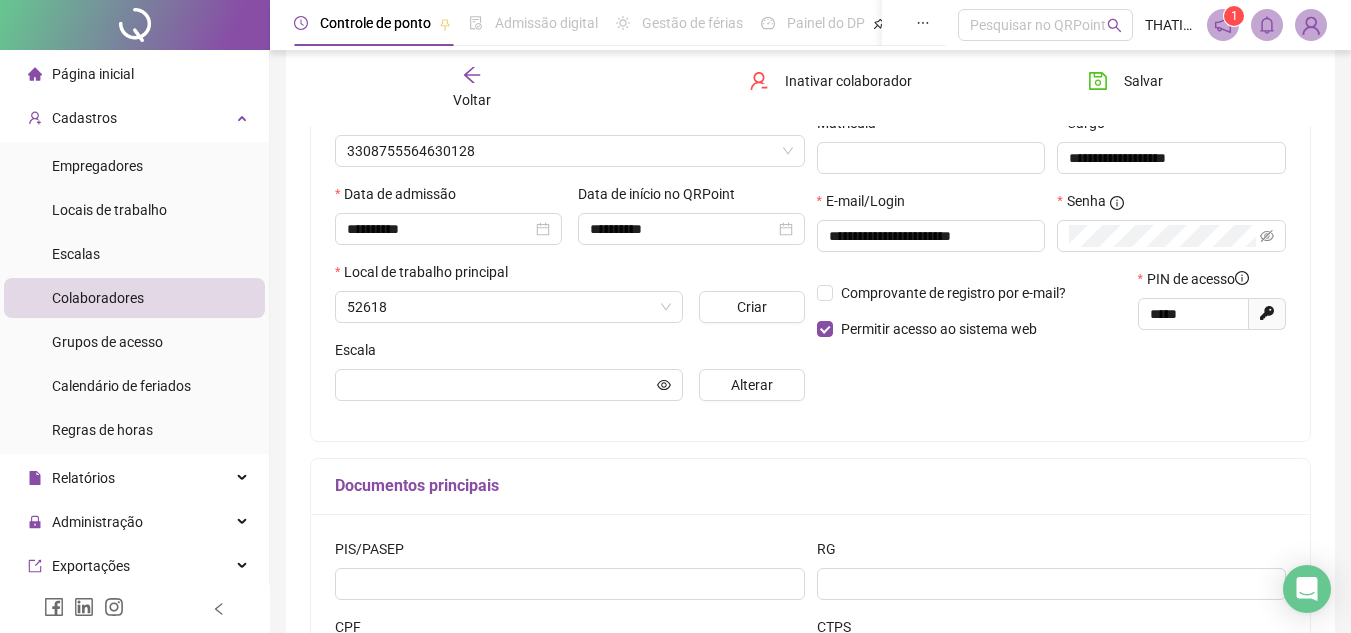 scroll, scrollTop: 310, scrollLeft: 0, axis: vertical 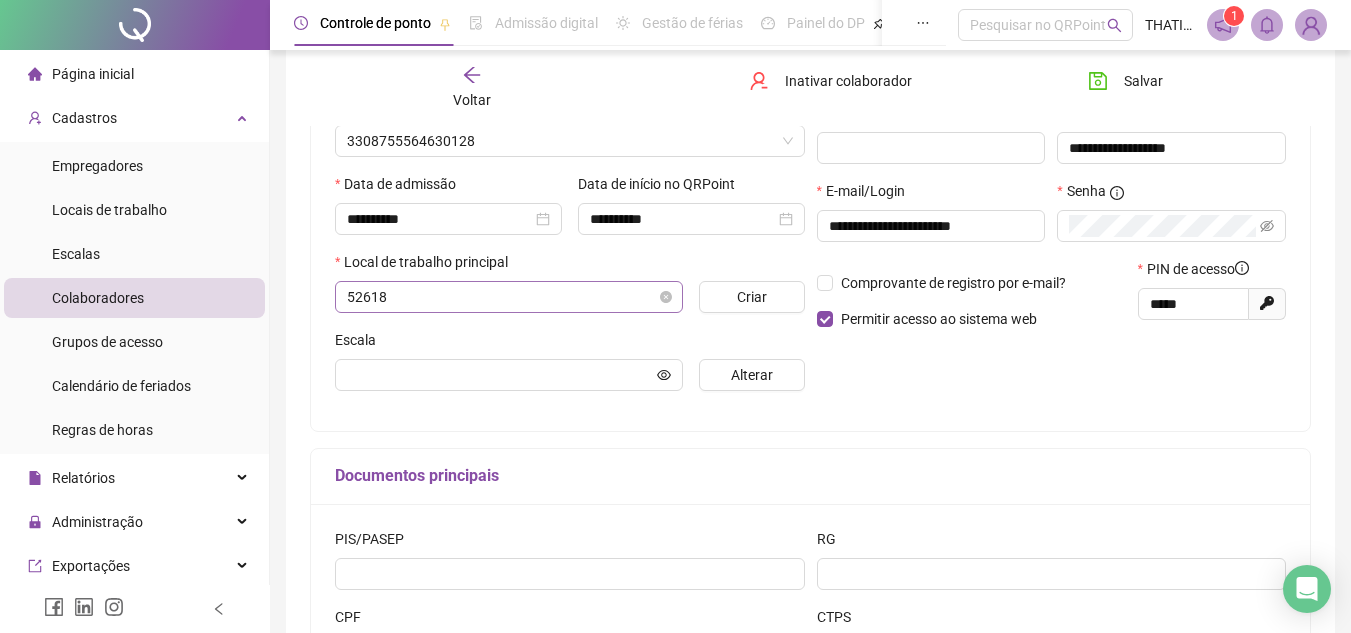 type on "**********" 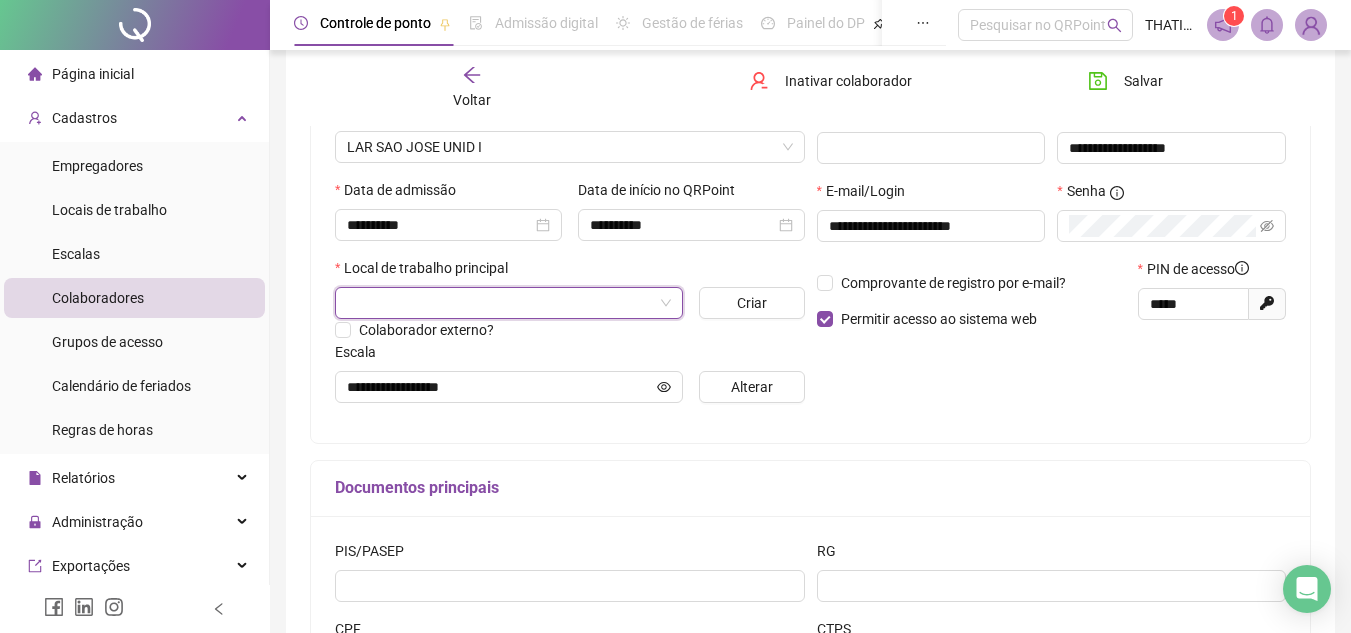 click at bounding box center [509, 303] 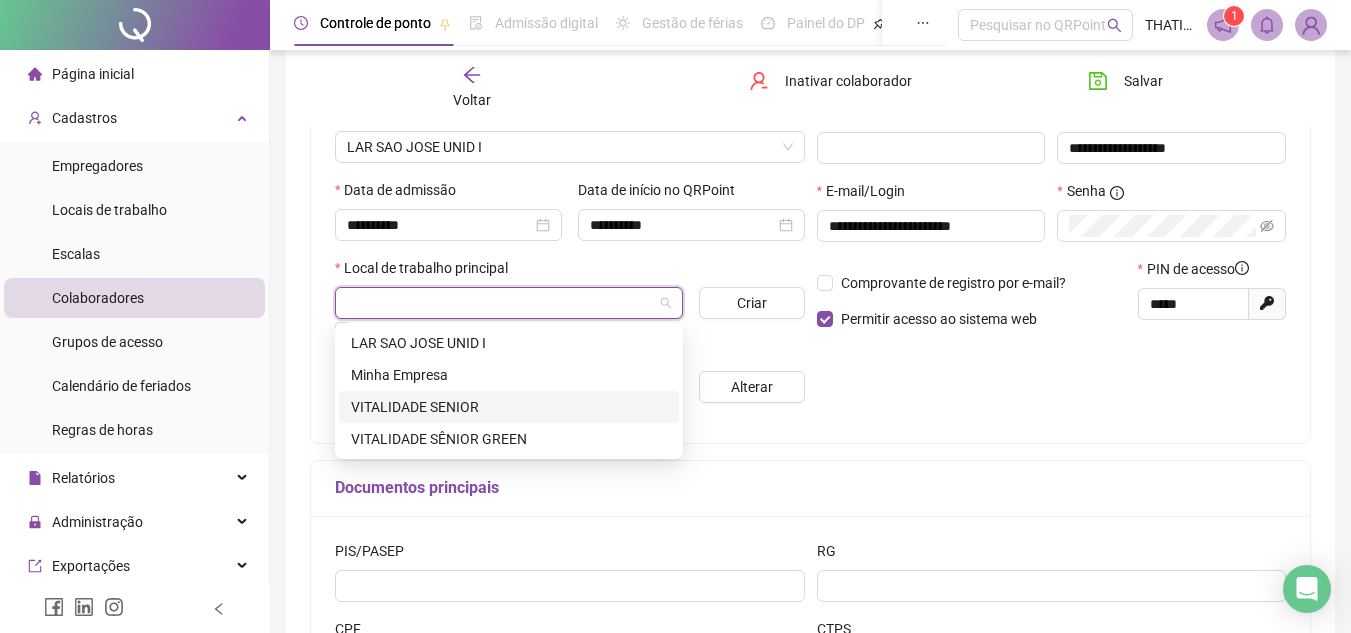 click on "VITALIDADE SENIOR" at bounding box center [509, 407] 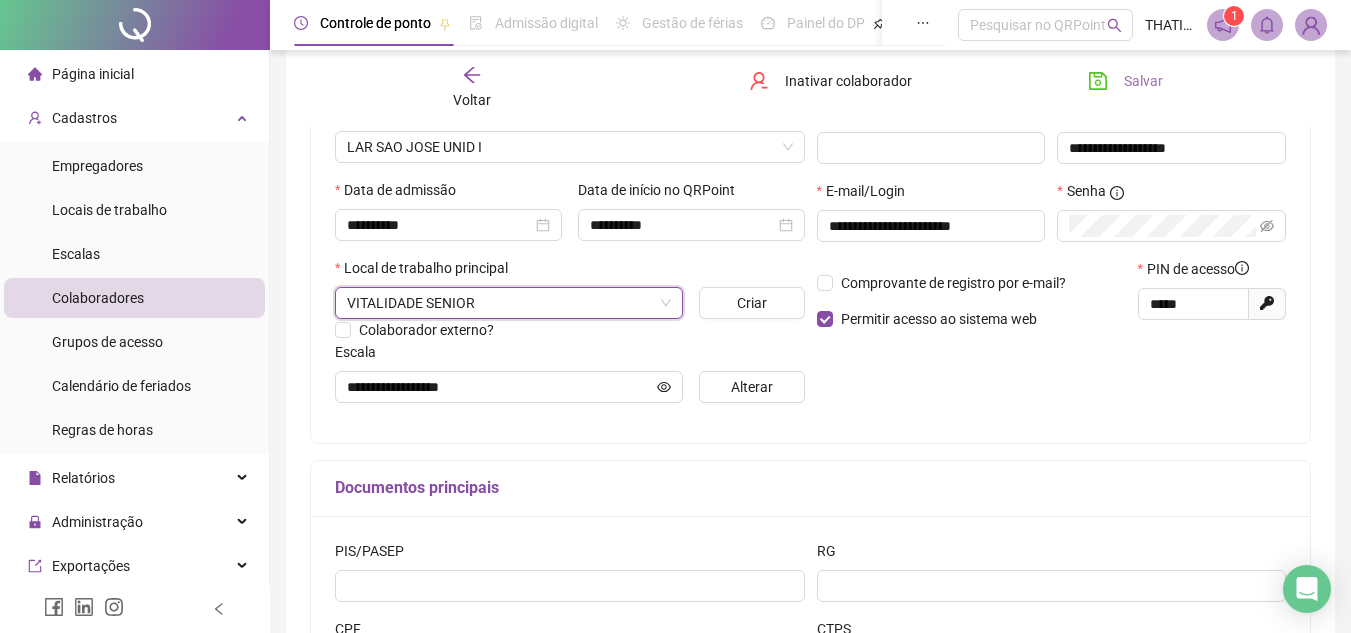 click on "Salvar" at bounding box center (1143, 81) 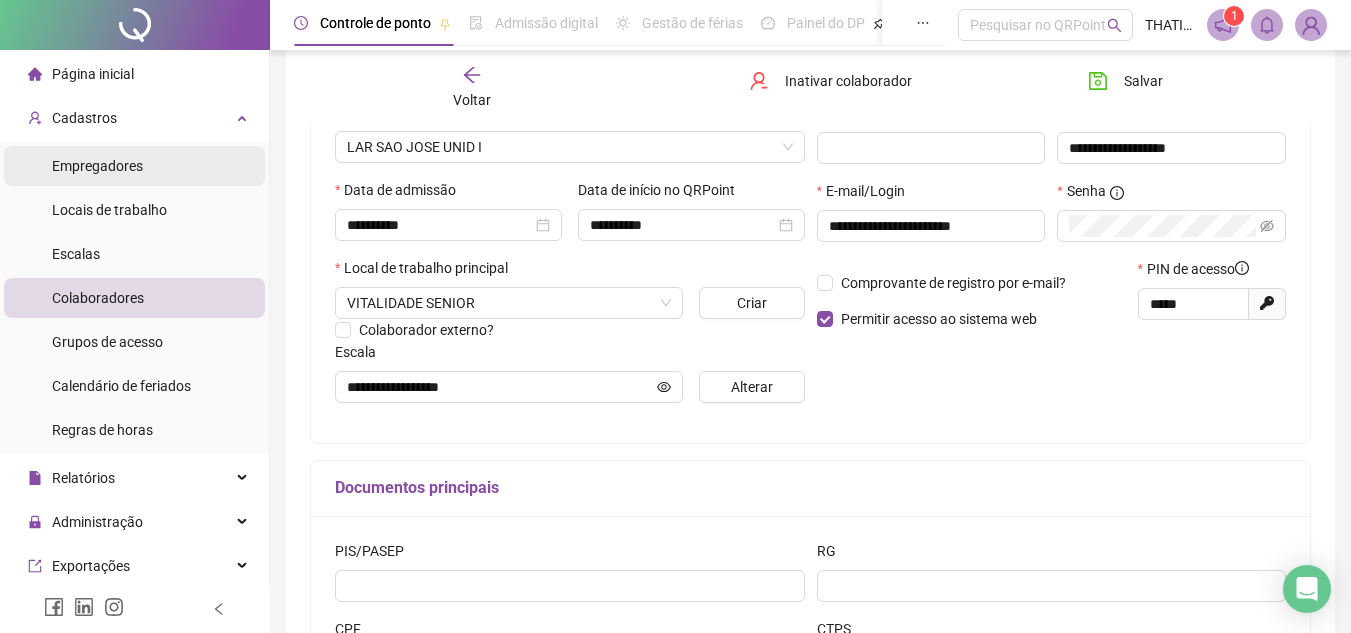 click on "Empregadores" at bounding box center [97, 166] 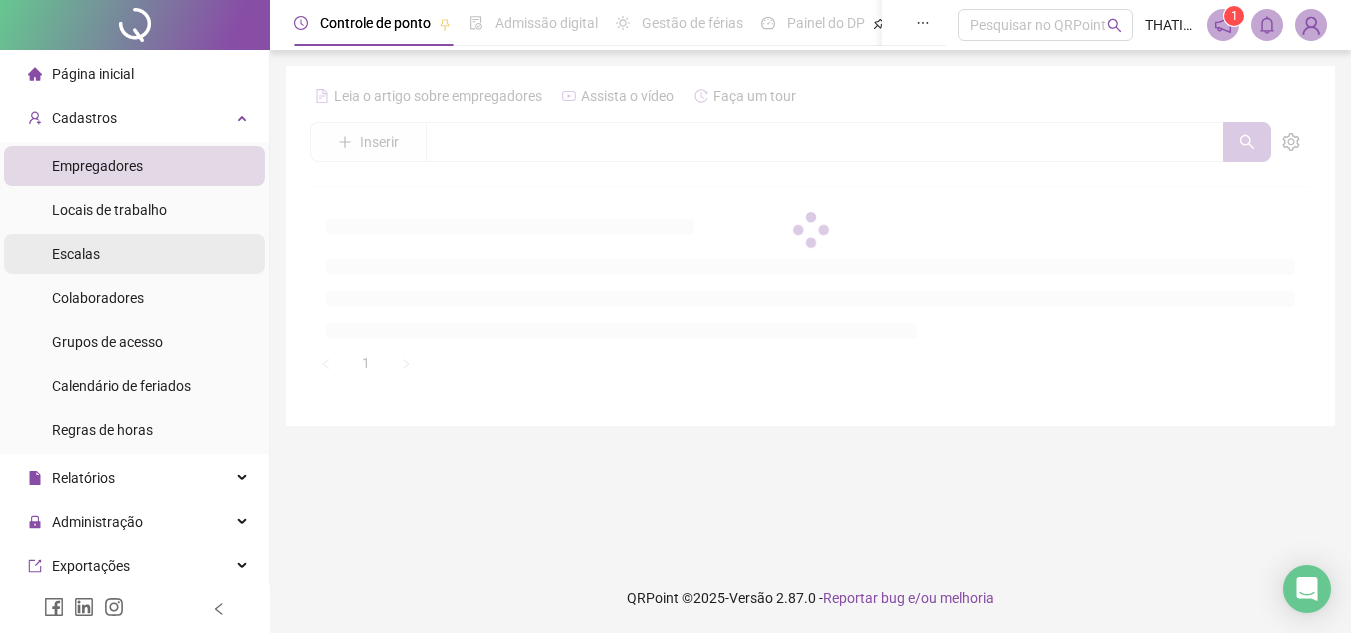 scroll, scrollTop: 0, scrollLeft: 0, axis: both 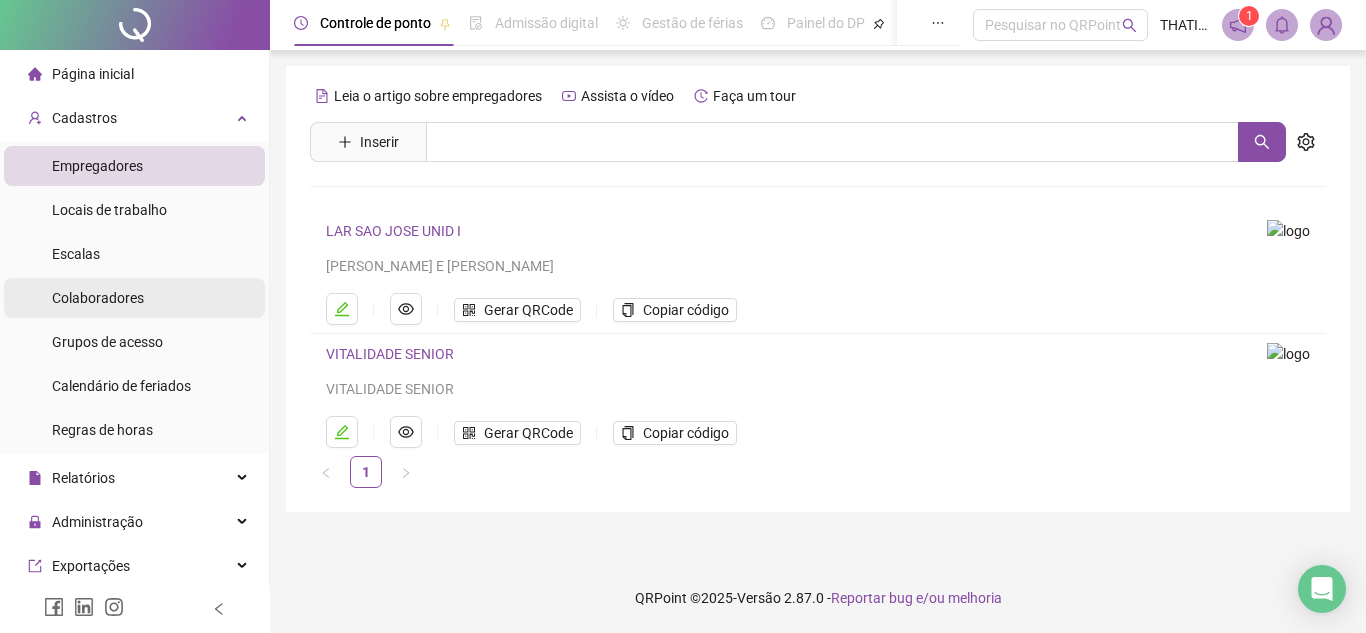 click on "Colaboradores" at bounding box center (98, 298) 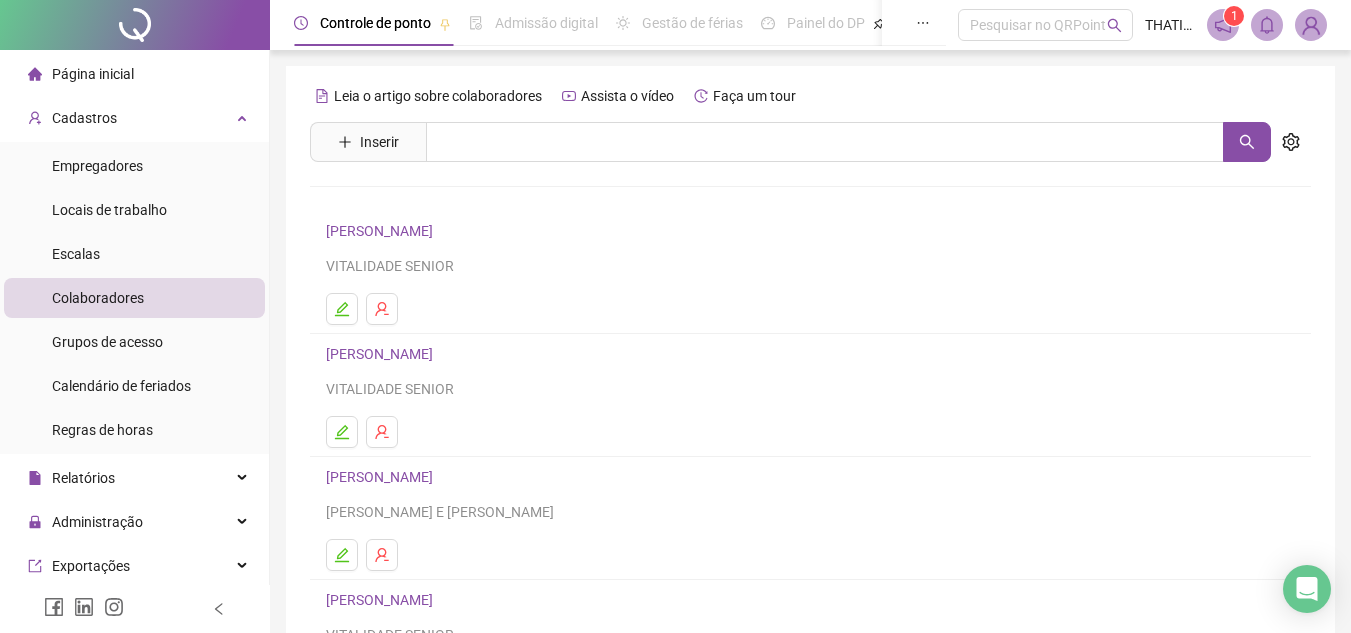 click on "[PERSON_NAME]" at bounding box center (382, 477) 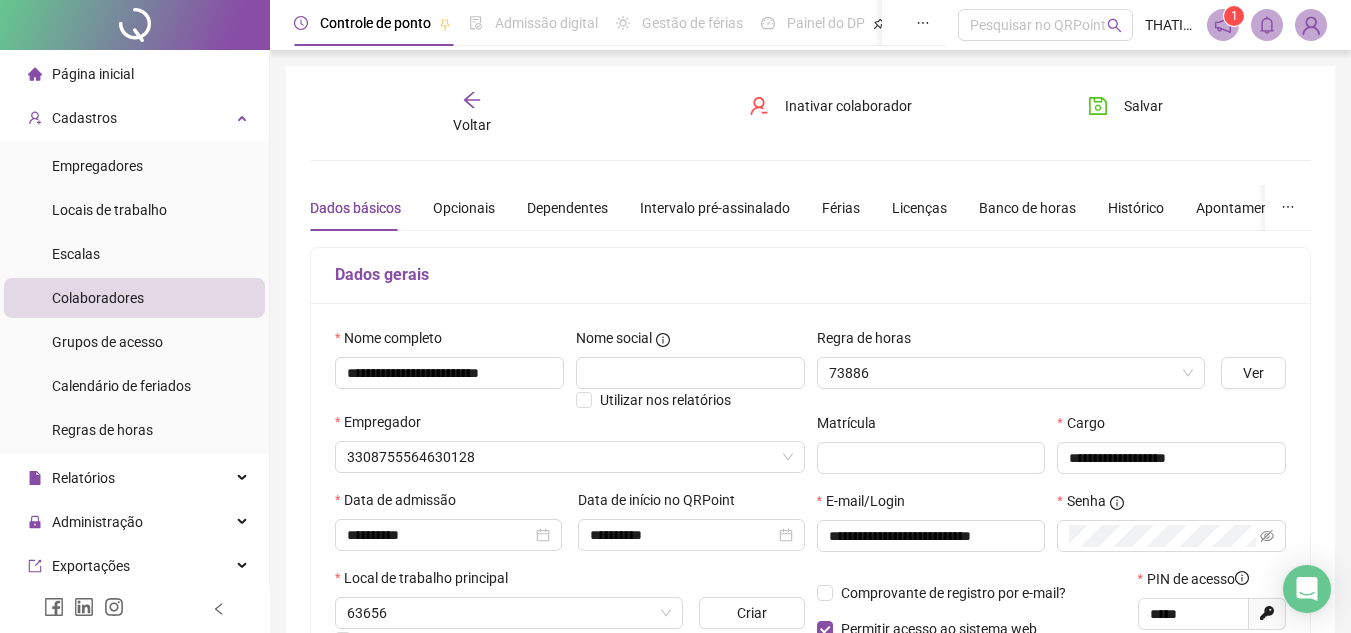type on "**********" 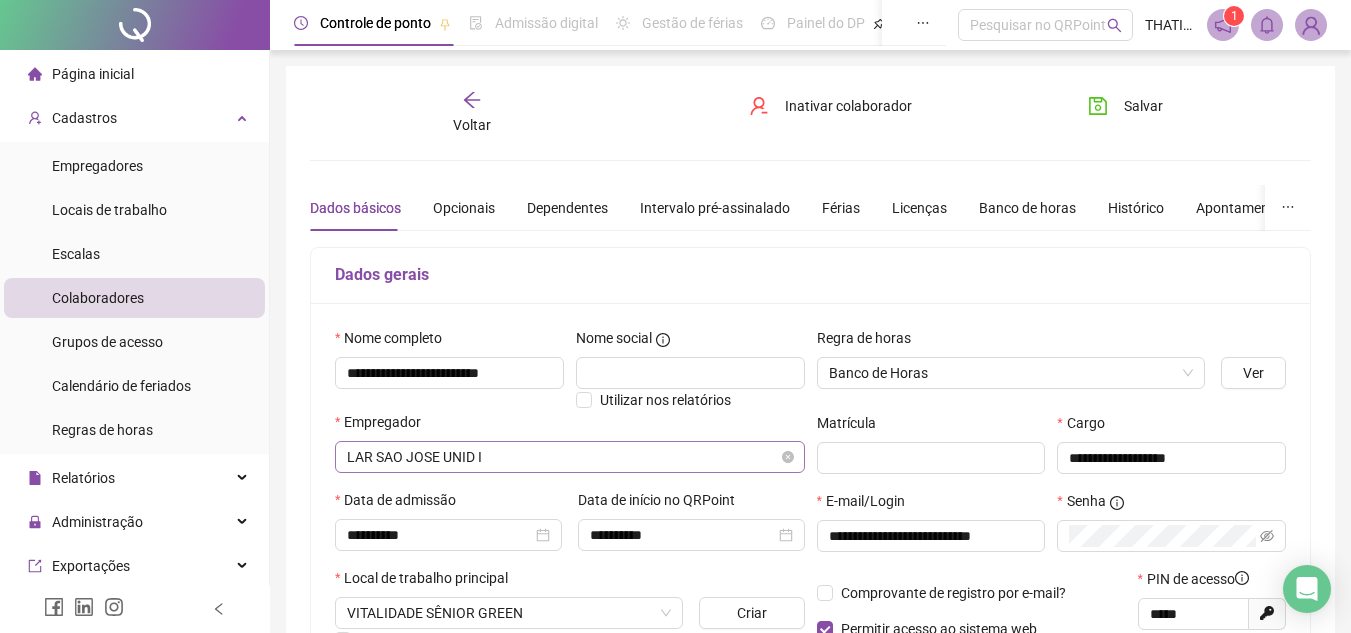 scroll, scrollTop: 100, scrollLeft: 0, axis: vertical 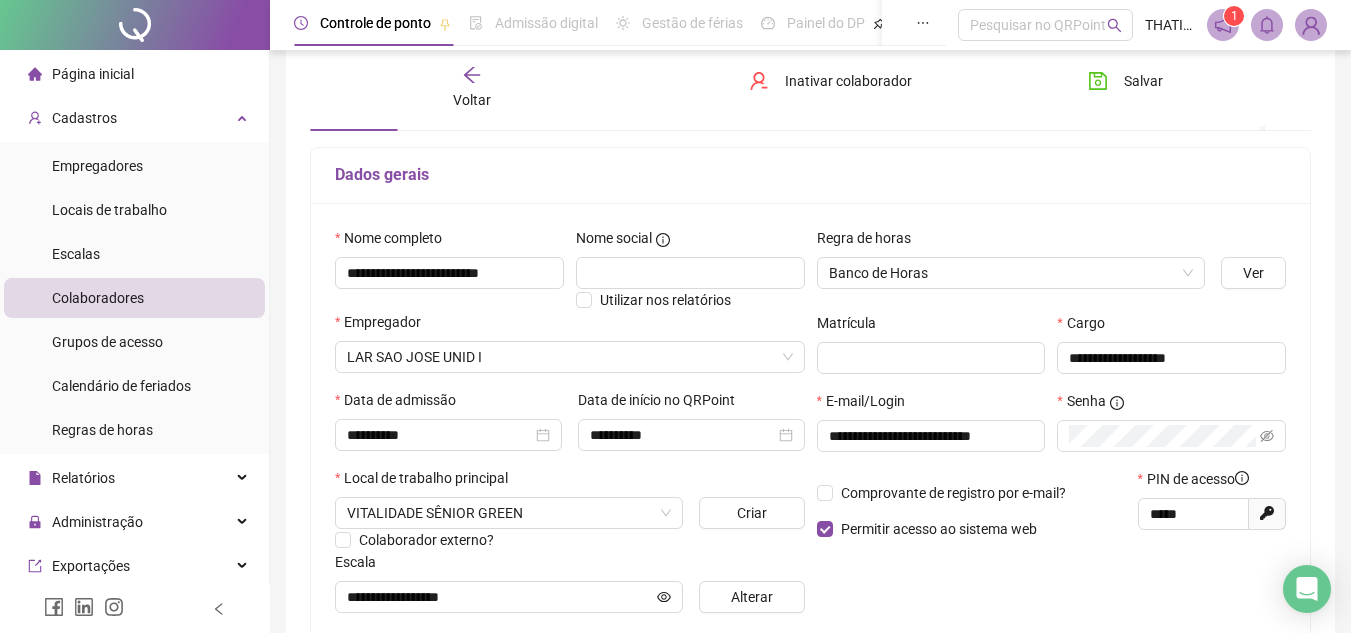 click 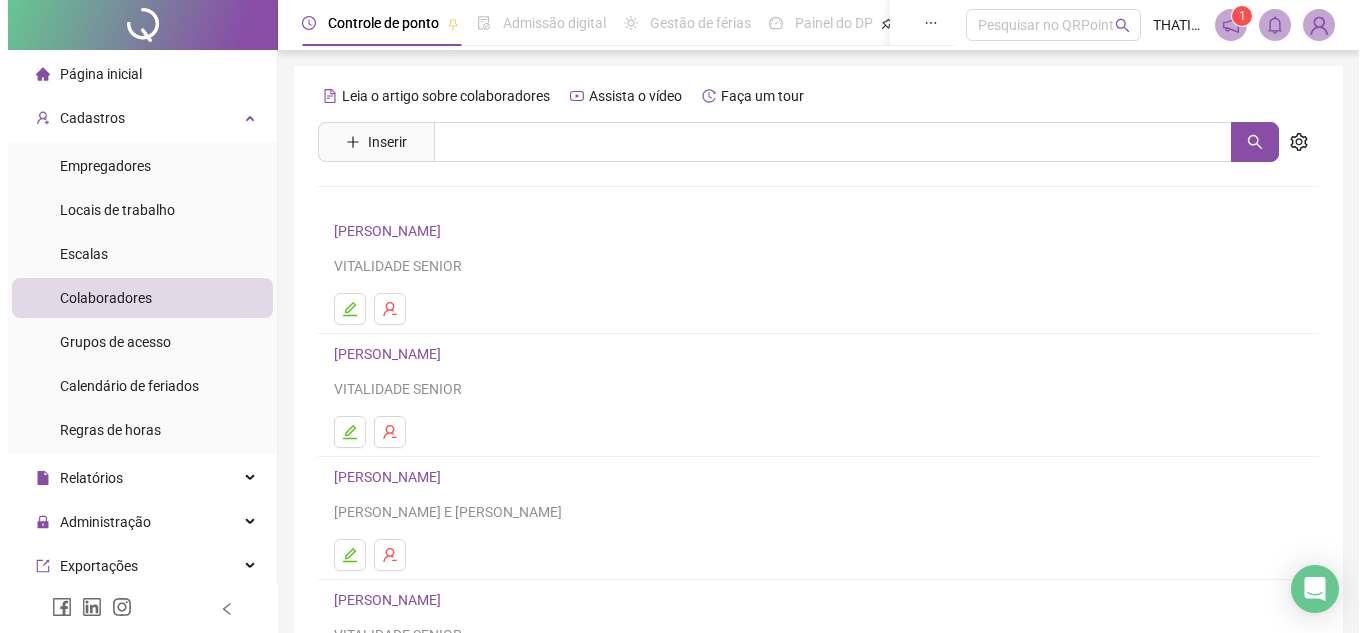 scroll, scrollTop: 100, scrollLeft: 0, axis: vertical 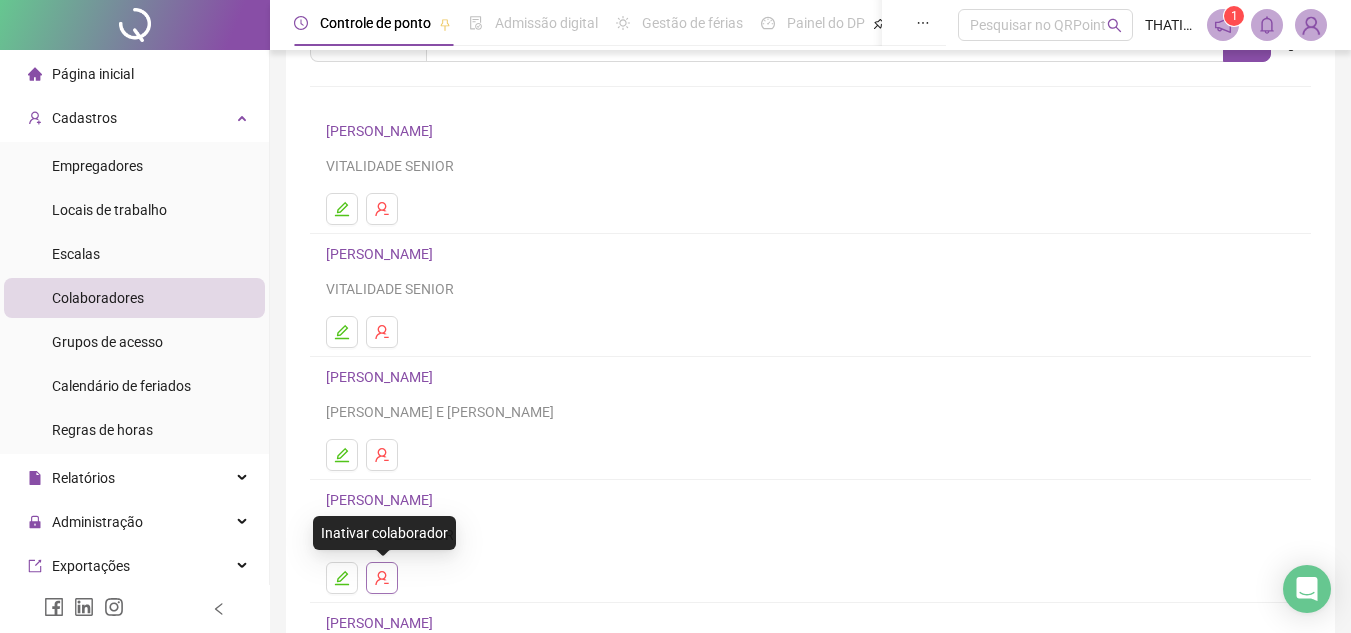 click 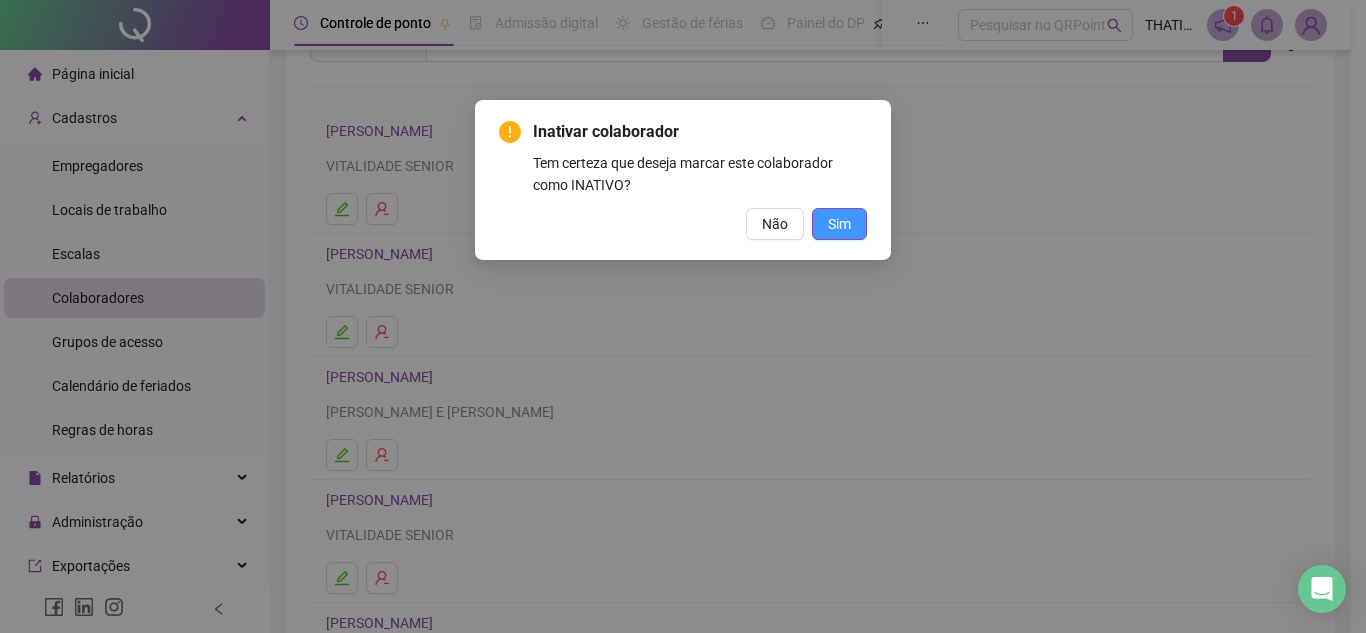 click on "Sim" at bounding box center [839, 224] 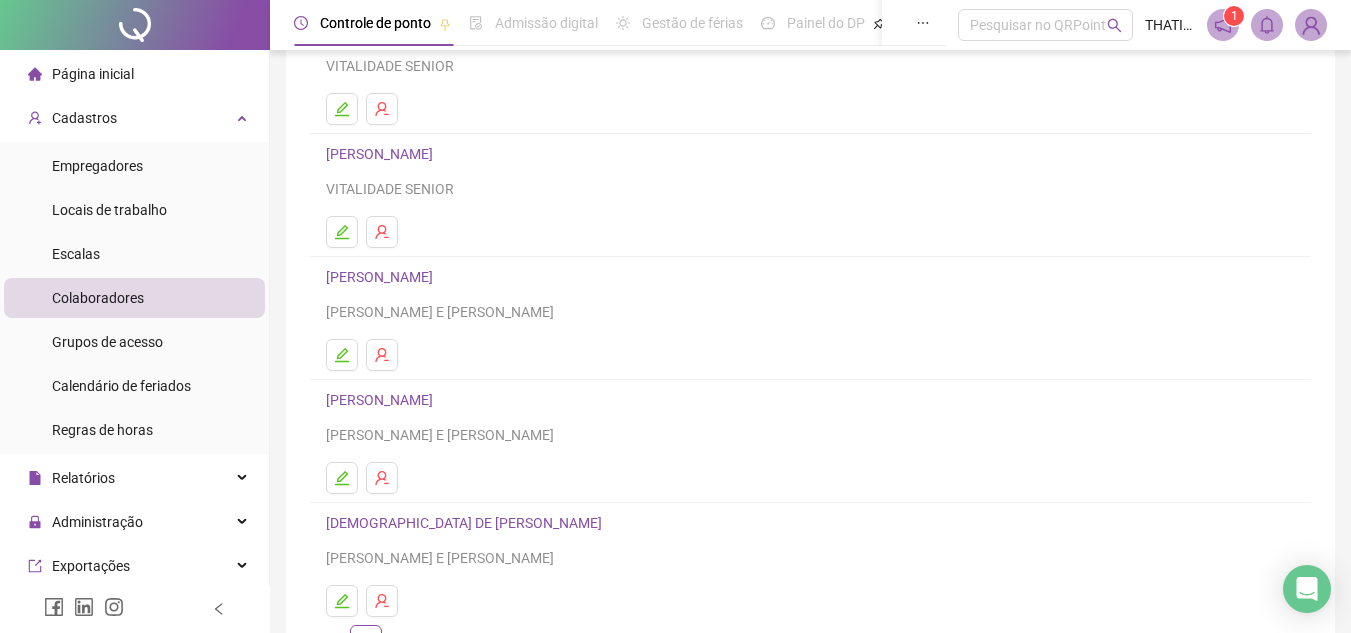 scroll, scrollTop: 300, scrollLeft: 0, axis: vertical 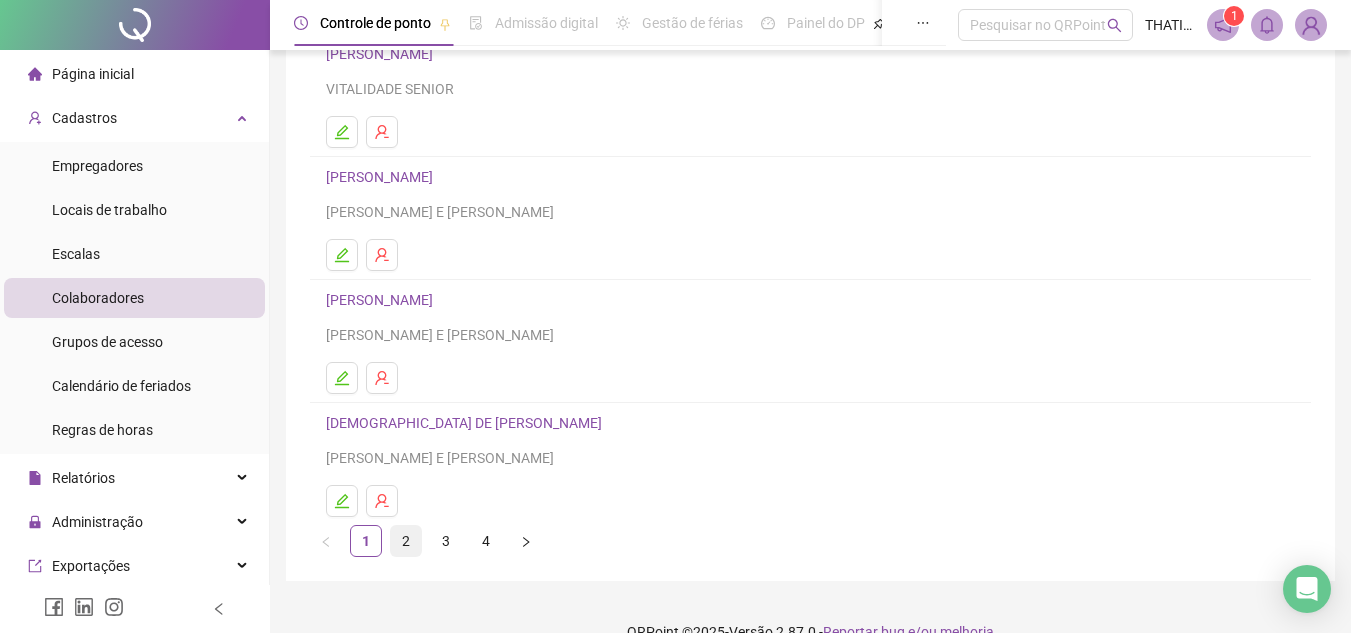 click on "2" at bounding box center [406, 541] 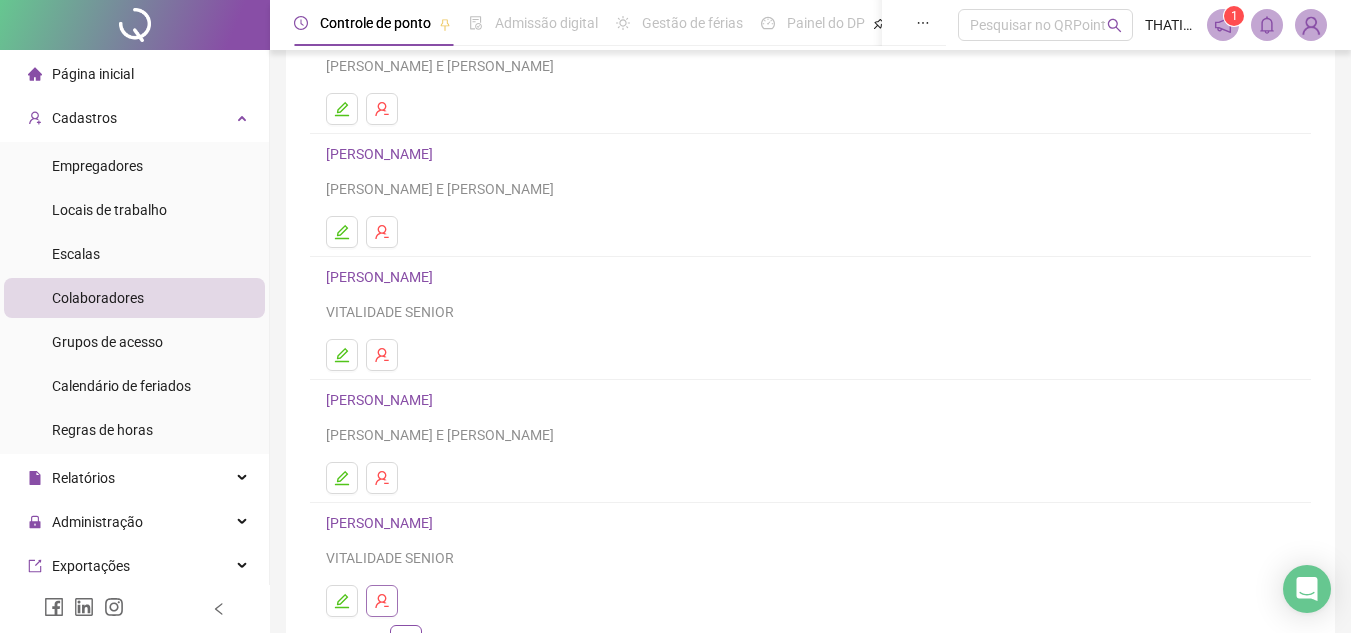 scroll, scrollTop: 300, scrollLeft: 0, axis: vertical 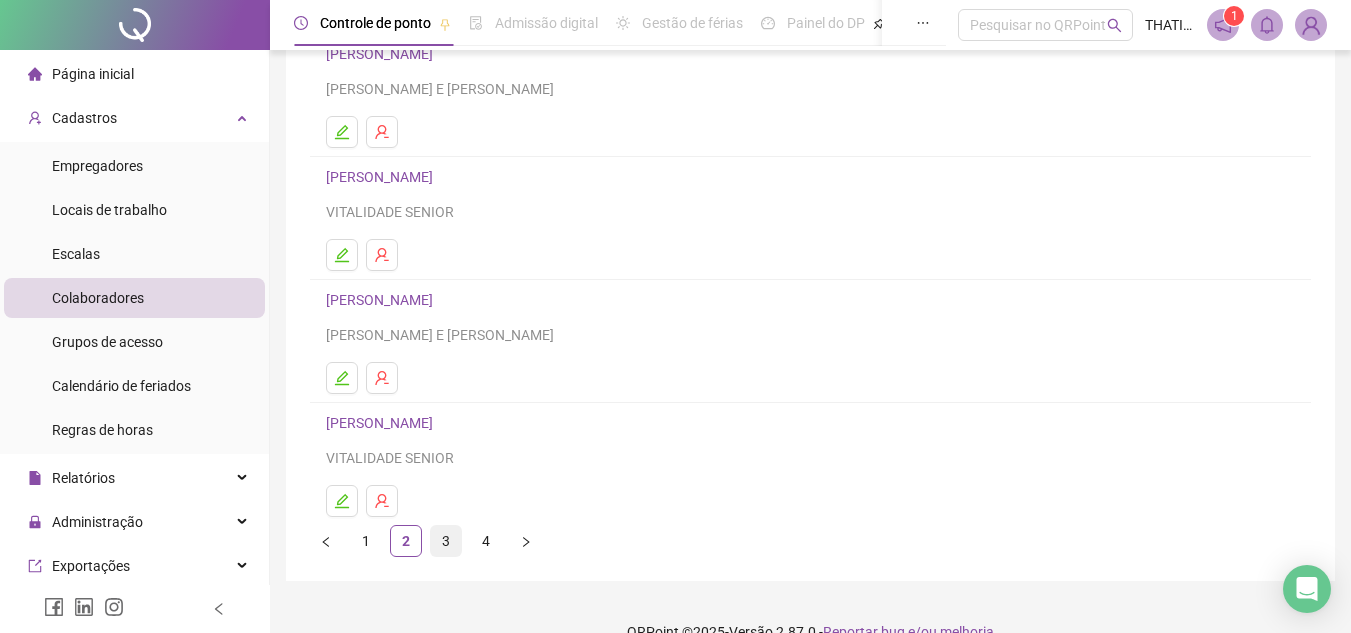click on "3" at bounding box center (446, 541) 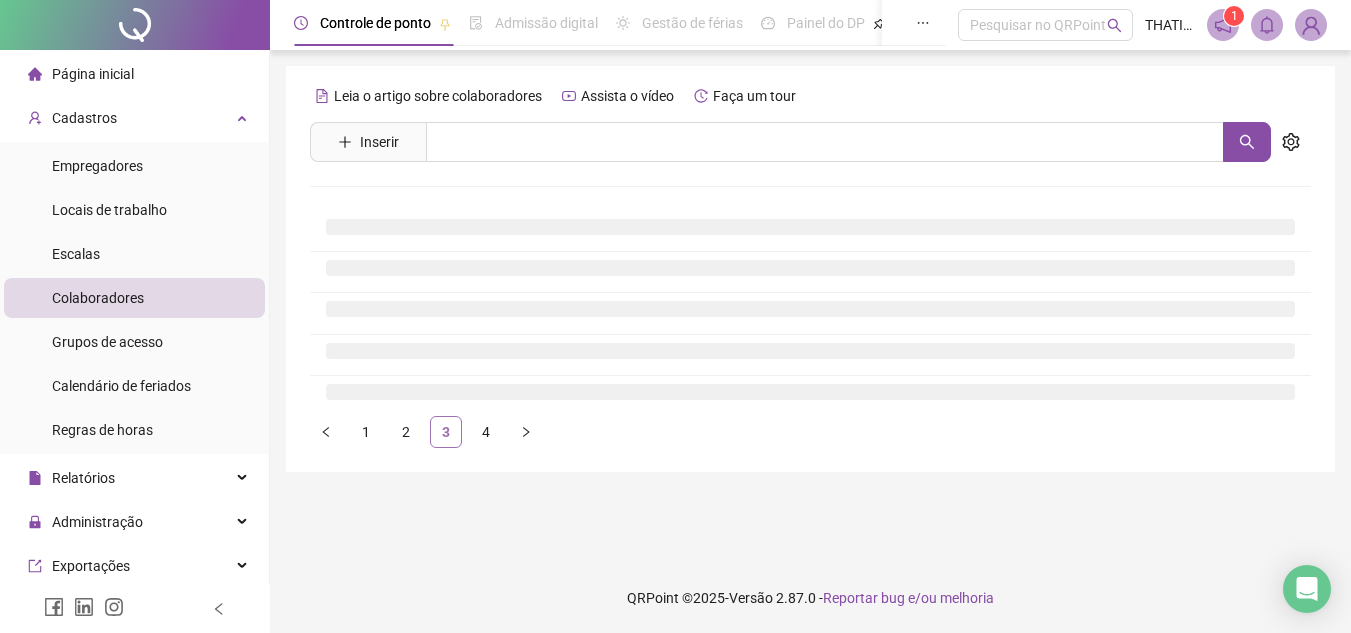 scroll, scrollTop: 0, scrollLeft: 0, axis: both 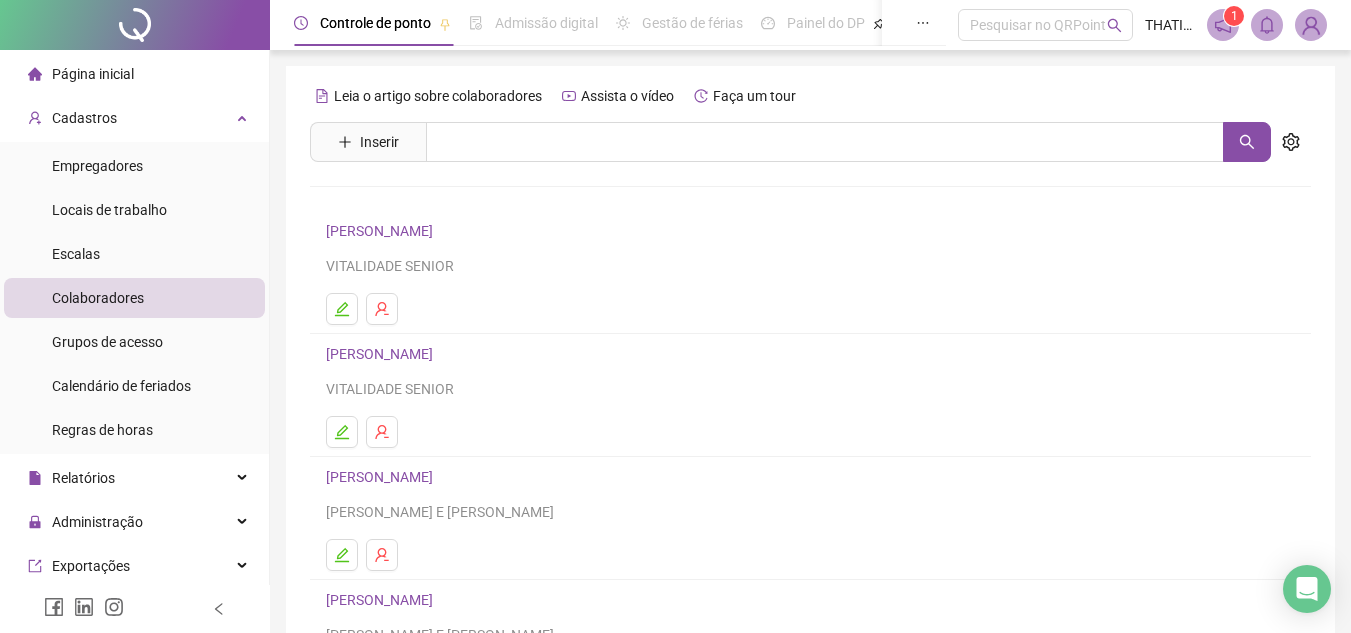 click on "[PERSON_NAME]" at bounding box center [382, 354] 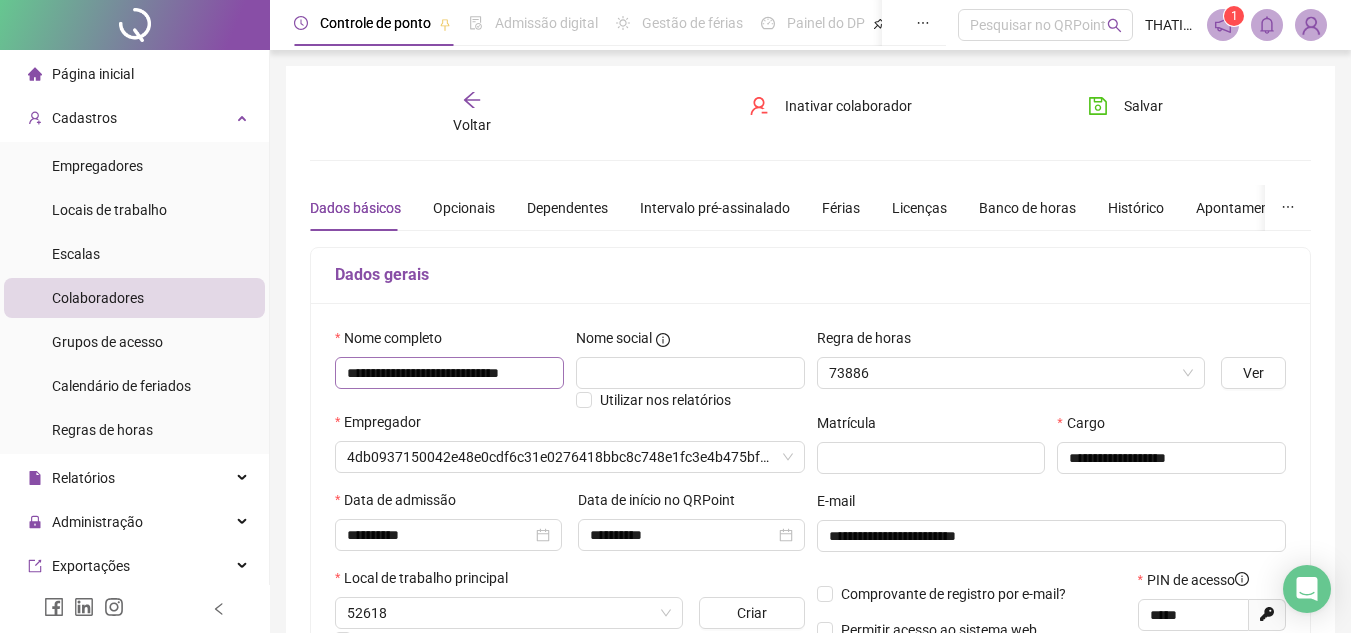 type on "**********" 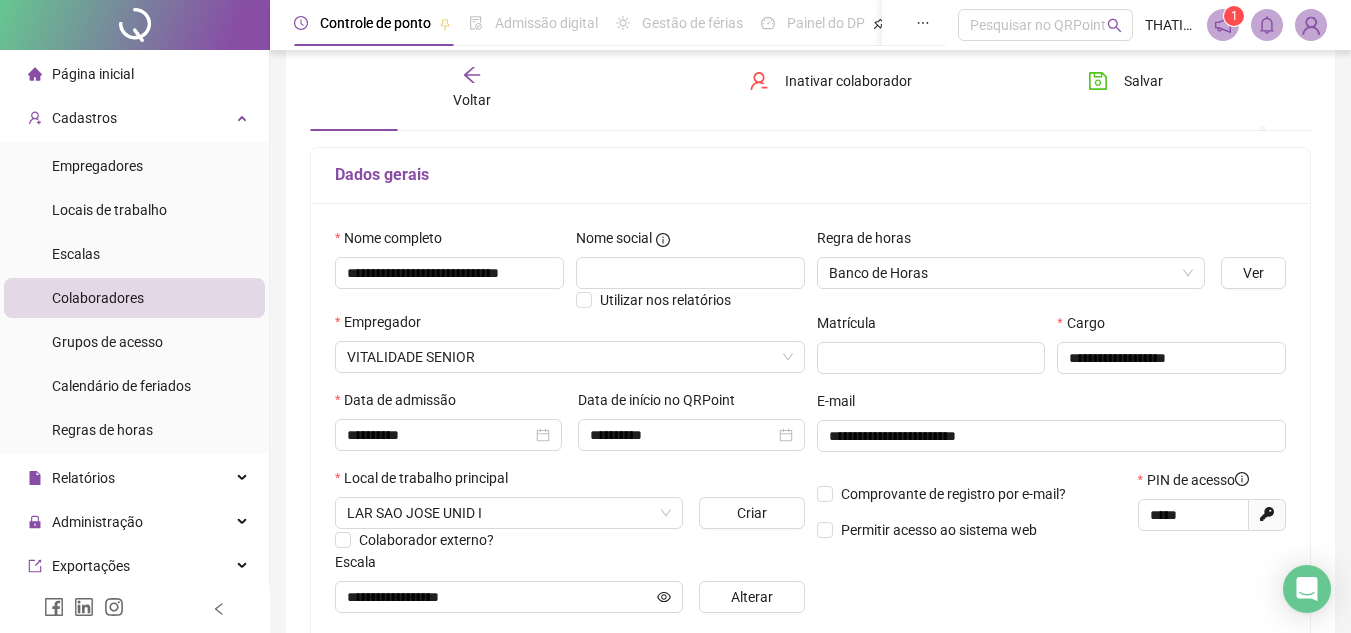 scroll, scrollTop: 200, scrollLeft: 0, axis: vertical 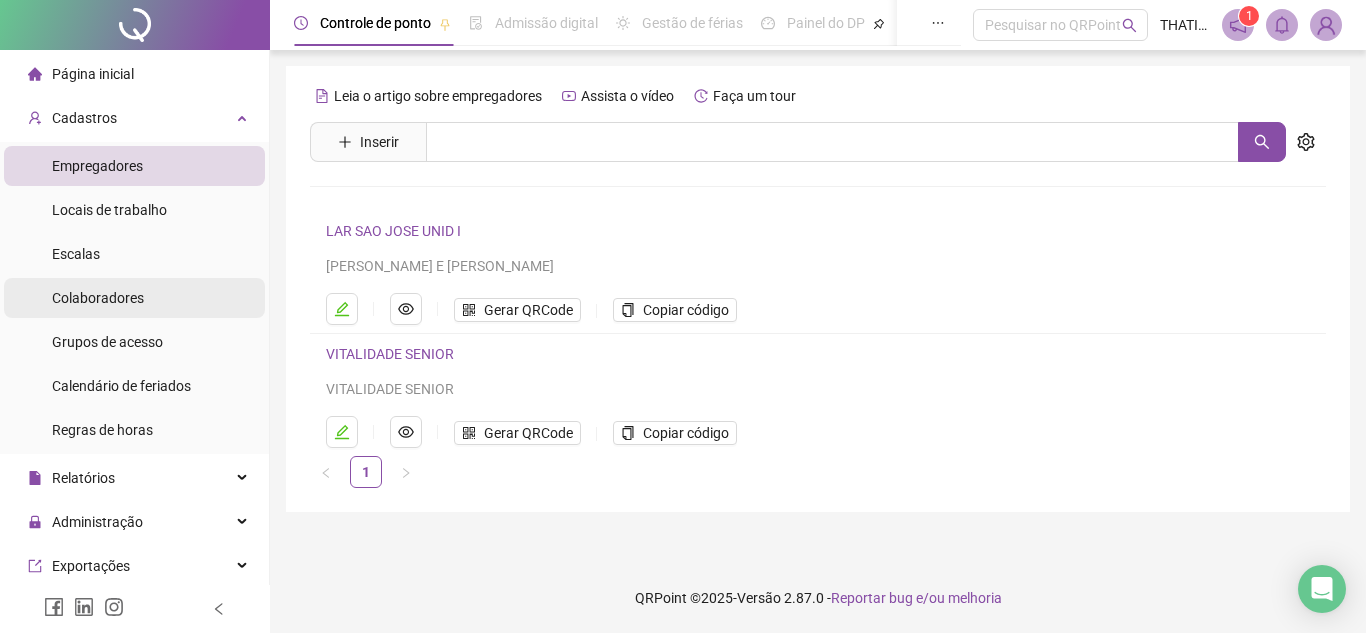 click on "Colaboradores" at bounding box center [98, 298] 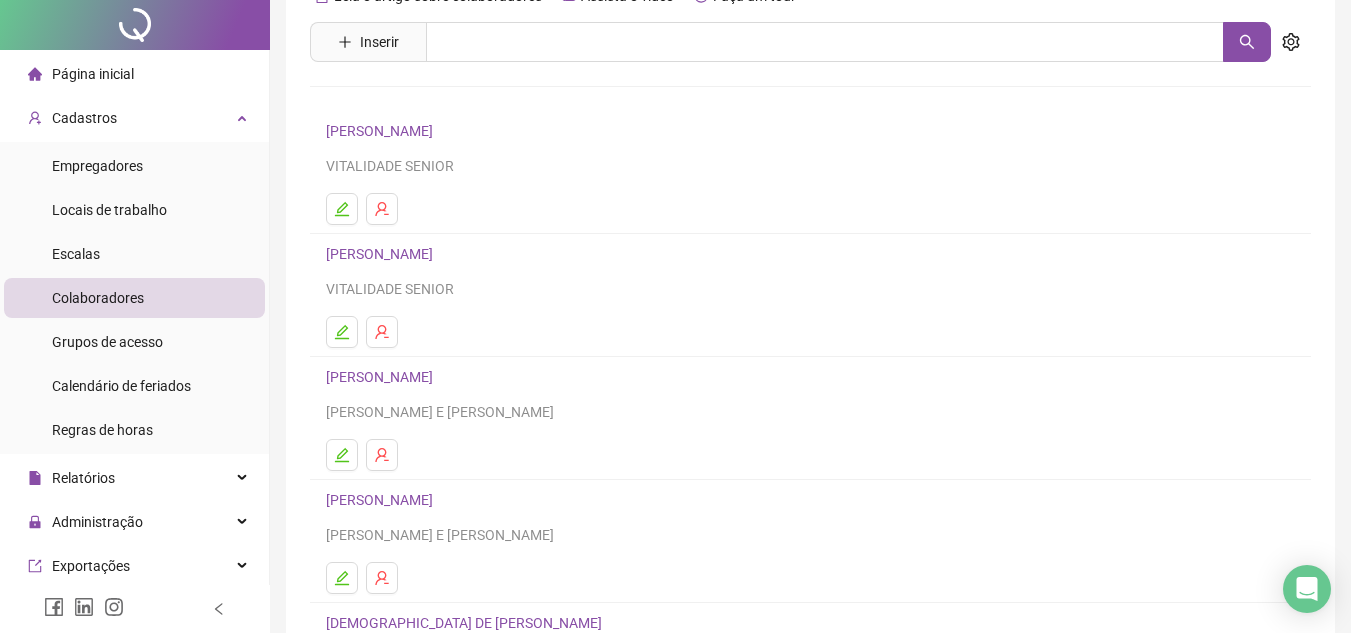 scroll, scrollTop: 300, scrollLeft: 0, axis: vertical 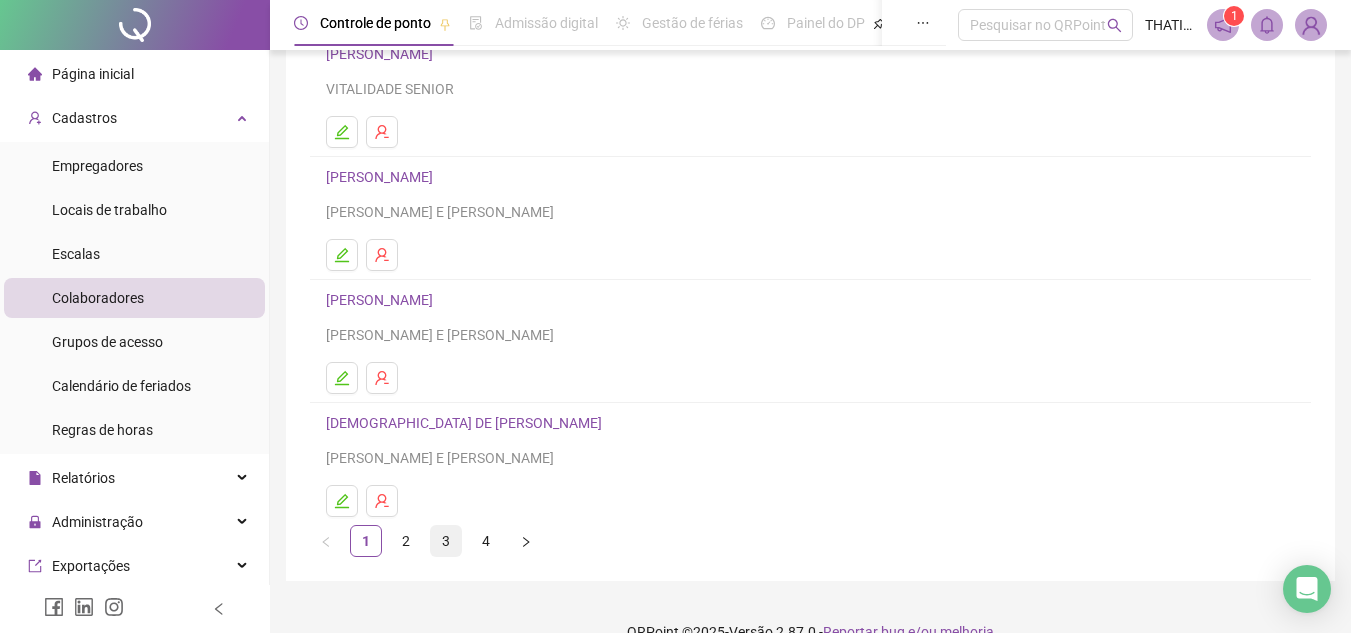 click on "3" at bounding box center [446, 541] 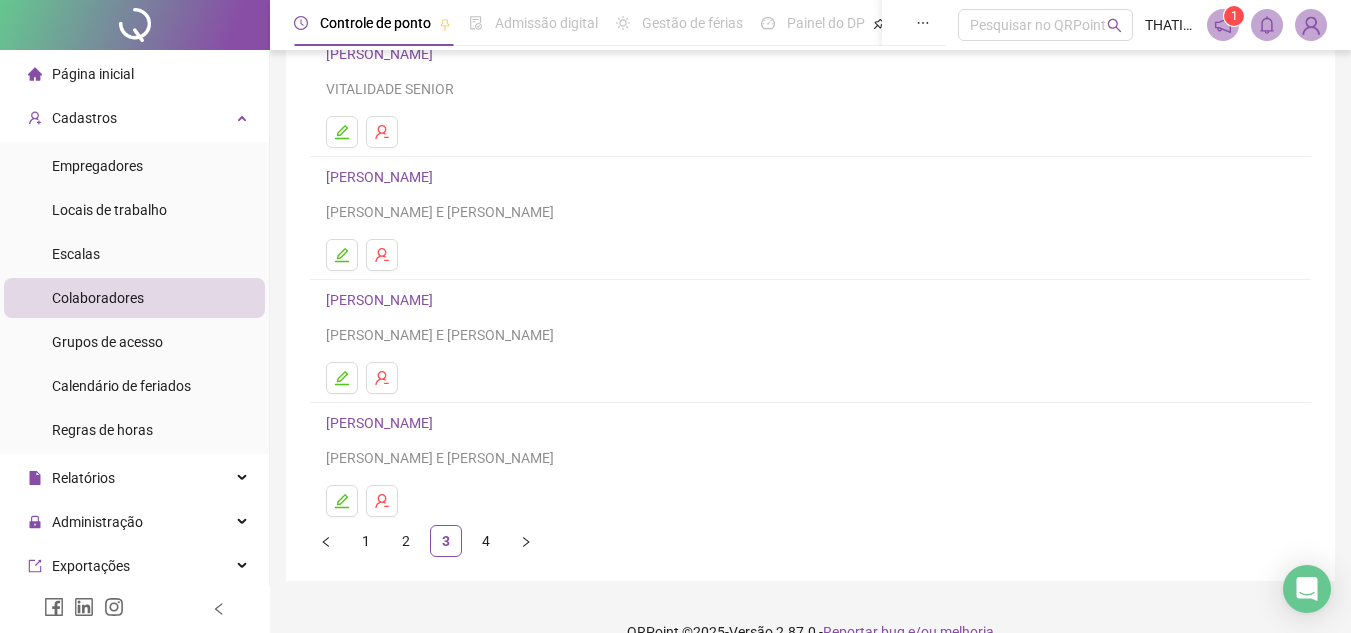 scroll, scrollTop: 334, scrollLeft: 0, axis: vertical 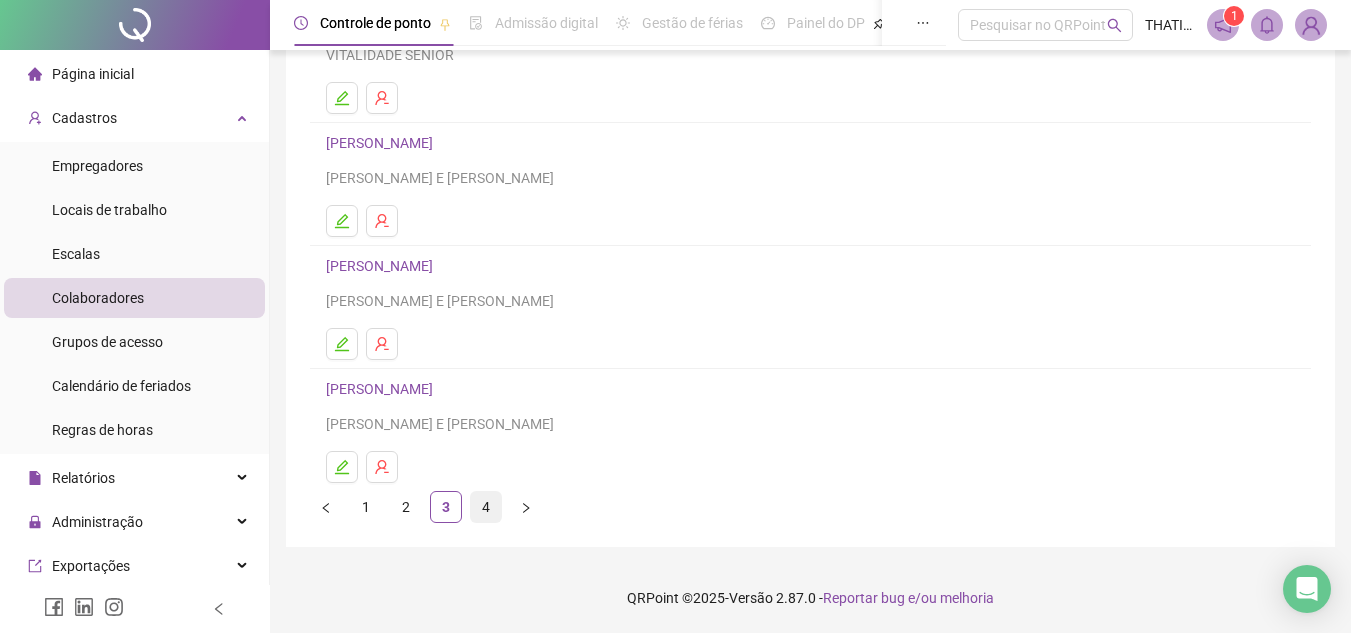 click on "4" at bounding box center (486, 507) 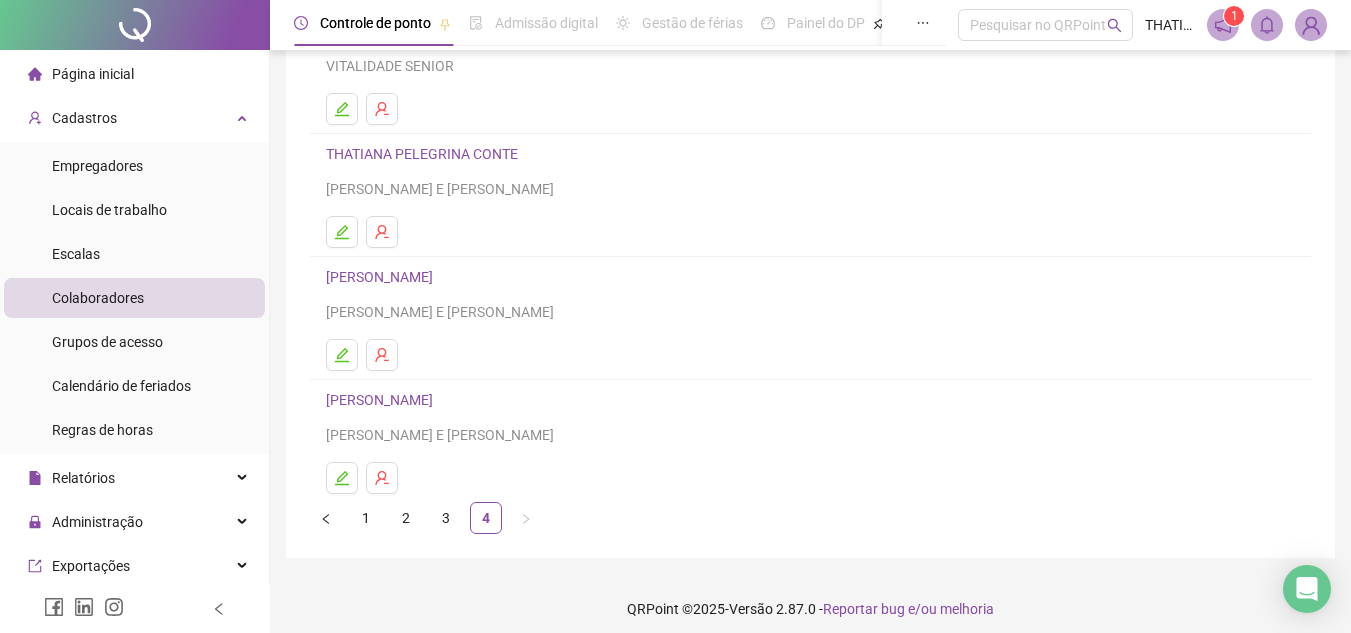 scroll, scrollTop: 0, scrollLeft: 0, axis: both 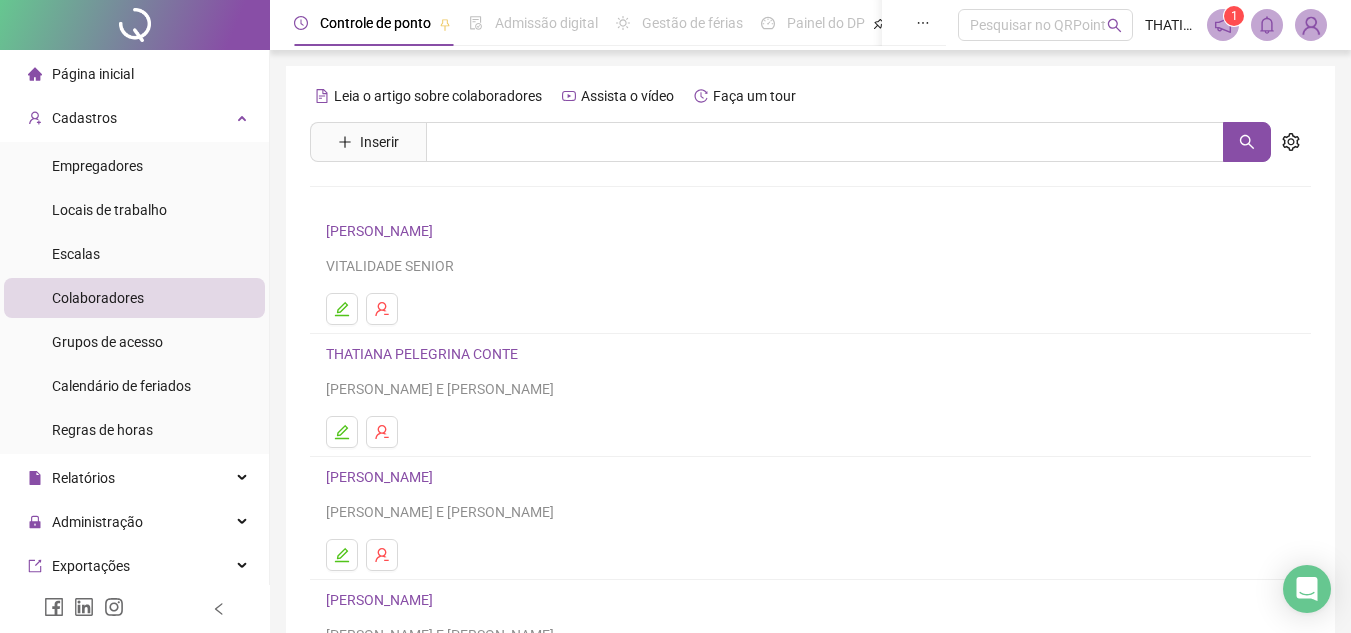 click on "Página inicial" at bounding box center [93, 74] 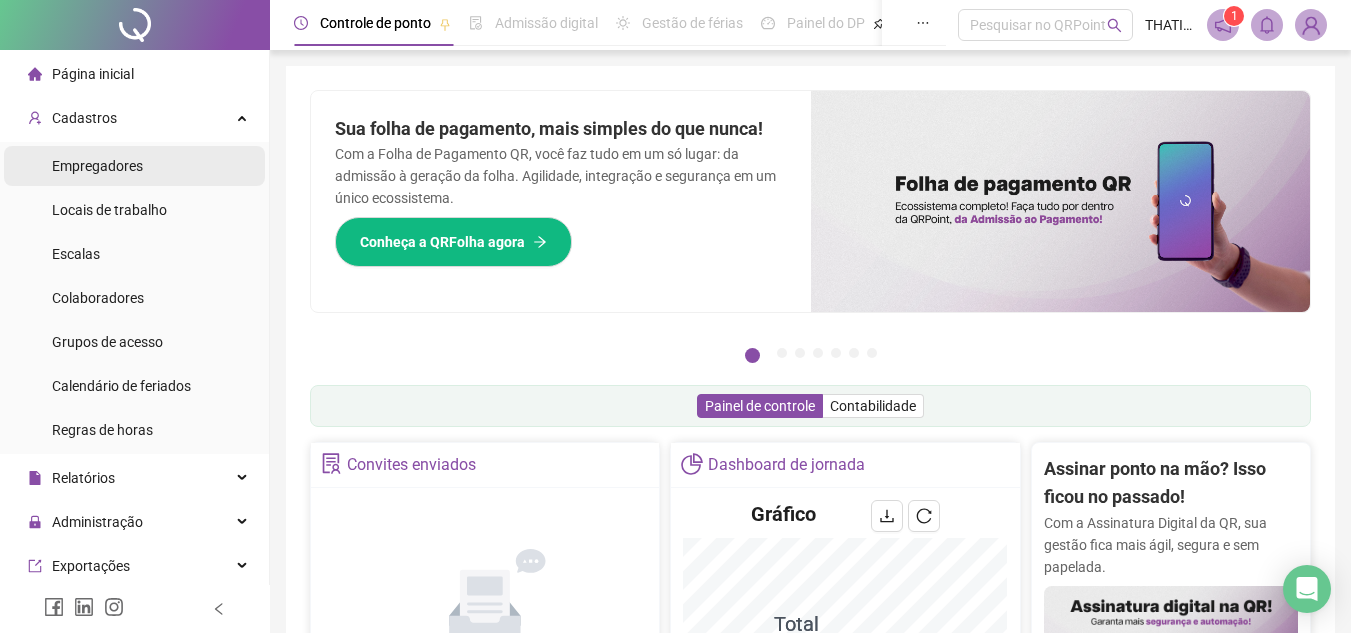 click on "Empregadores" at bounding box center [134, 166] 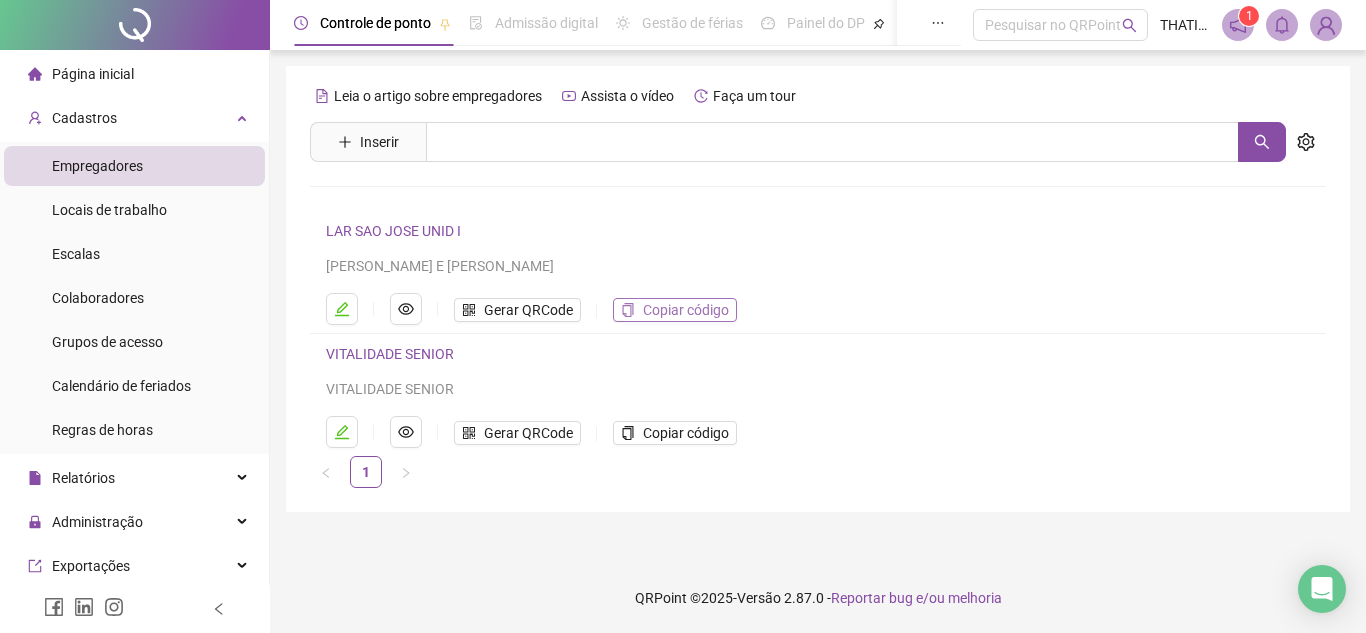 click on "Copiar código" at bounding box center [686, 310] 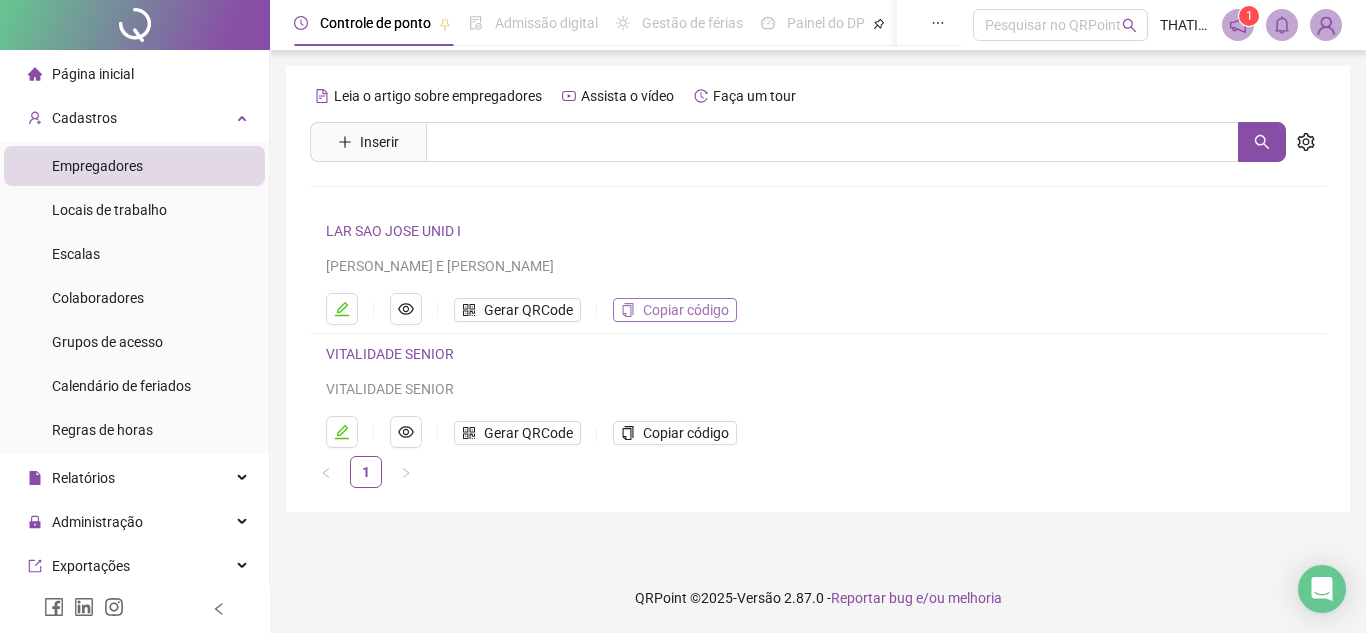 click on "Copiar código" at bounding box center [686, 310] 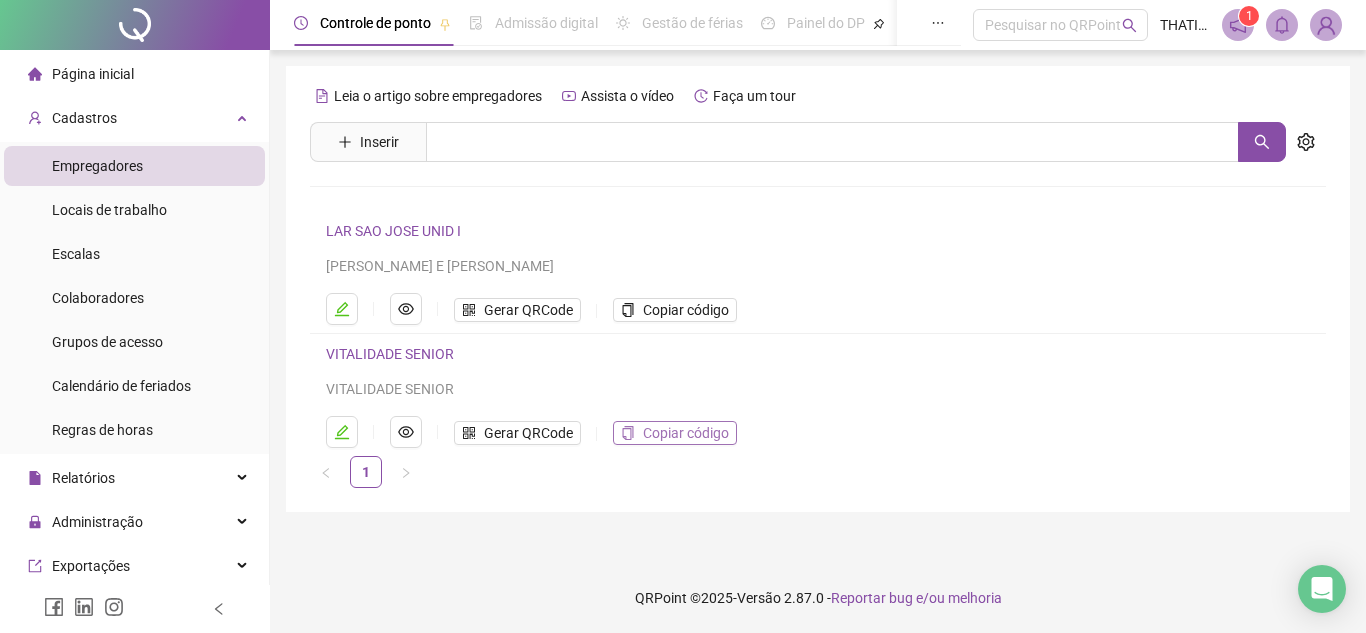click on "Copiar código" at bounding box center (686, 433) 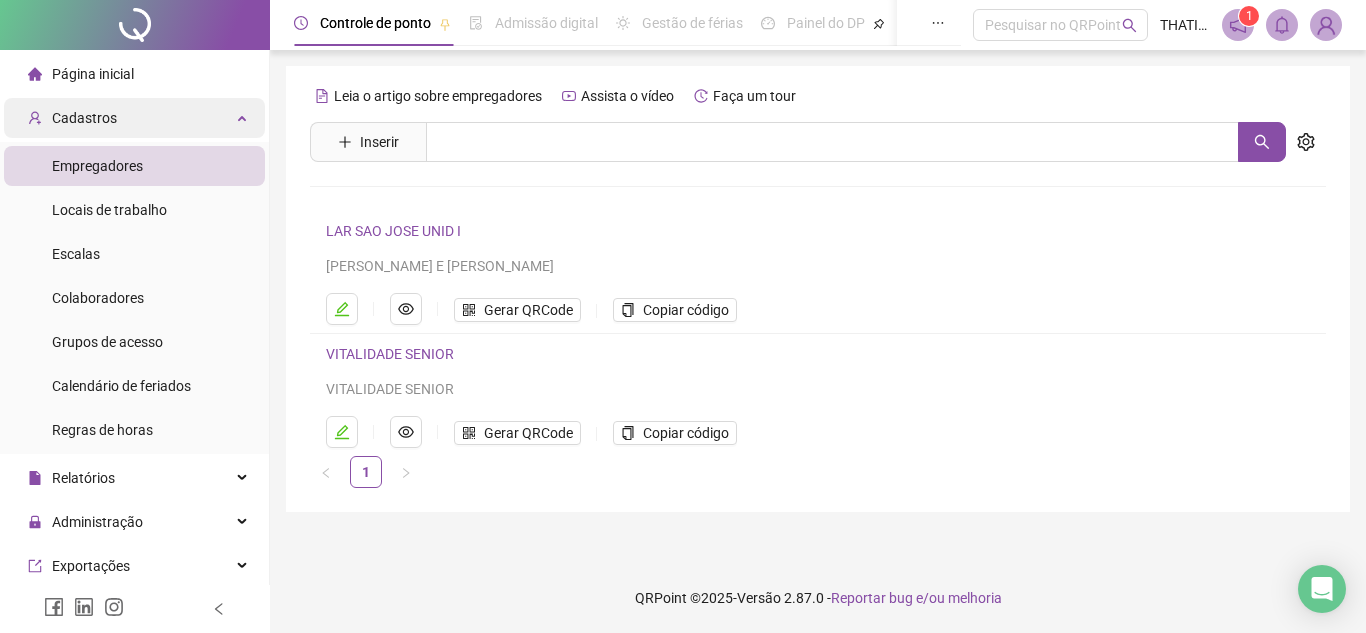 click on "Cadastros" at bounding box center [84, 118] 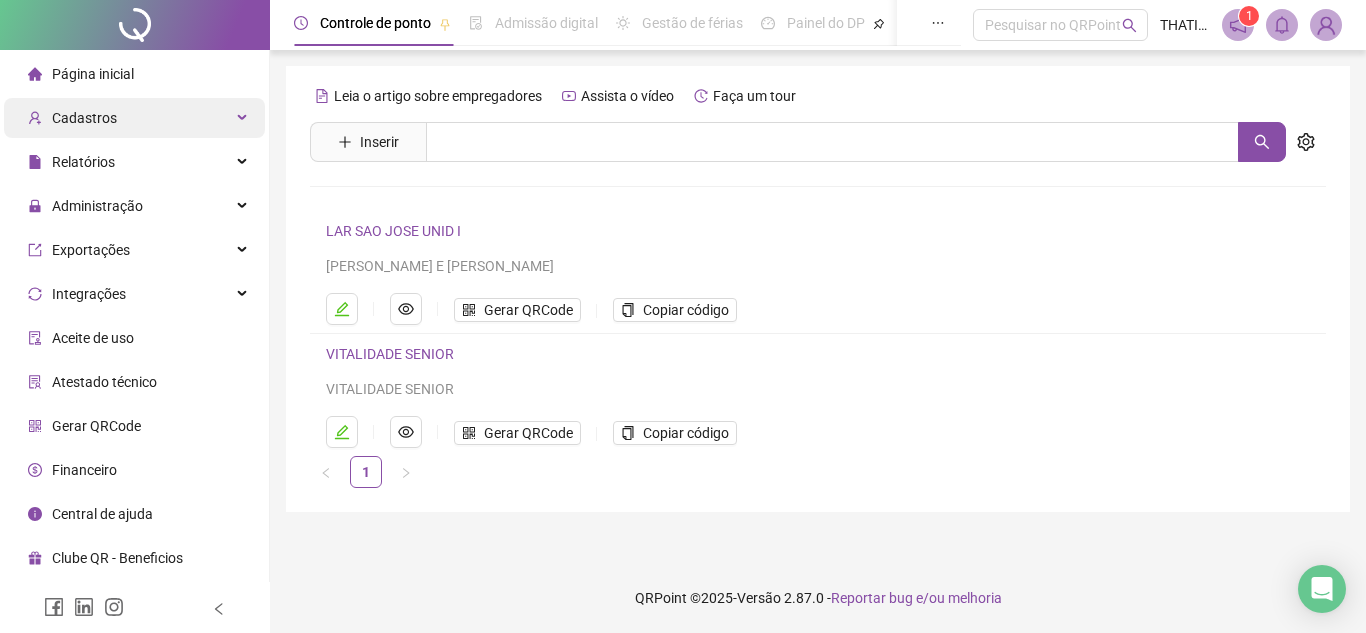 click on "Cadastros" at bounding box center [134, 118] 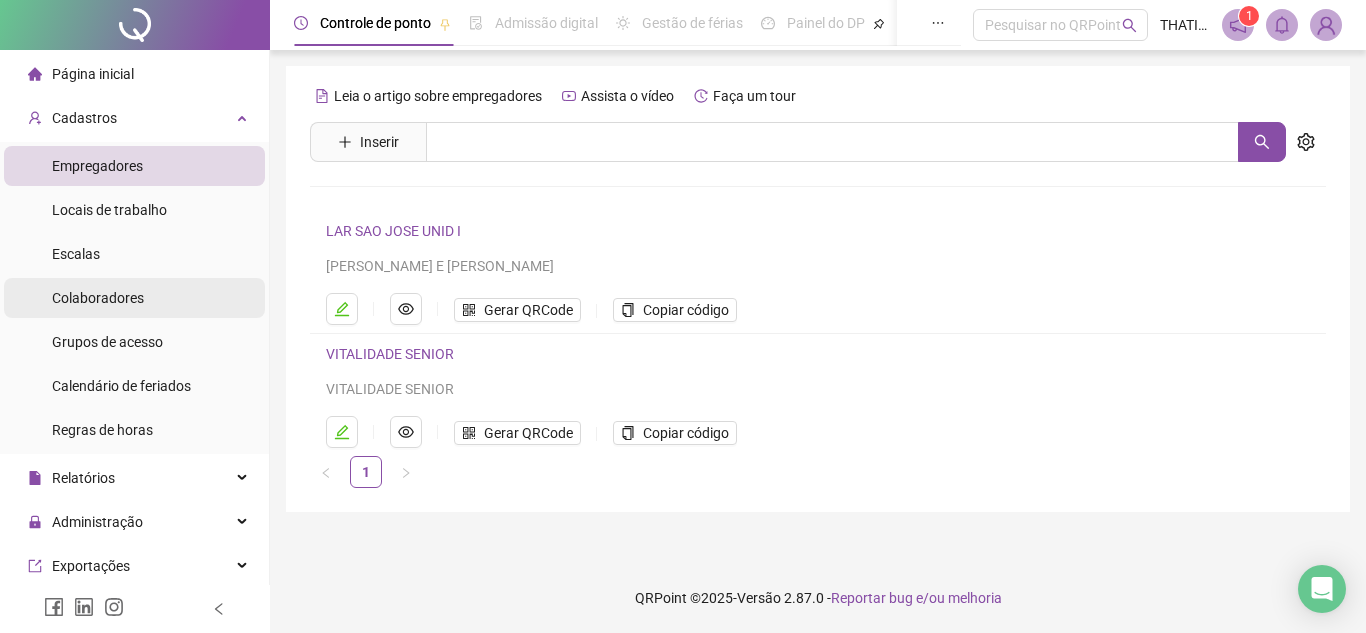 click on "Colaboradores" at bounding box center [98, 298] 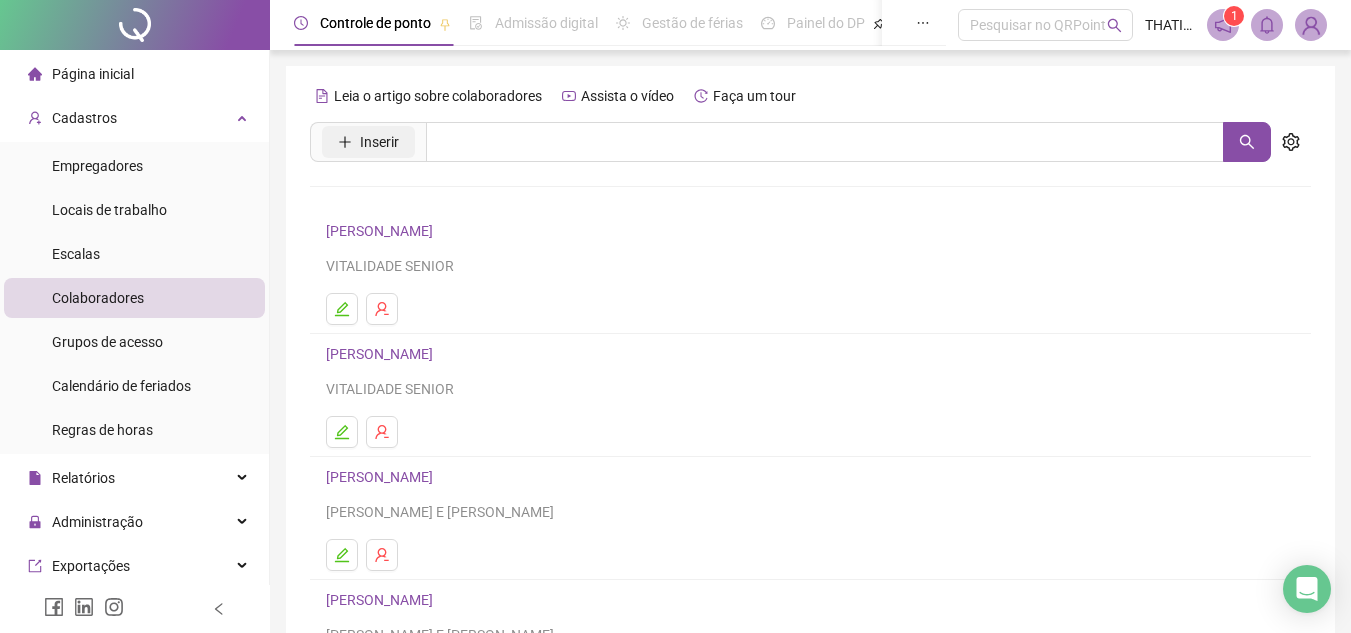 click on "Inserir" at bounding box center [368, 142] 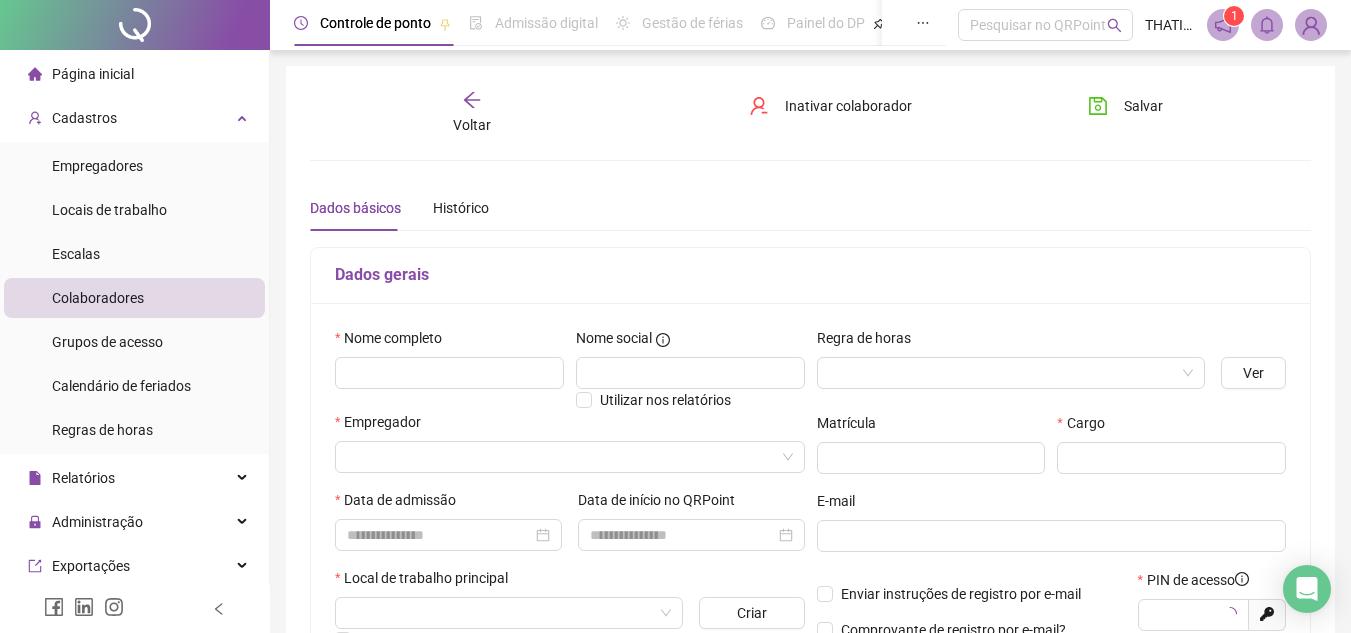 type on "*****" 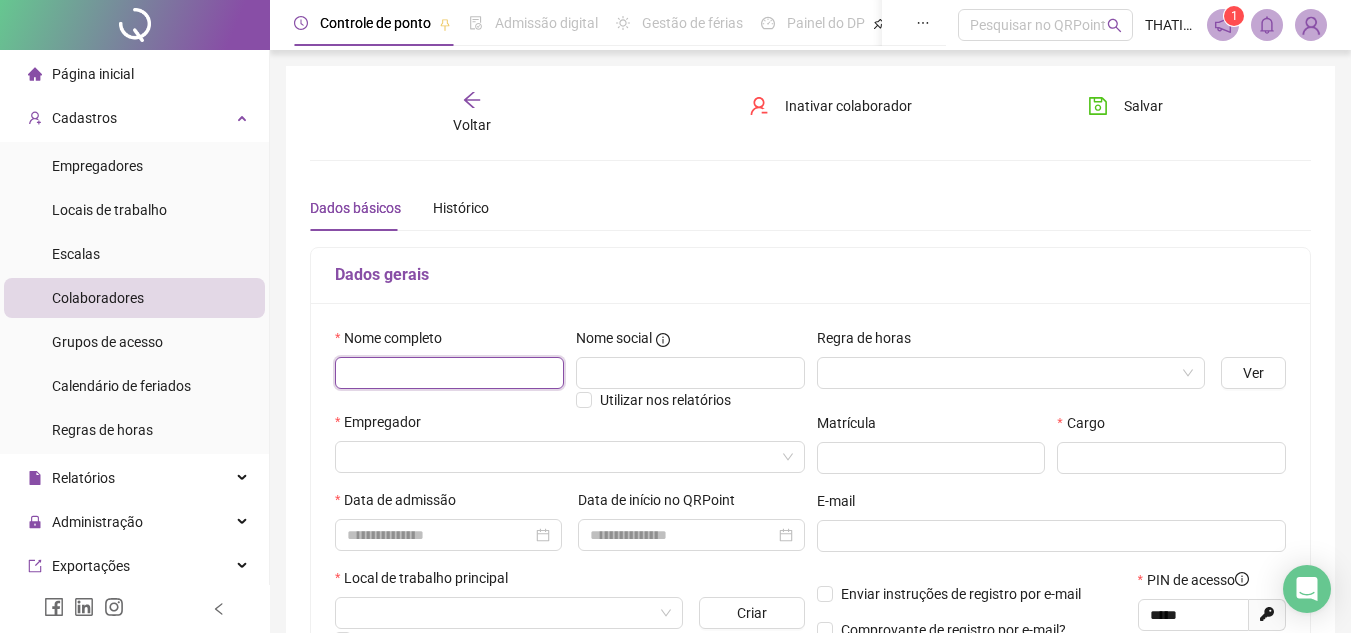 click at bounding box center [449, 373] 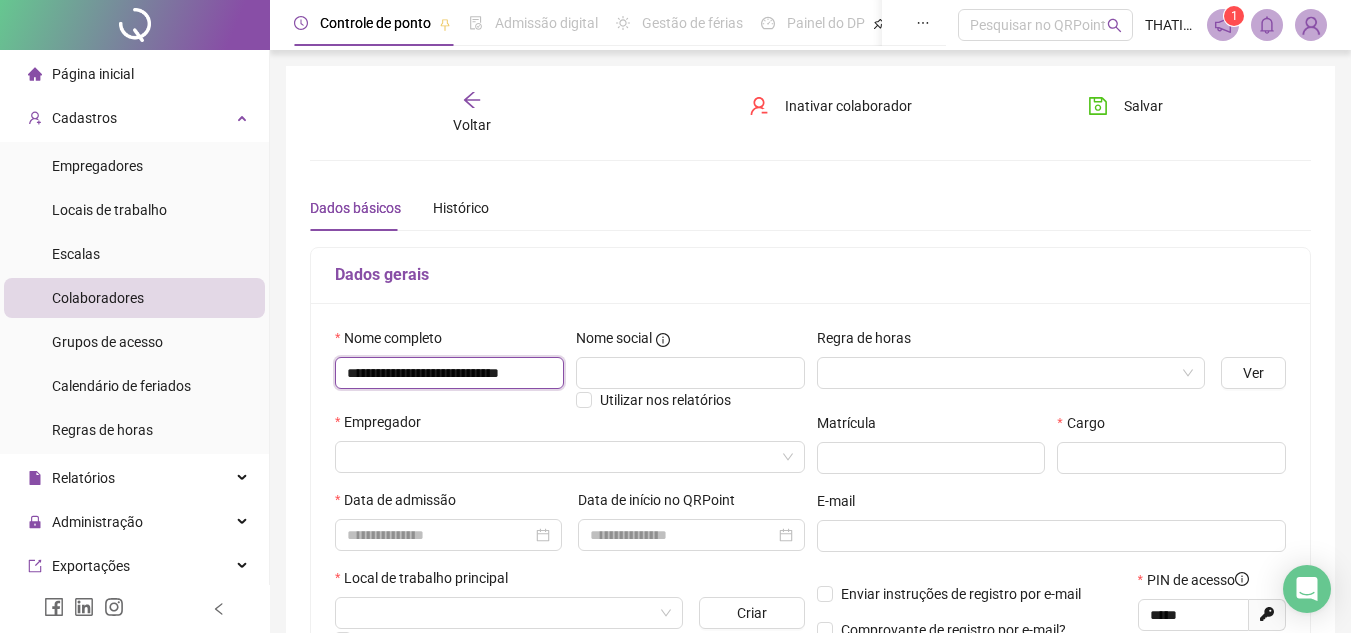 scroll, scrollTop: 0, scrollLeft: 26, axis: horizontal 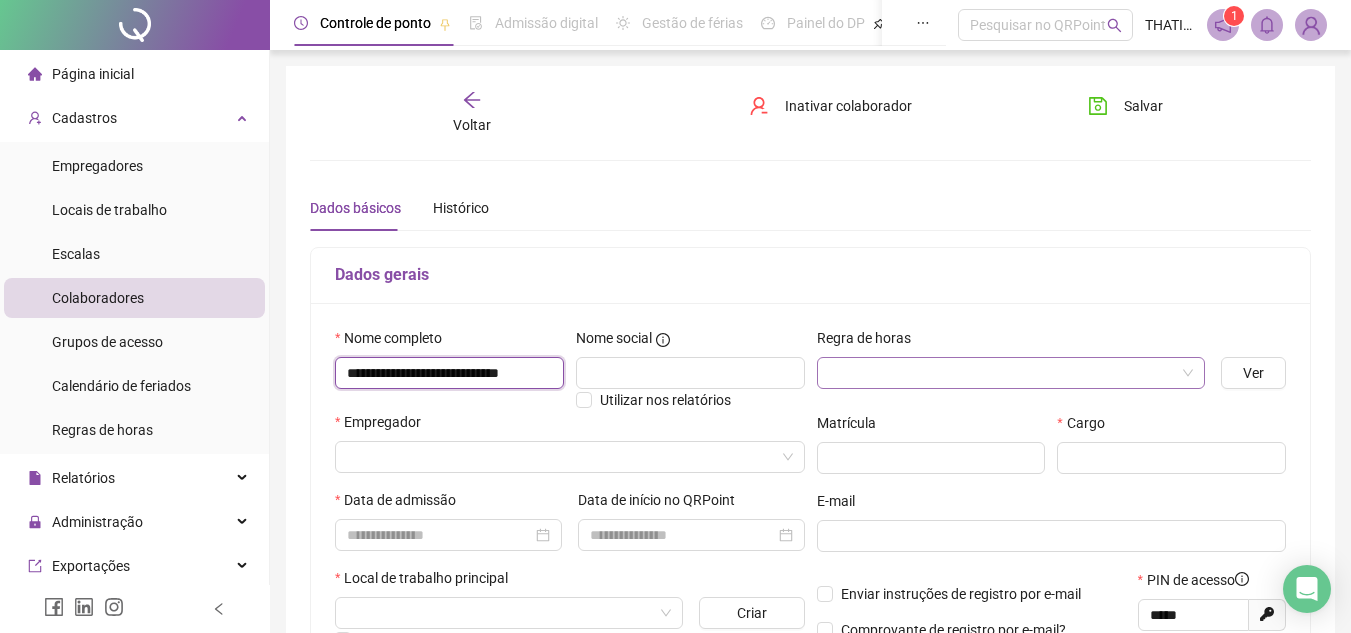 type on "**********" 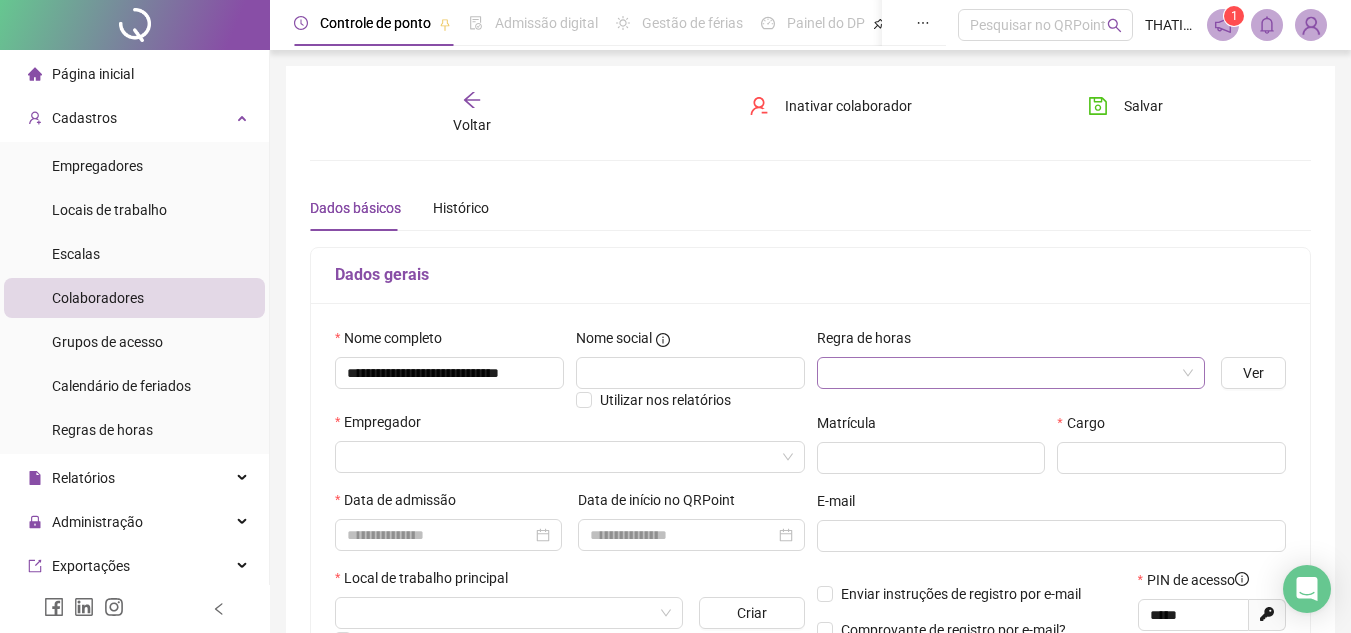 click at bounding box center [1005, 373] 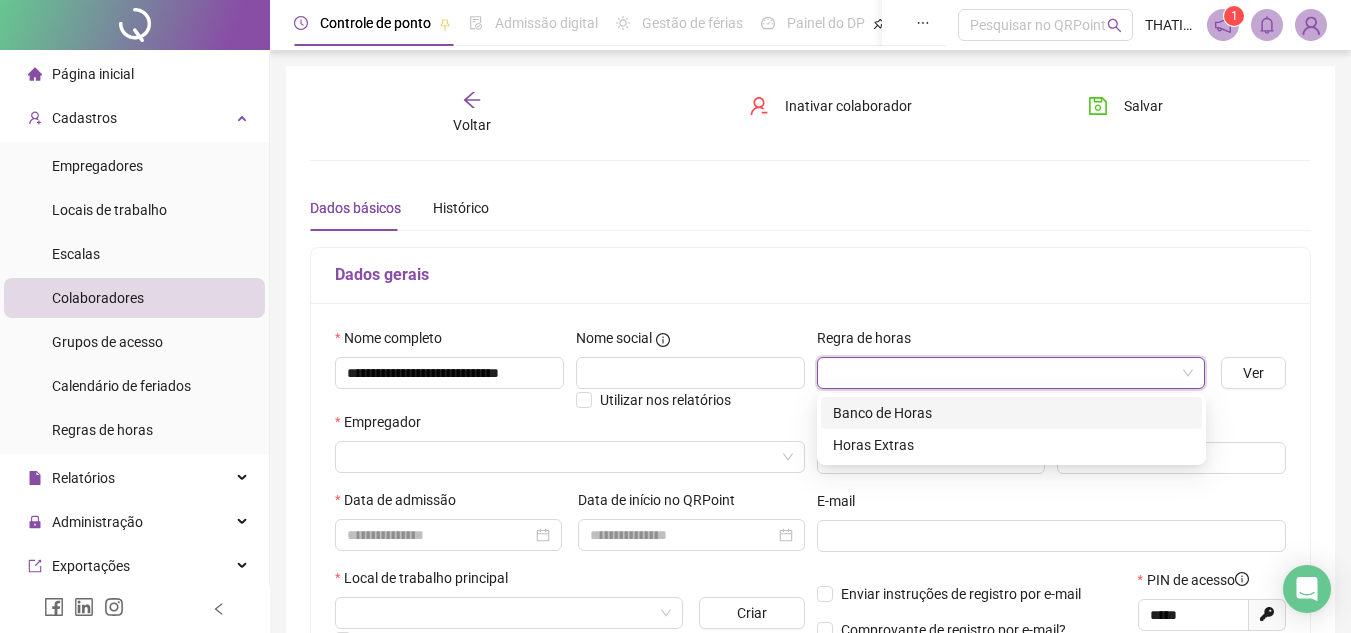 click on "Banco de Horas" at bounding box center (1011, 413) 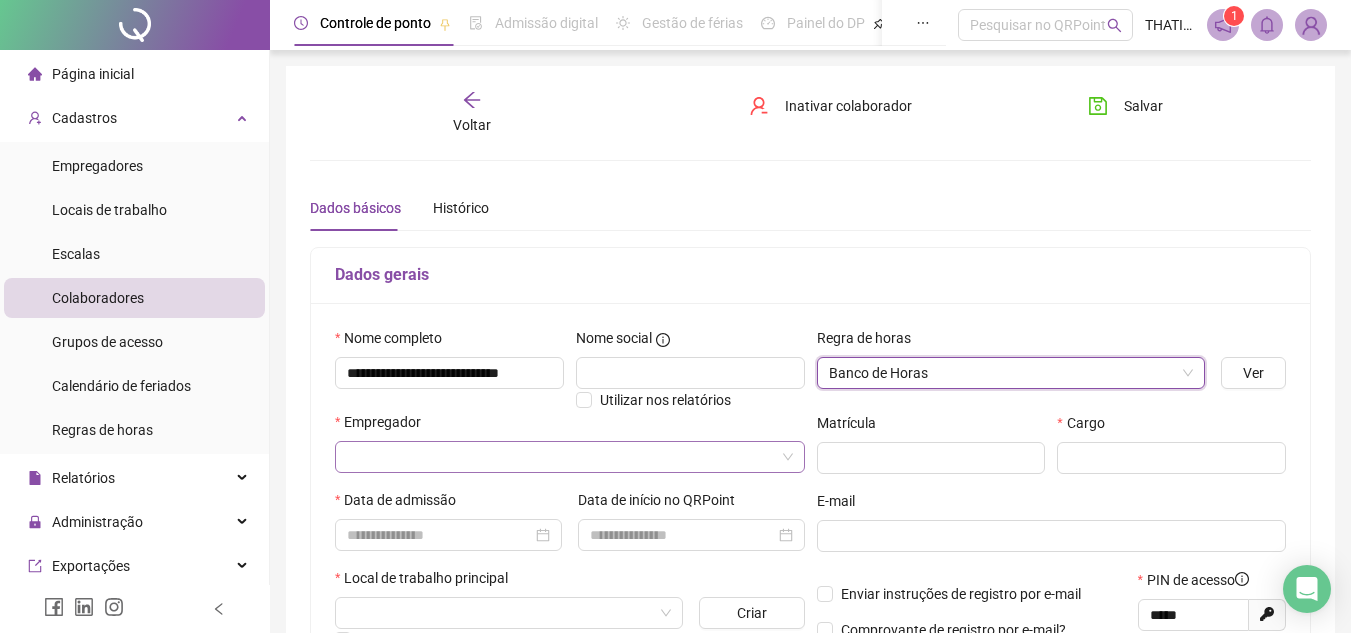 click at bounding box center (564, 457) 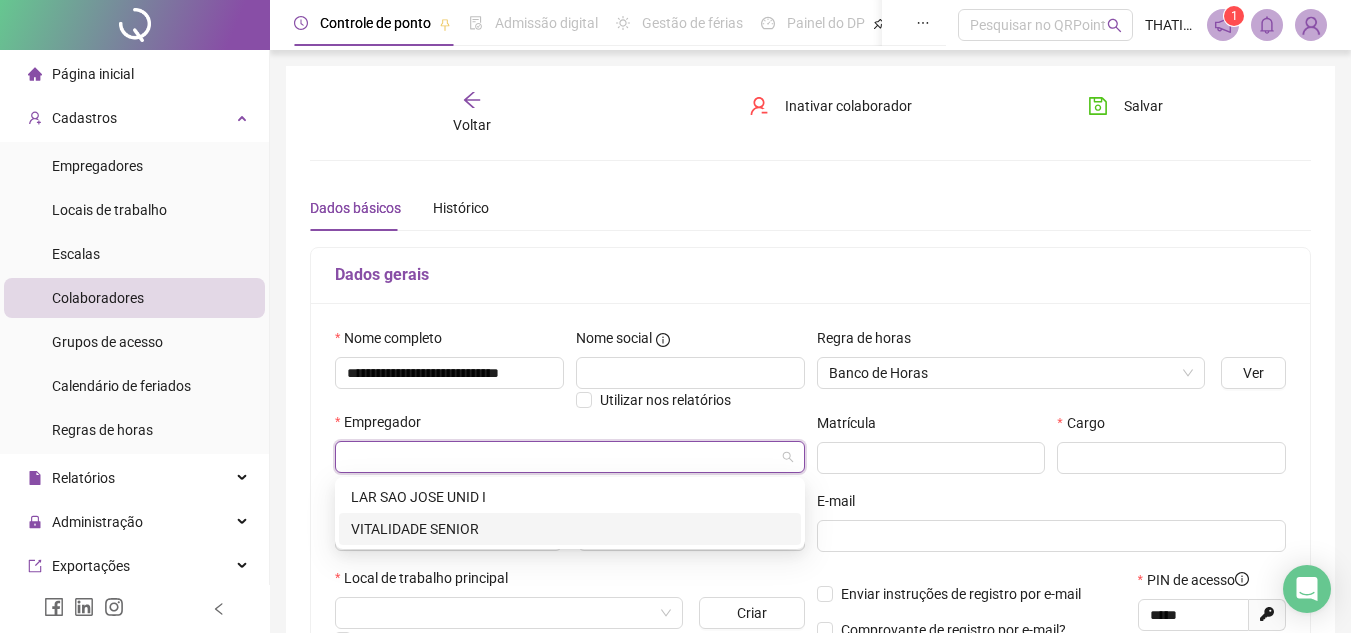 click on "VITALIDADE SENIOR" at bounding box center [570, 529] 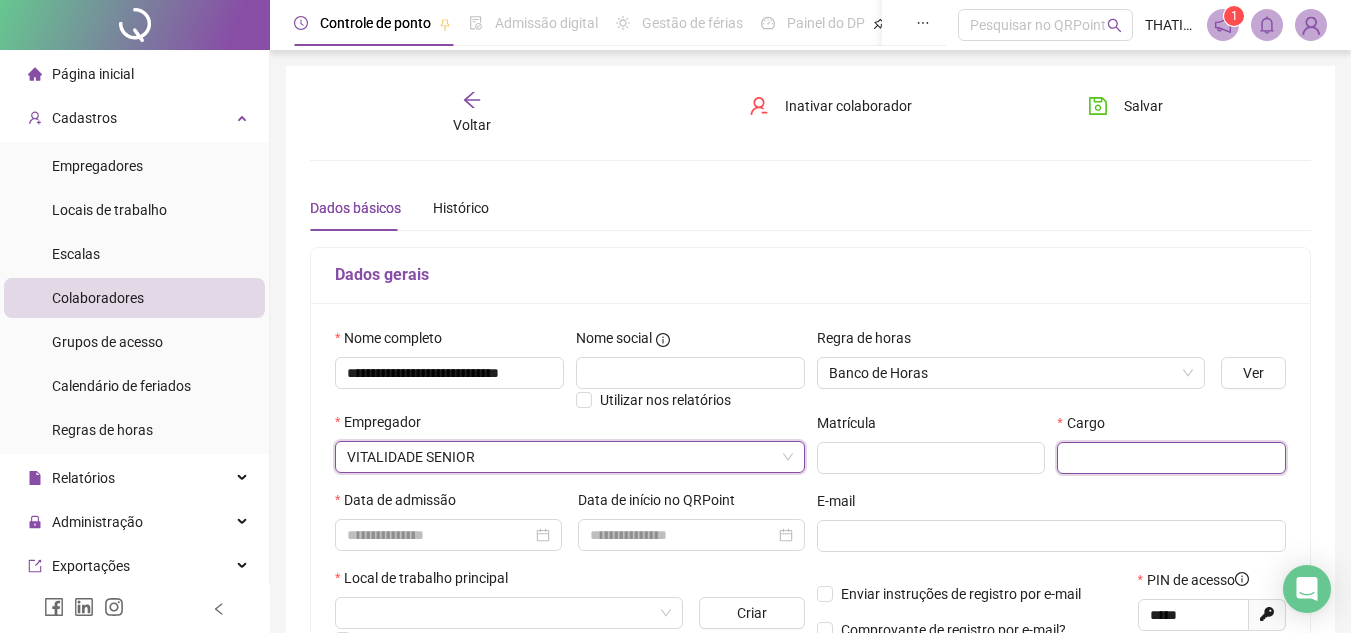 click at bounding box center (1171, 458) 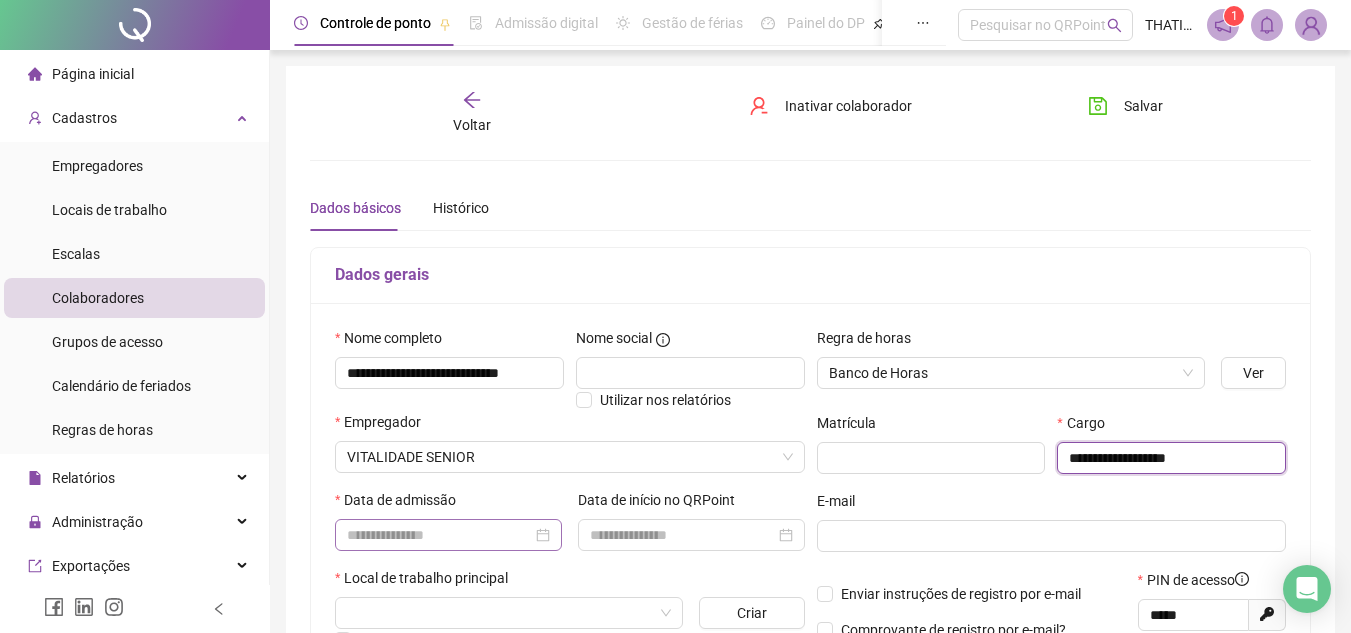click at bounding box center (448, 535) 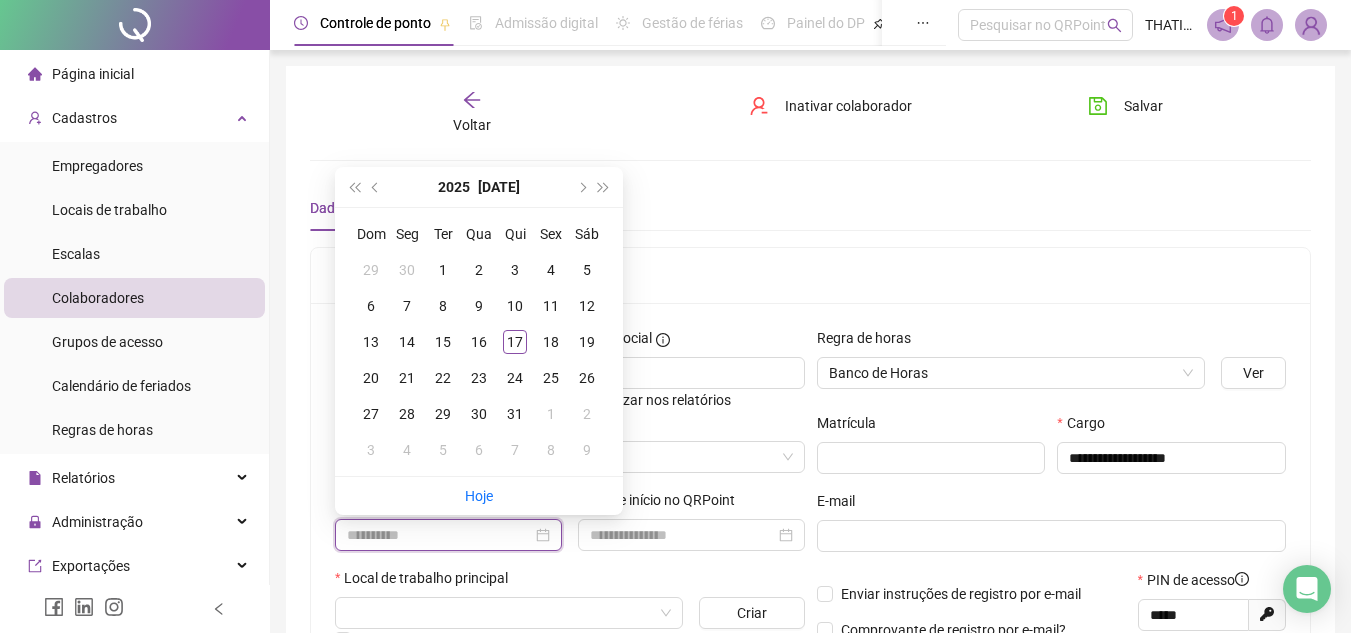 type on "**********" 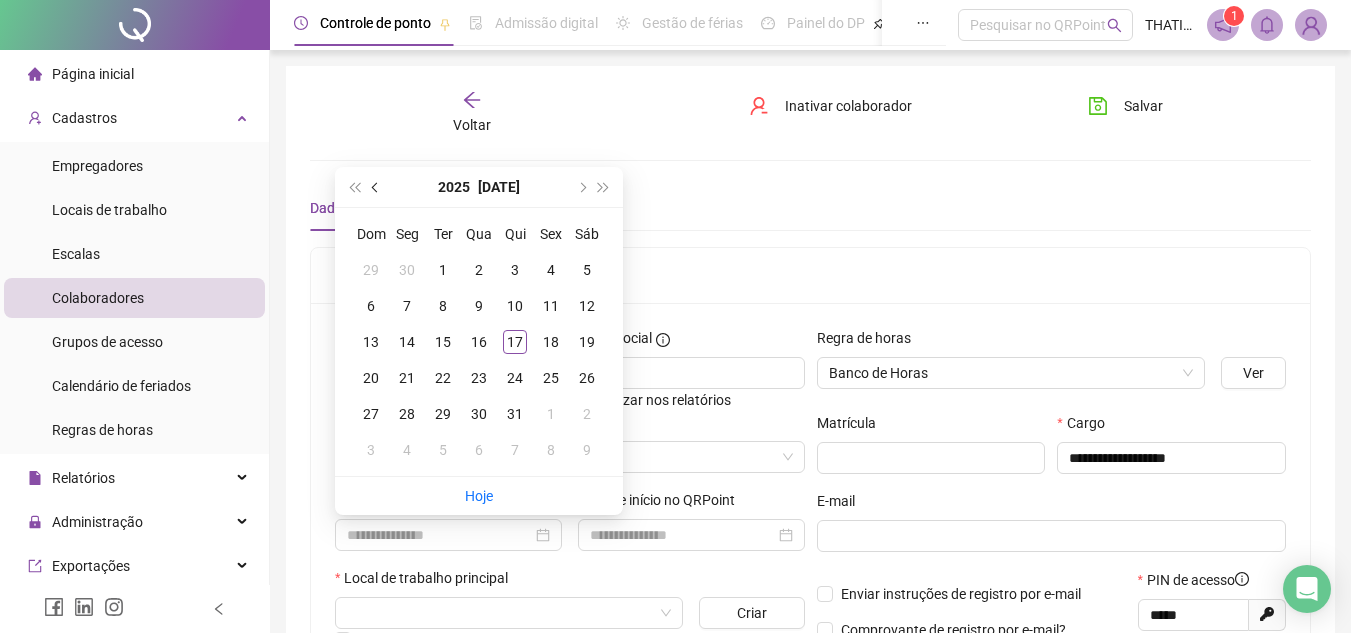 click at bounding box center [377, 187] 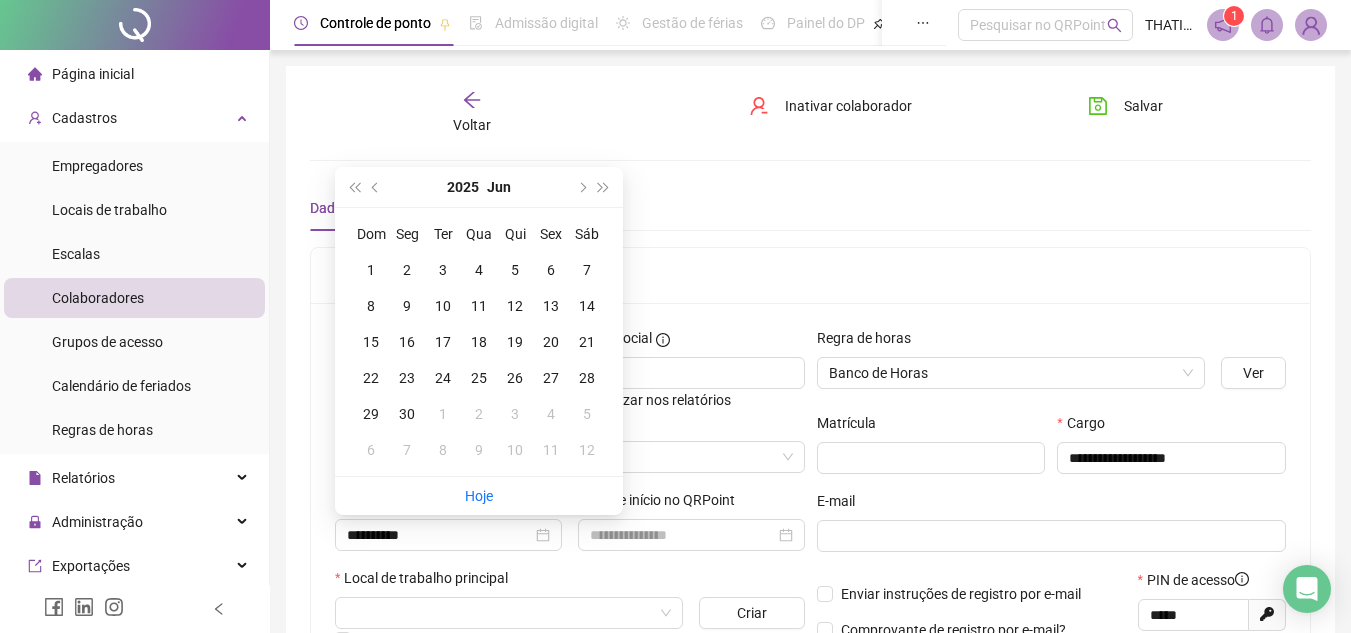 type on "**********" 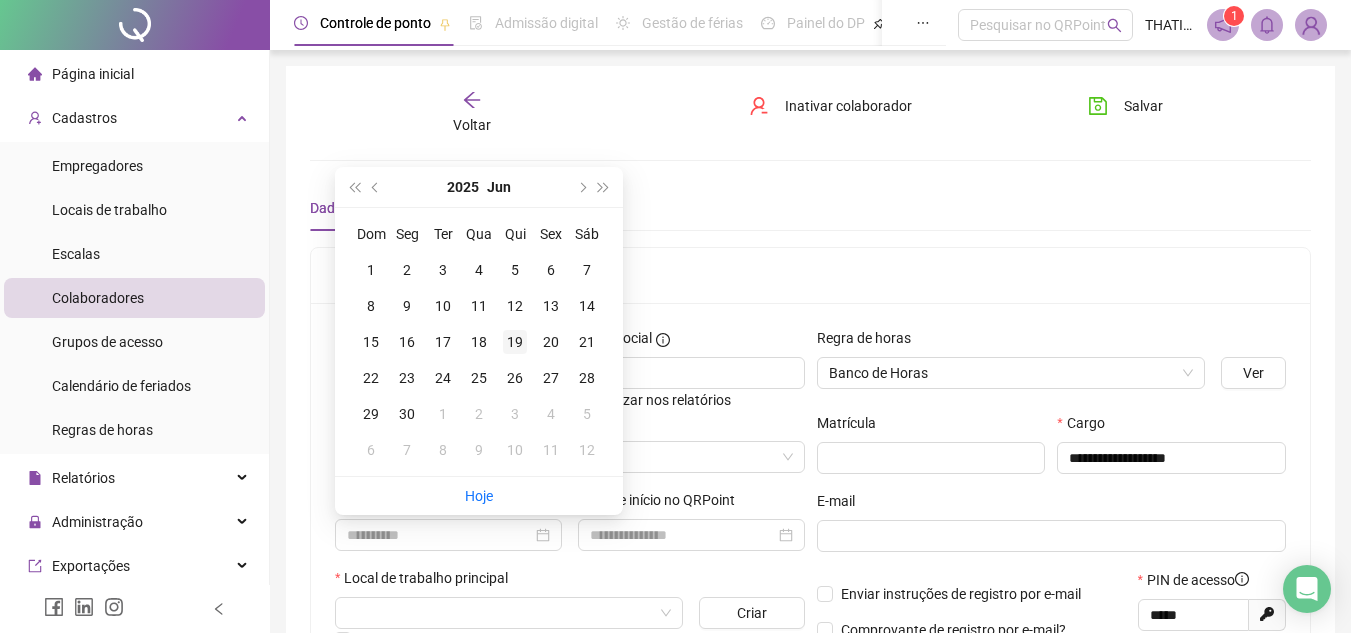 type on "**********" 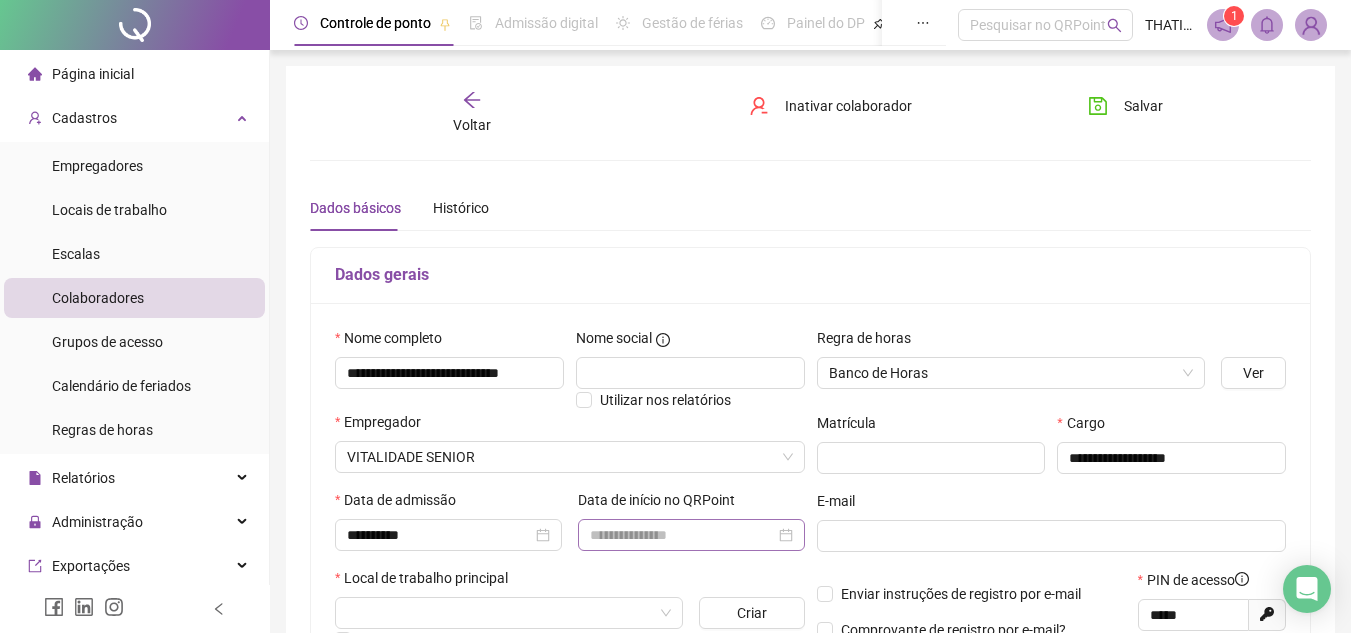 click at bounding box center [691, 535] 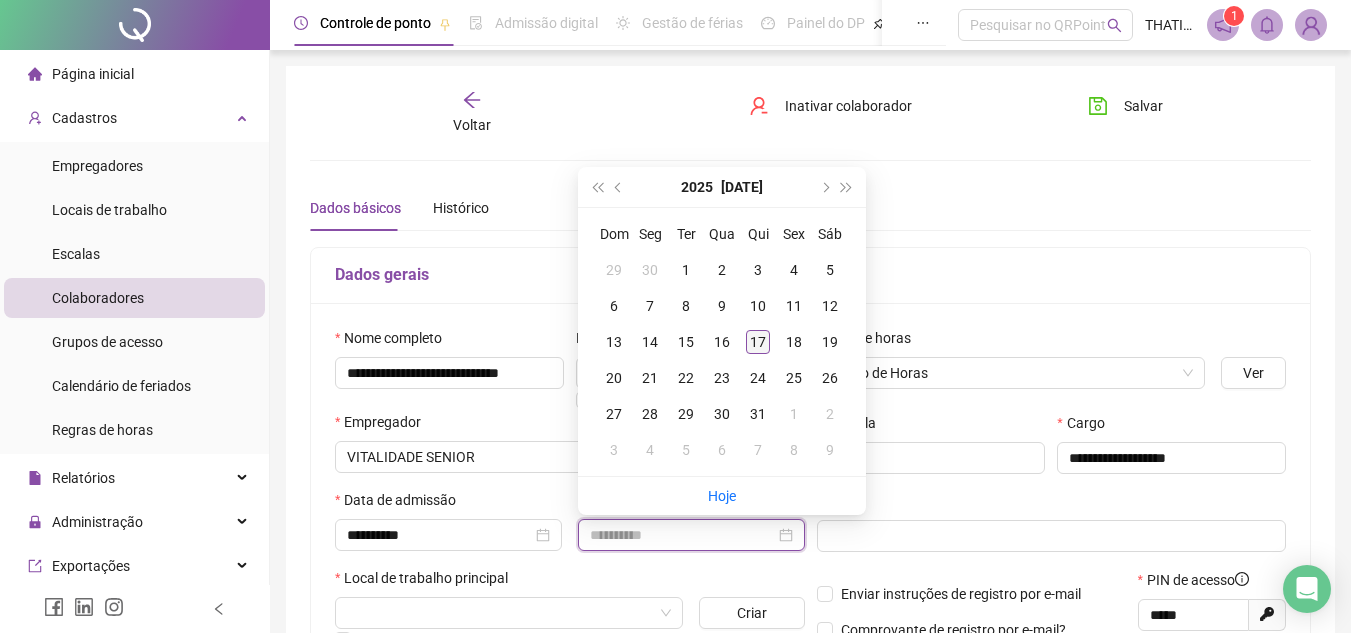 type on "**********" 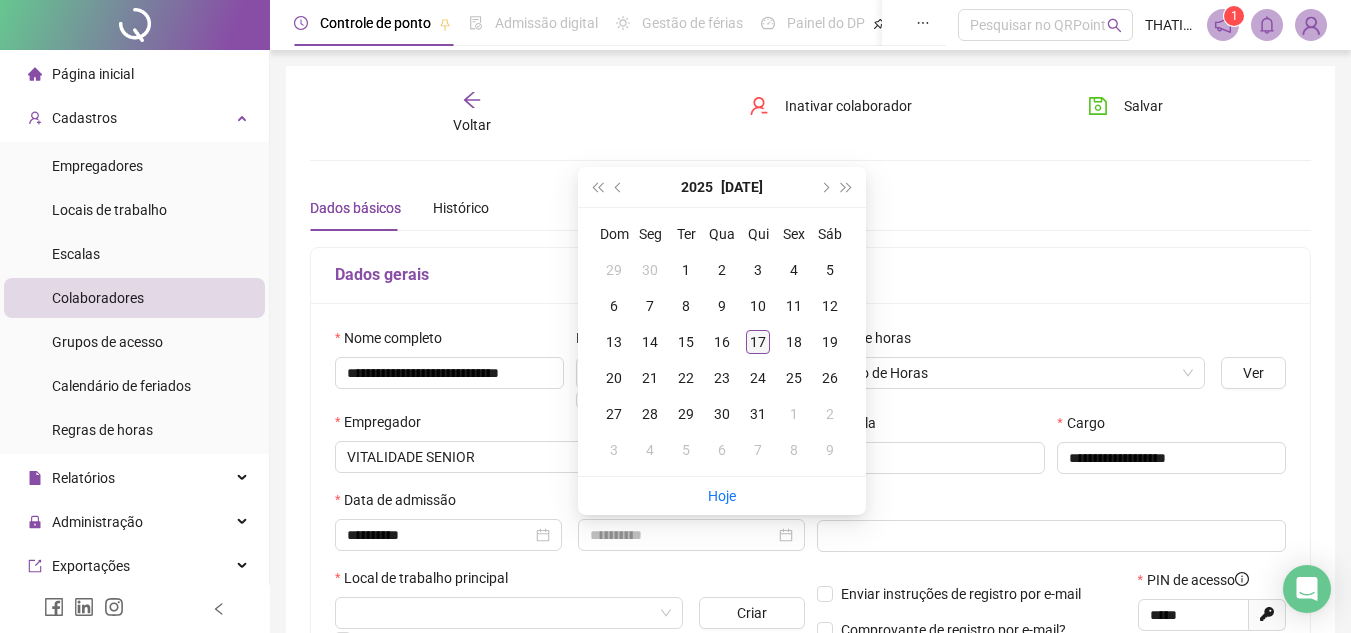 click on "17" at bounding box center [758, 342] 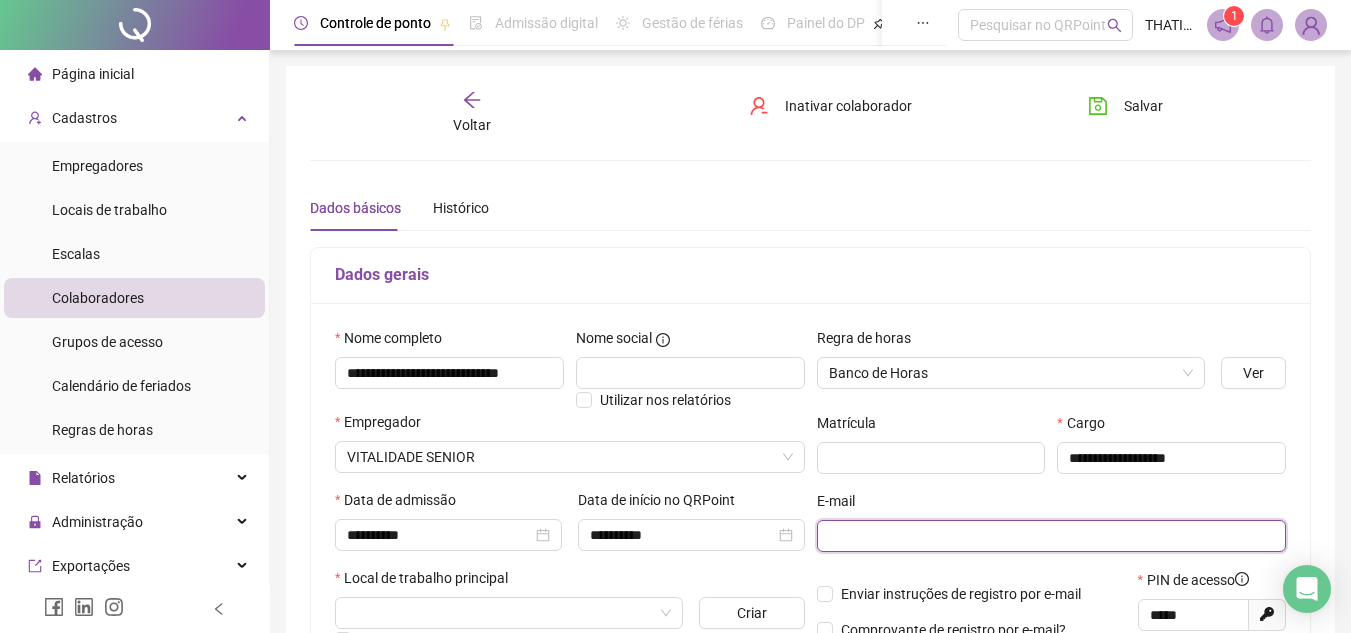 click at bounding box center [1050, 536] 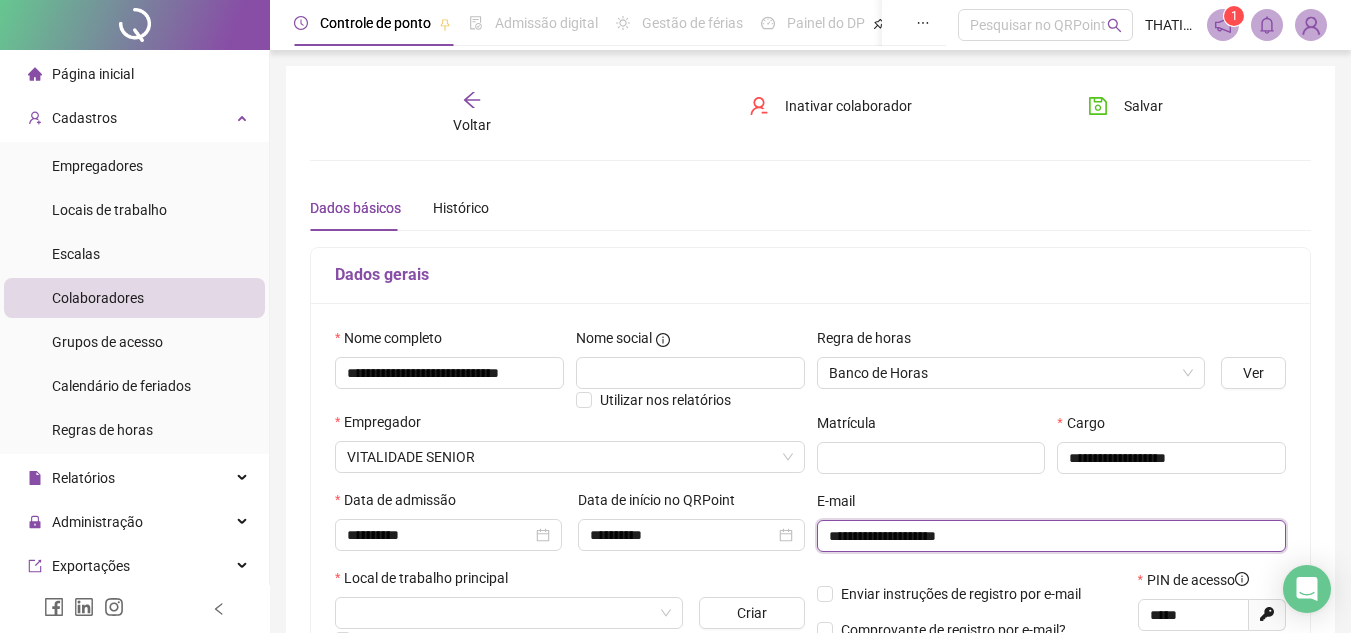 scroll, scrollTop: 200, scrollLeft: 0, axis: vertical 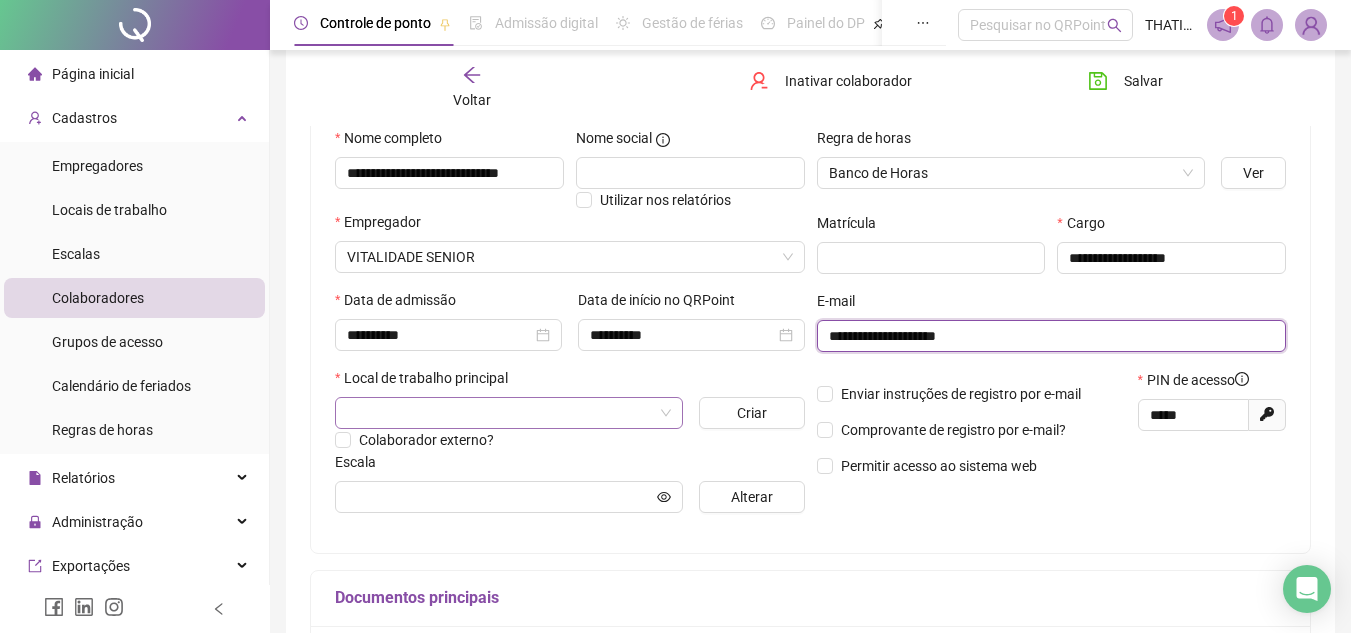 type on "**********" 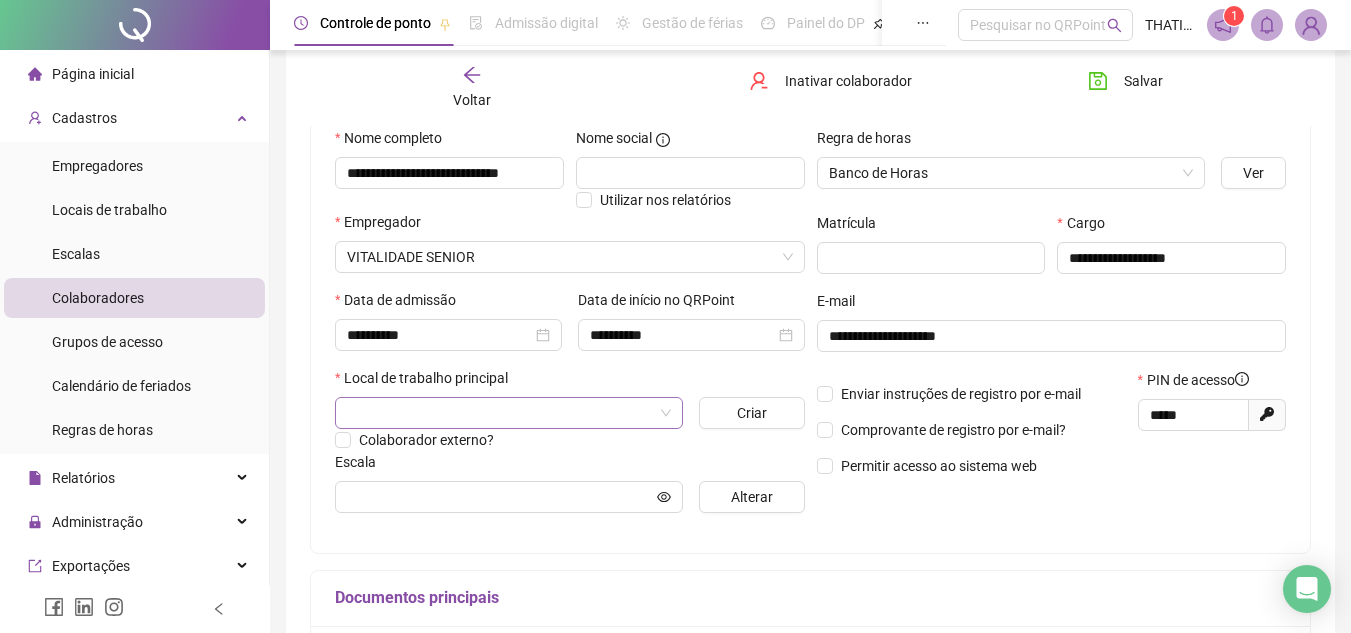 click at bounding box center (503, 413) 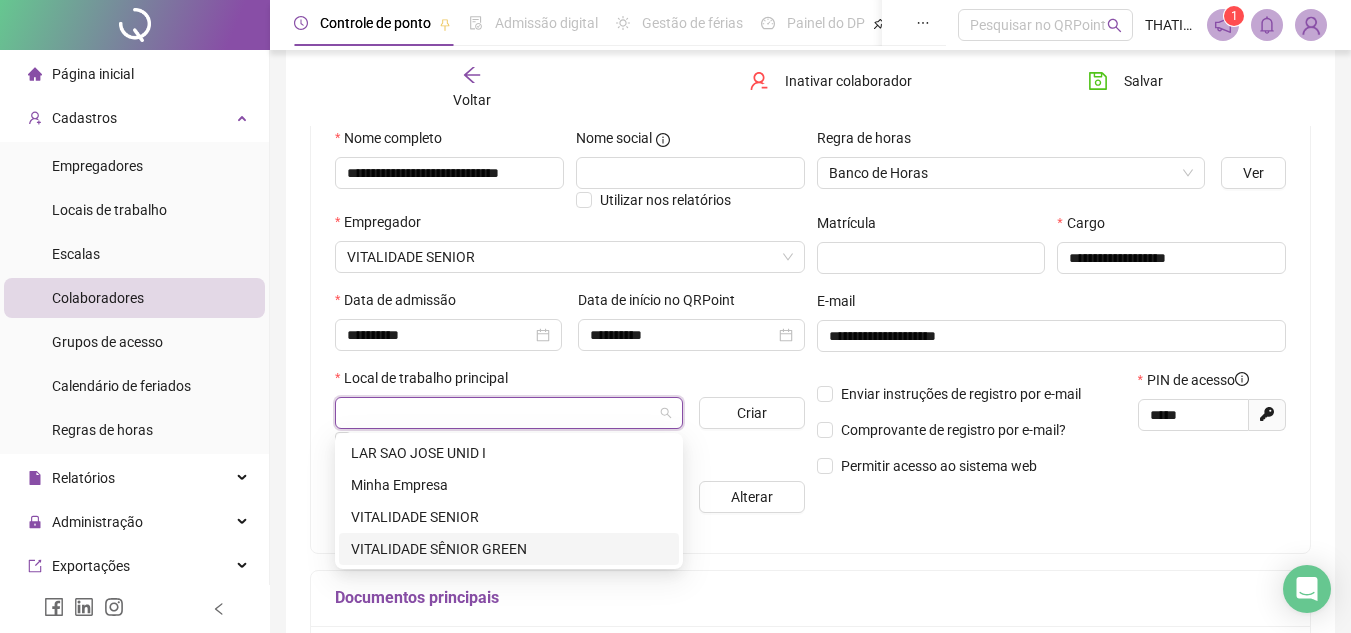 click on "VITALIDADE SÊNIOR GREEN" at bounding box center [509, 549] 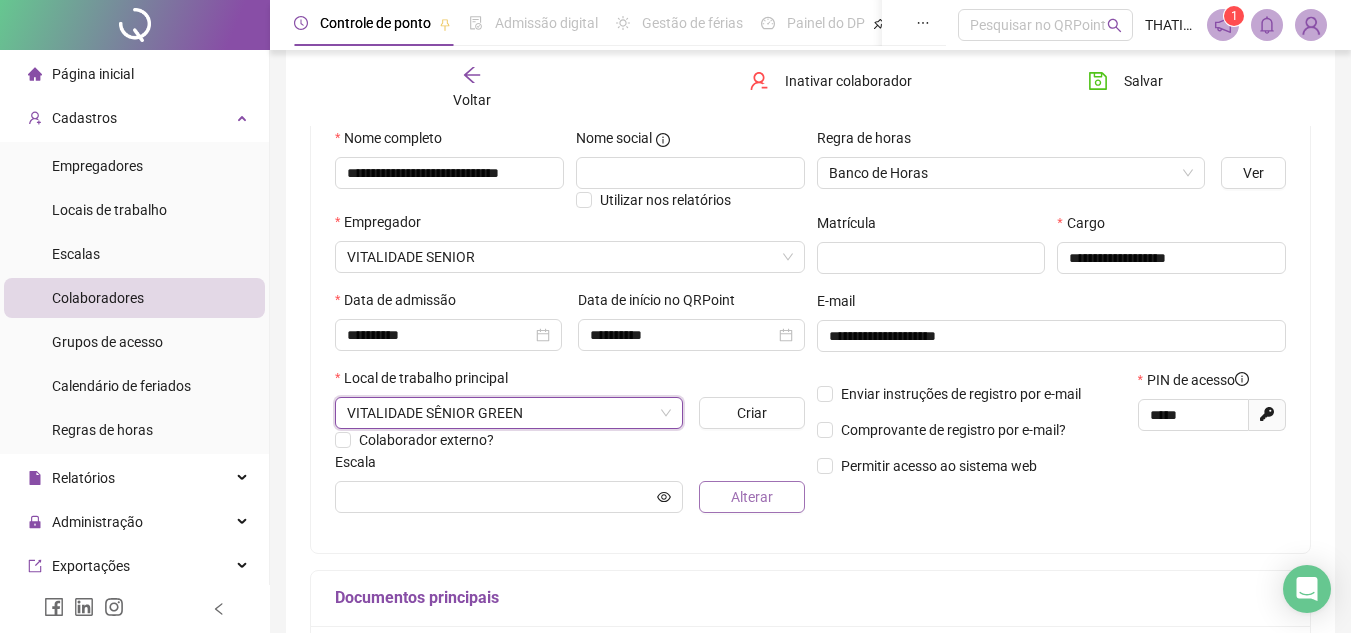 click on "Alterar" at bounding box center (751, 497) 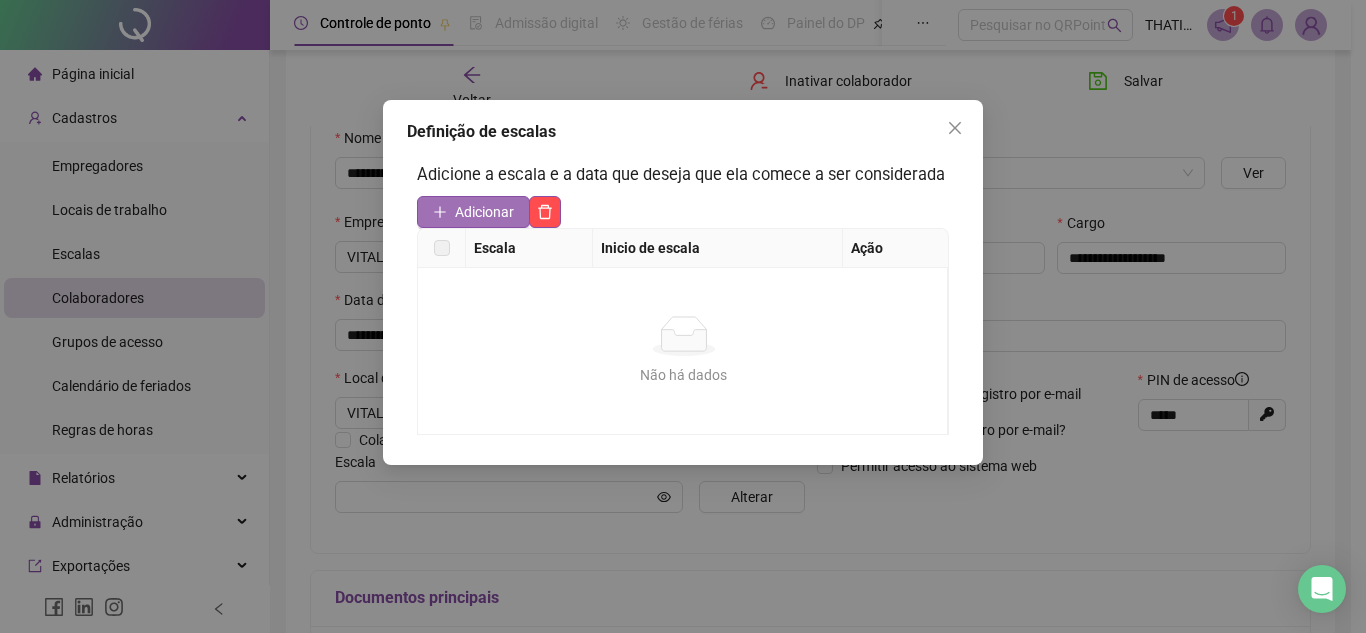 click on "Adicionar" at bounding box center [473, 212] 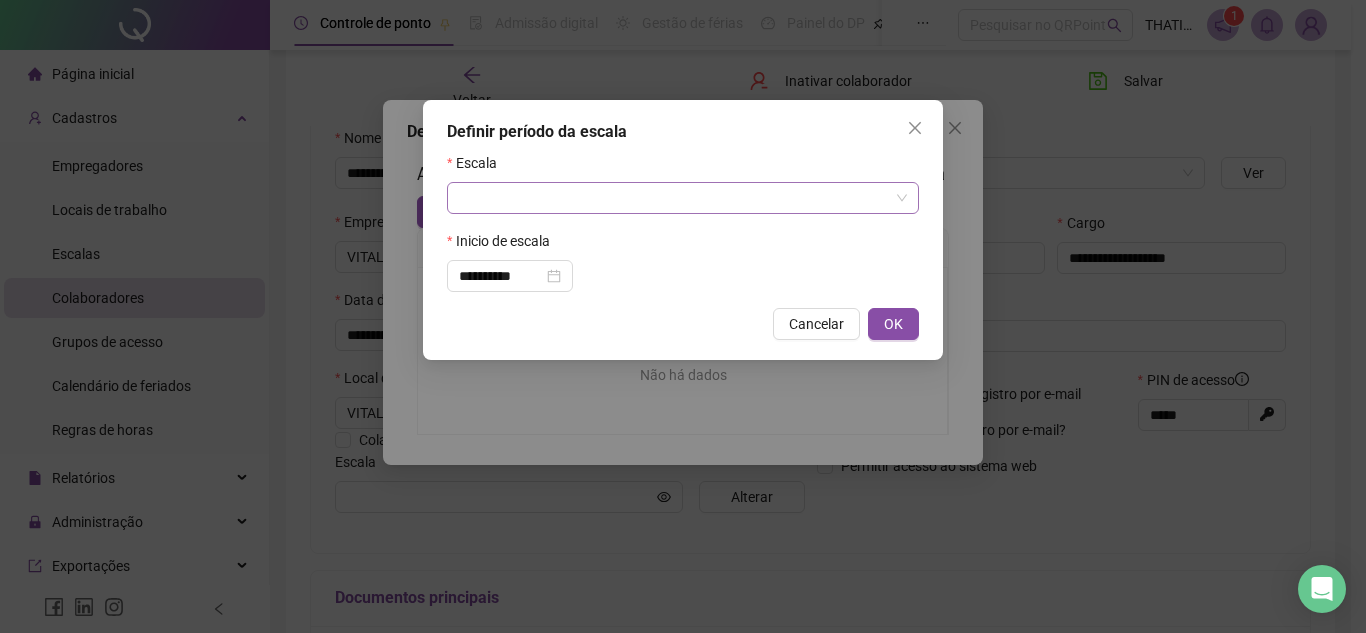 click at bounding box center [677, 198] 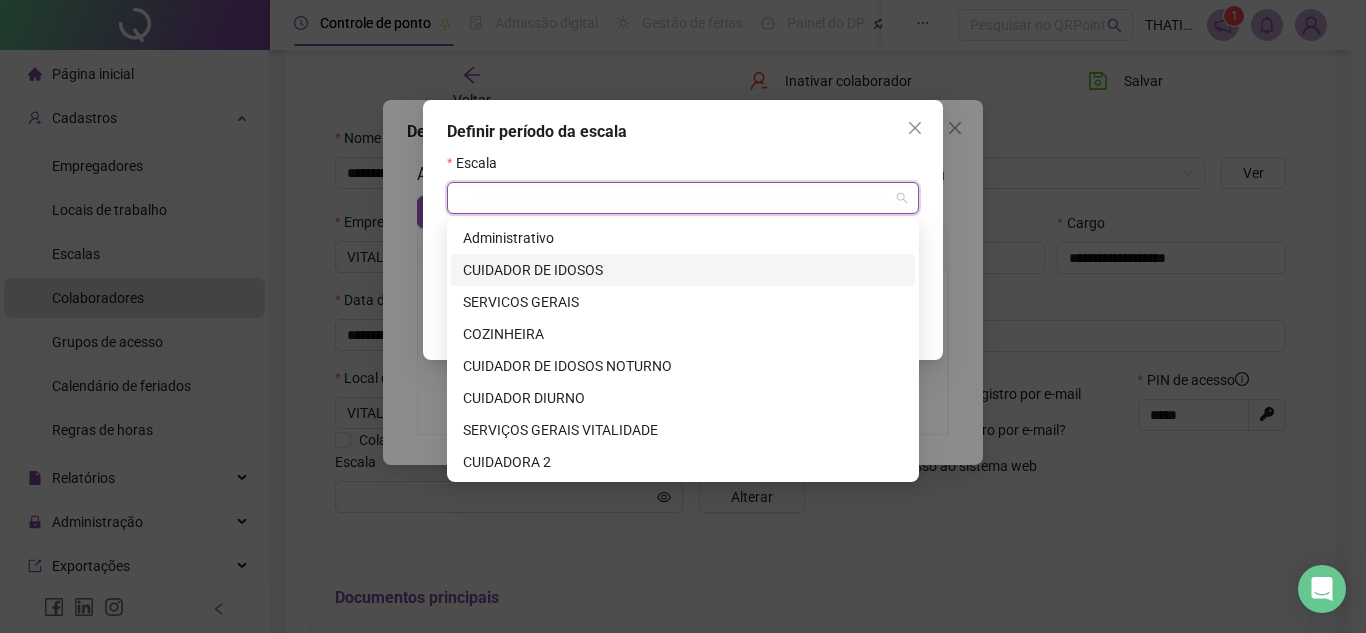 click on "CUIDADOR DE IDOSOS" at bounding box center [683, 270] 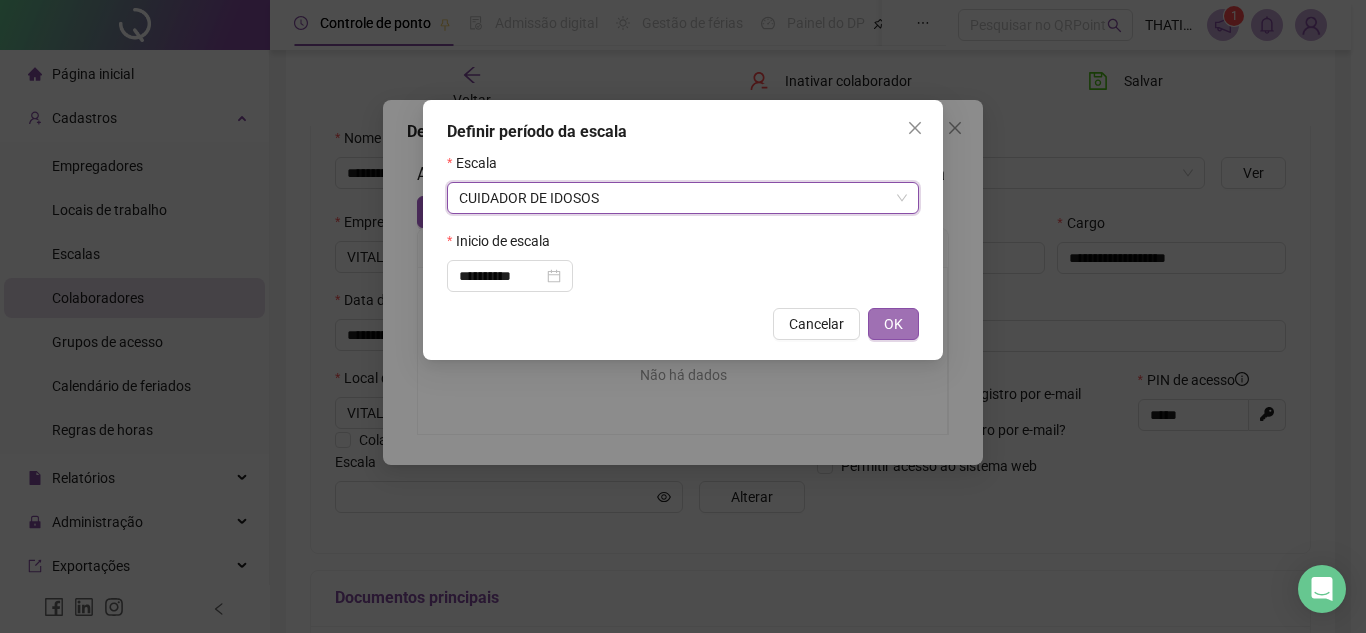 click on "OK" at bounding box center [893, 324] 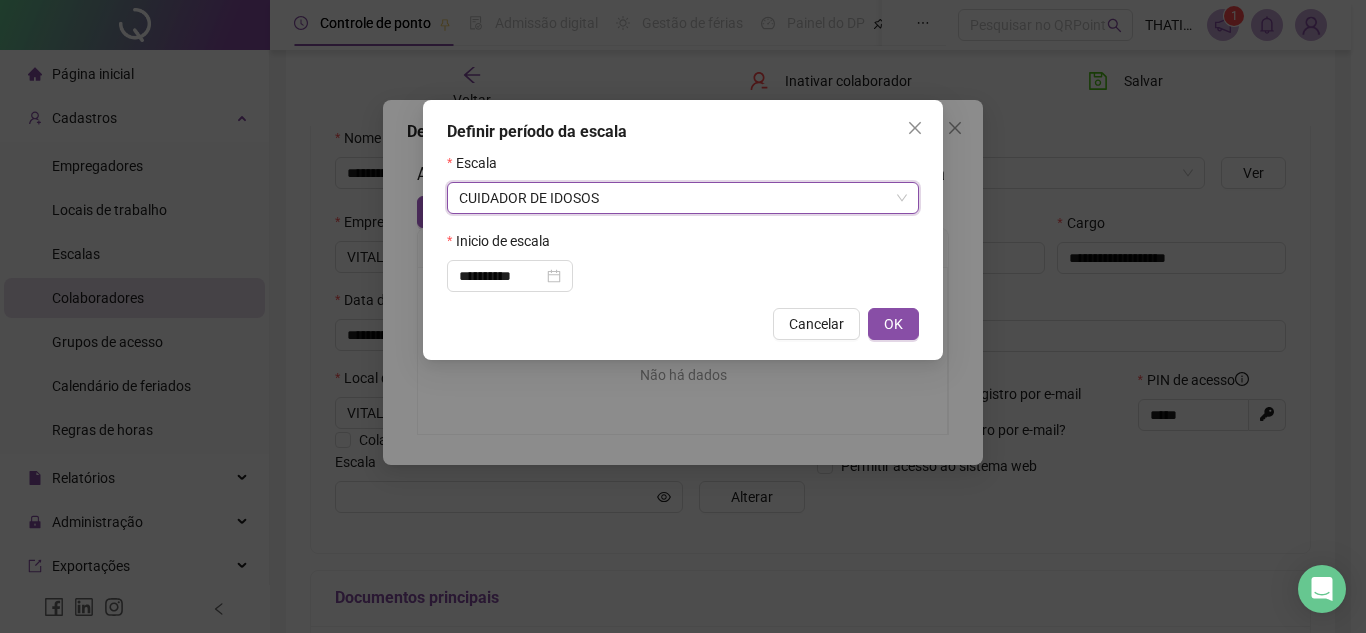 type on "**********" 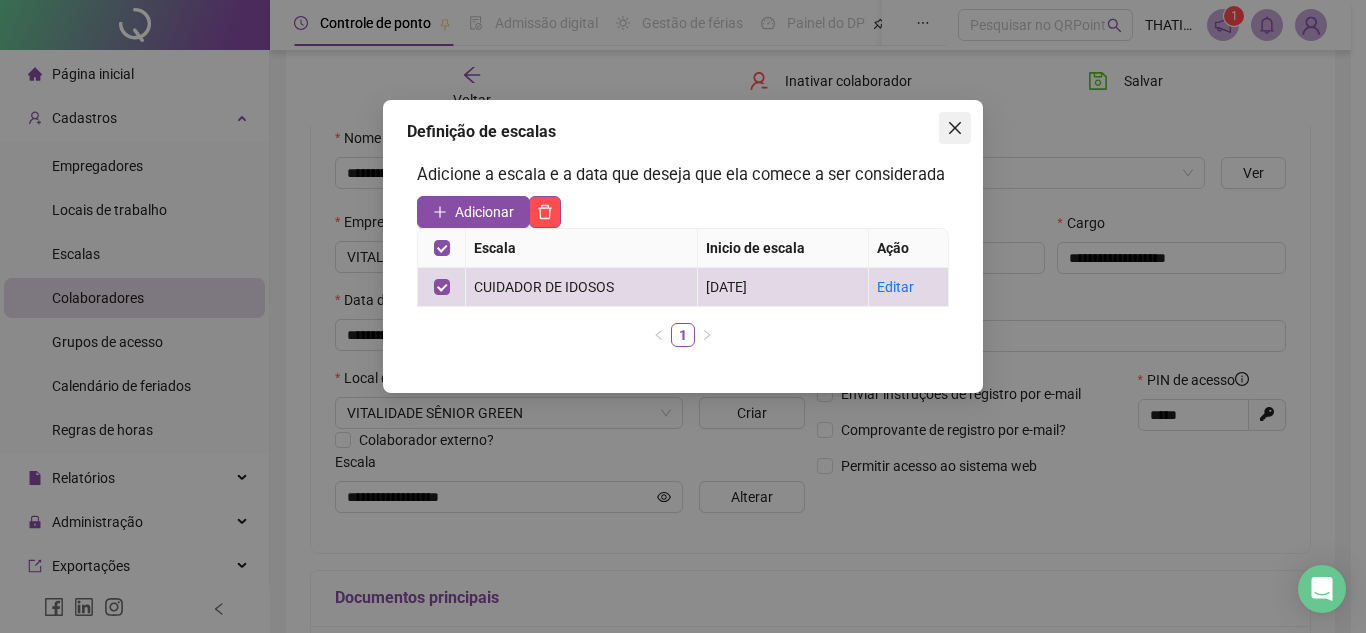click at bounding box center (955, 128) 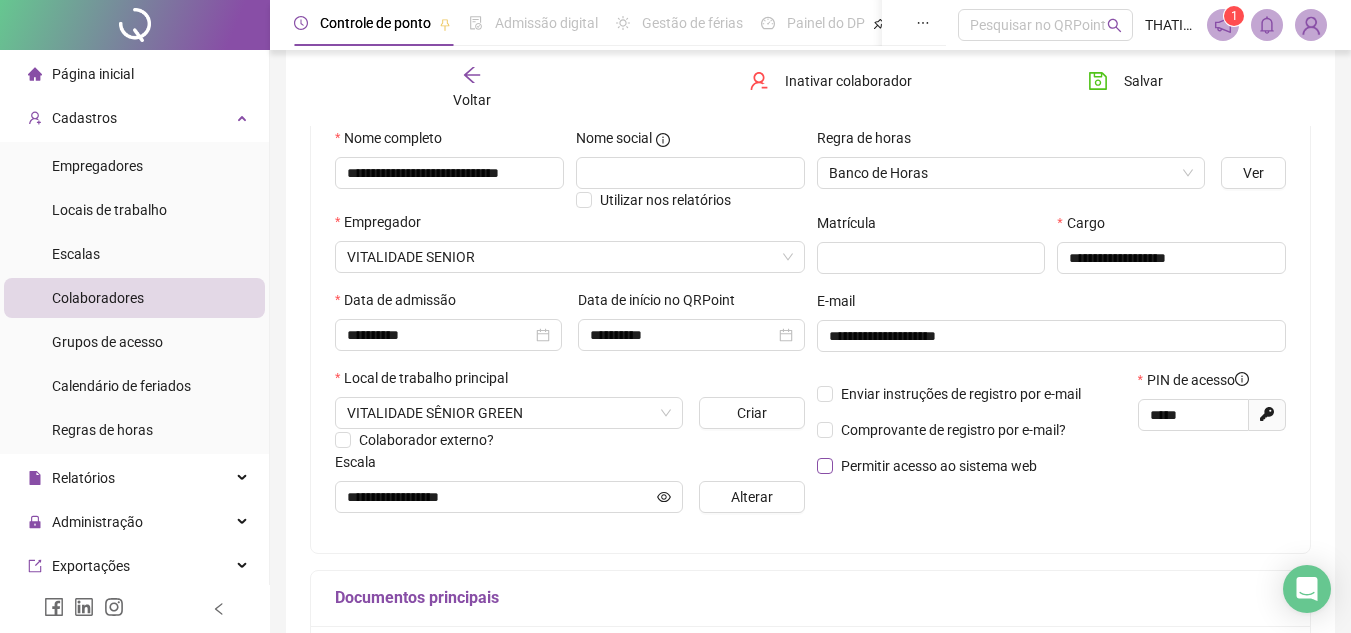 click on "Permitir acesso ao sistema web" at bounding box center (939, 466) 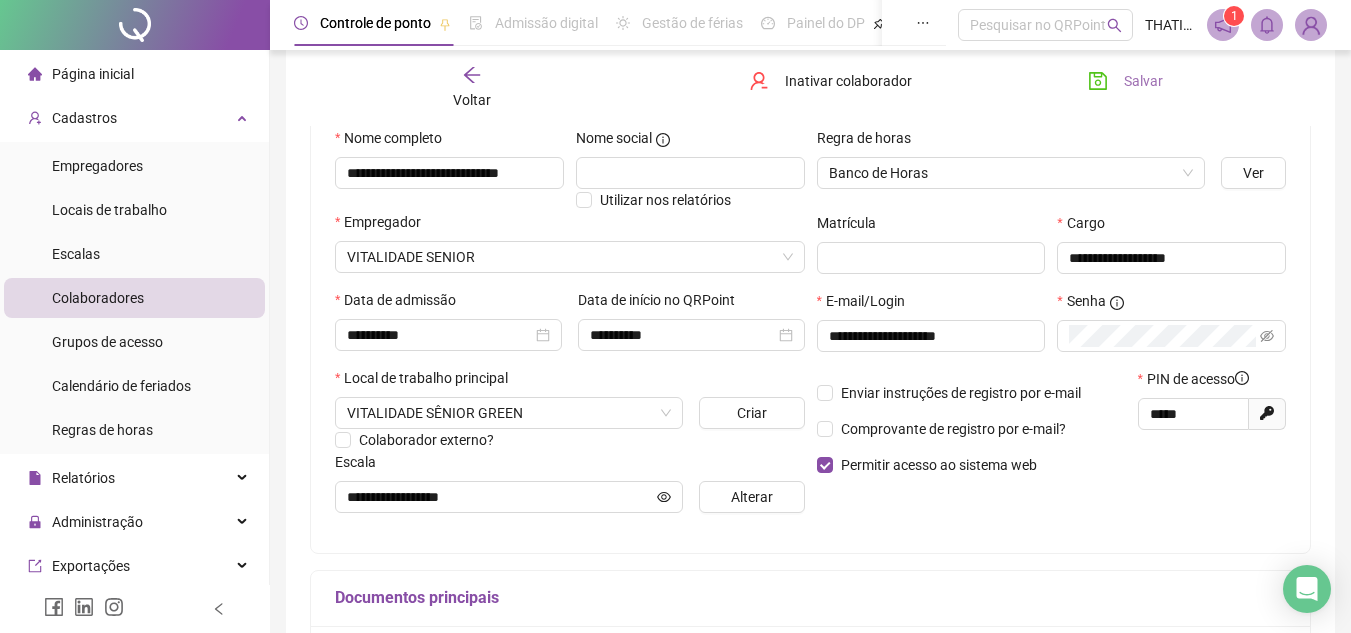 click on "Salvar" at bounding box center [1143, 81] 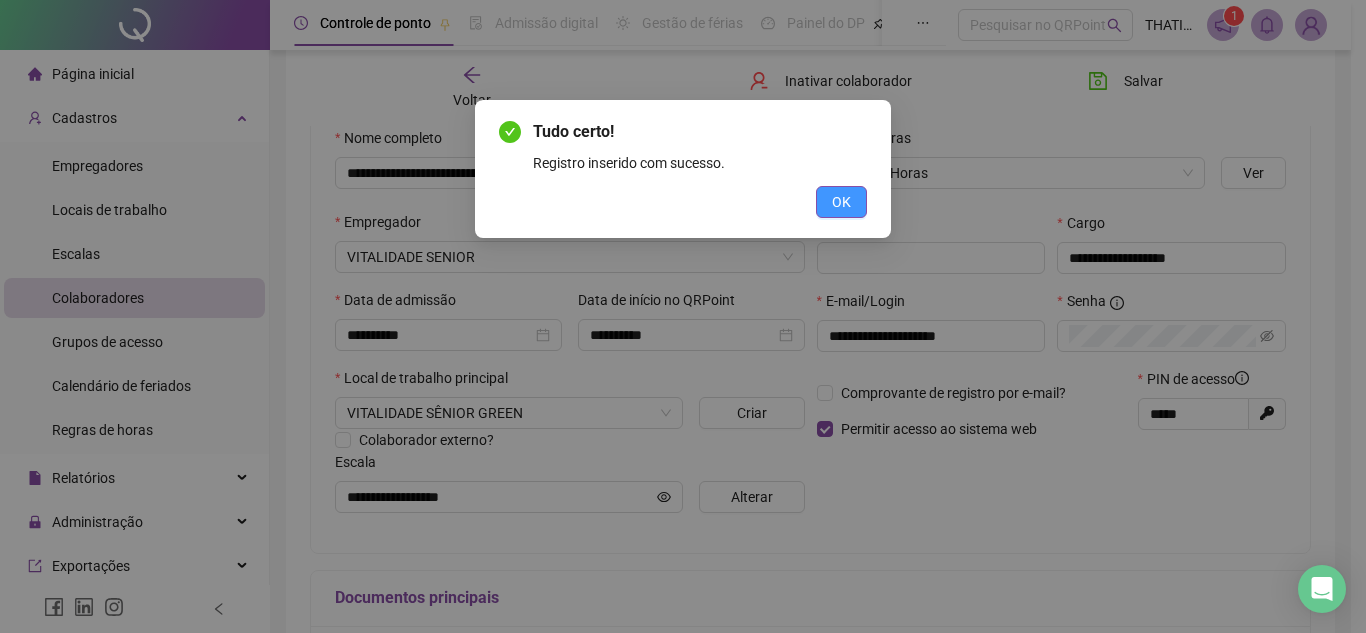 click on "OK" at bounding box center (841, 202) 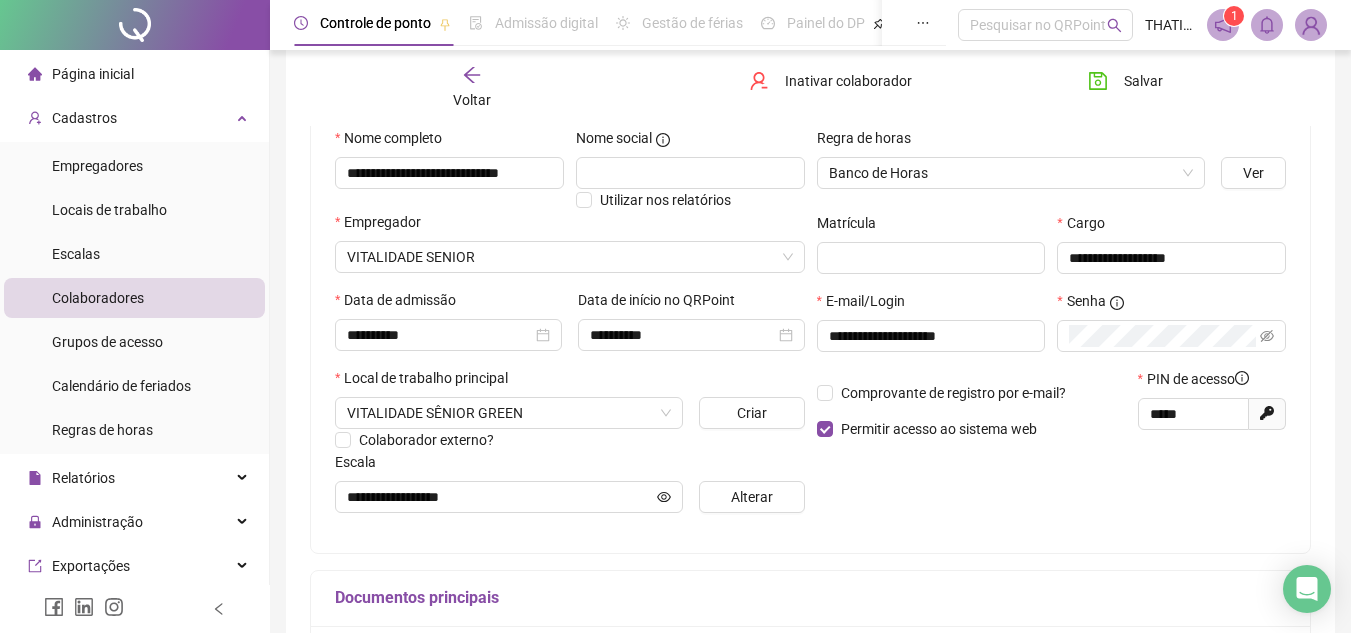 click on "Página inicial" at bounding box center (93, 74) 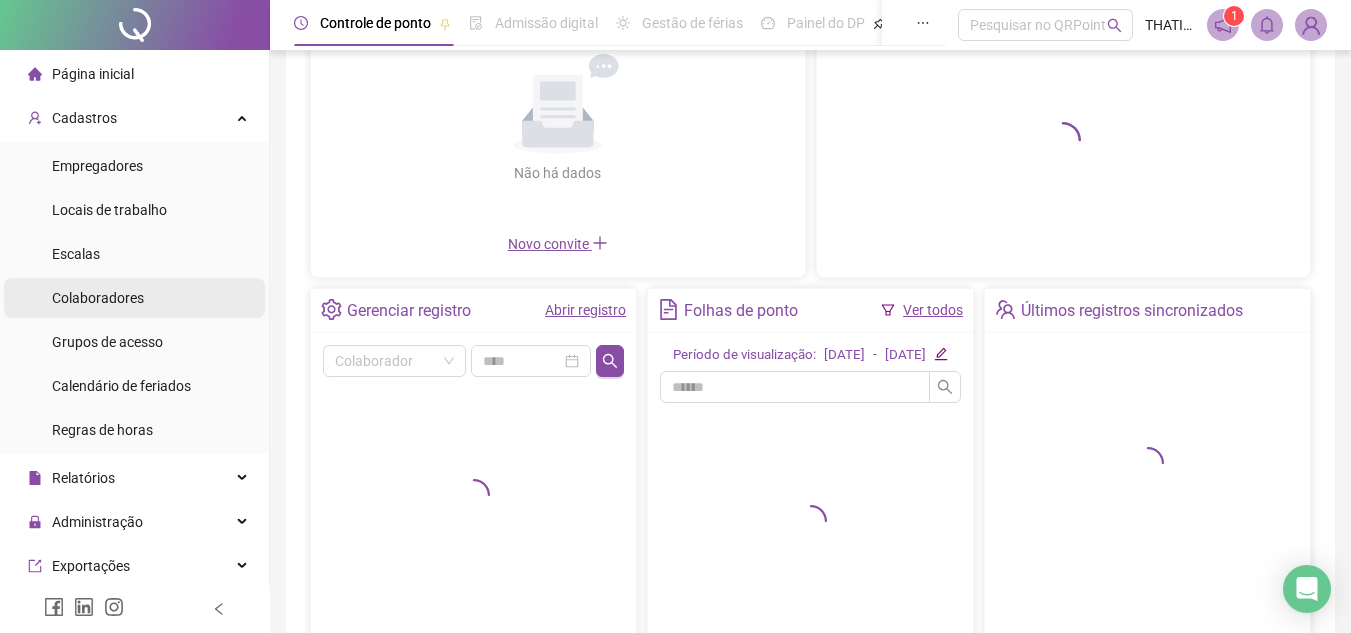 click on "Colaboradores" at bounding box center [98, 298] 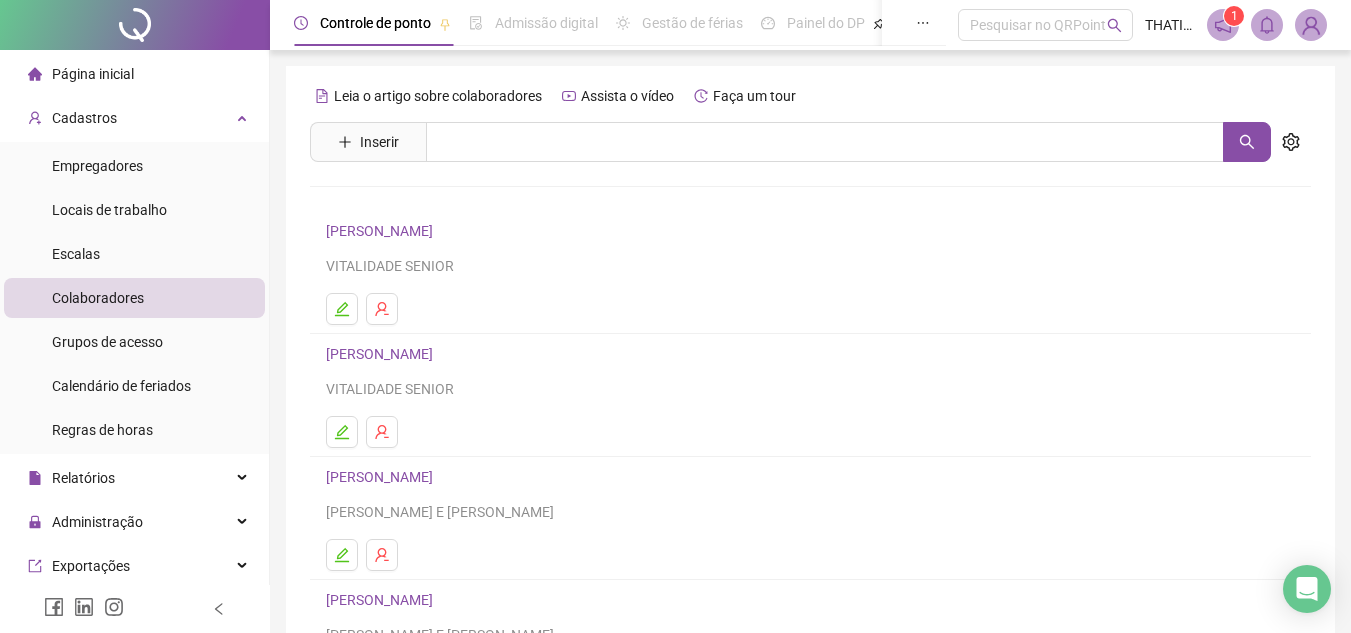 scroll, scrollTop: 300, scrollLeft: 0, axis: vertical 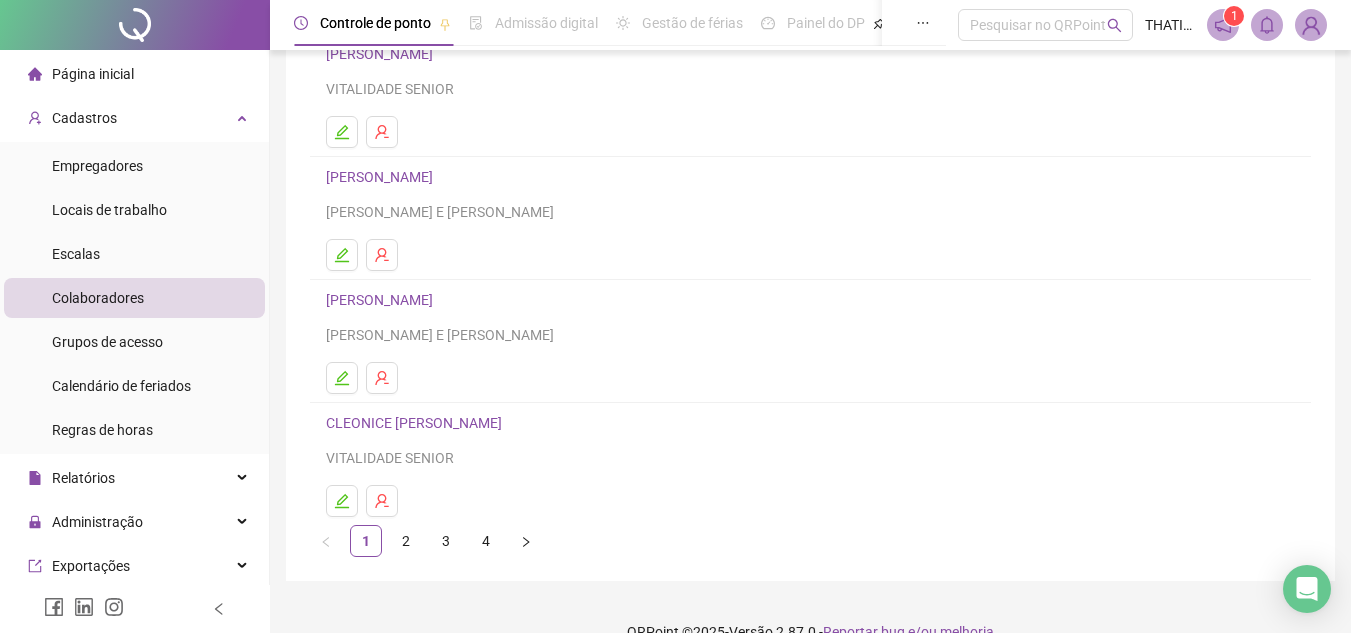 click on "Página inicial" at bounding box center [93, 74] 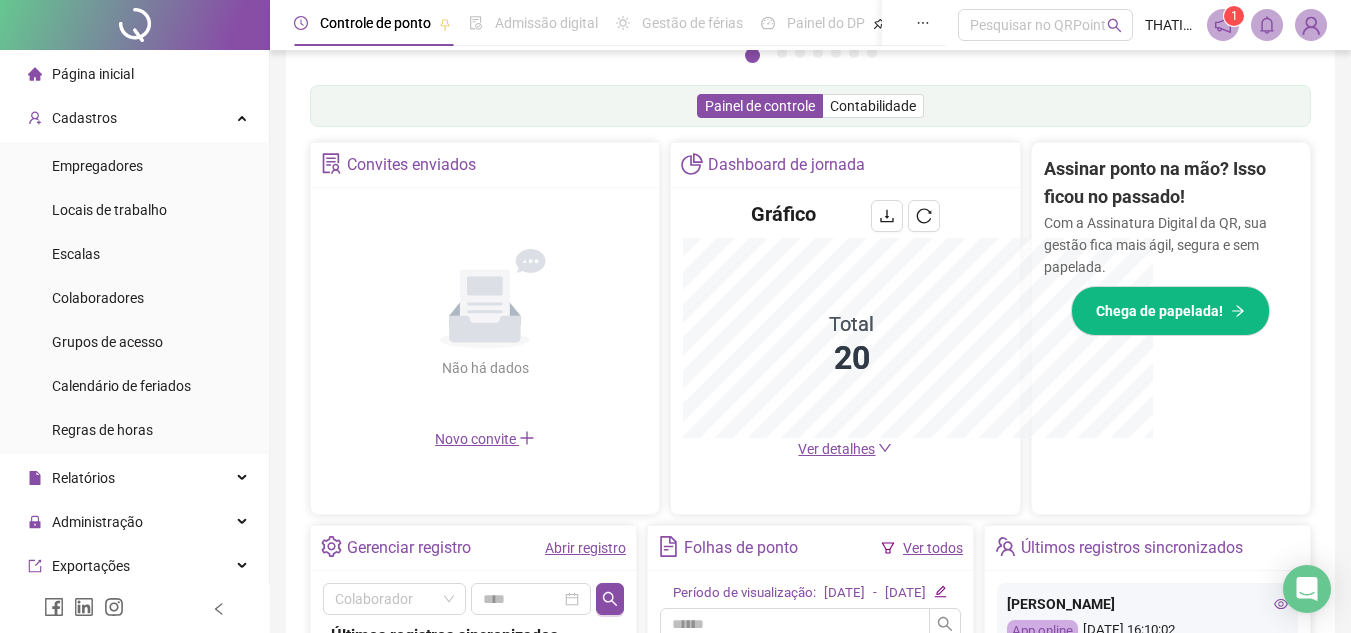 click on "Não há dados Não há dados" at bounding box center (485, 314) 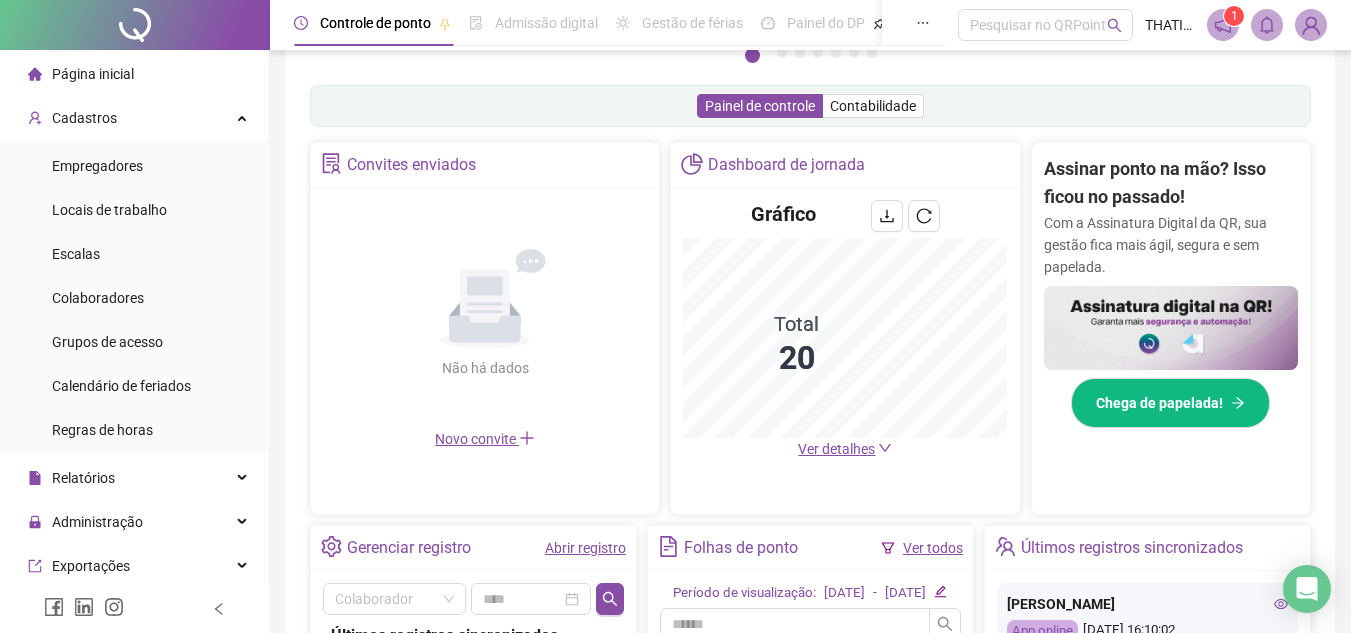 click on "Ver detalhes" at bounding box center (836, 449) 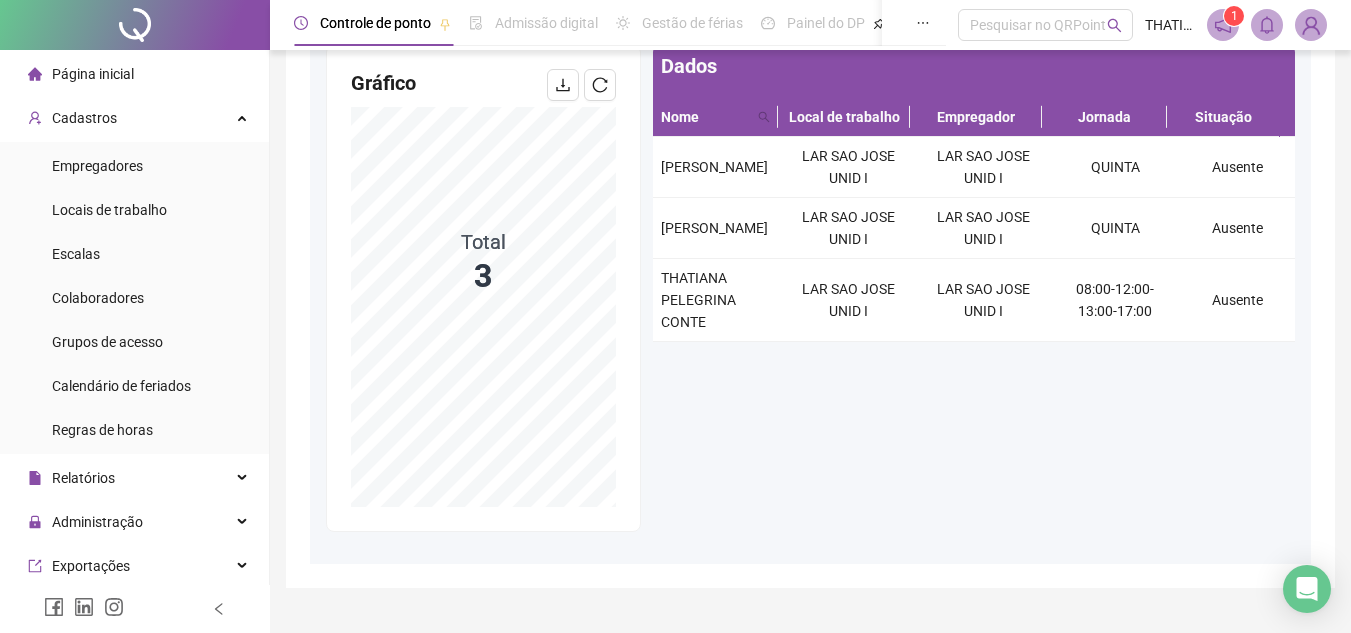 scroll, scrollTop: 0, scrollLeft: 0, axis: both 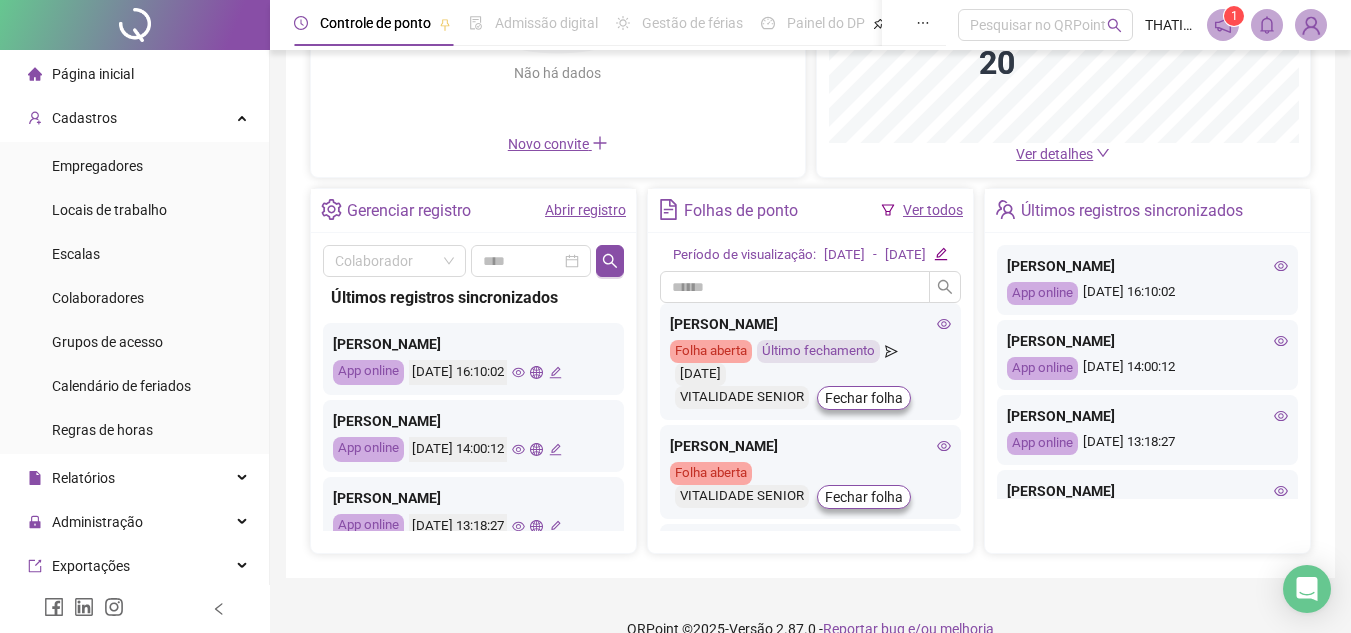 click on "Convites enviados Não há dados Não há dados Novo convite" at bounding box center (558, 12) 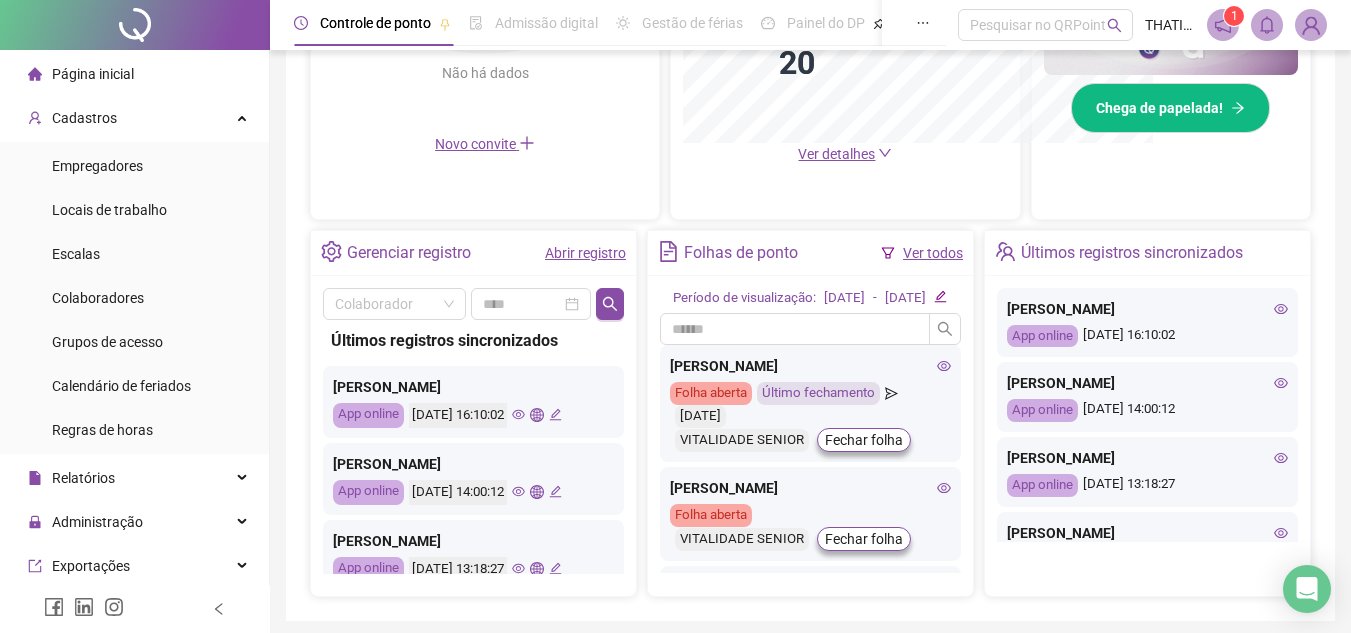 scroll, scrollTop: 100, scrollLeft: 0, axis: vertical 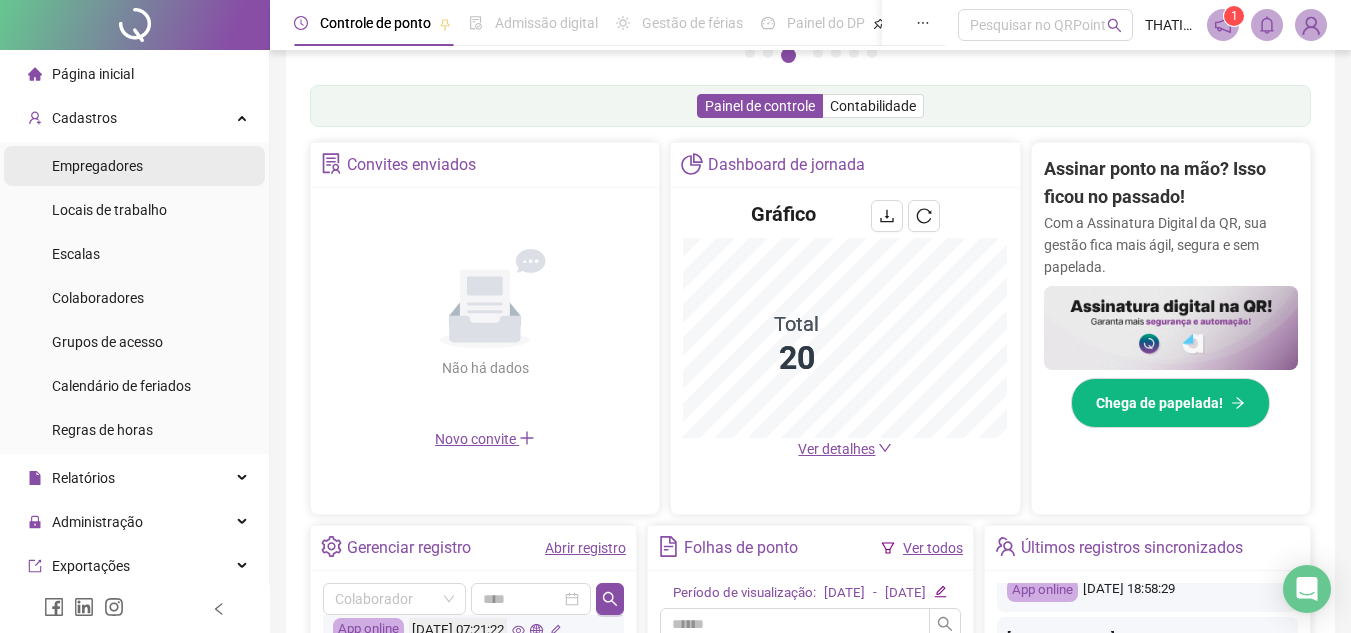 drag, startPoint x: 126, startPoint y: 116, endPoint x: 72, endPoint y: 168, distance: 74.96666 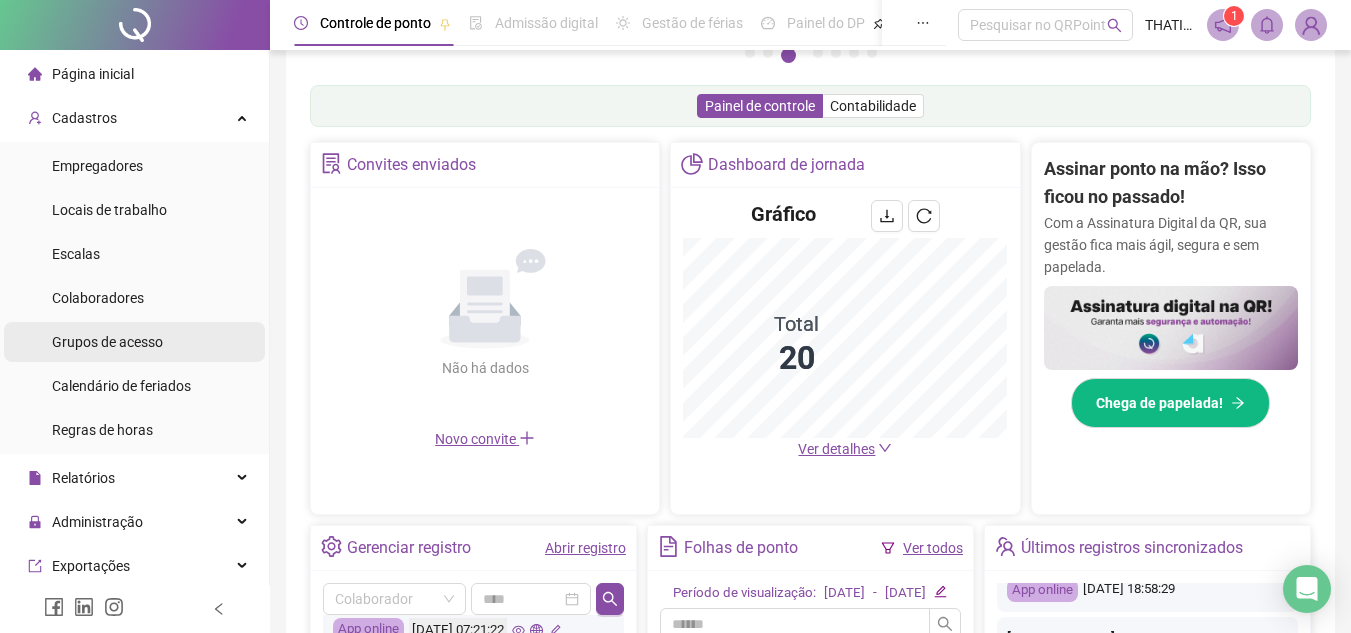 drag, startPoint x: 72, startPoint y: 168, endPoint x: 19, endPoint y: 323, distance: 163.81087 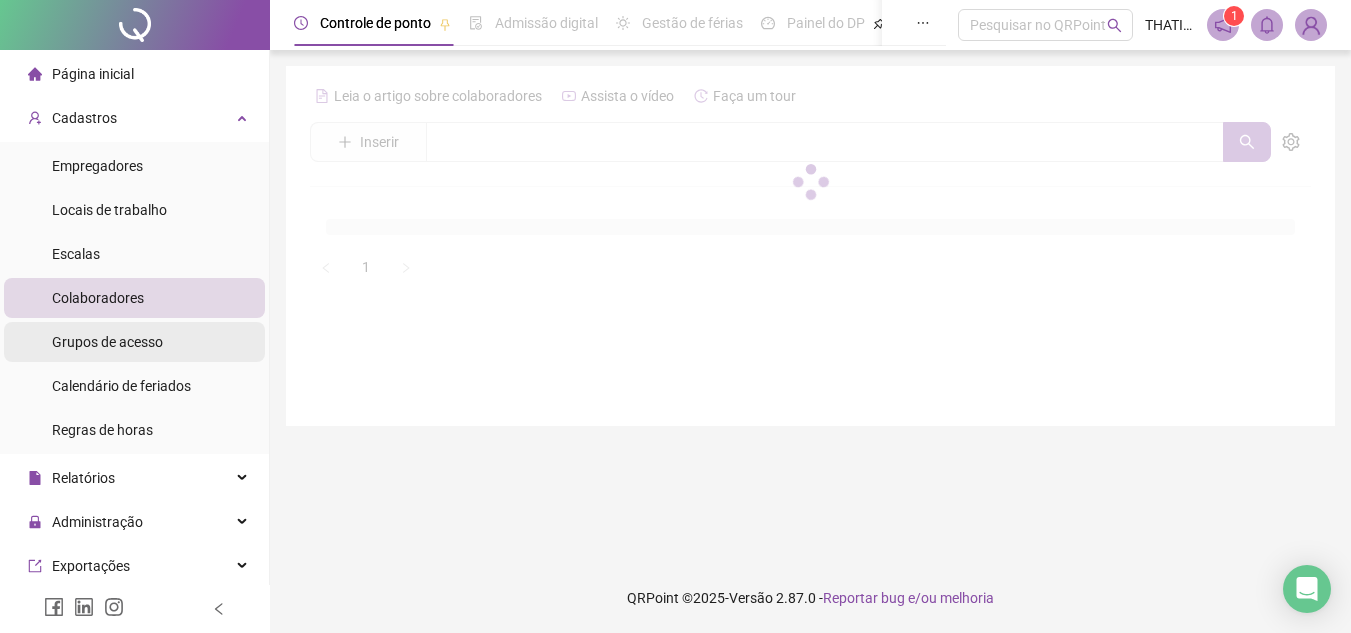 scroll, scrollTop: 0, scrollLeft: 0, axis: both 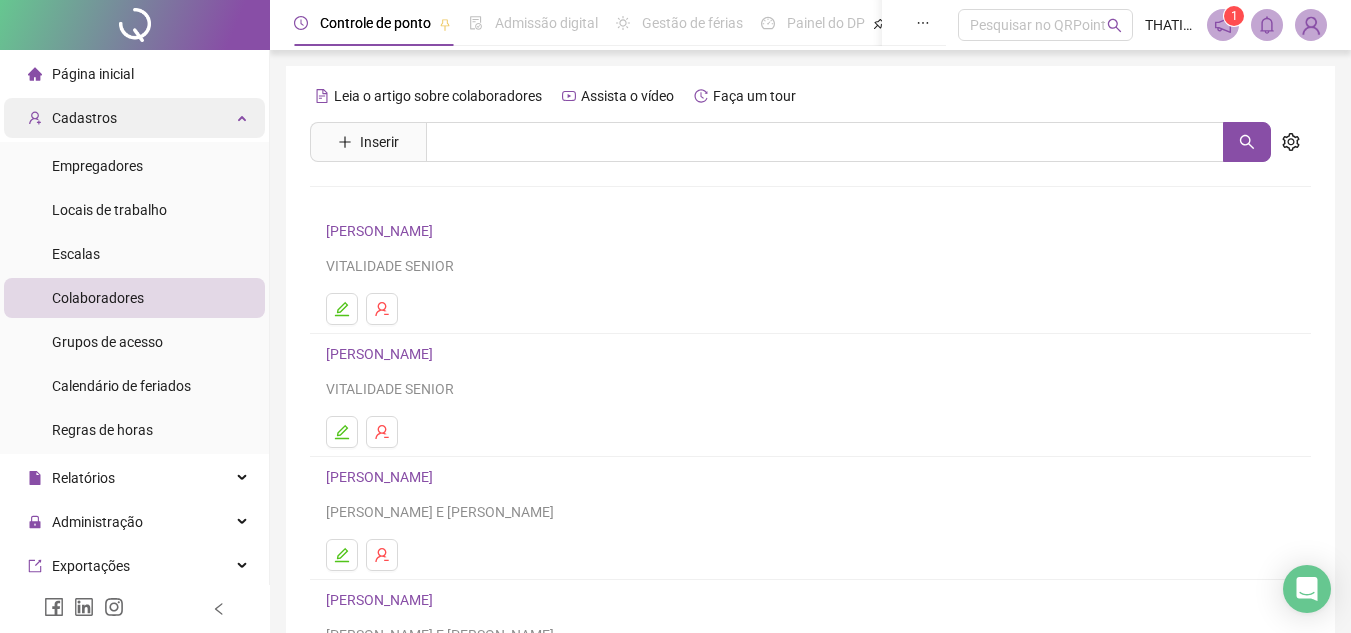 click on "Cadastros" at bounding box center (72, 118) 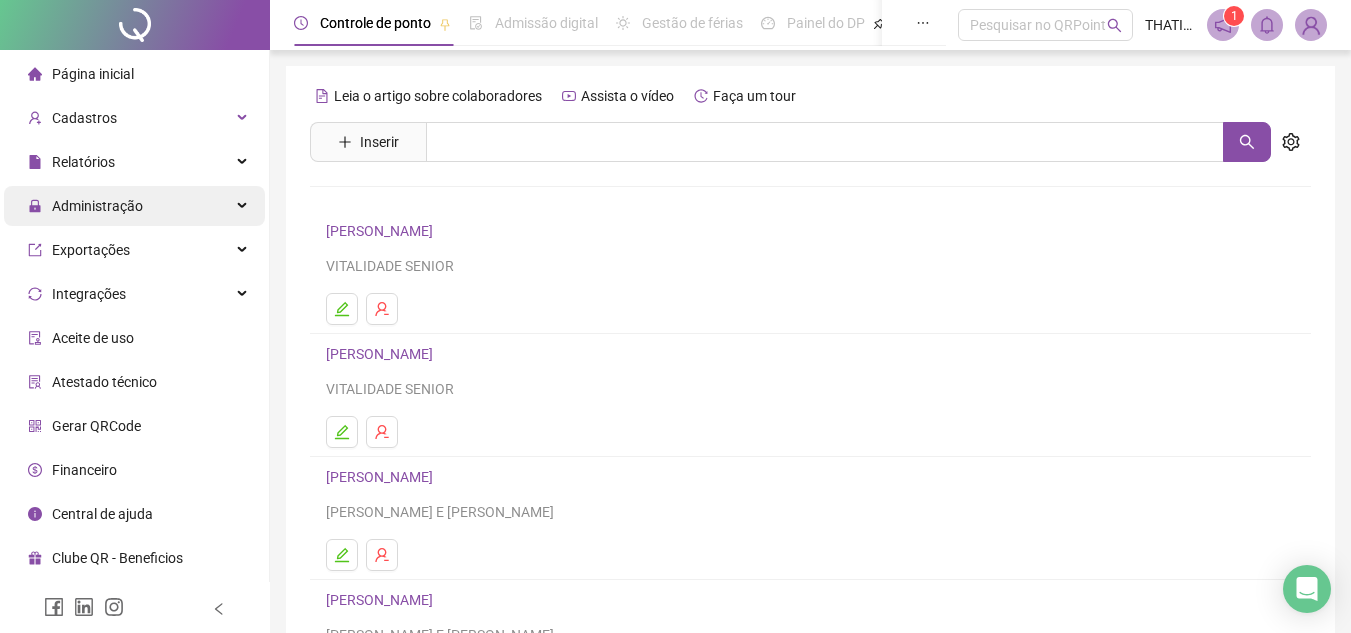 click on "Administração" at bounding box center (85, 206) 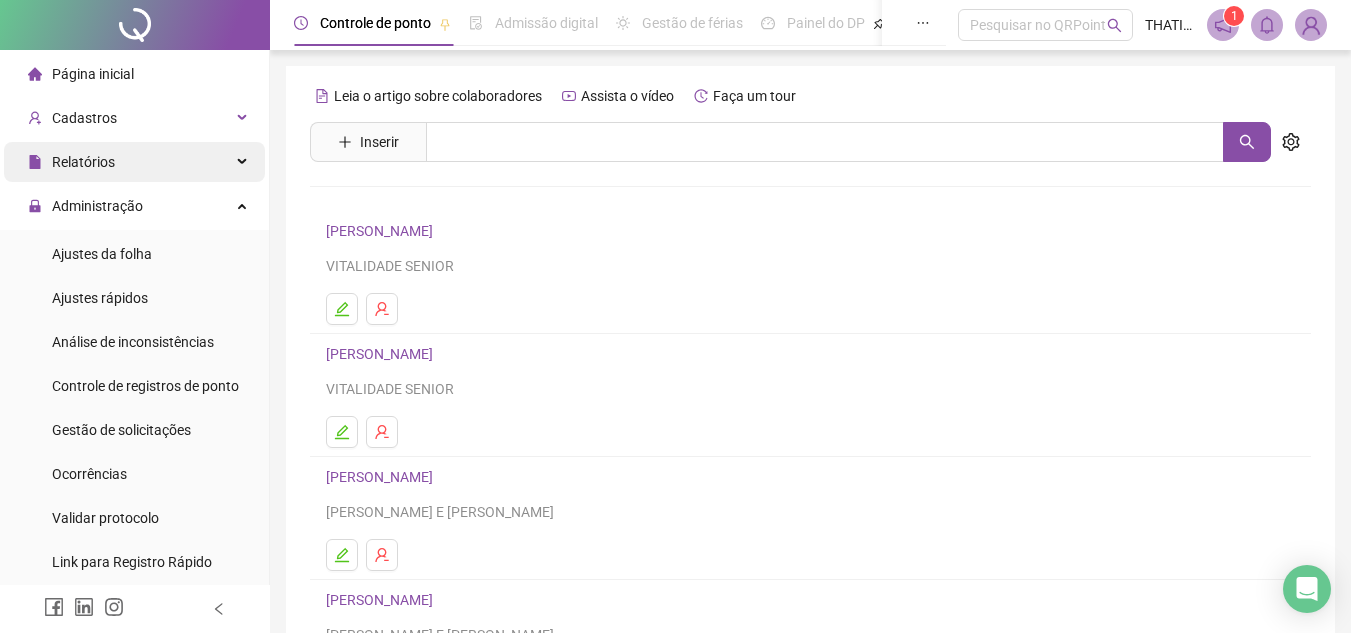 click on "Relatórios" at bounding box center [83, 162] 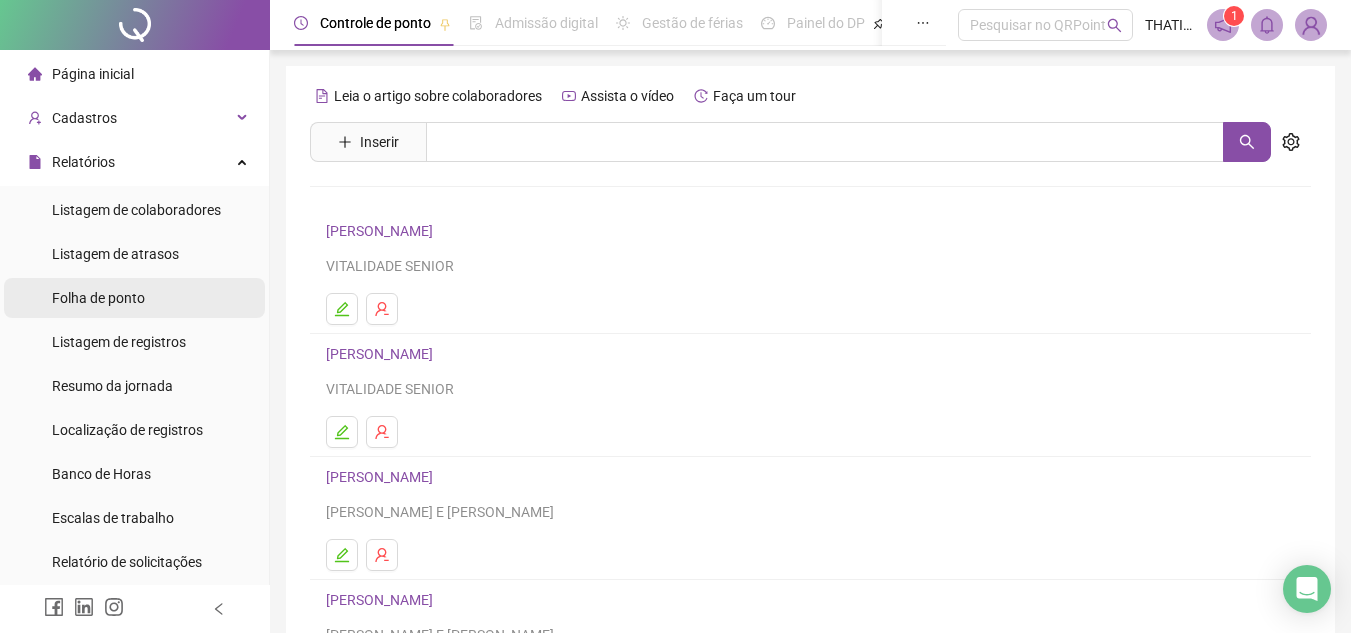 click on "Folha de ponto" at bounding box center (98, 298) 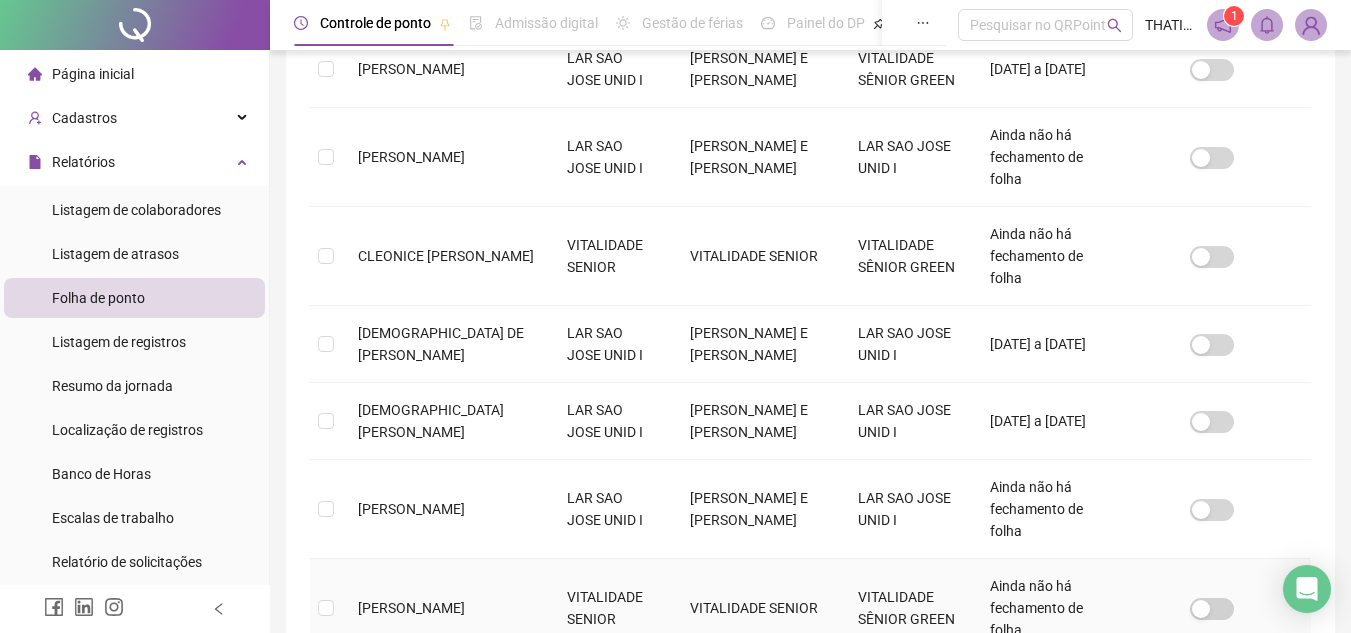 scroll, scrollTop: 759, scrollLeft: 0, axis: vertical 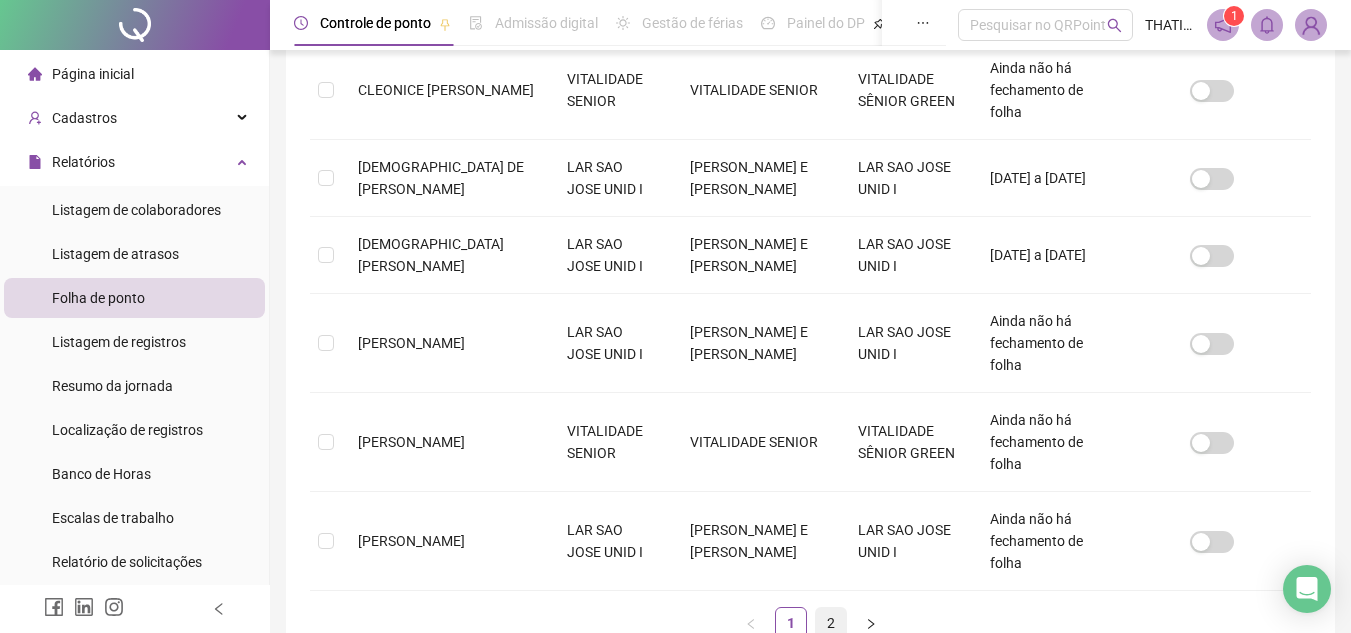 click on "1 2" at bounding box center [810, 623] 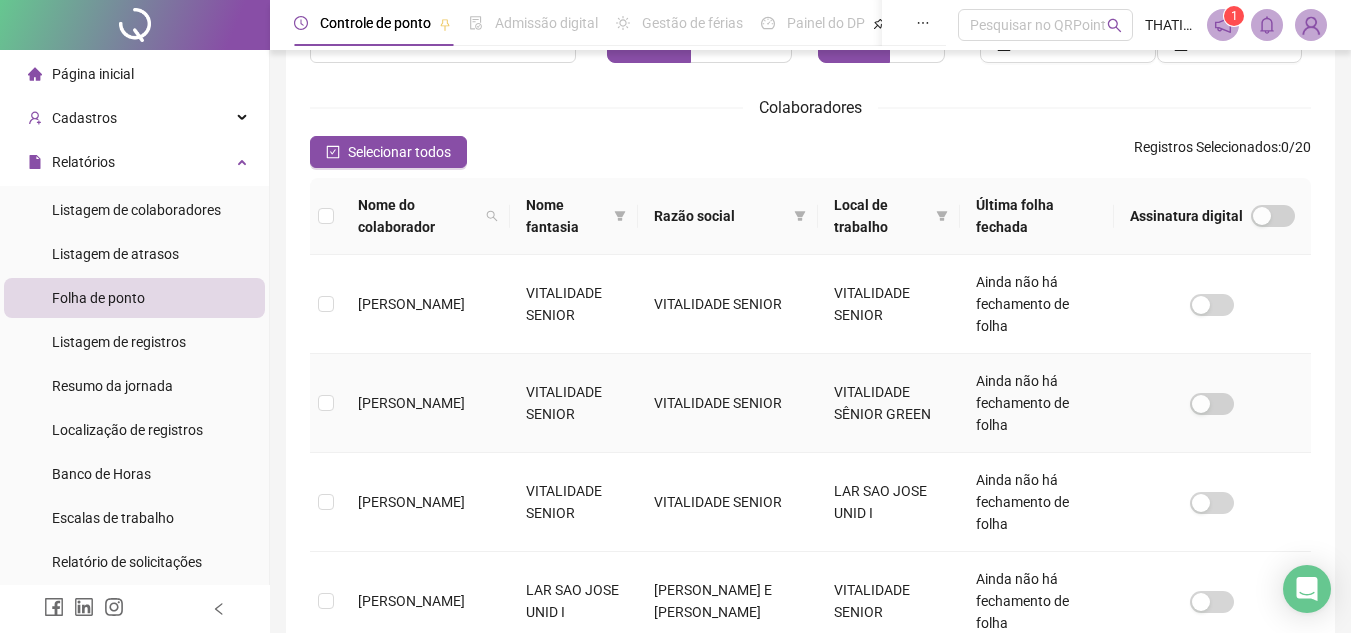 click on "[PERSON_NAME]" at bounding box center (411, 403) 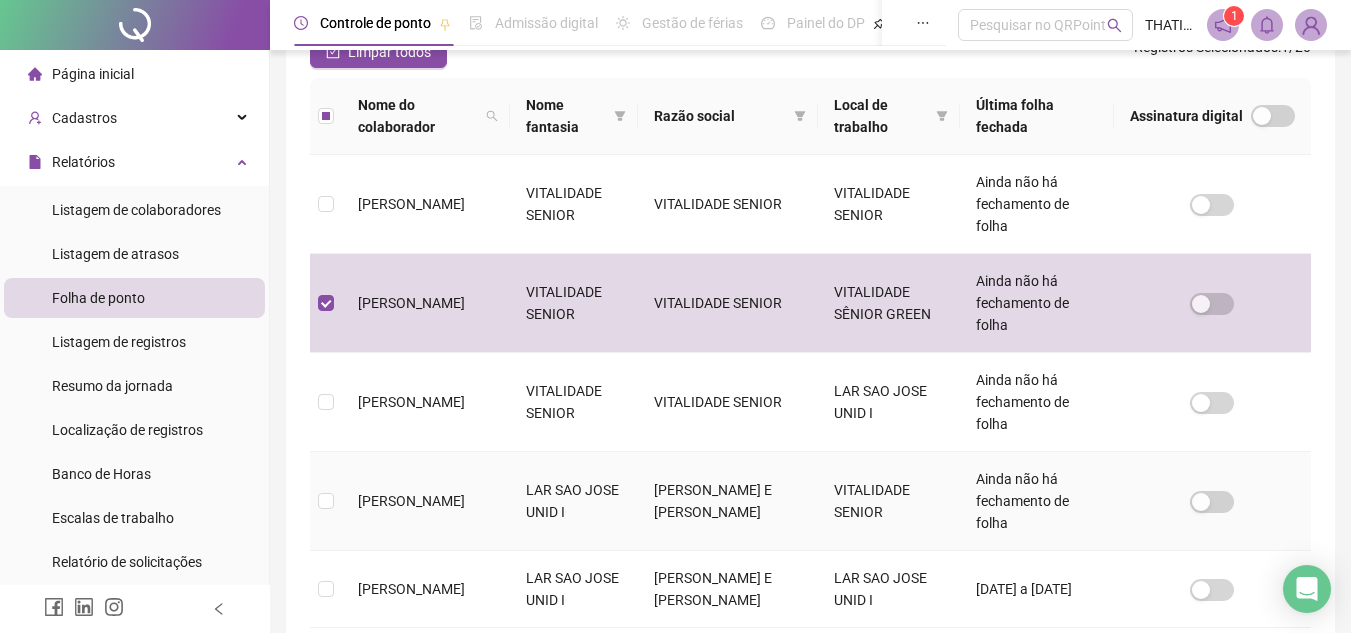 scroll, scrollTop: 0, scrollLeft: 0, axis: both 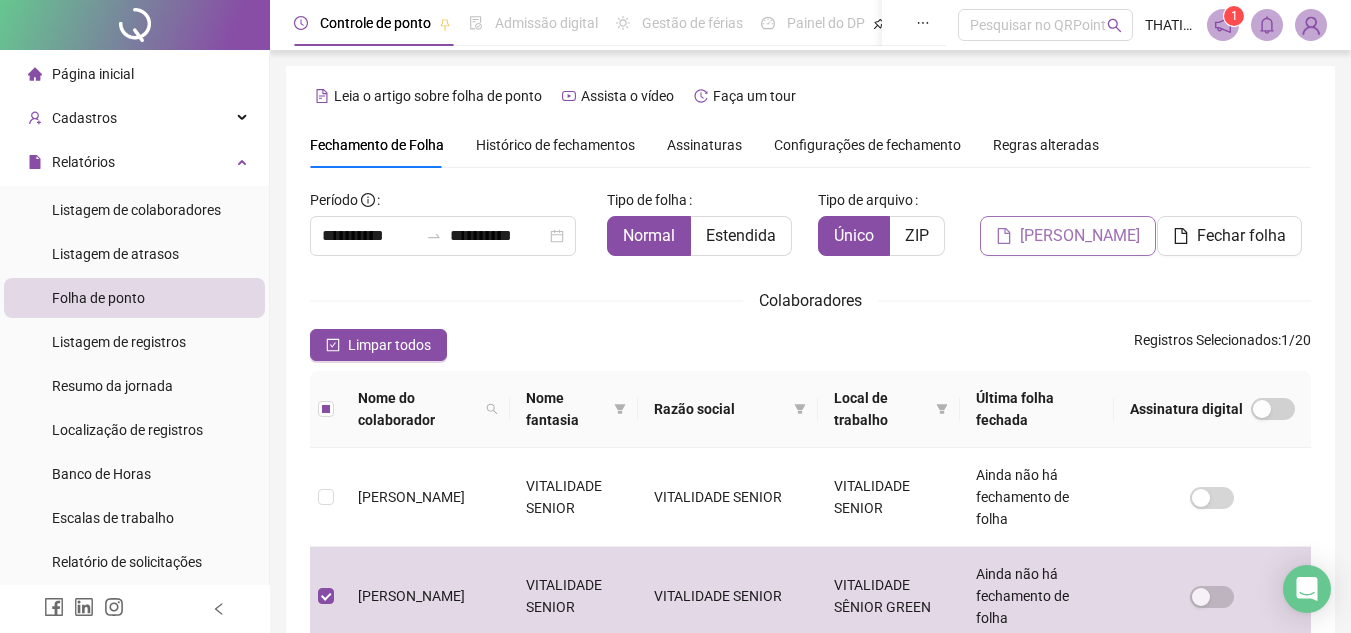 click on "[PERSON_NAME]" at bounding box center [1080, 236] 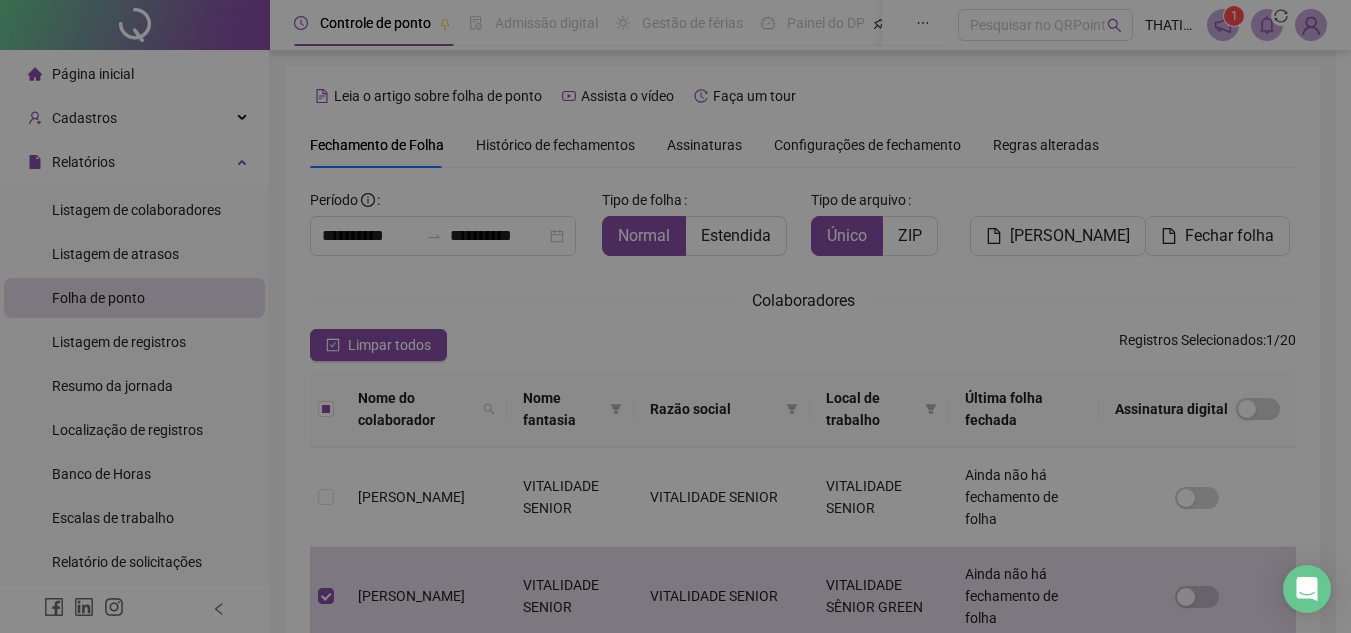 scroll, scrollTop: 93, scrollLeft: 0, axis: vertical 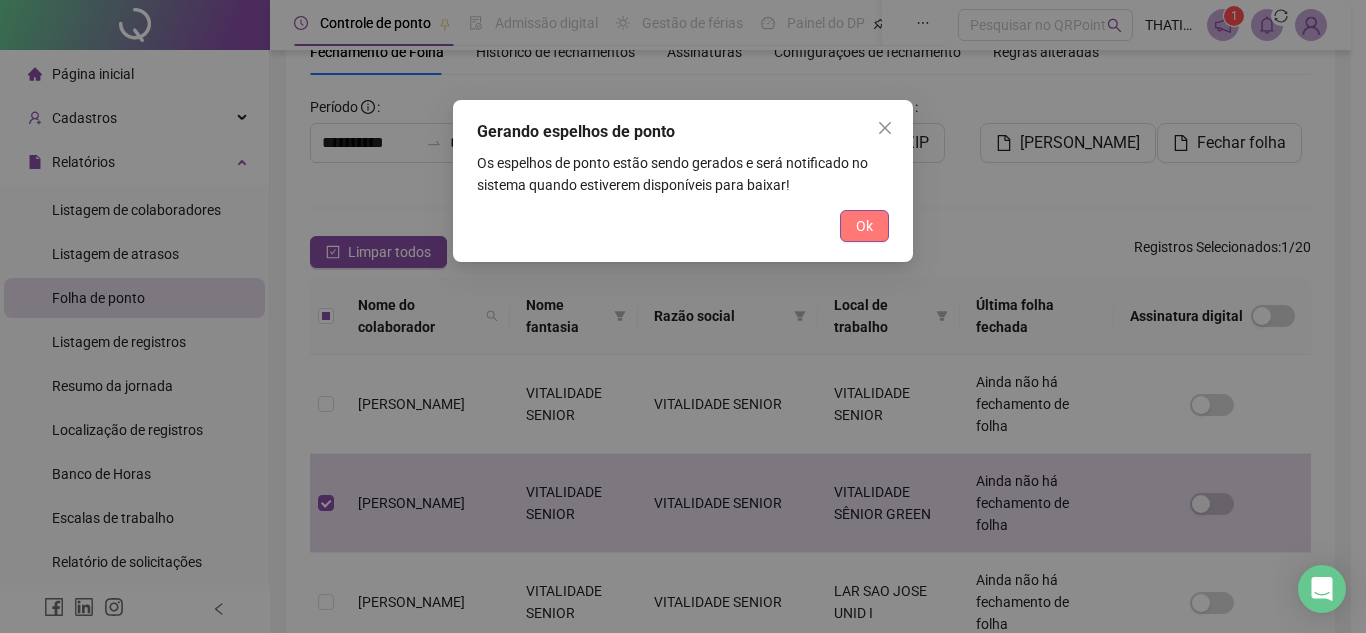 click on "Ok" at bounding box center (864, 226) 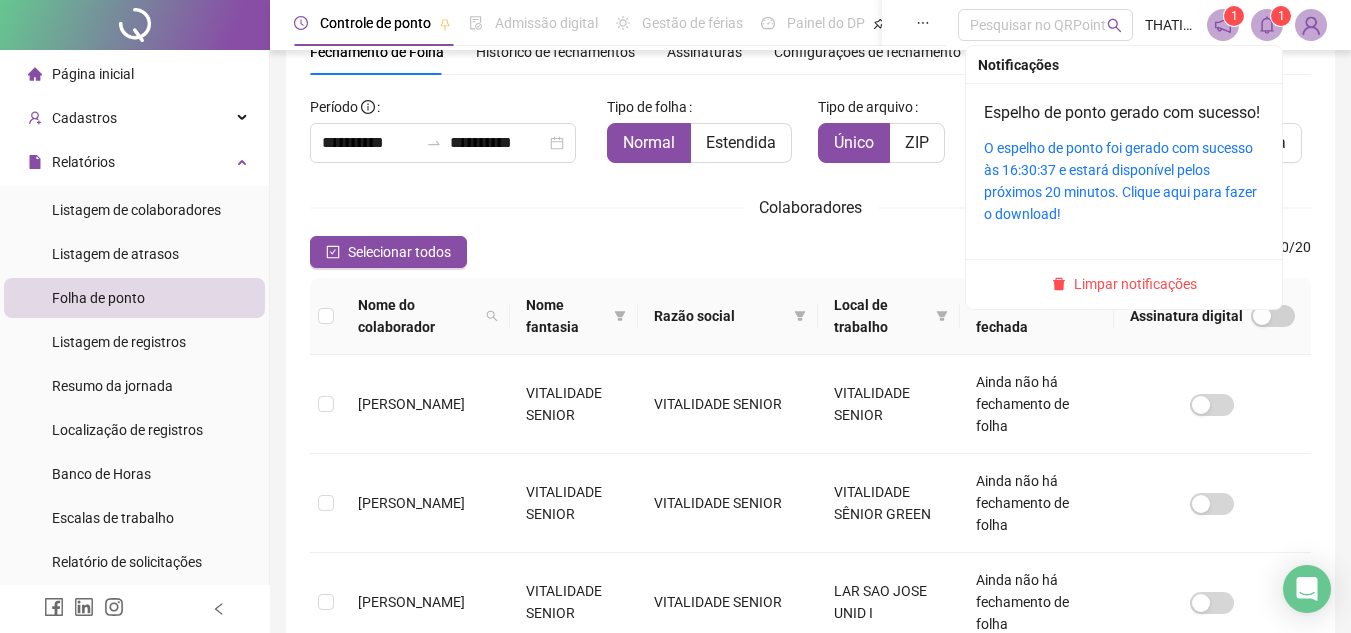click at bounding box center [1267, 25] 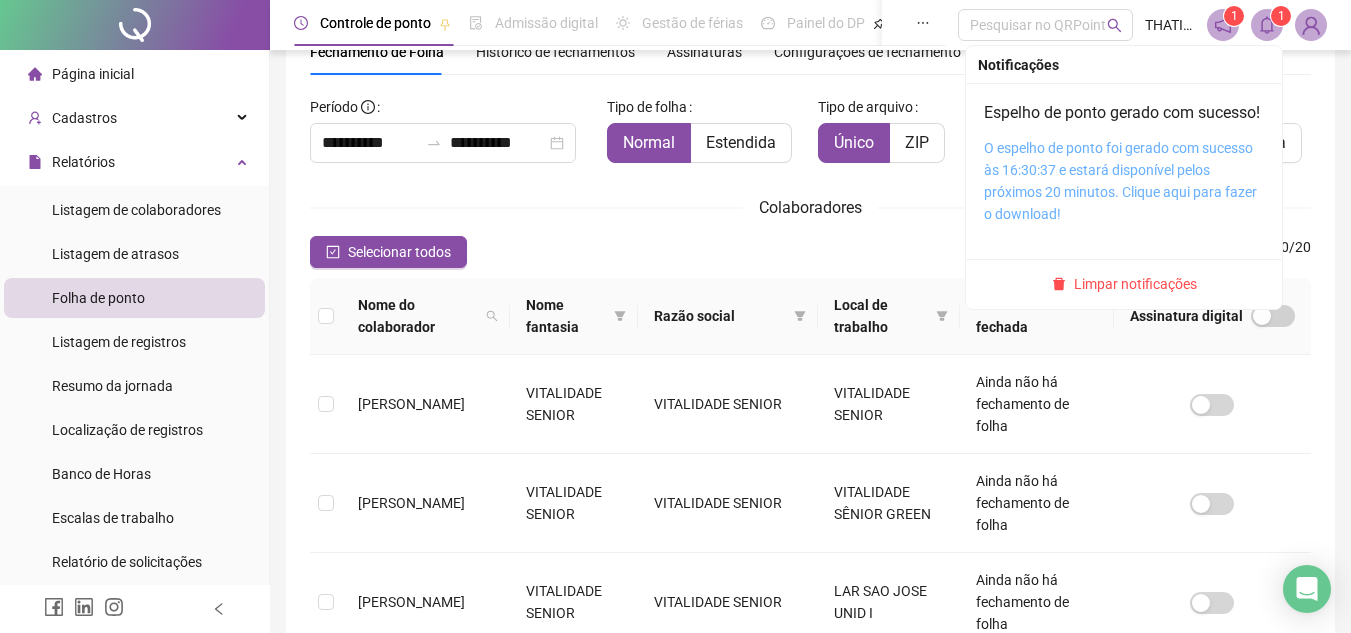 click on "O espelho de ponto foi gerado com sucesso às 16:30:37 e estará disponível pelos próximos 20 minutos.
Clique aqui para fazer o download!" at bounding box center [1120, 181] 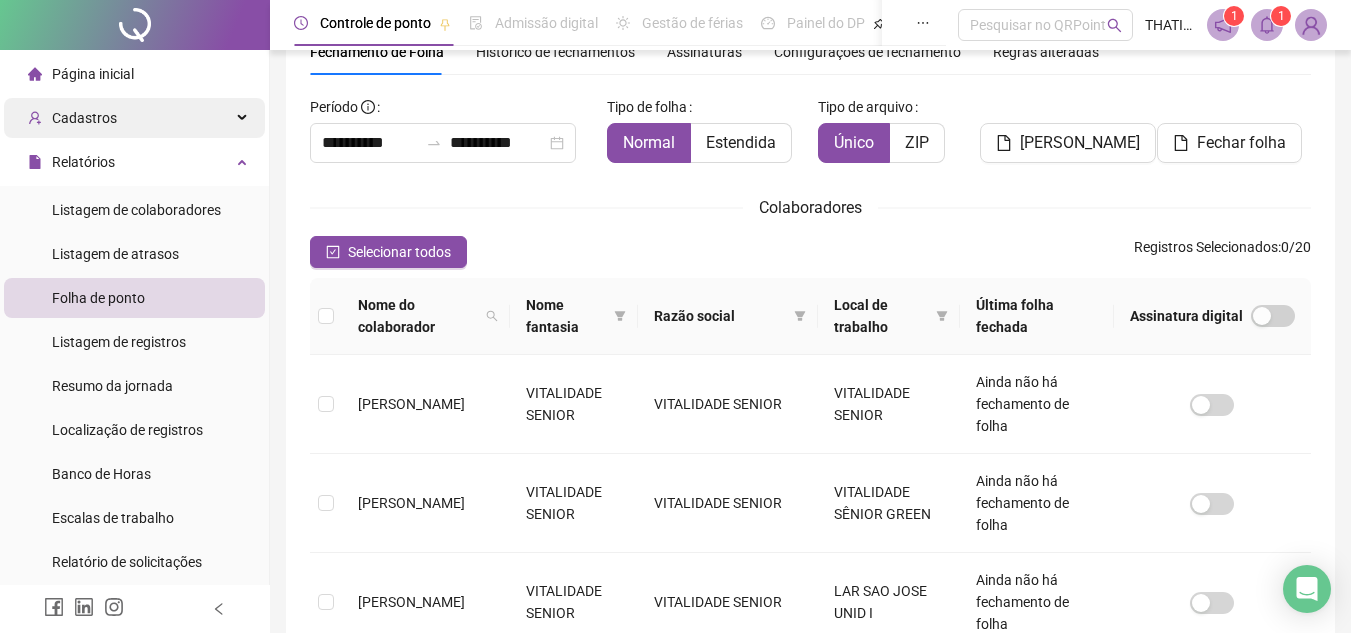 click on "Cadastros" at bounding box center (84, 118) 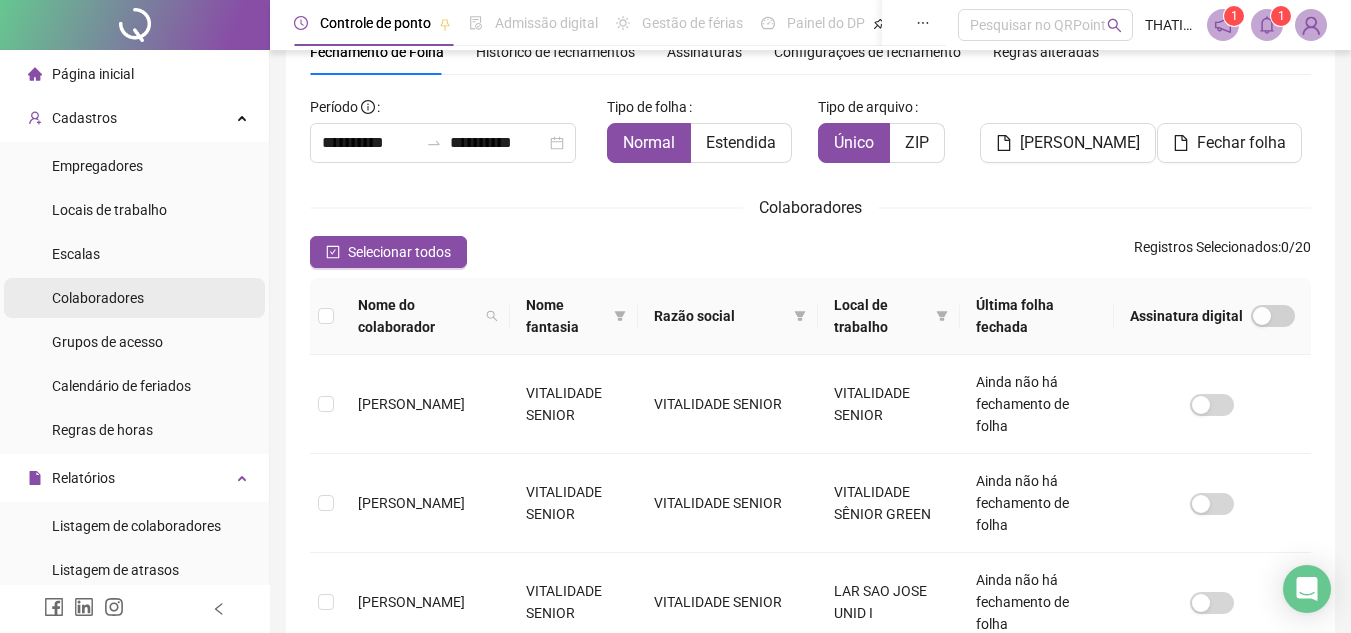 click on "Colaboradores" at bounding box center (98, 298) 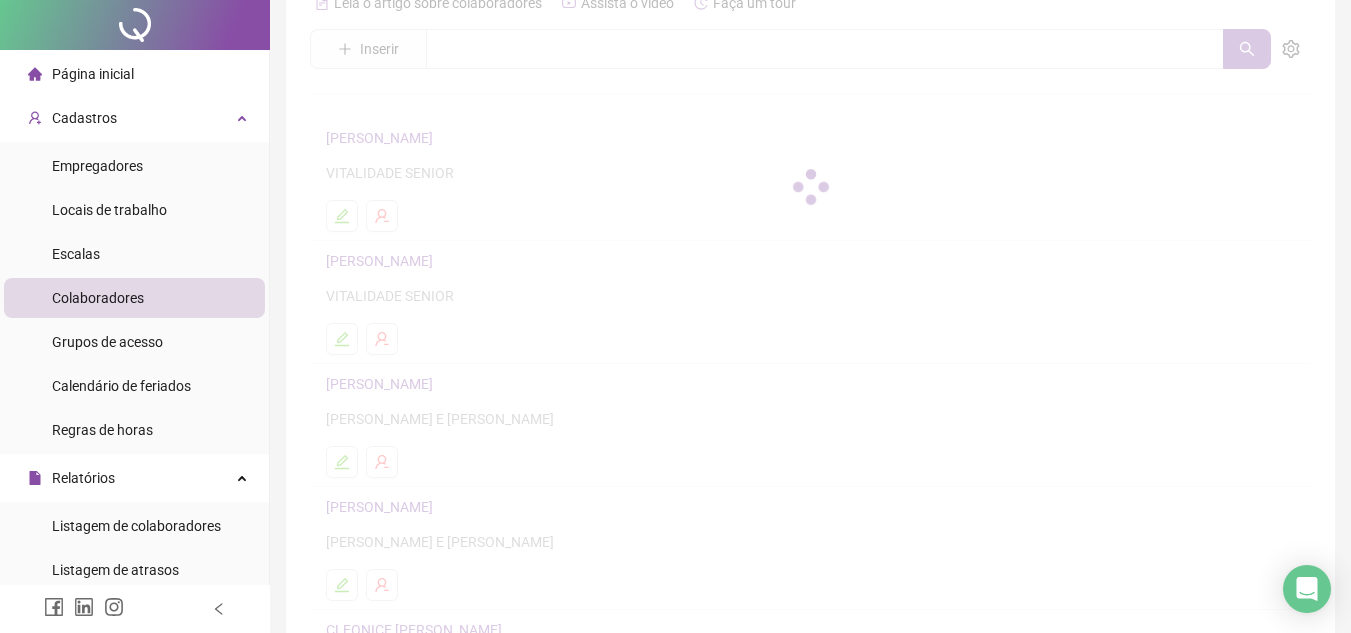 scroll, scrollTop: 0, scrollLeft: 0, axis: both 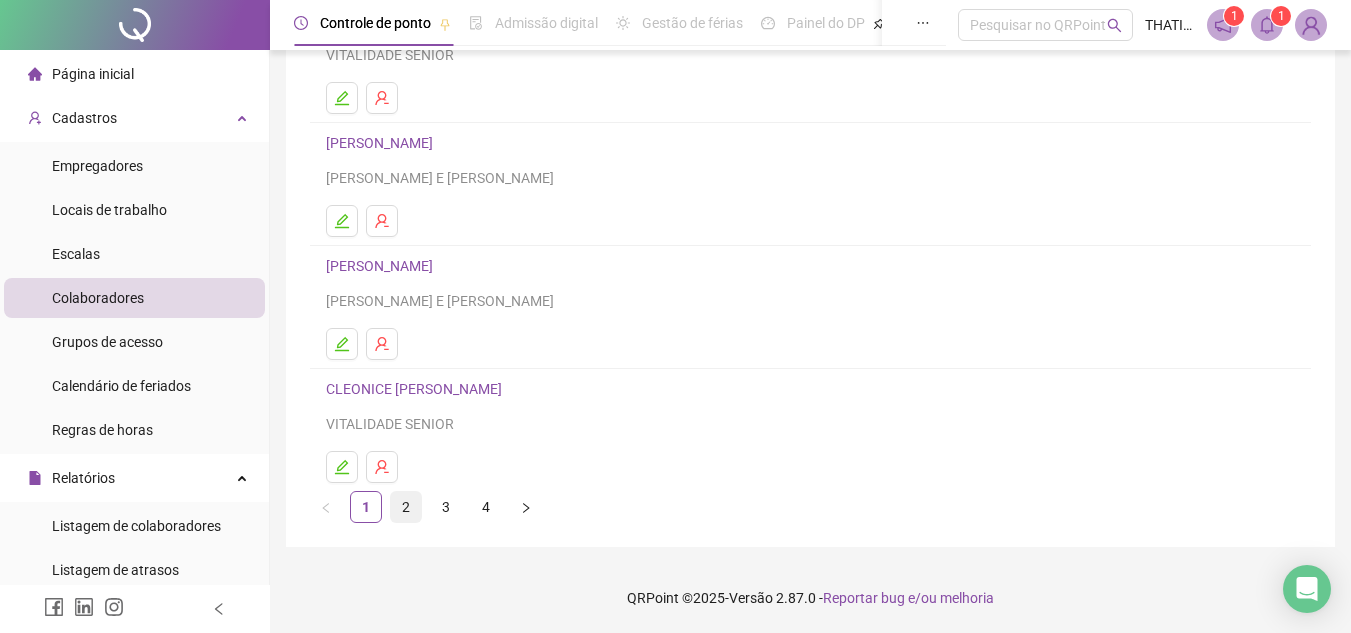 click on "2" at bounding box center [406, 507] 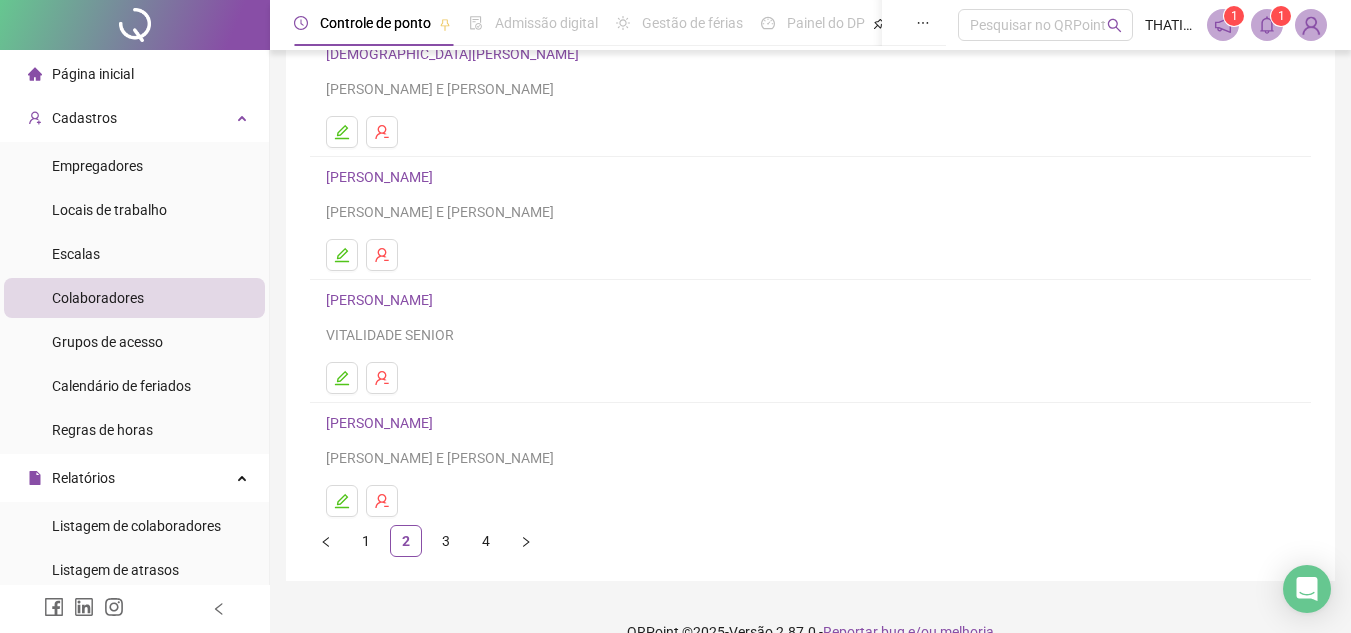 scroll, scrollTop: 334, scrollLeft: 0, axis: vertical 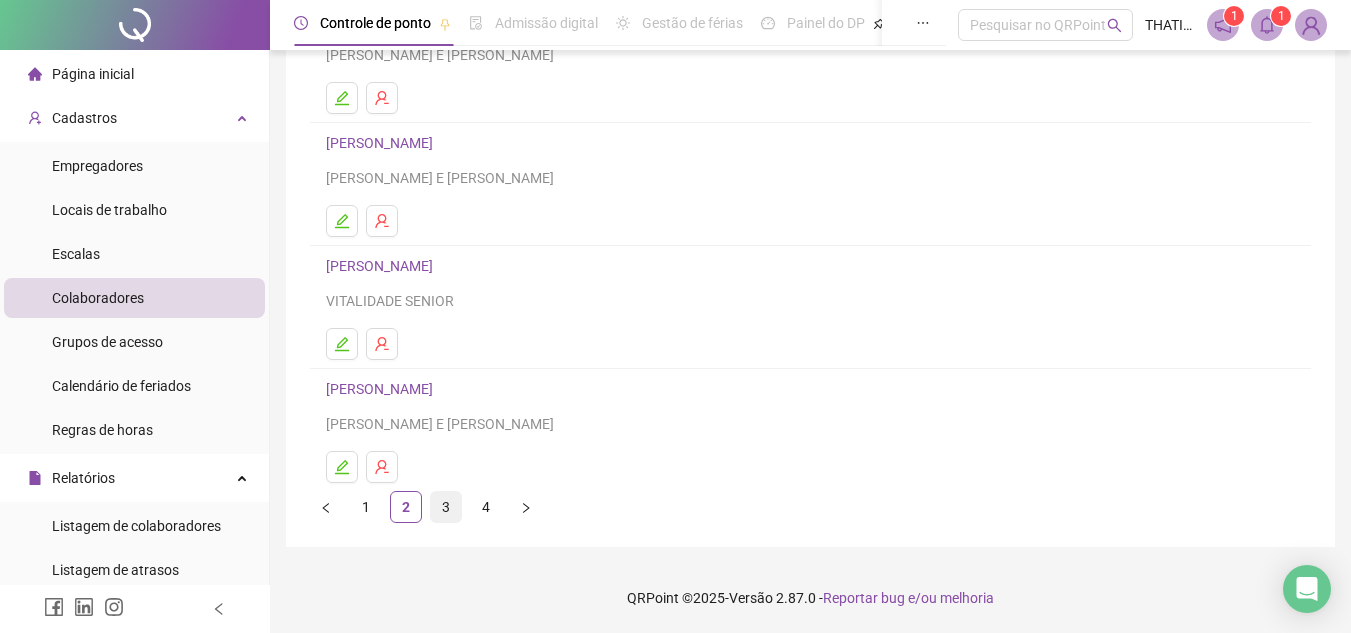 click on "3" at bounding box center (446, 507) 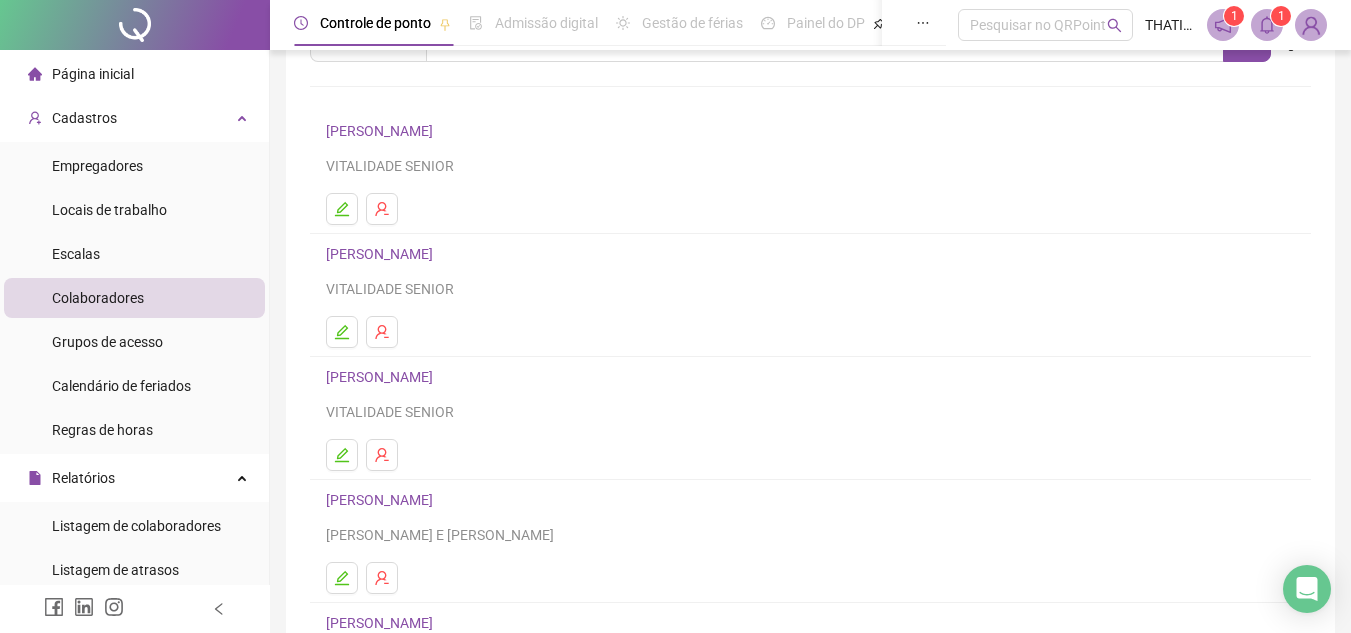 scroll, scrollTop: 200, scrollLeft: 0, axis: vertical 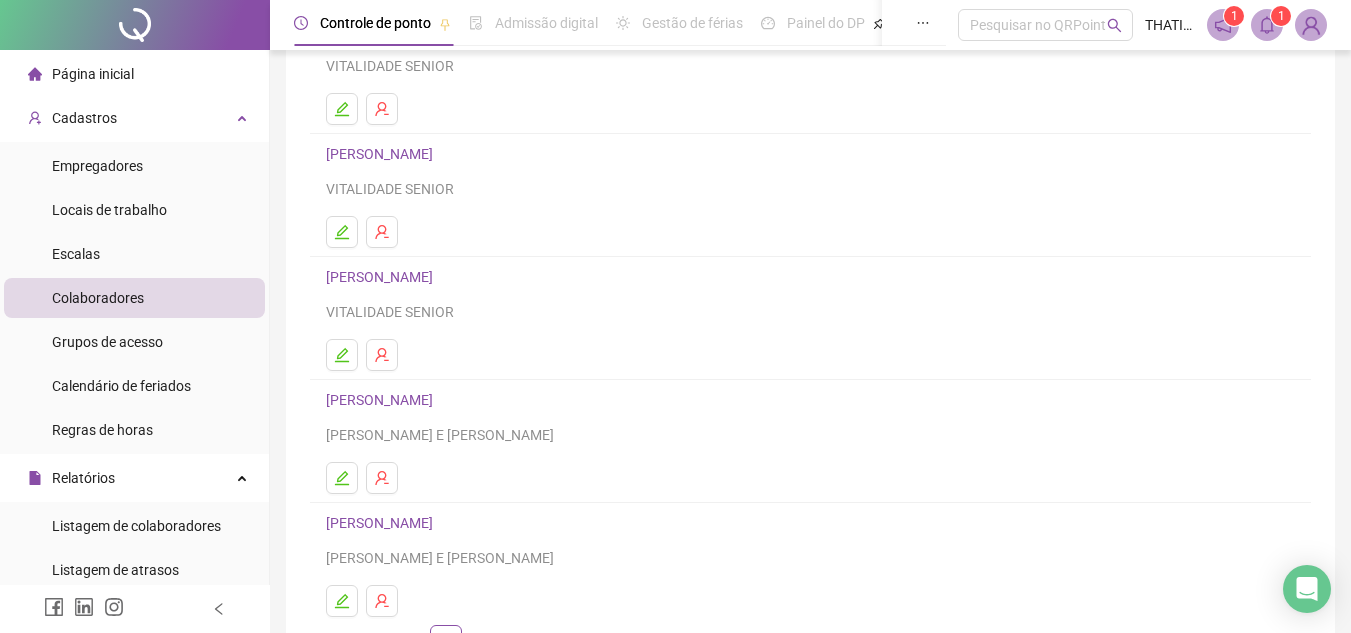 click on "[PERSON_NAME]" at bounding box center (382, 154) 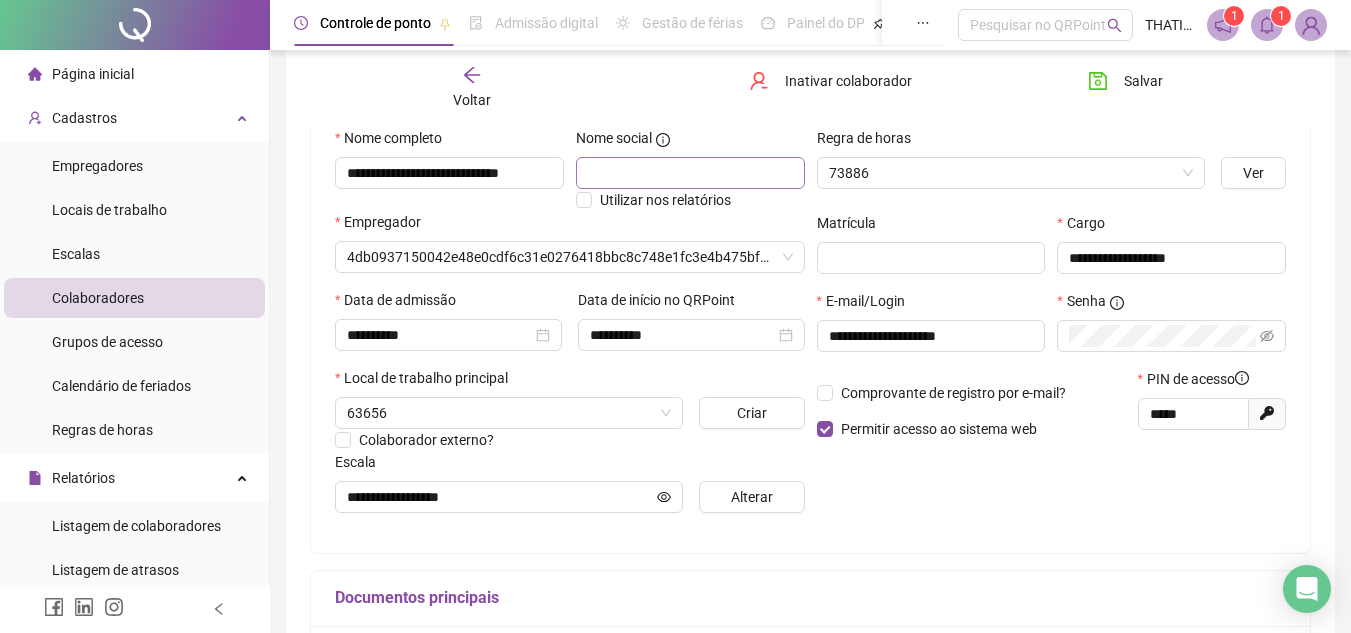 type on "**********" 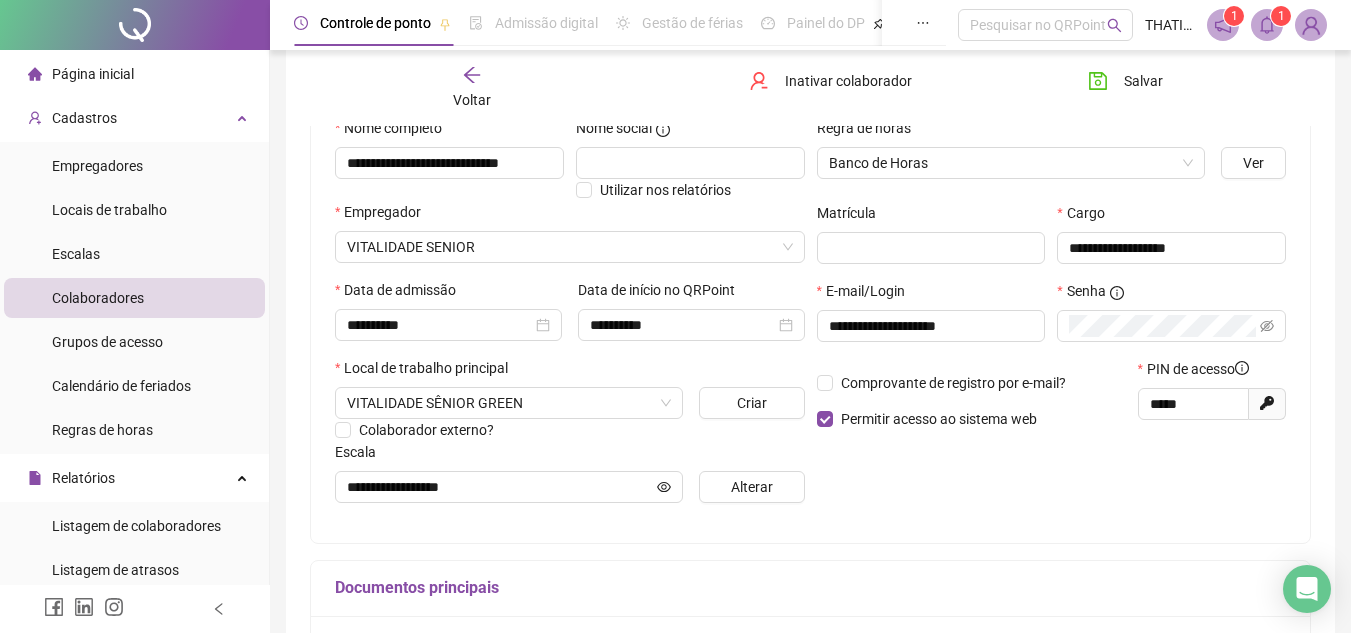 click on "Voltar" at bounding box center [472, 100] 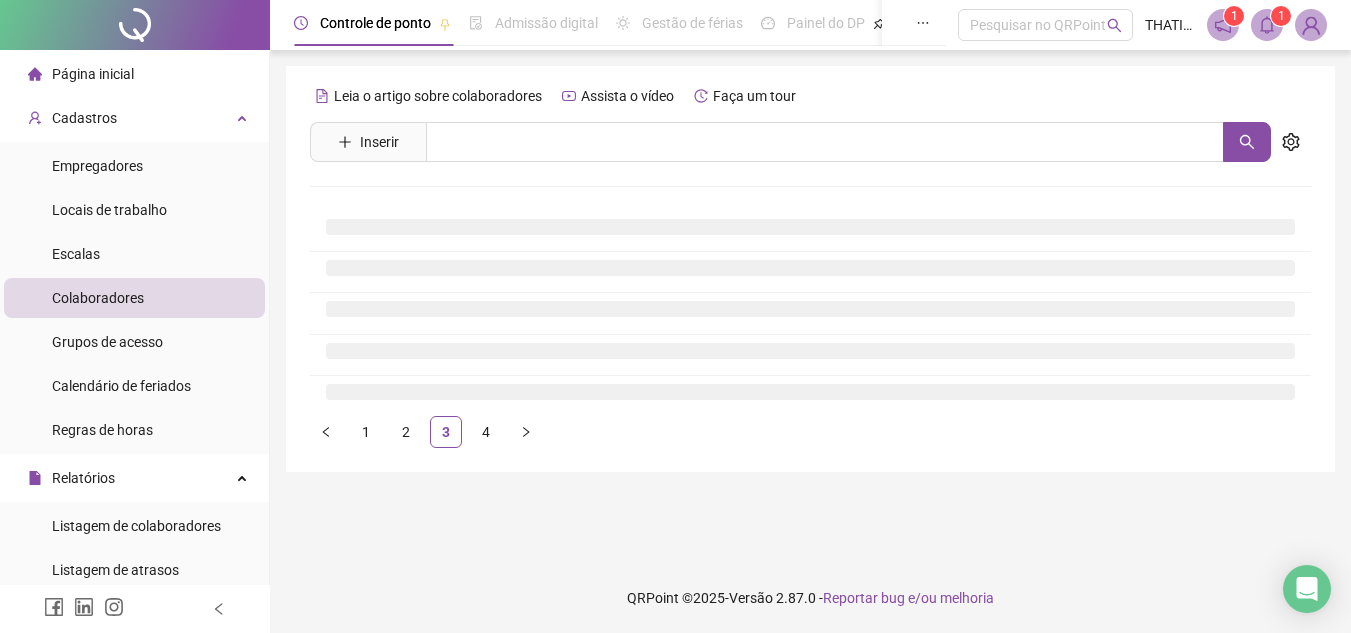 scroll, scrollTop: 0, scrollLeft: 0, axis: both 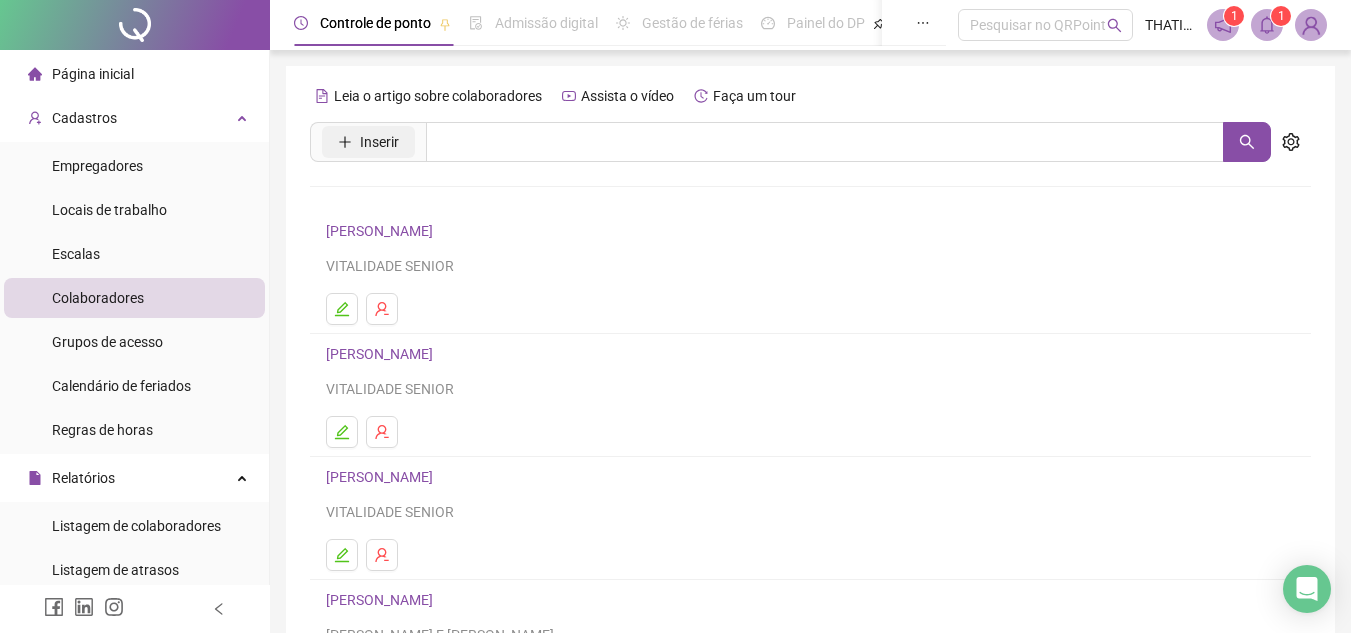 click on "Inserir" at bounding box center (379, 142) 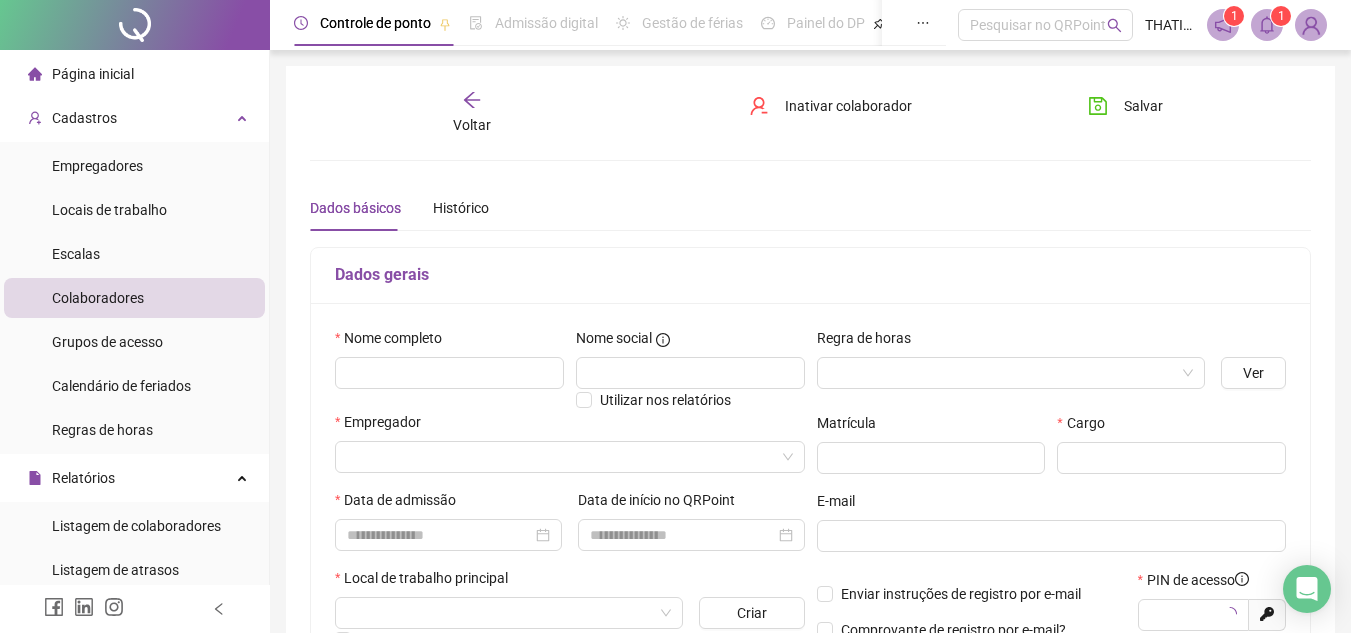 type on "*****" 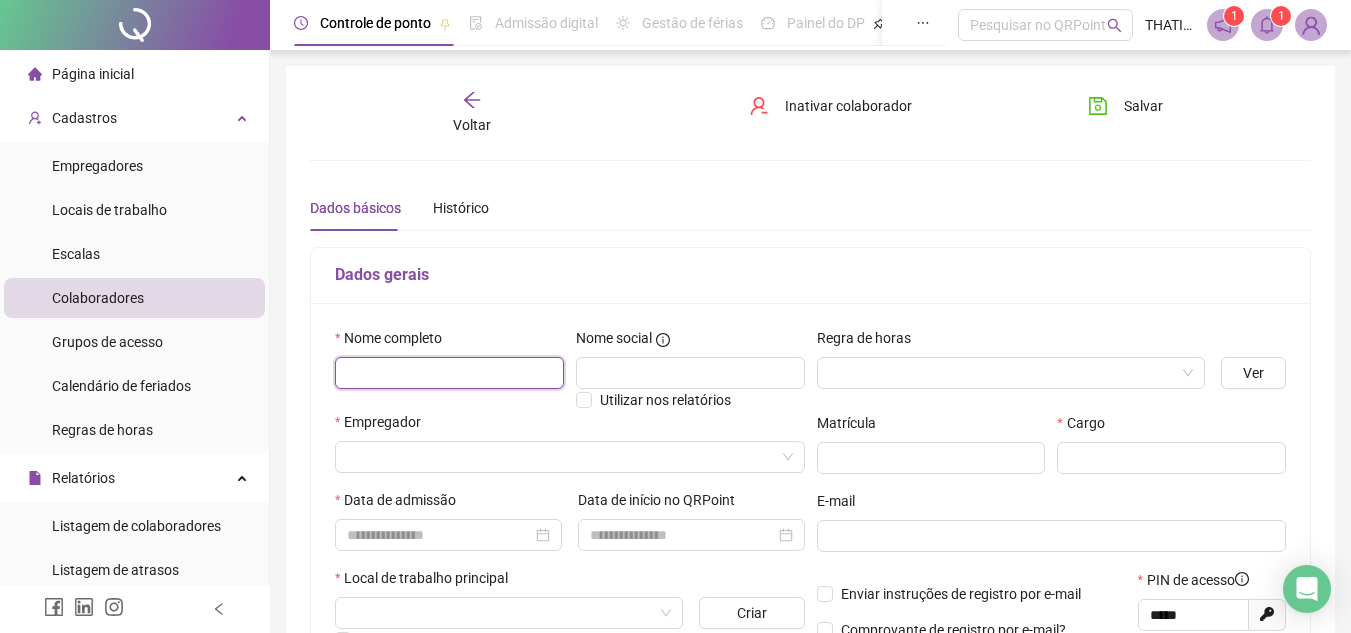 click at bounding box center [449, 373] 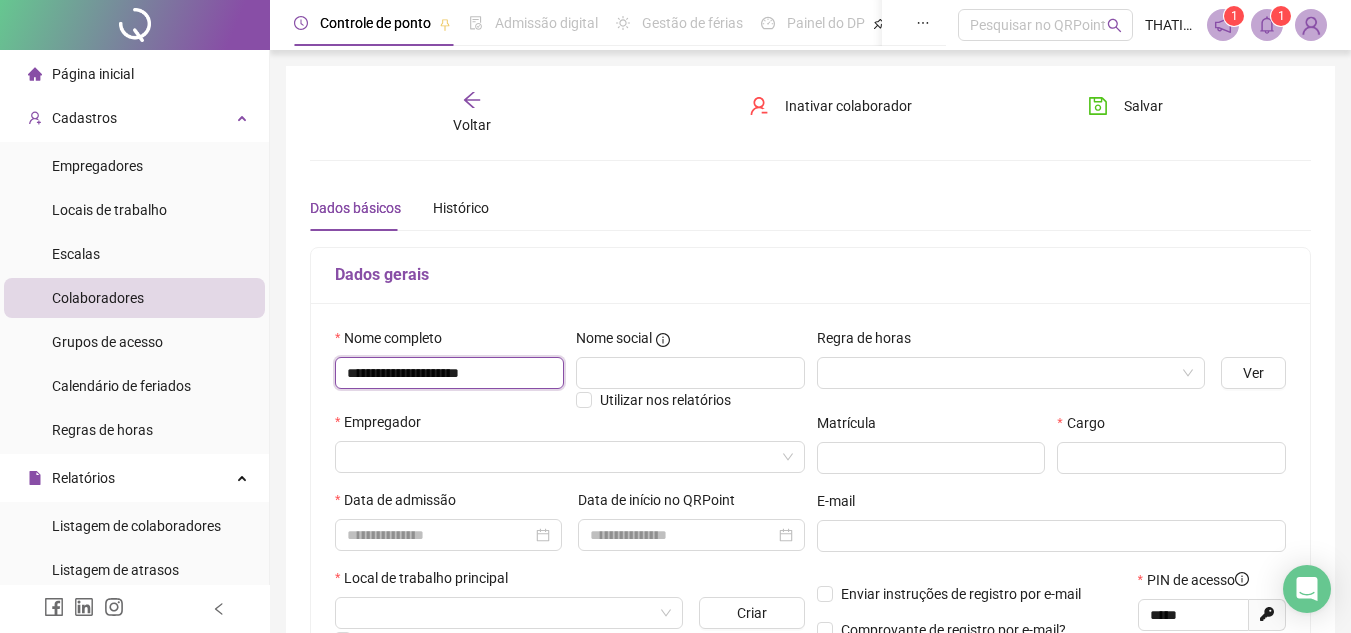 type on "**********" 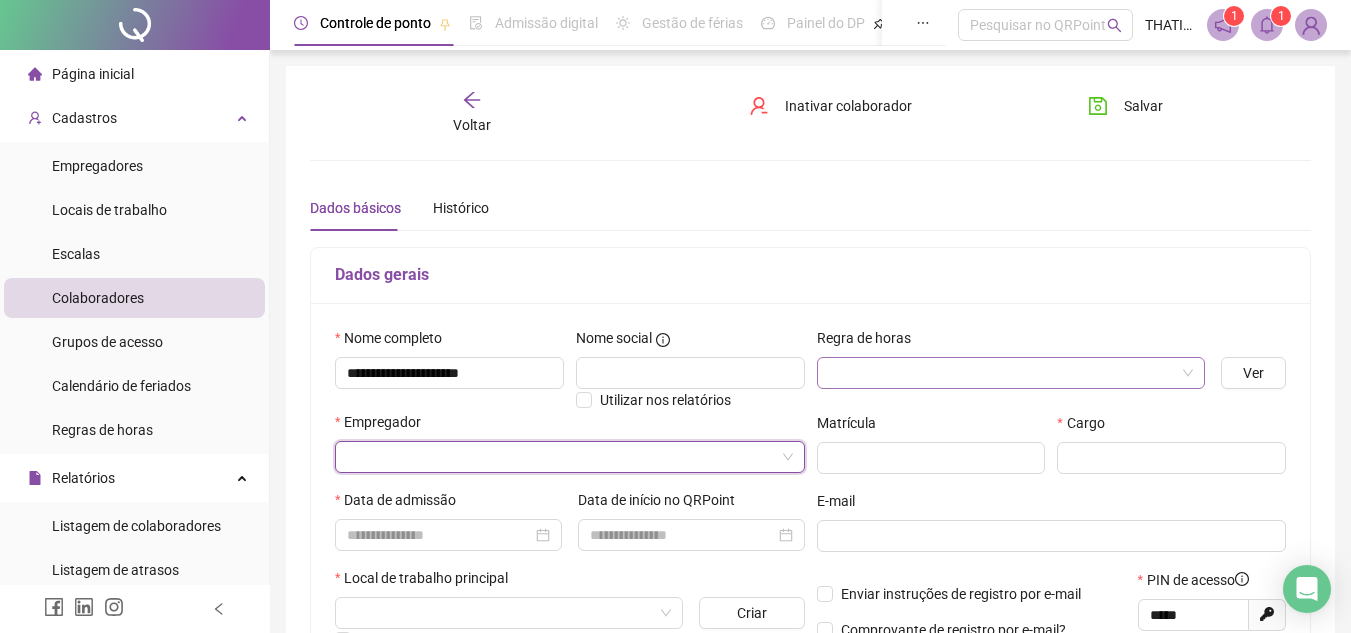 click at bounding box center (1005, 373) 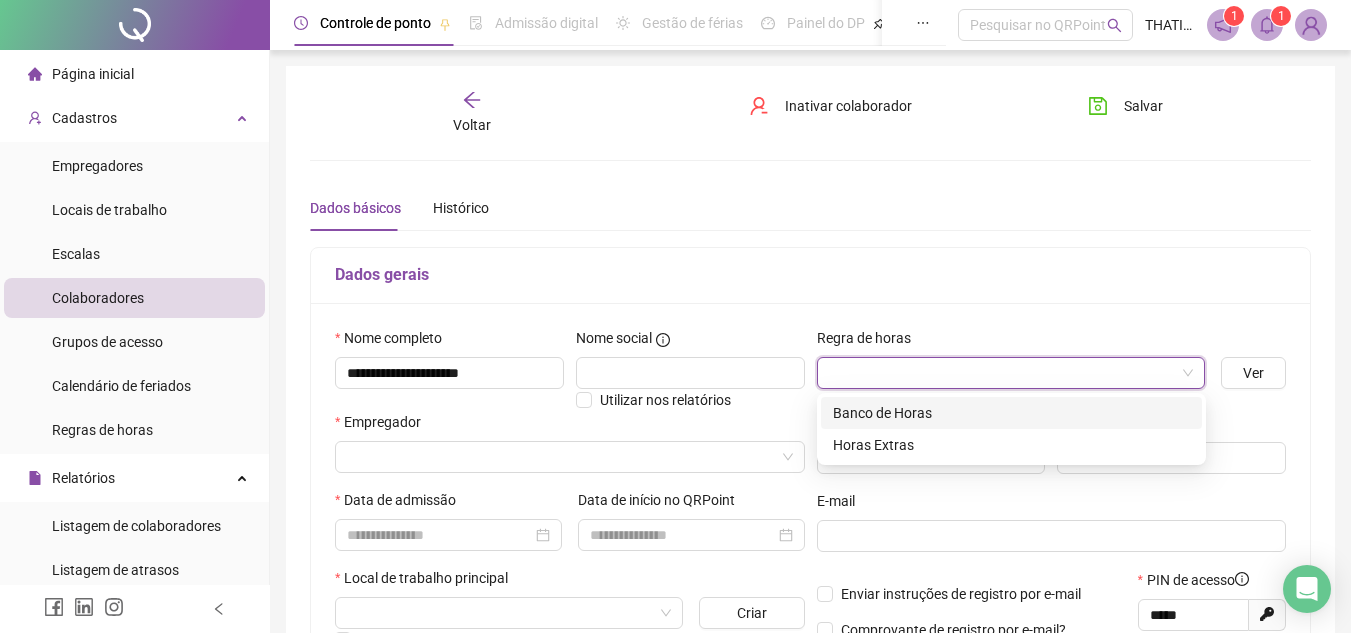 click on "Banco de Horas" at bounding box center (1011, 413) 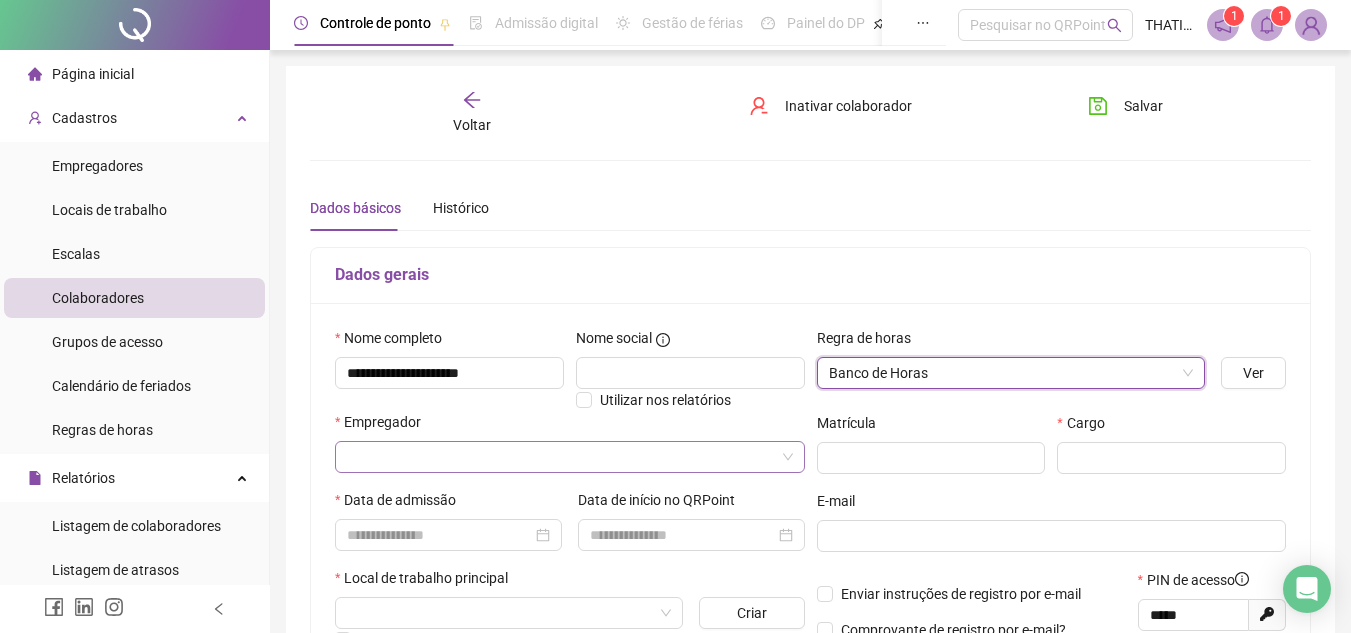 click at bounding box center (564, 457) 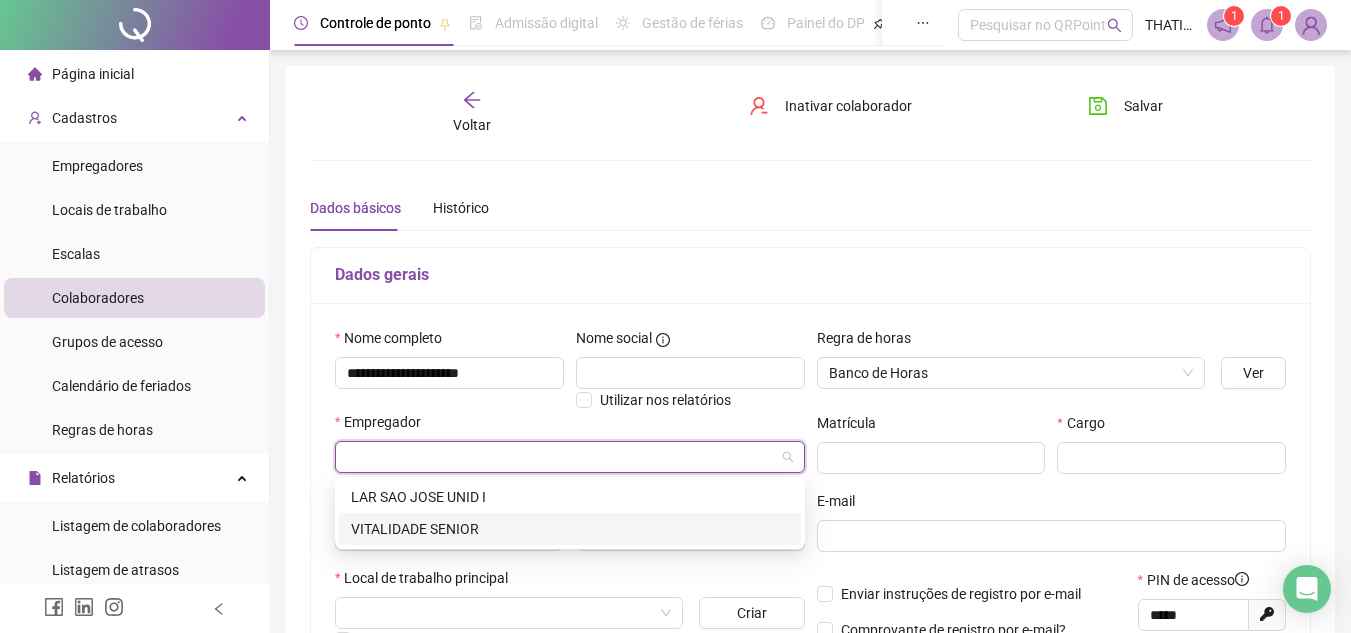 click on "VITALIDADE SENIOR" at bounding box center (570, 529) 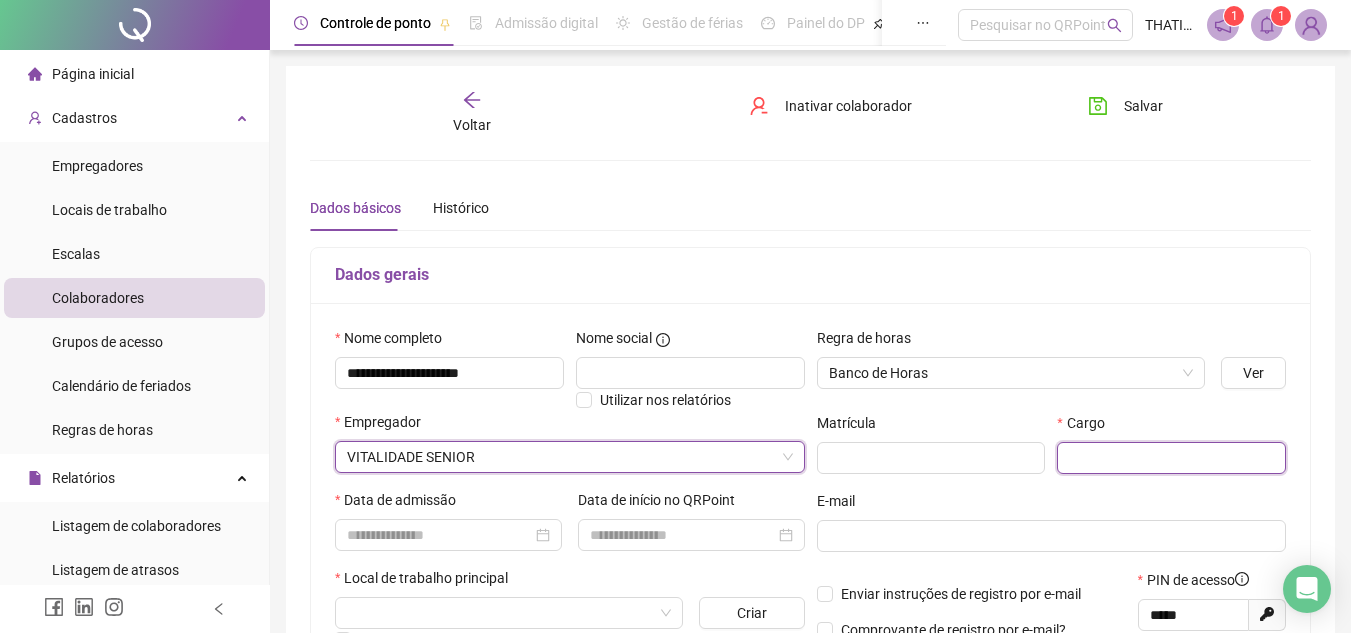 click at bounding box center (1171, 458) 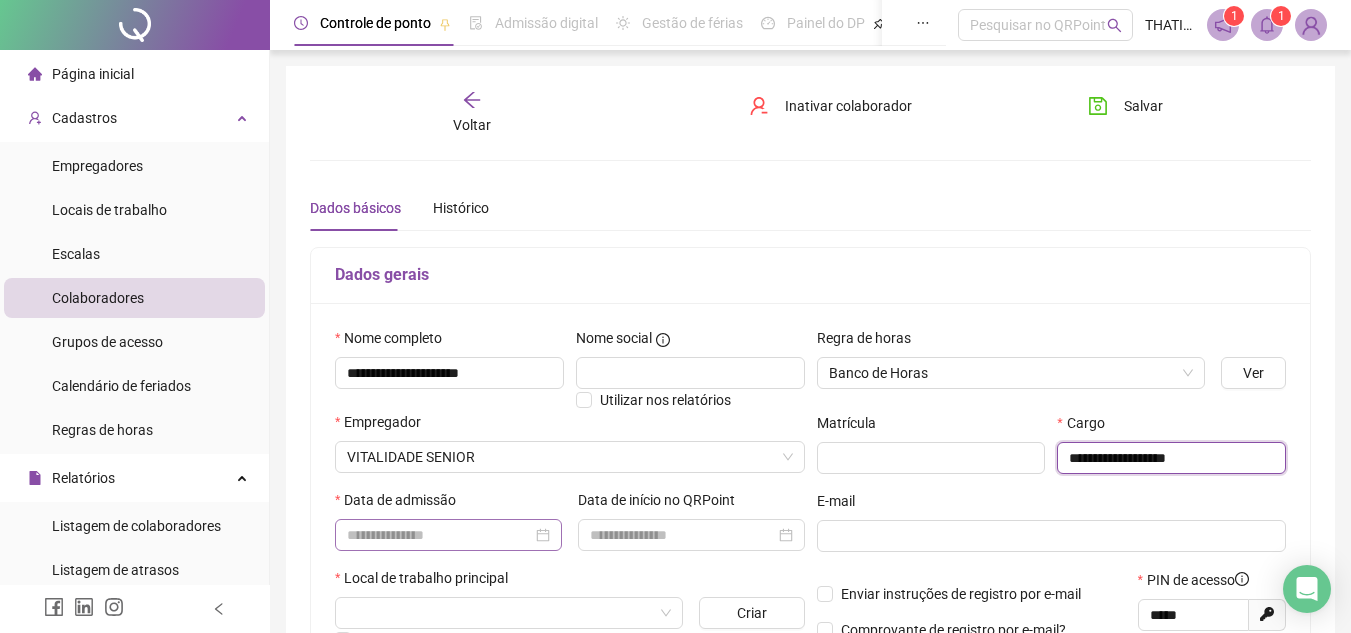 drag, startPoint x: 361, startPoint y: 518, endPoint x: 377, endPoint y: 549, distance: 34.88553 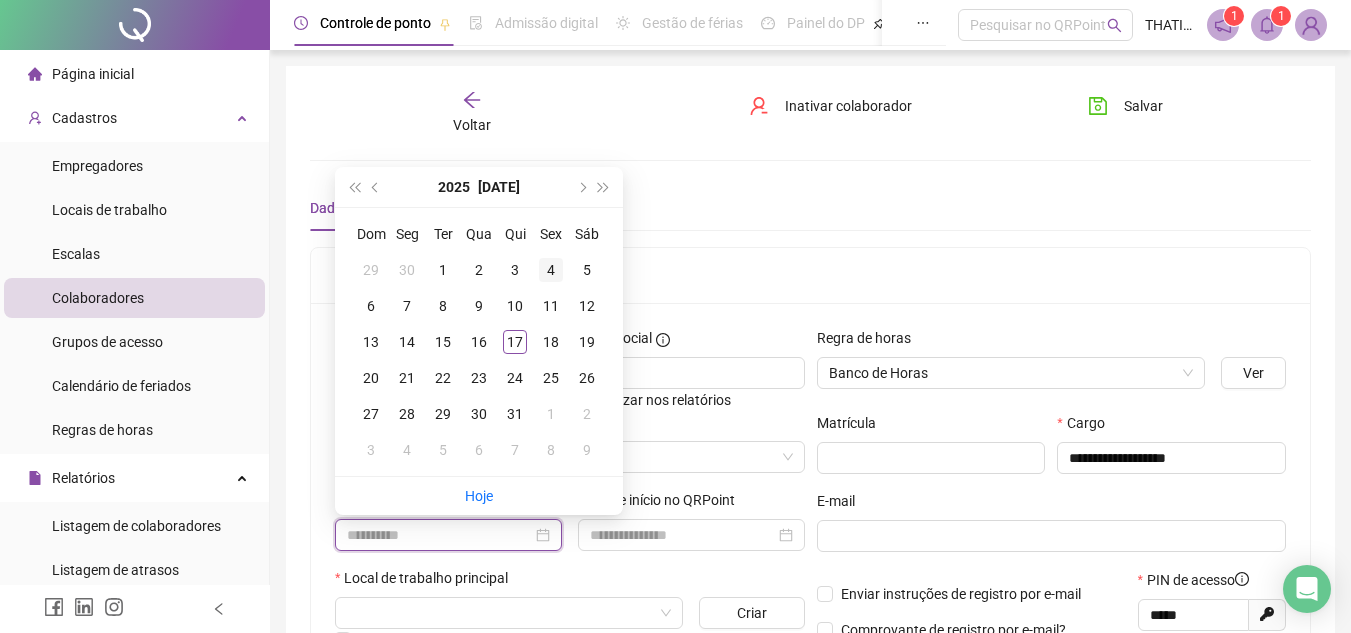 type on "**********" 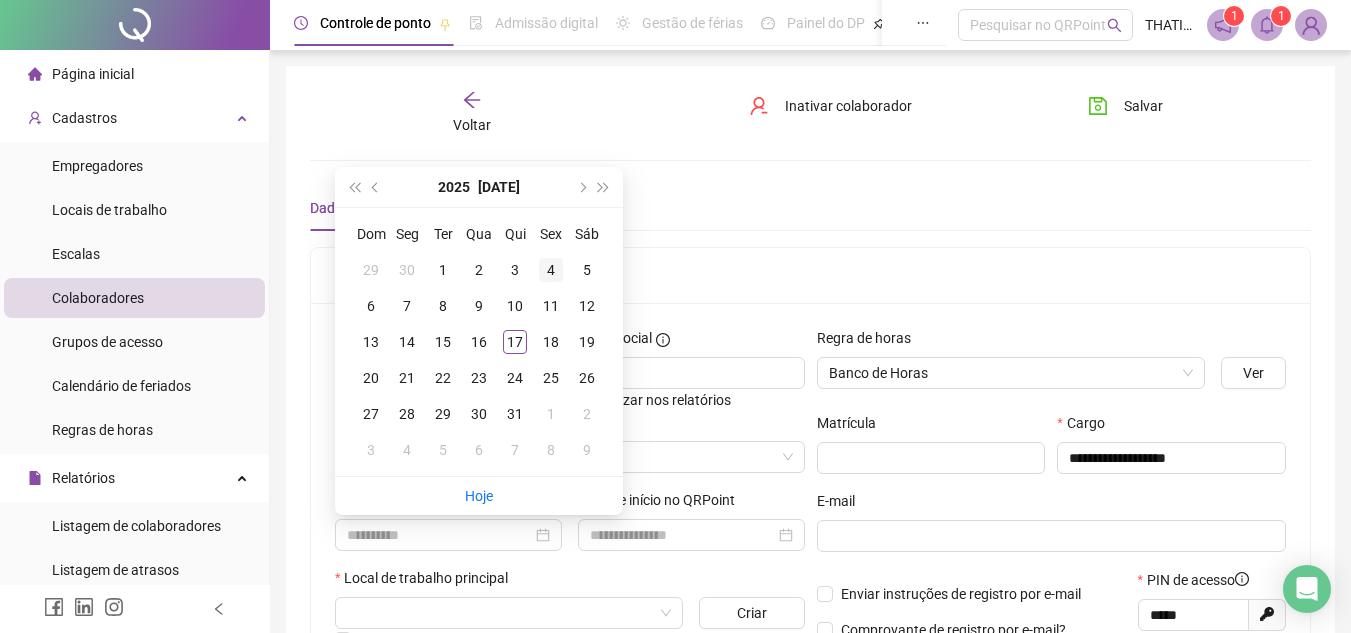 click on "4" at bounding box center (551, 270) 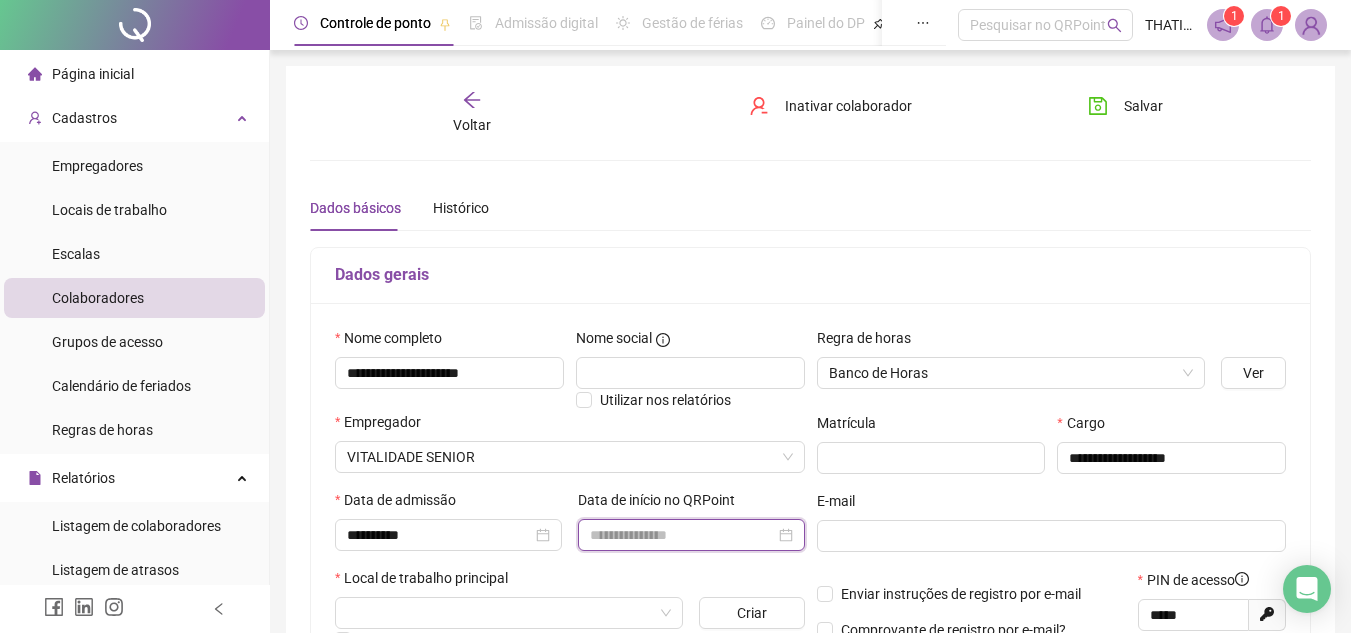 click at bounding box center (682, 535) 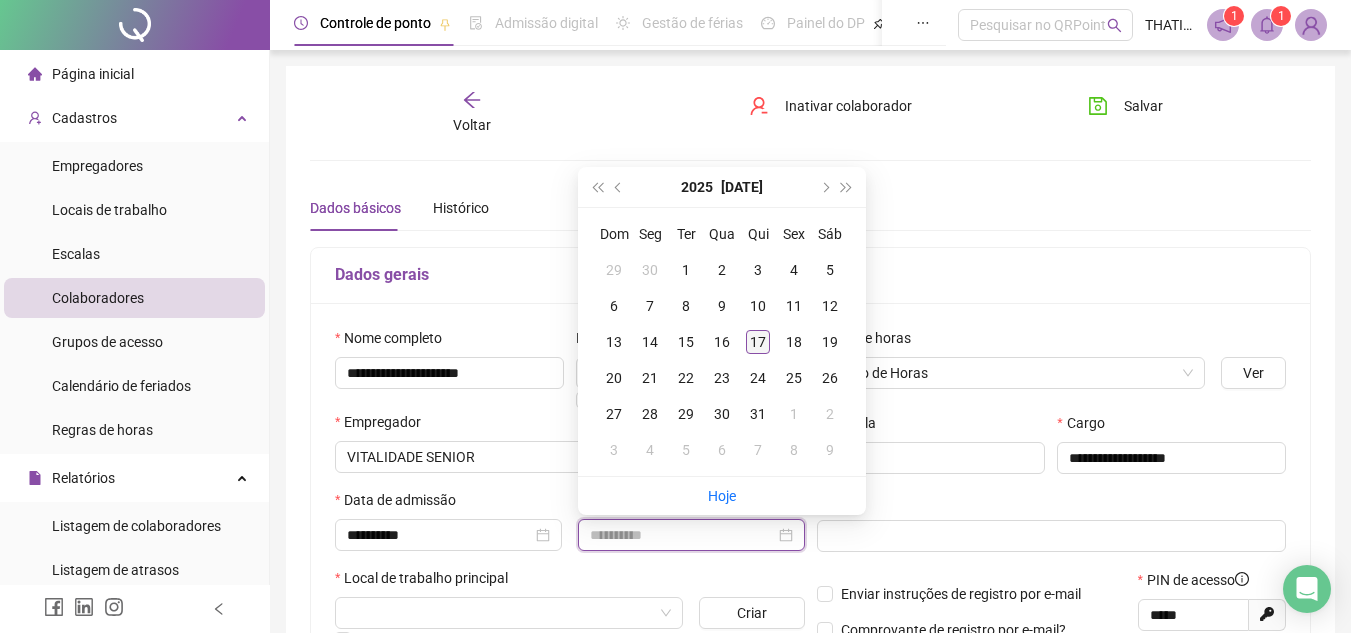 type on "**********" 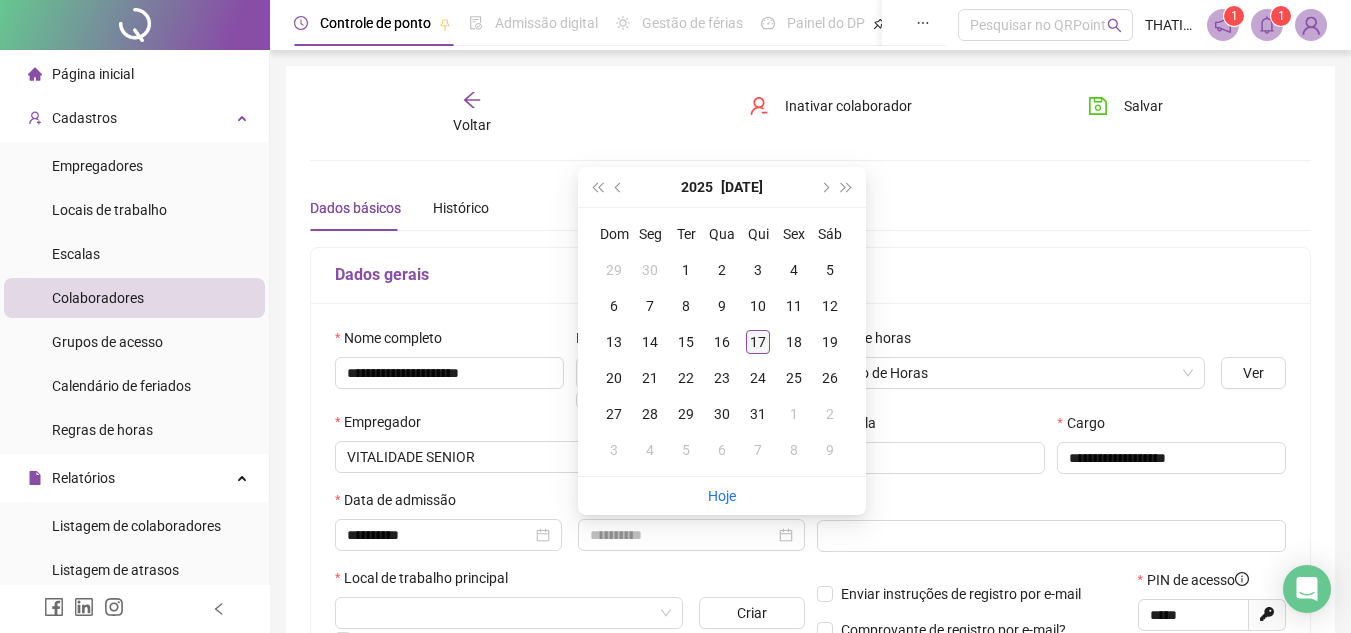 click on "17" at bounding box center (758, 342) 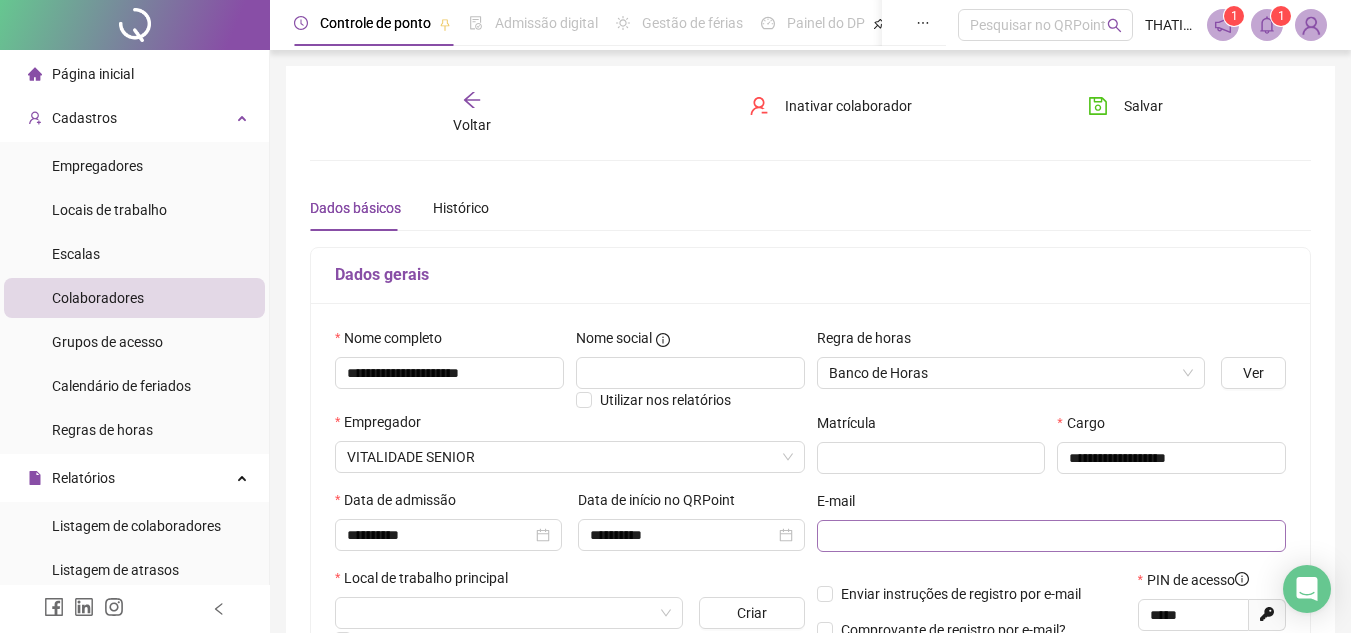 click at bounding box center [1052, 536] 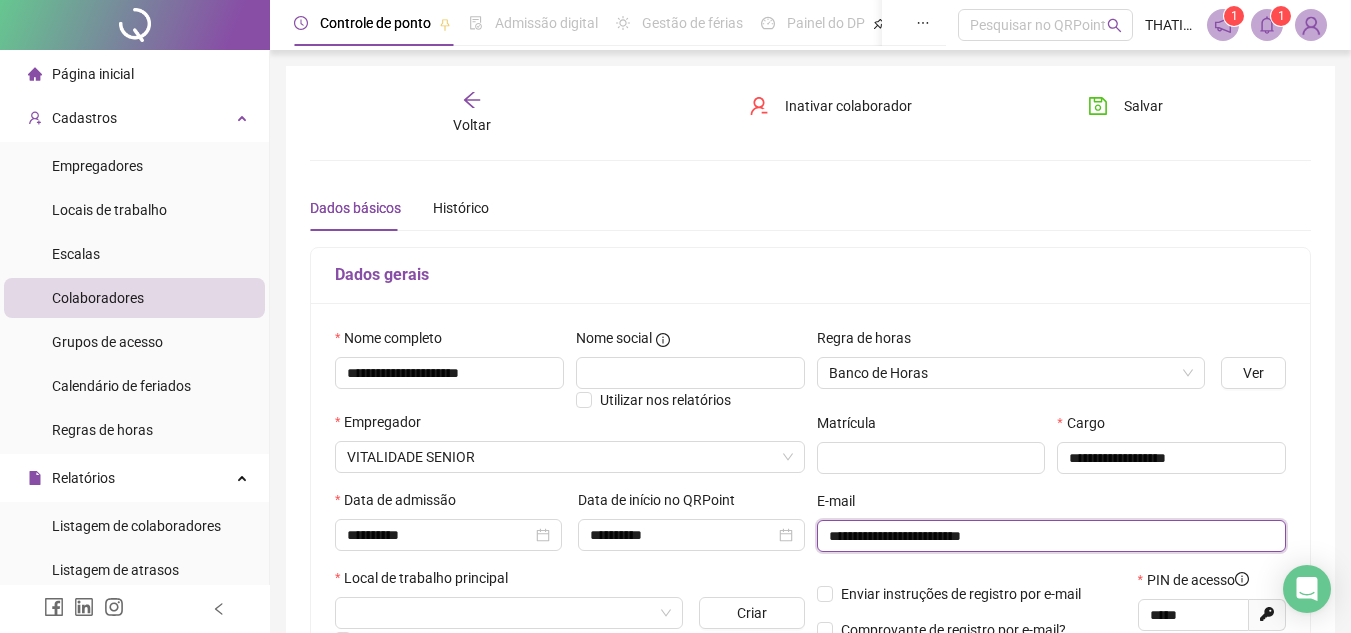 click on "**********" at bounding box center [1050, 536] 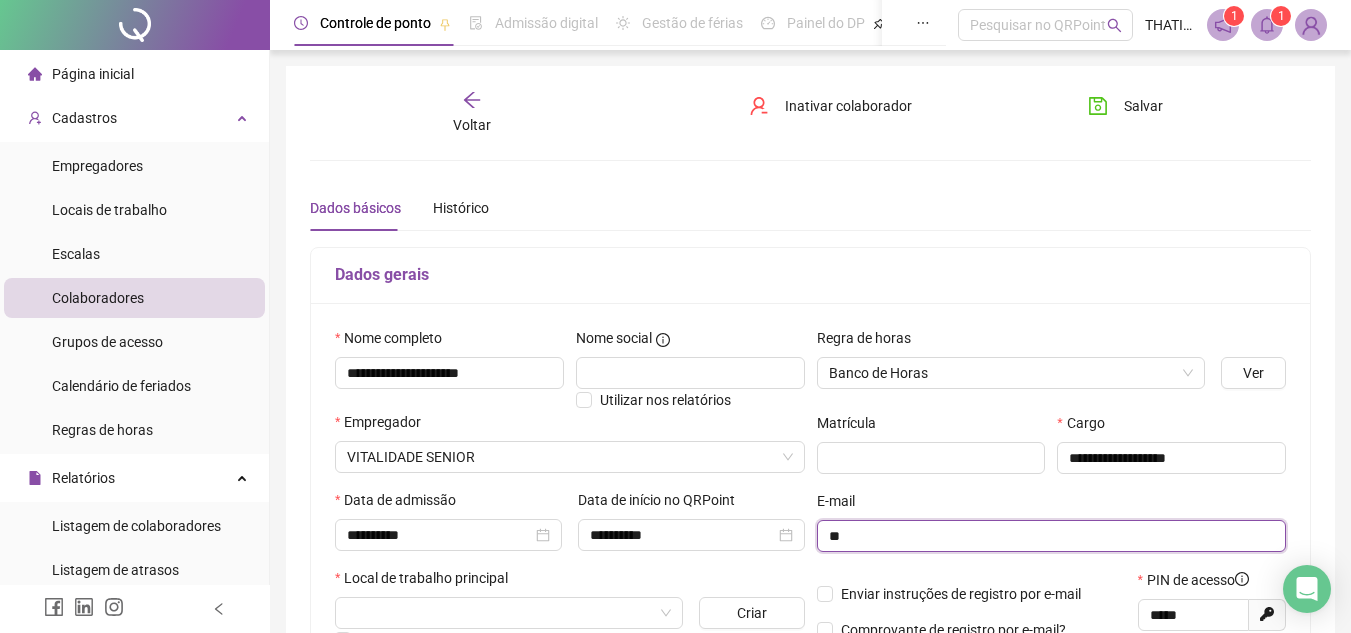 type on "*" 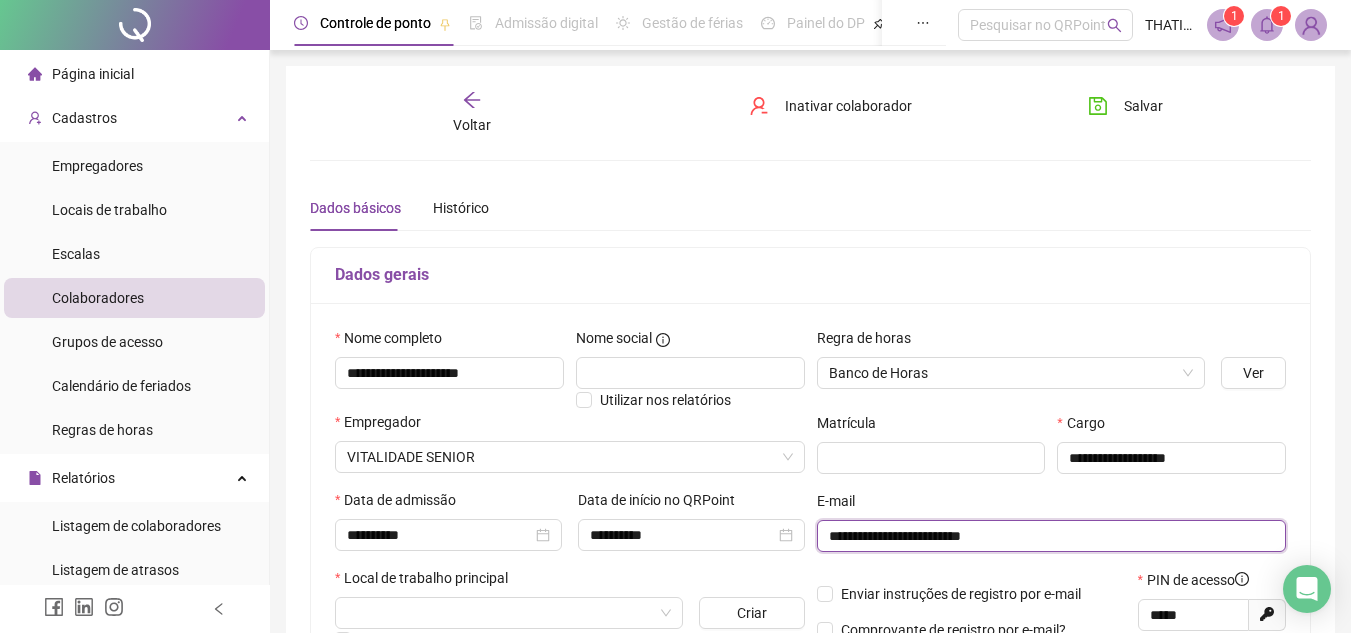 type on "**********" 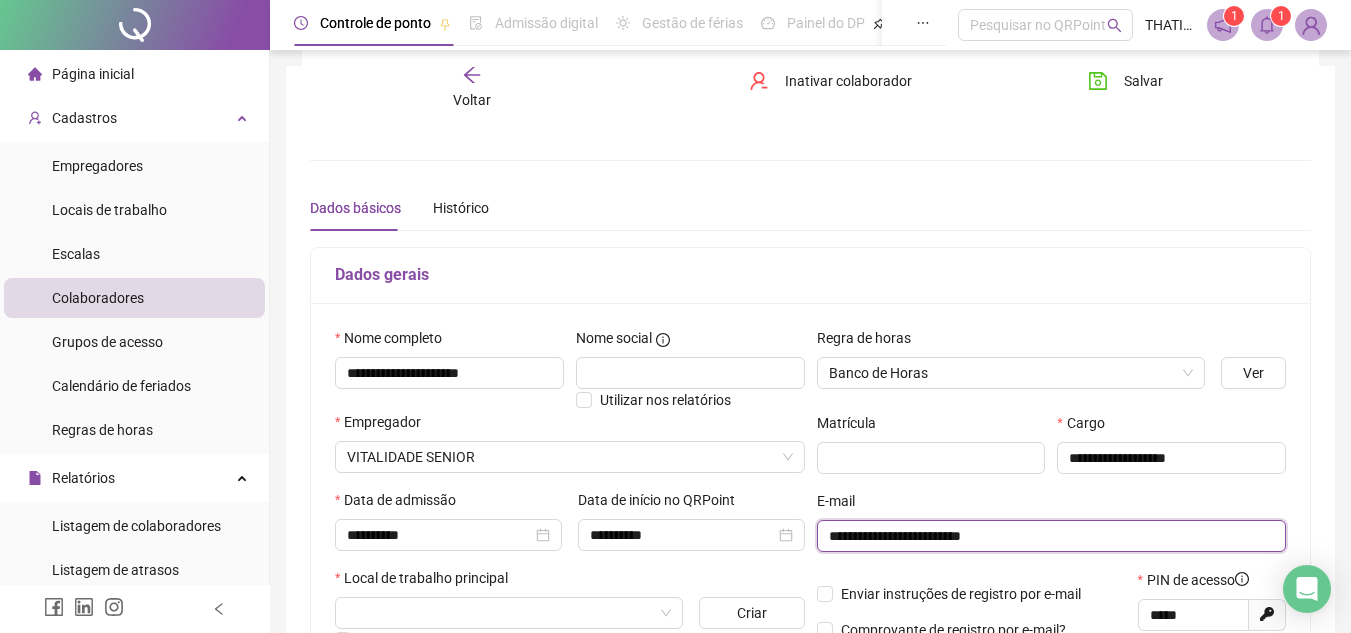 scroll, scrollTop: 200, scrollLeft: 0, axis: vertical 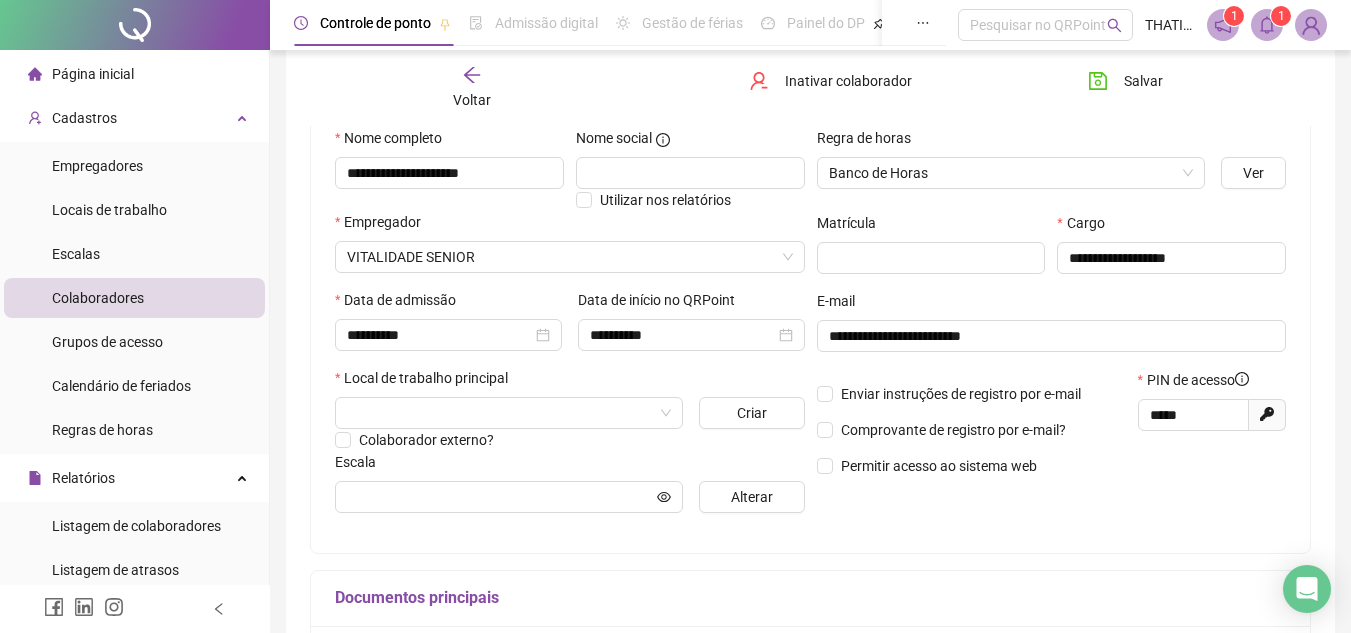 click at bounding box center (503, 413) 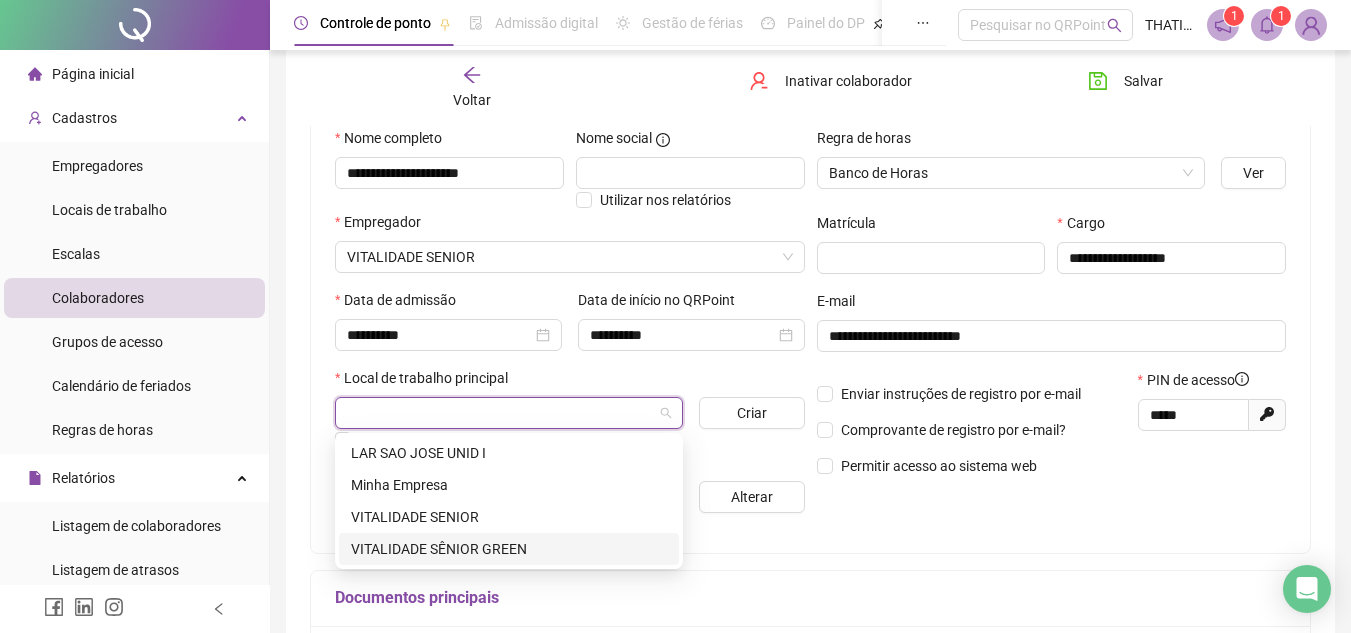 click on "VITALIDADE SÊNIOR GREEN" at bounding box center (509, 549) 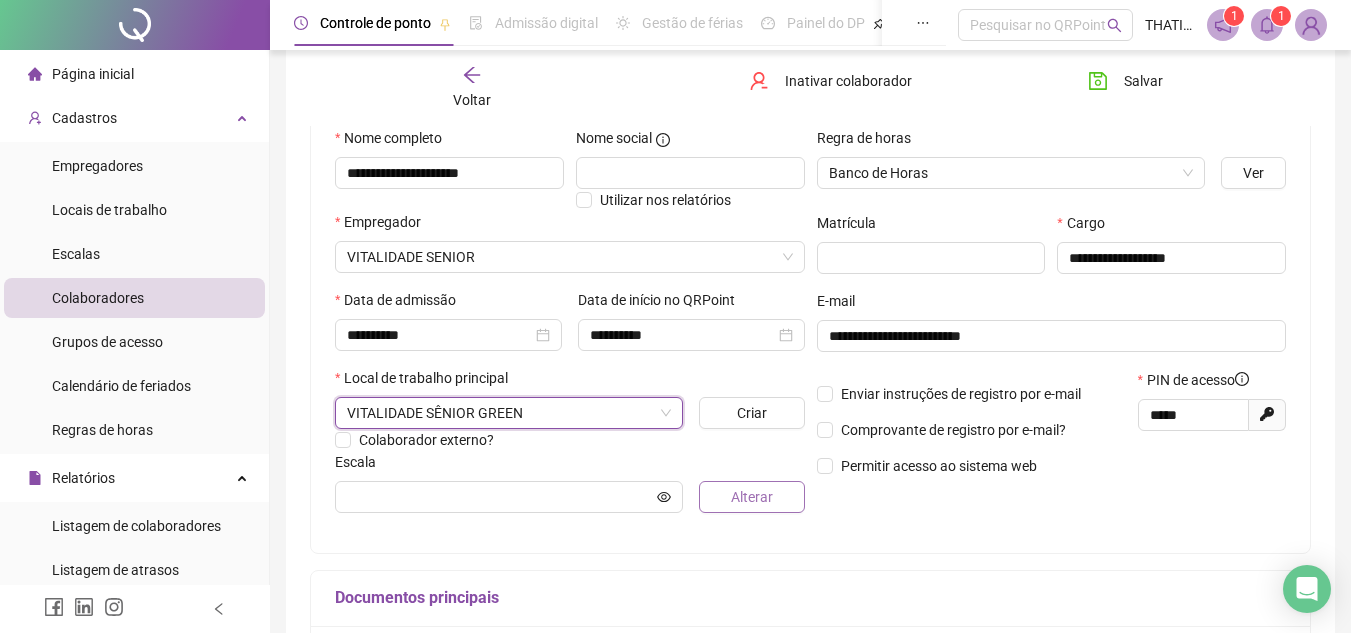 click on "Alterar" at bounding box center [752, 497] 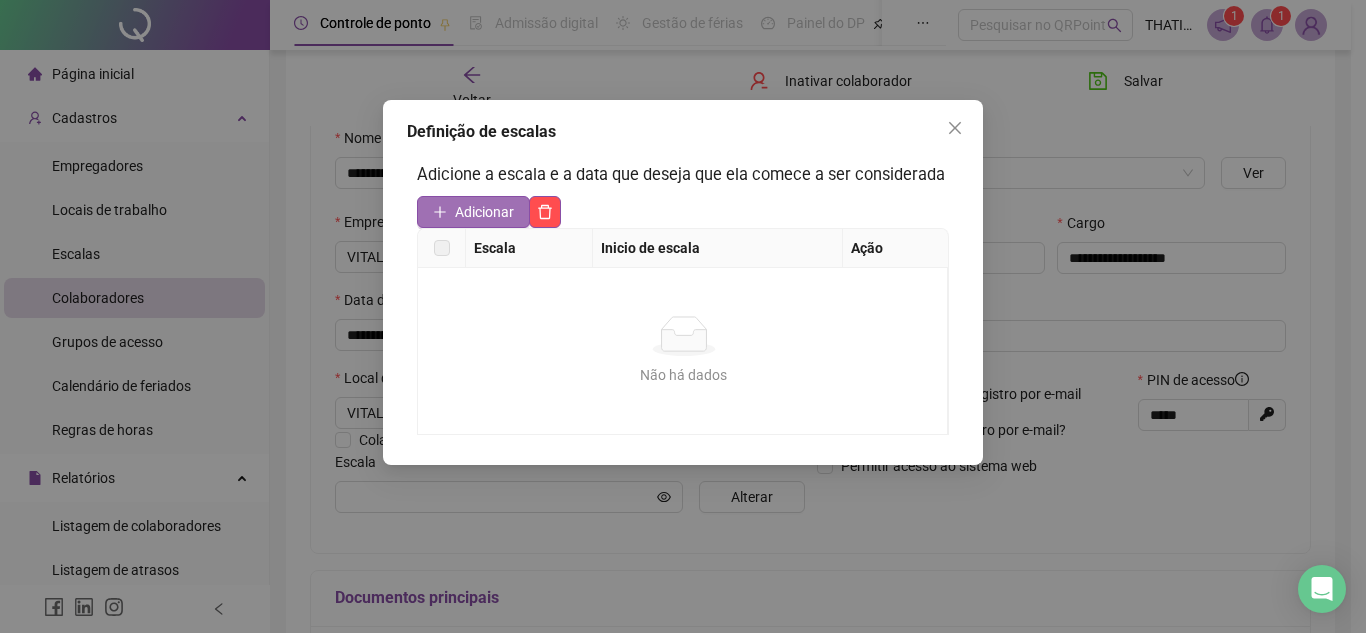 click on "Adicionar" at bounding box center (484, 212) 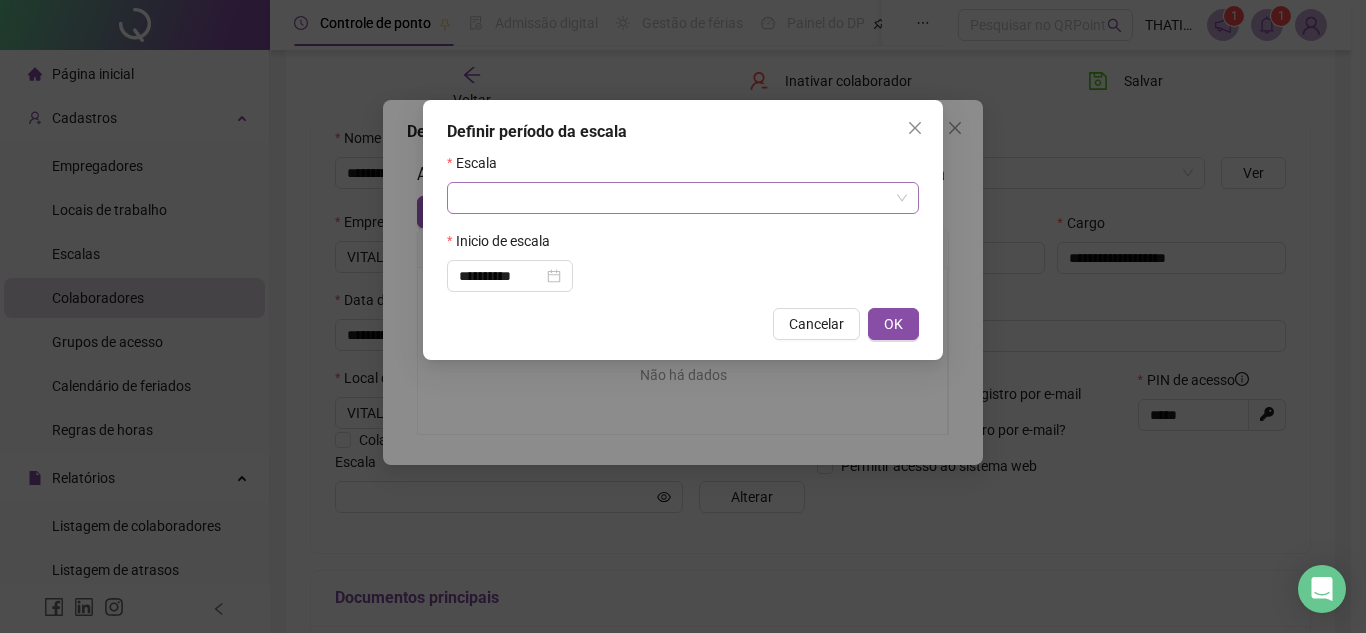 click at bounding box center [677, 198] 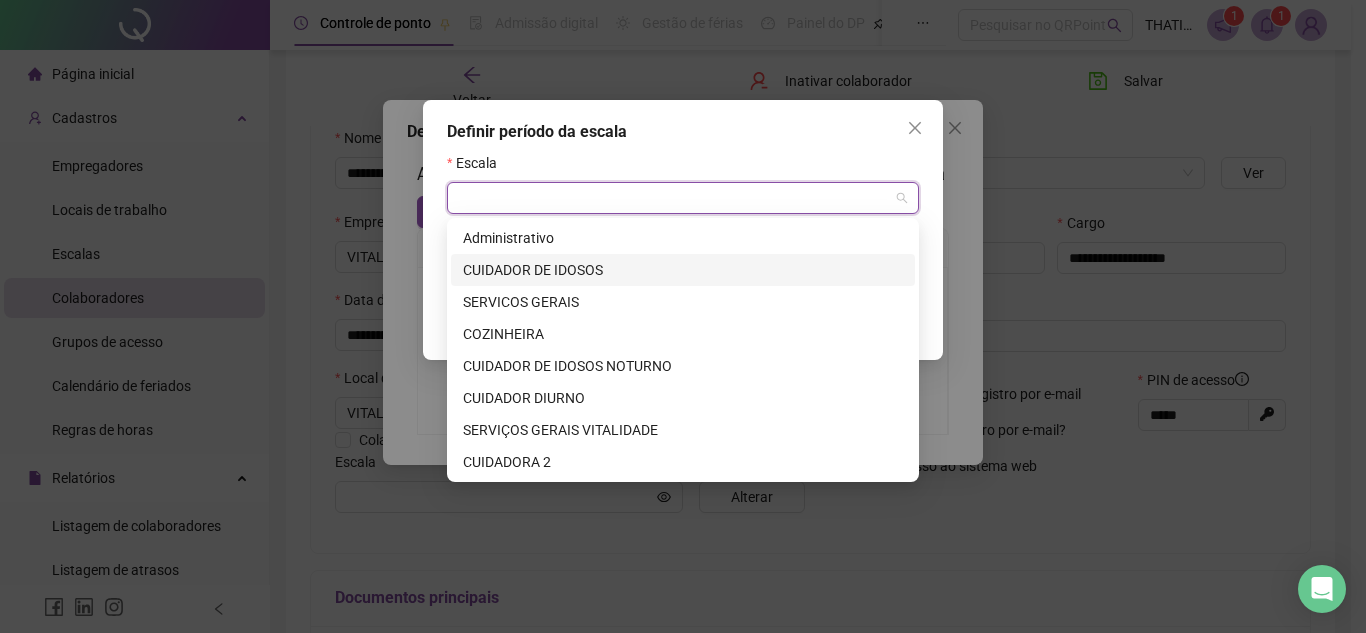 click on "CUIDADOR DE IDOSOS" at bounding box center [683, 270] 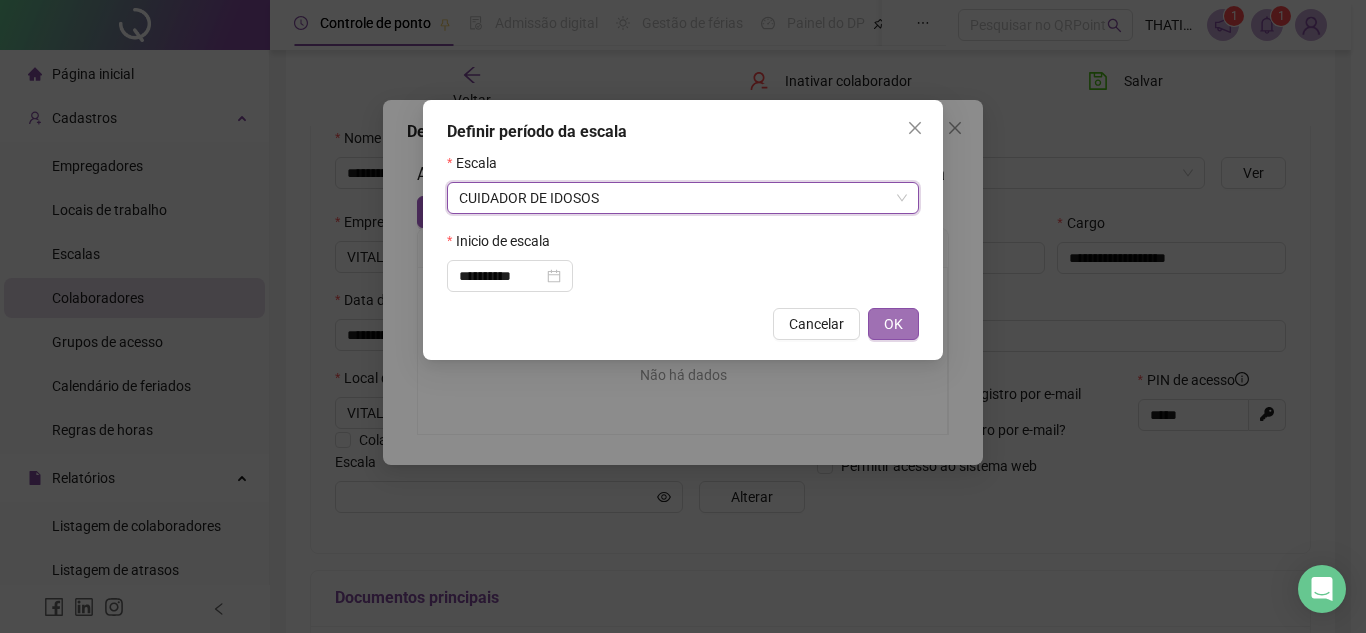 click on "OK" at bounding box center [893, 324] 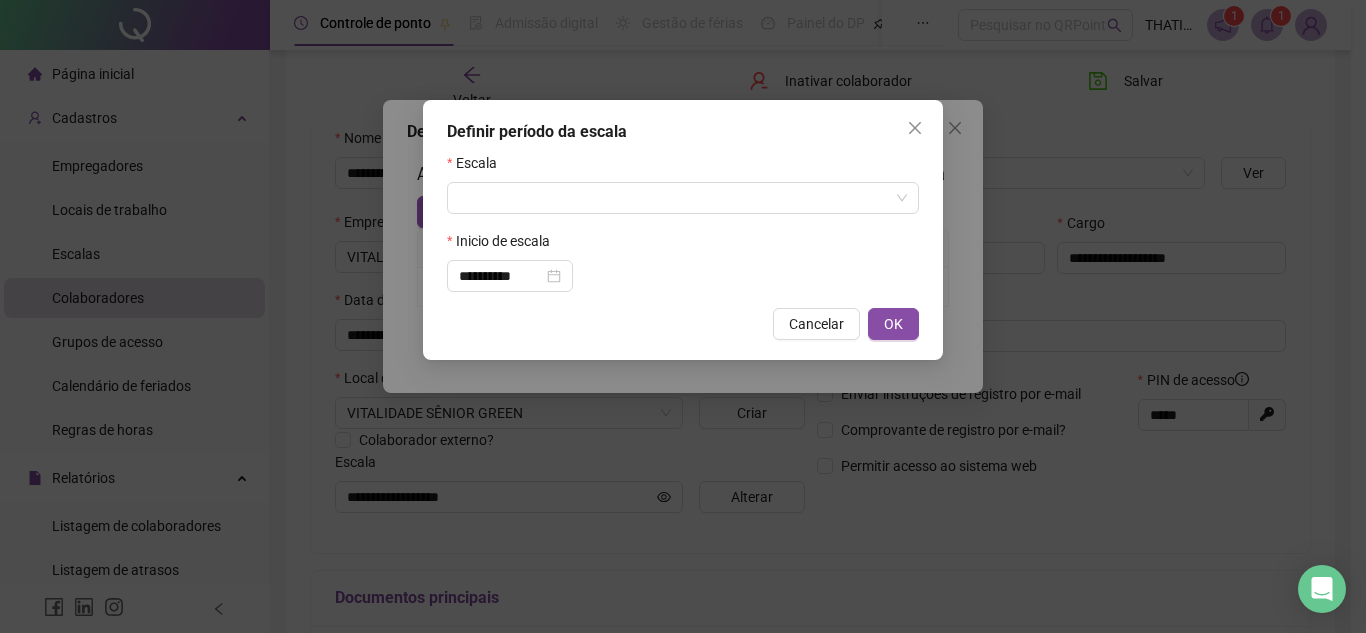 type on "**********" 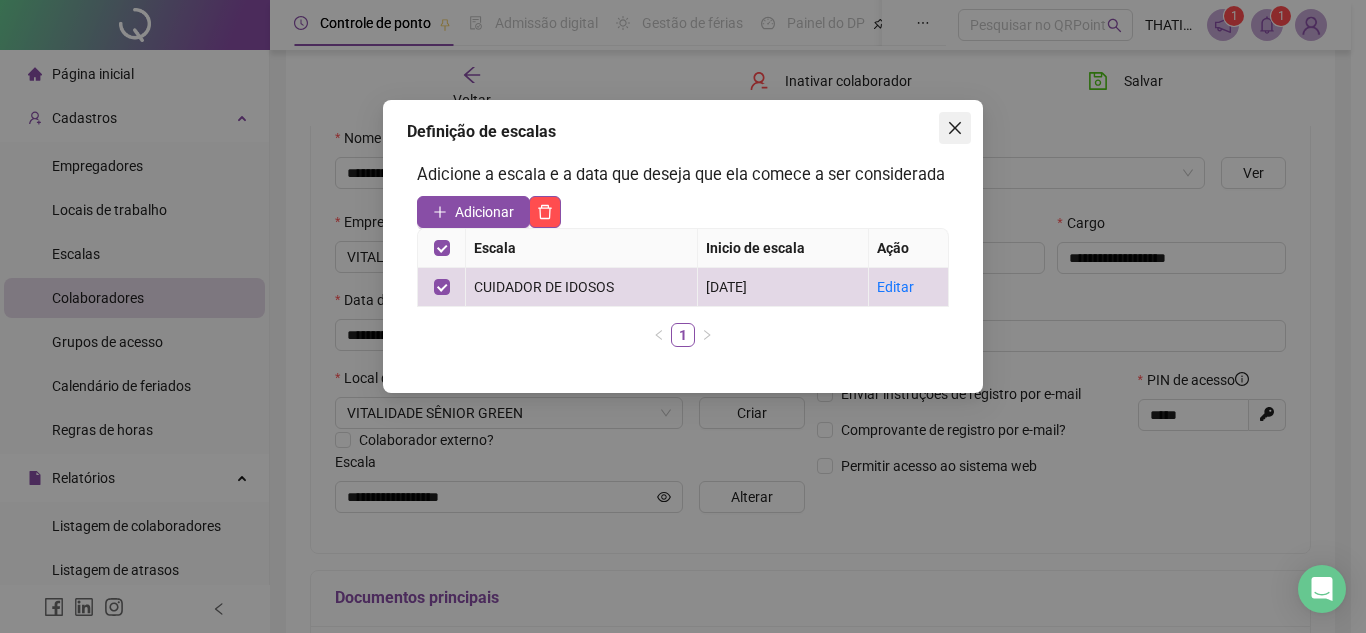 click at bounding box center (955, 128) 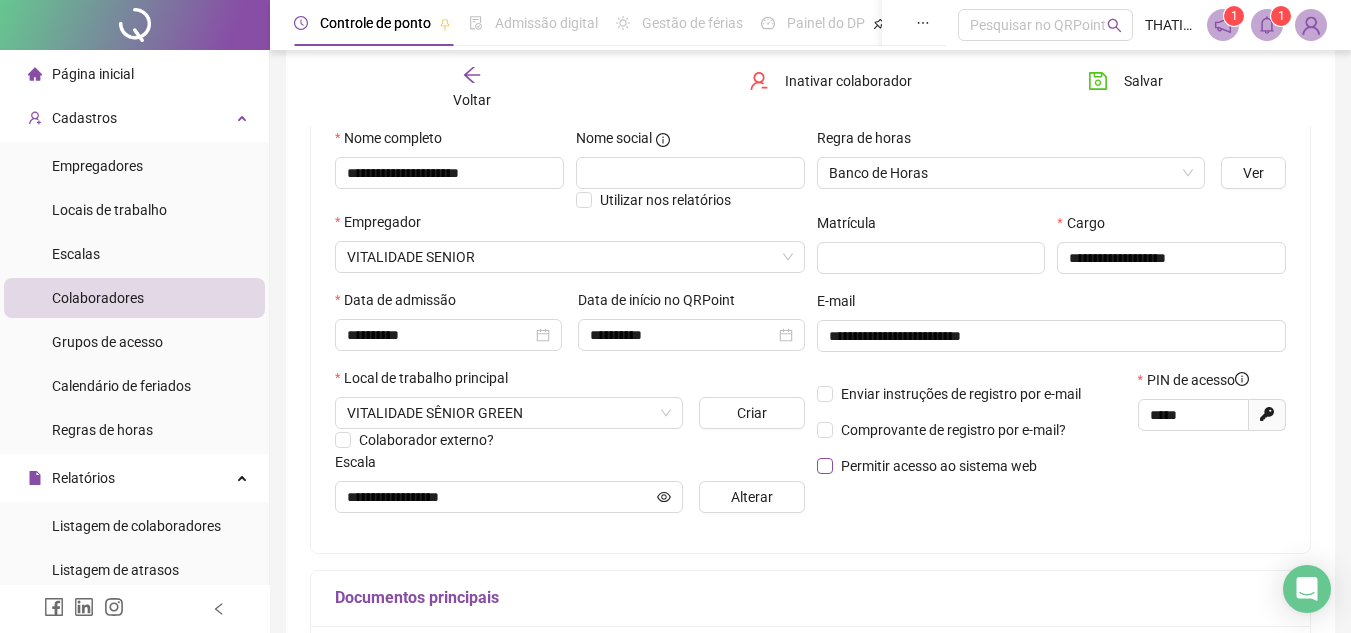click on "Permitir acesso ao sistema web" at bounding box center [939, 466] 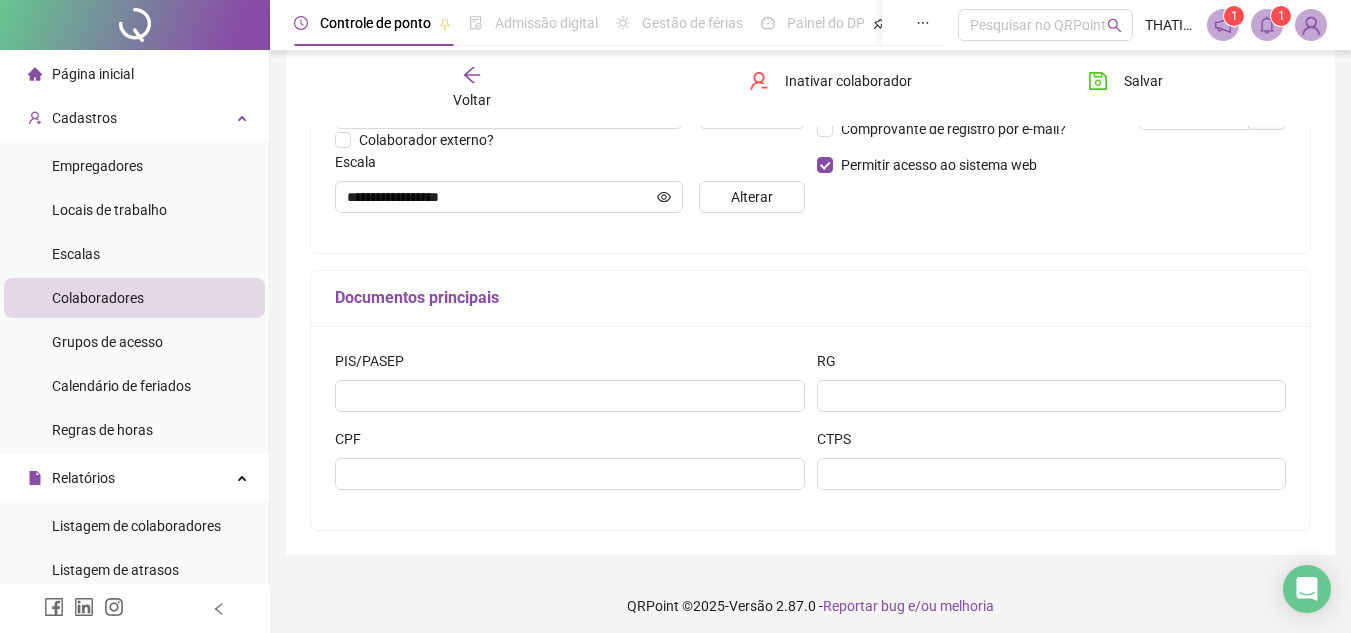 scroll, scrollTop: 200, scrollLeft: 0, axis: vertical 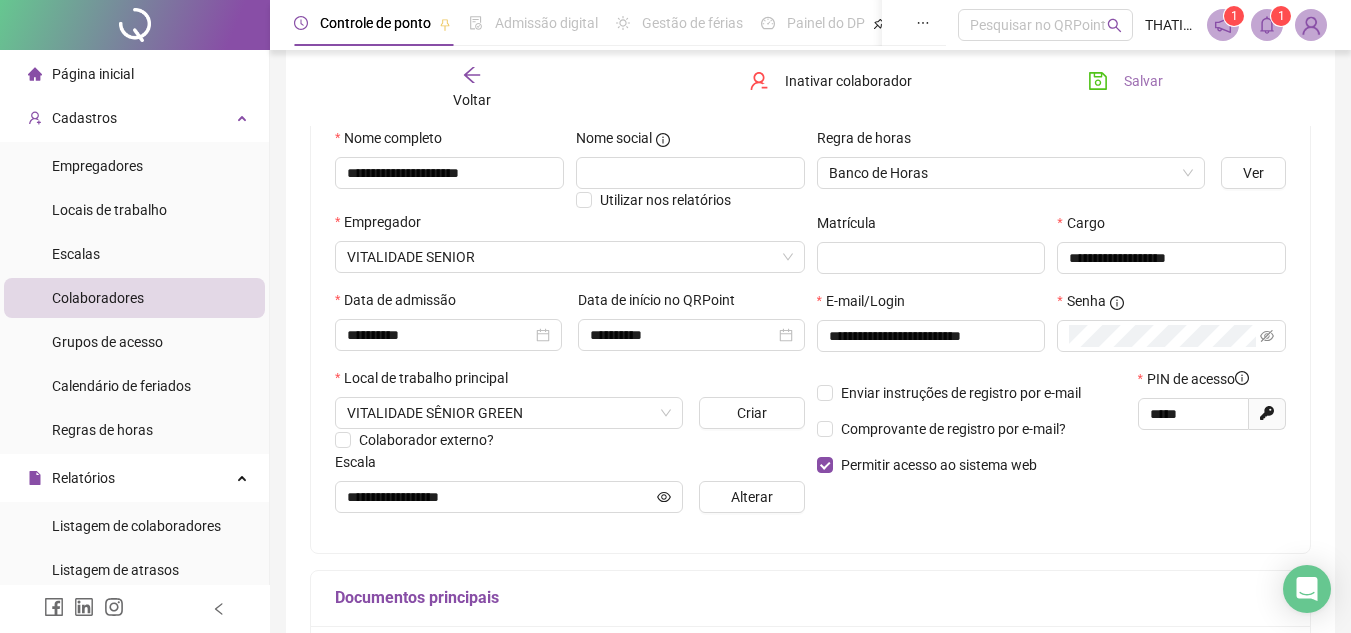 click on "Salvar" at bounding box center [1143, 81] 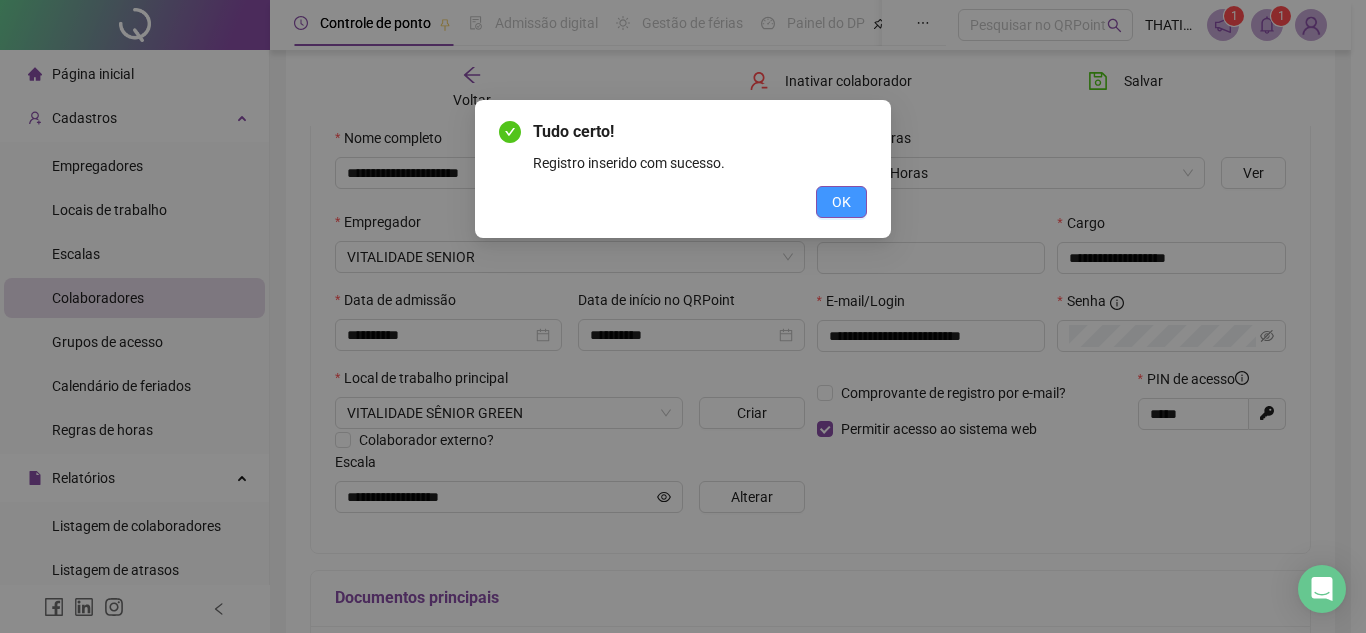 click on "OK" at bounding box center (841, 202) 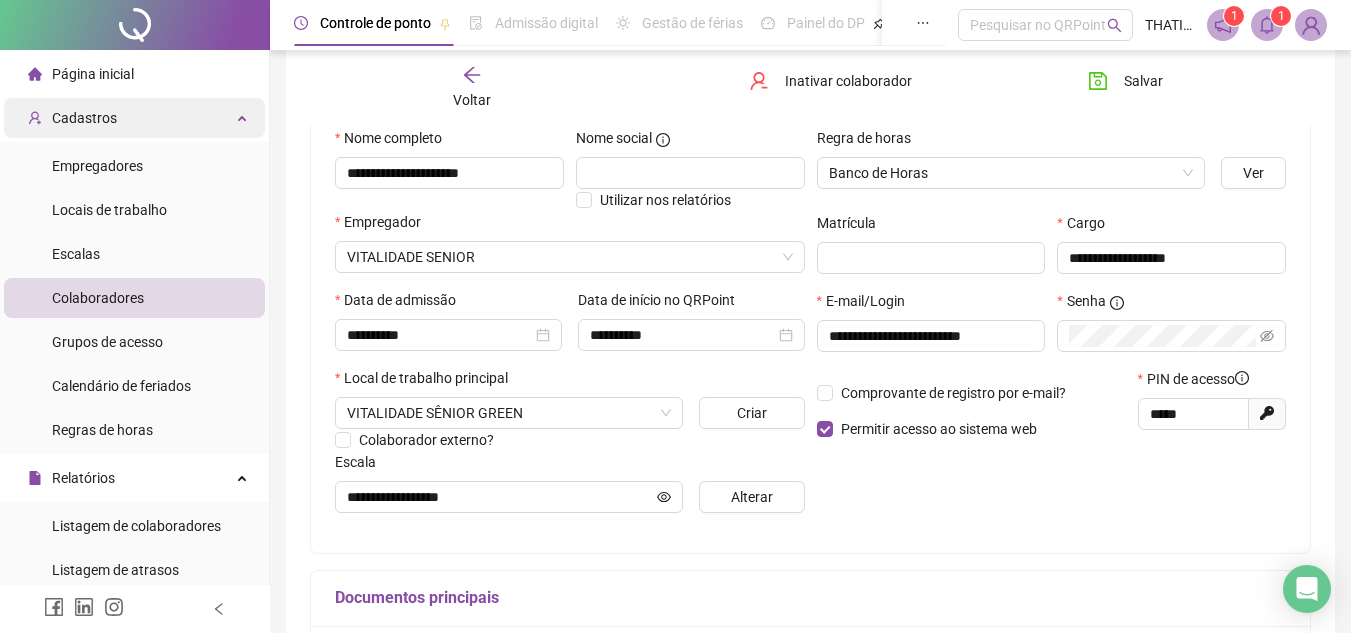click on "Cadastros" at bounding box center [84, 118] 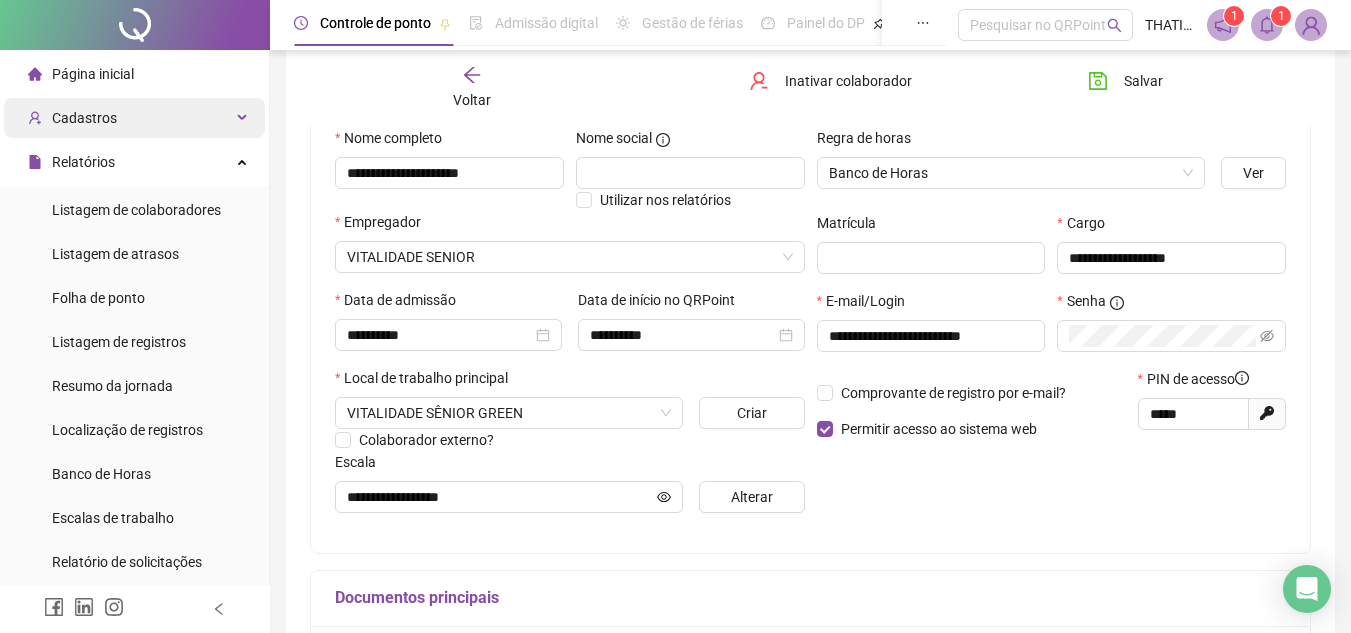 click on "Cadastros" at bounding box center (134, 118) 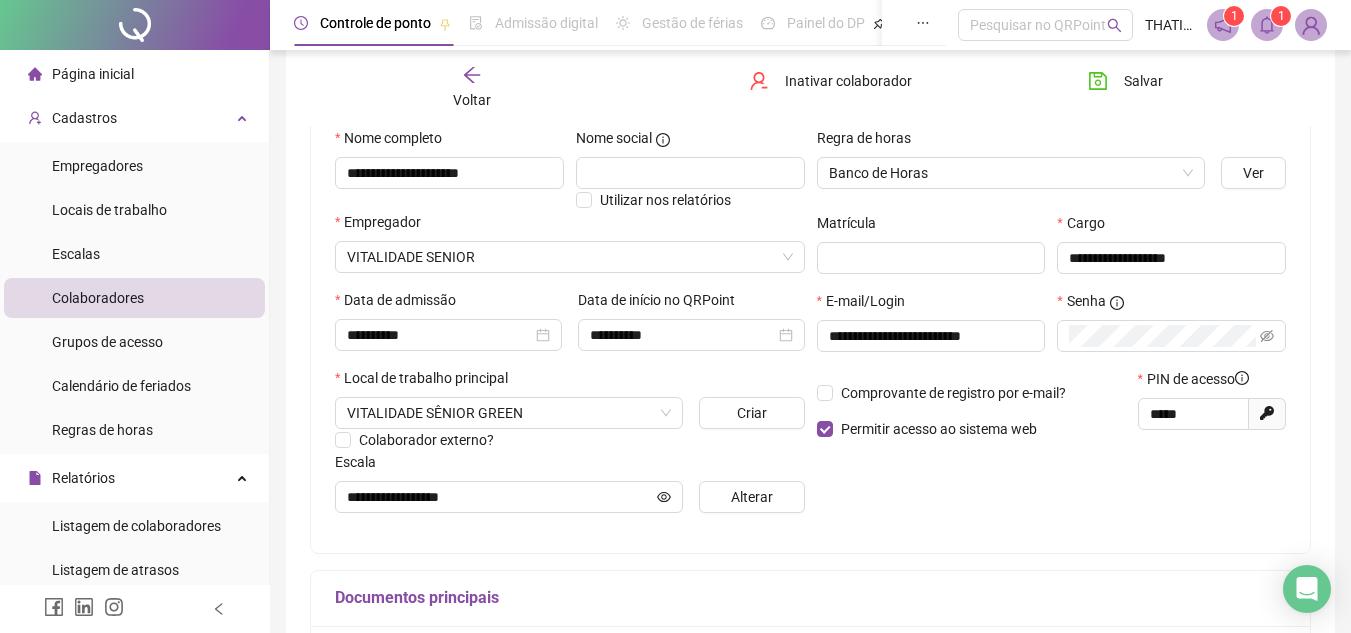 click on "Colaboradores" at bounding box center [134, 298] 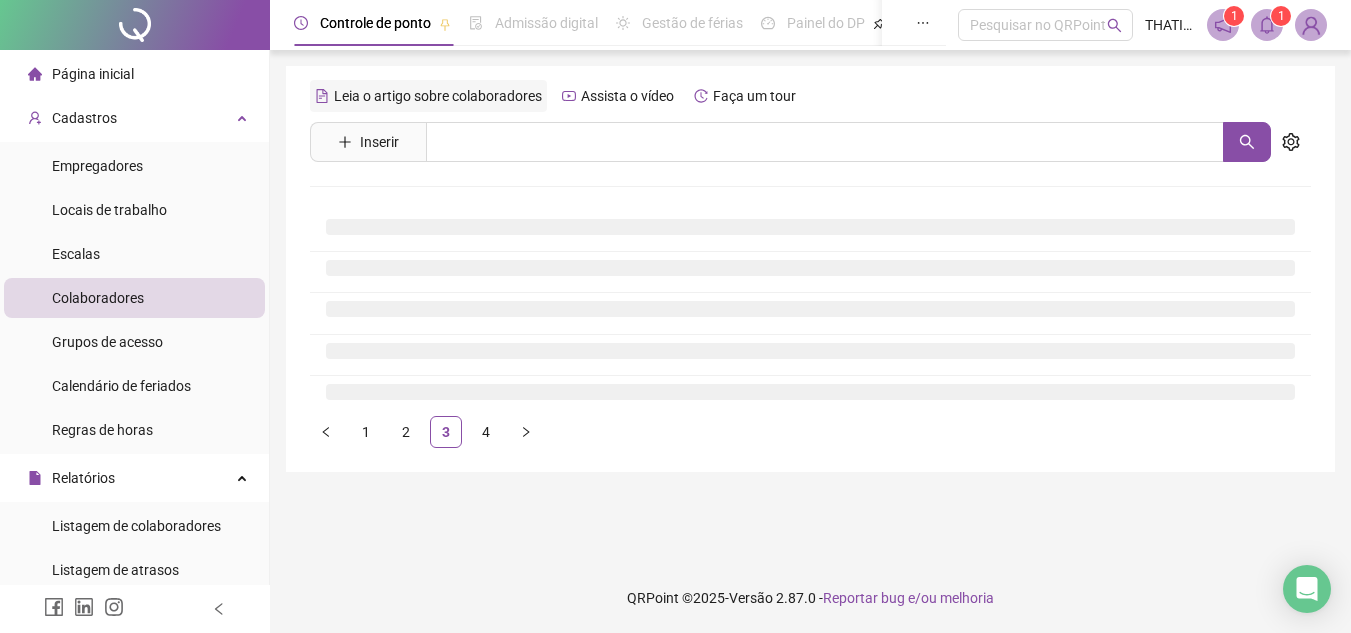 scroll, scrollTop: 0, scrollLeft: 0, axis: both 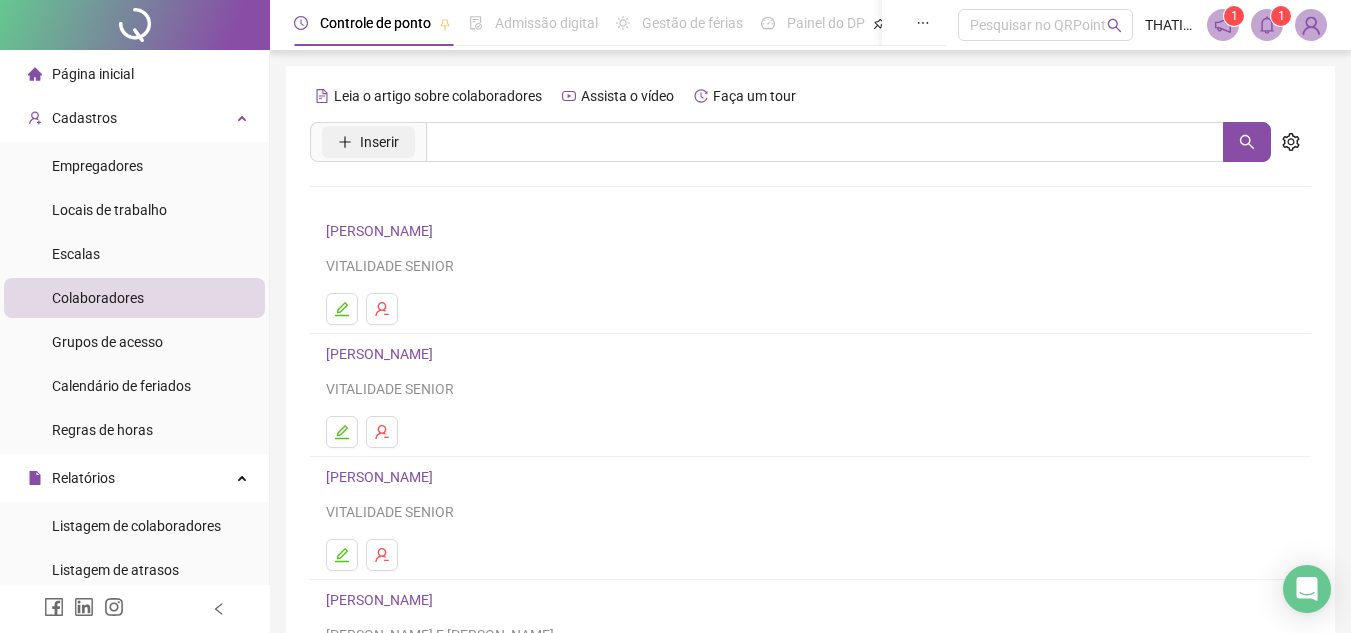 click on "Inserir" at bounding box center (368, 142) 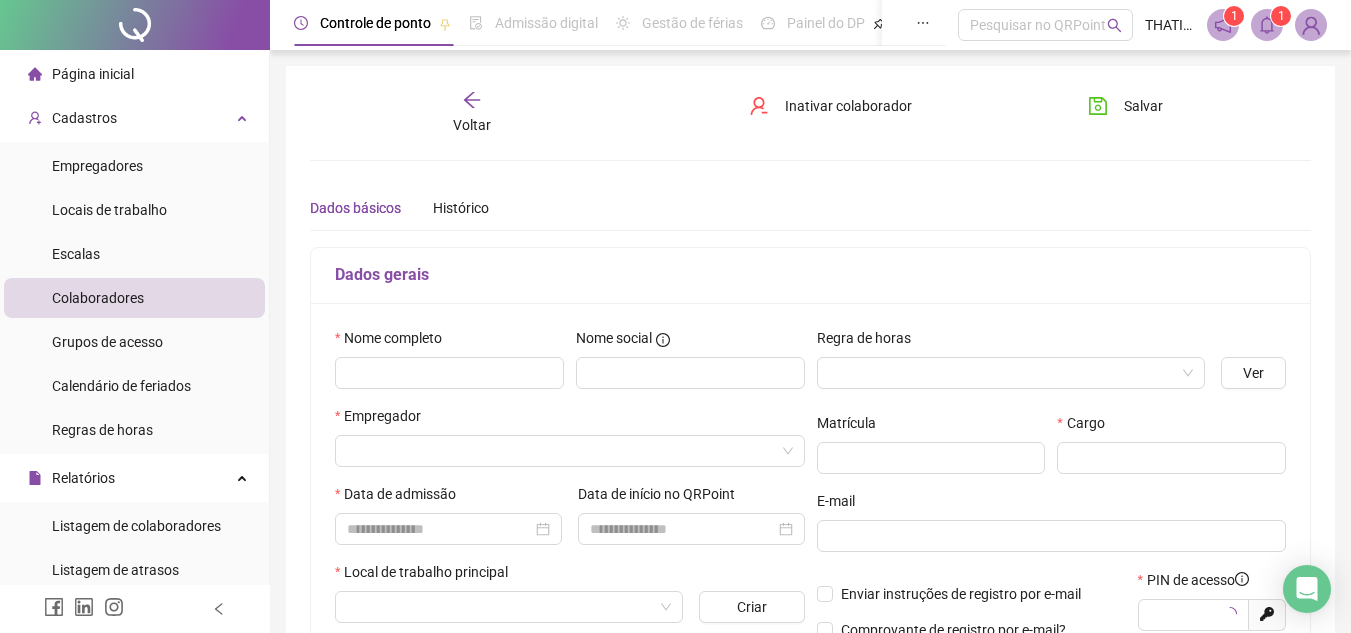type on "*****" 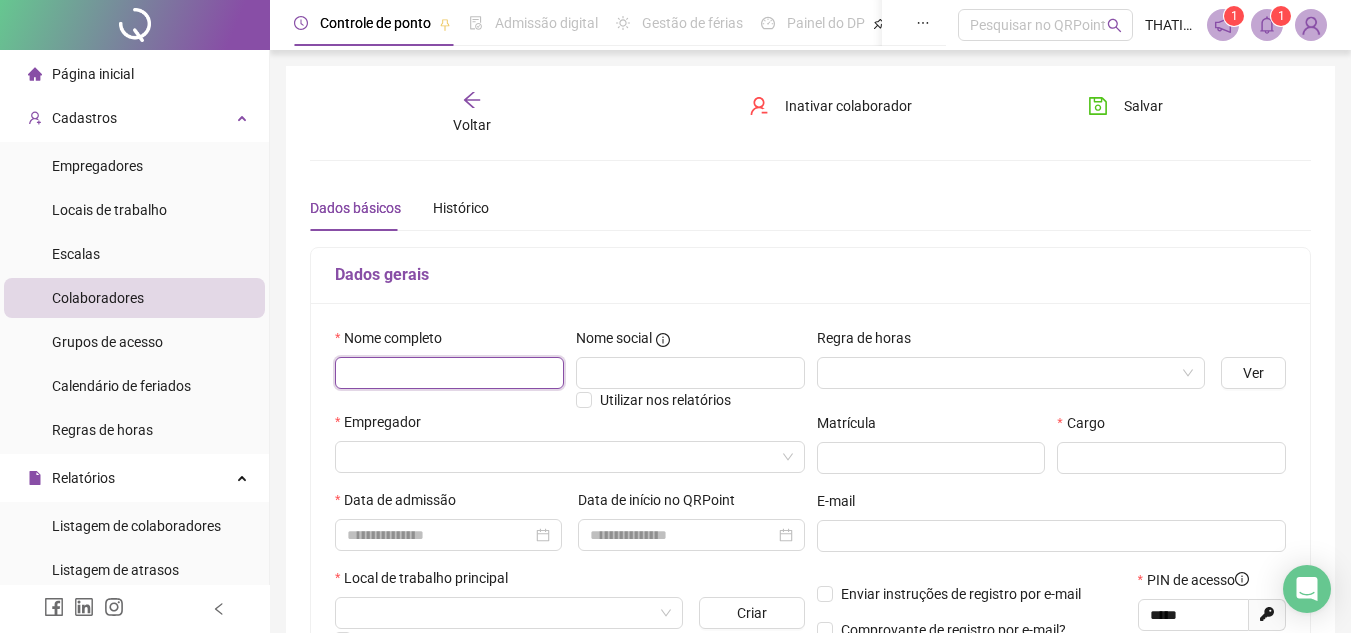 click at bounding box center [449, 373] 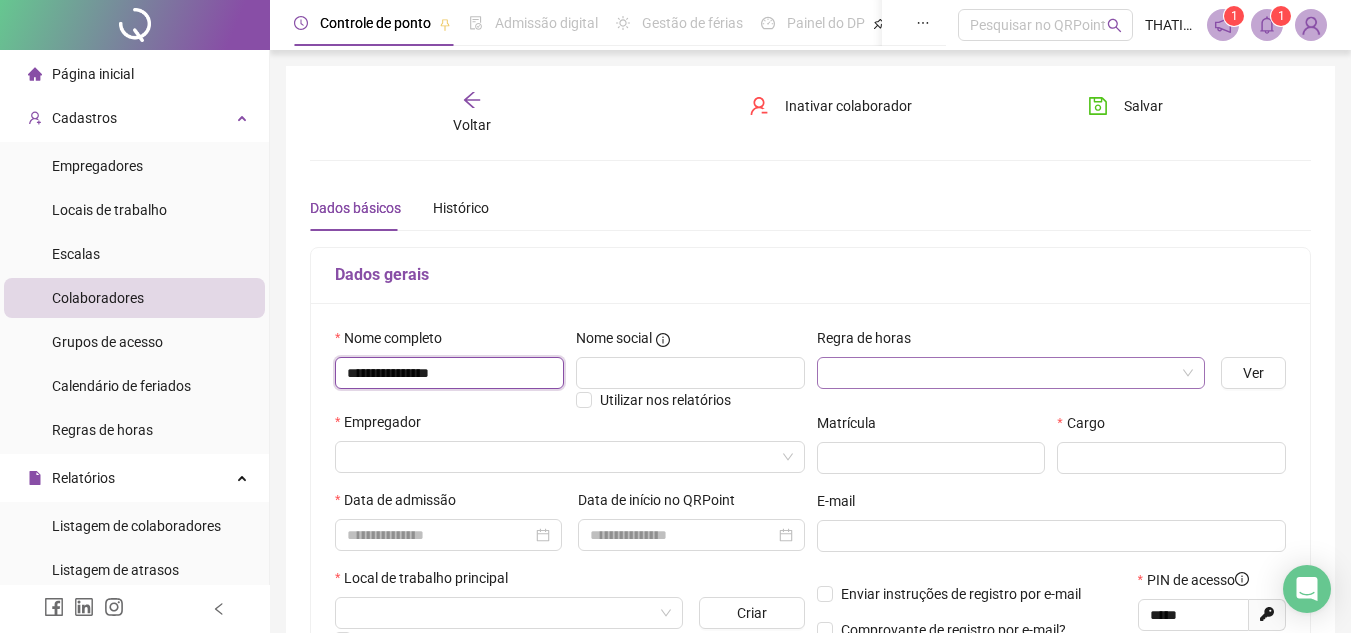 type on "**********" 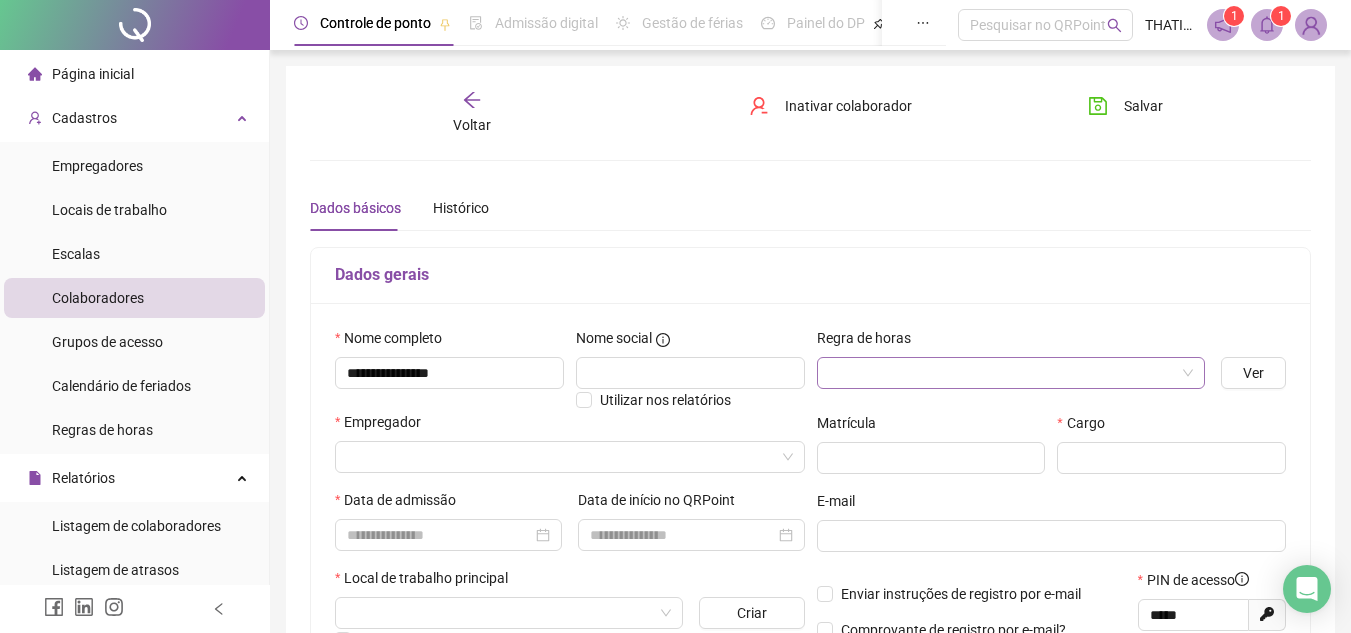 click at bounding box center (1005, 373) 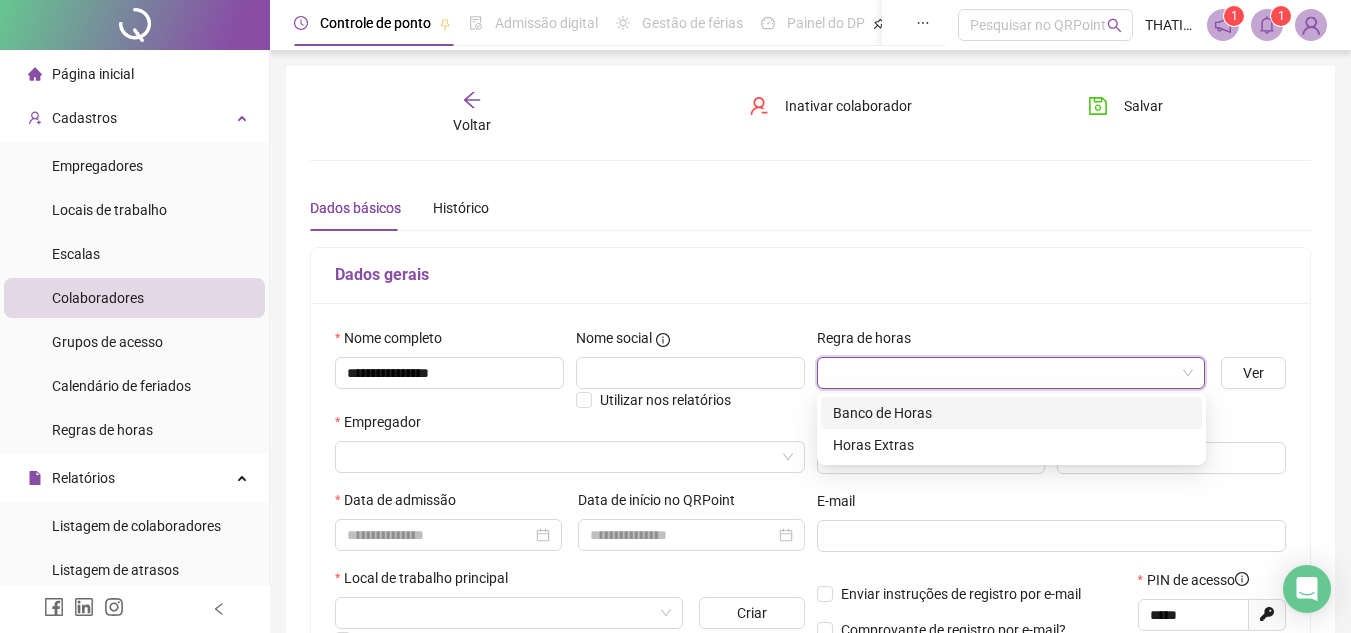 click on "Banco de Horas" at bounding box center (1011, 413) 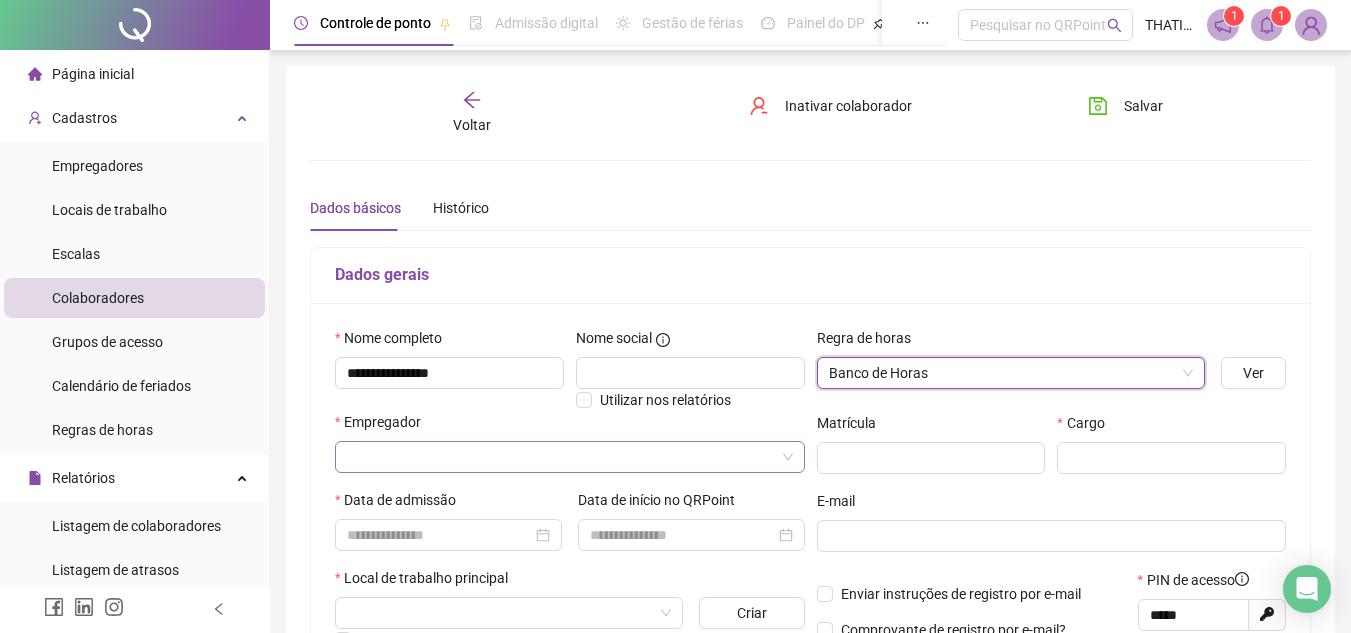 click at bounding box center (564, 457) 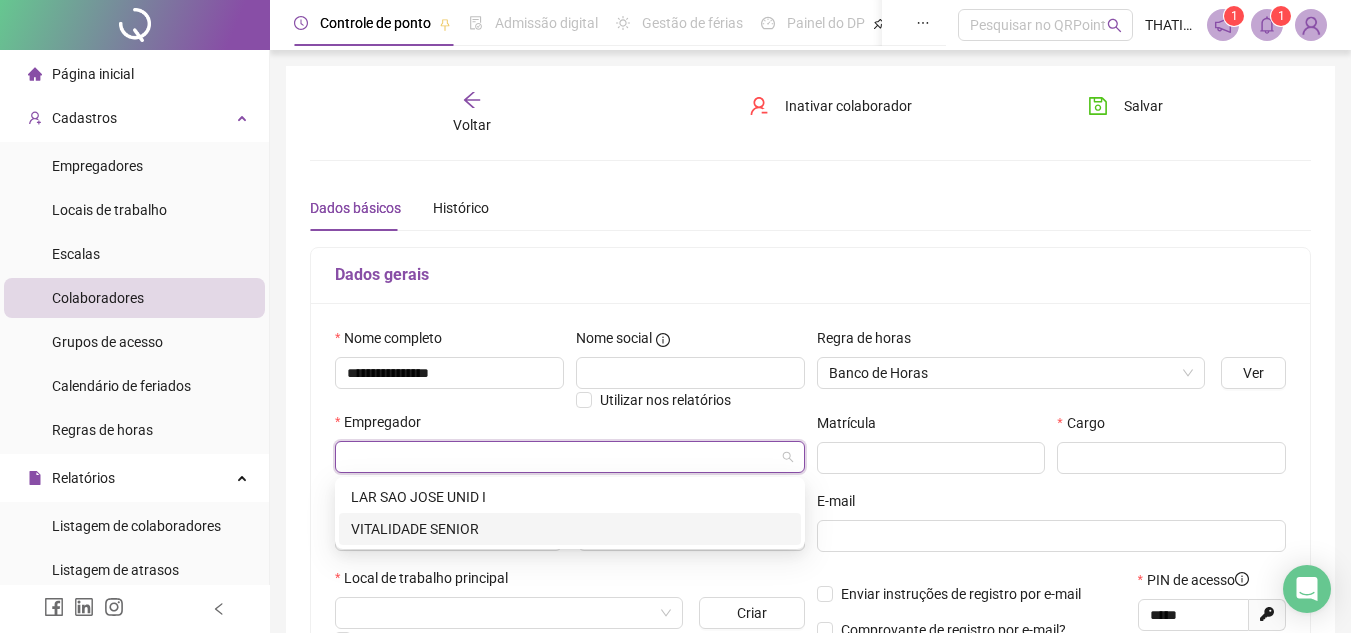 click on "VITALIDADE SENIOR" at bounding box center (570, 529) 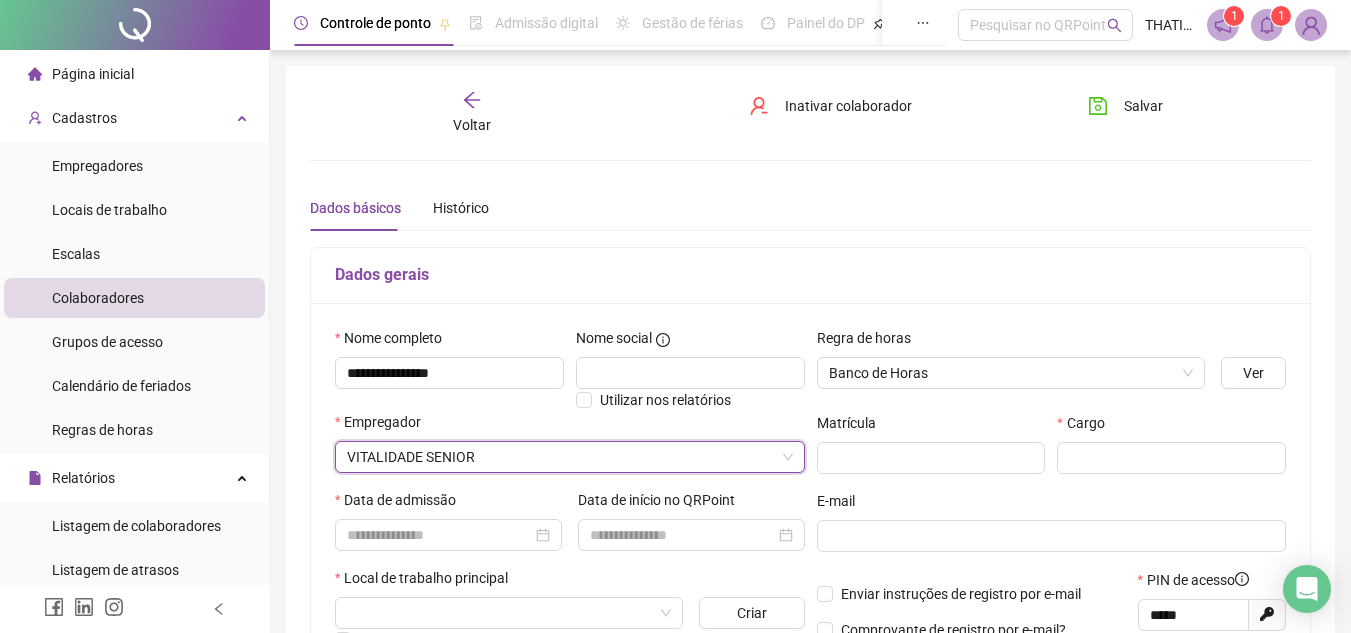 click on "Cargo" at bounding box center [1171, 451] 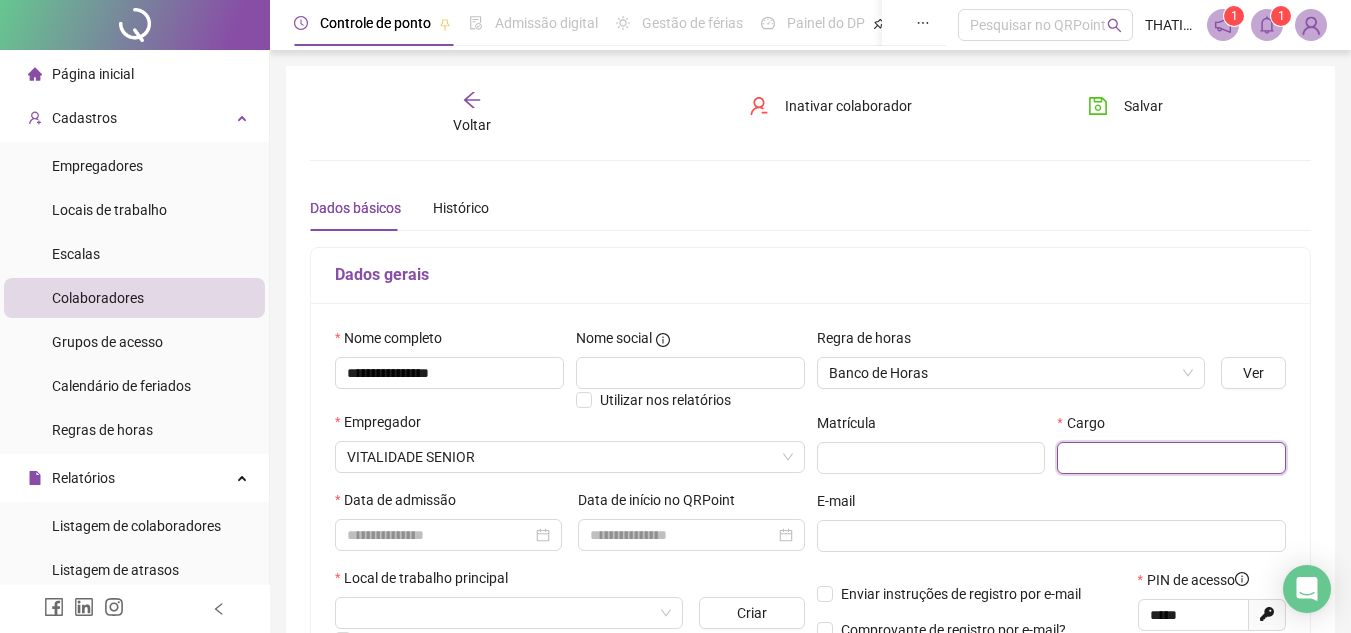 click at bounding box center (1171, 458) 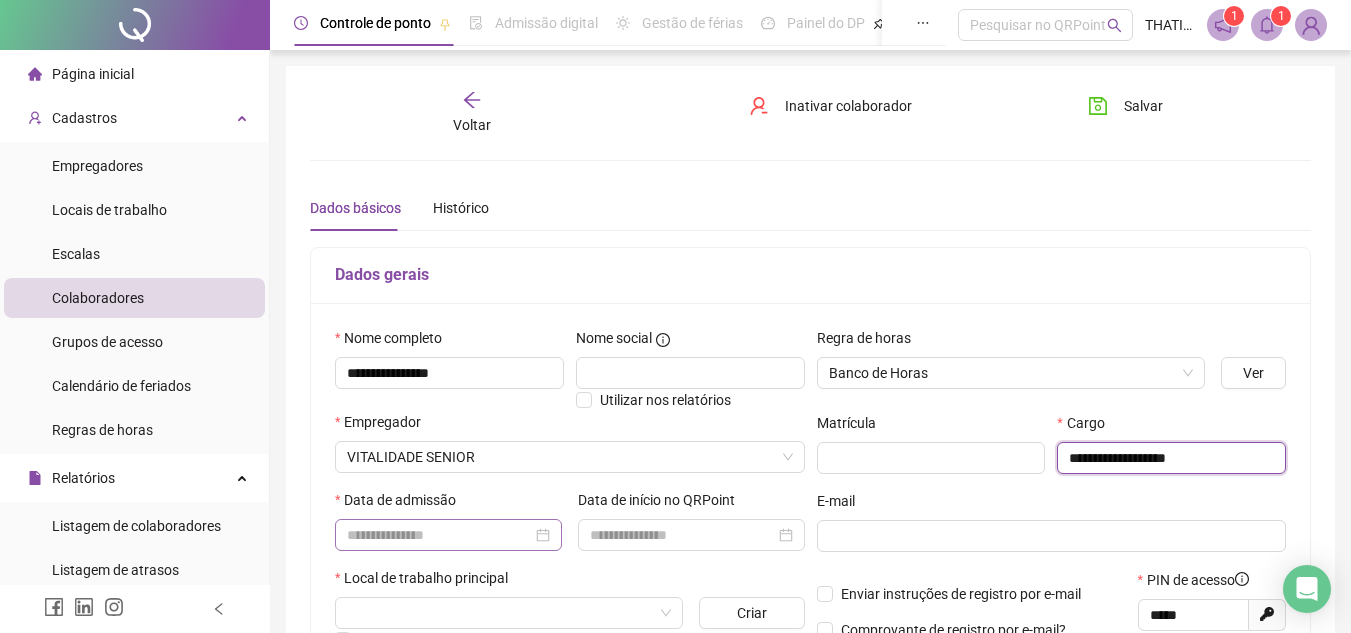 type on "**********" 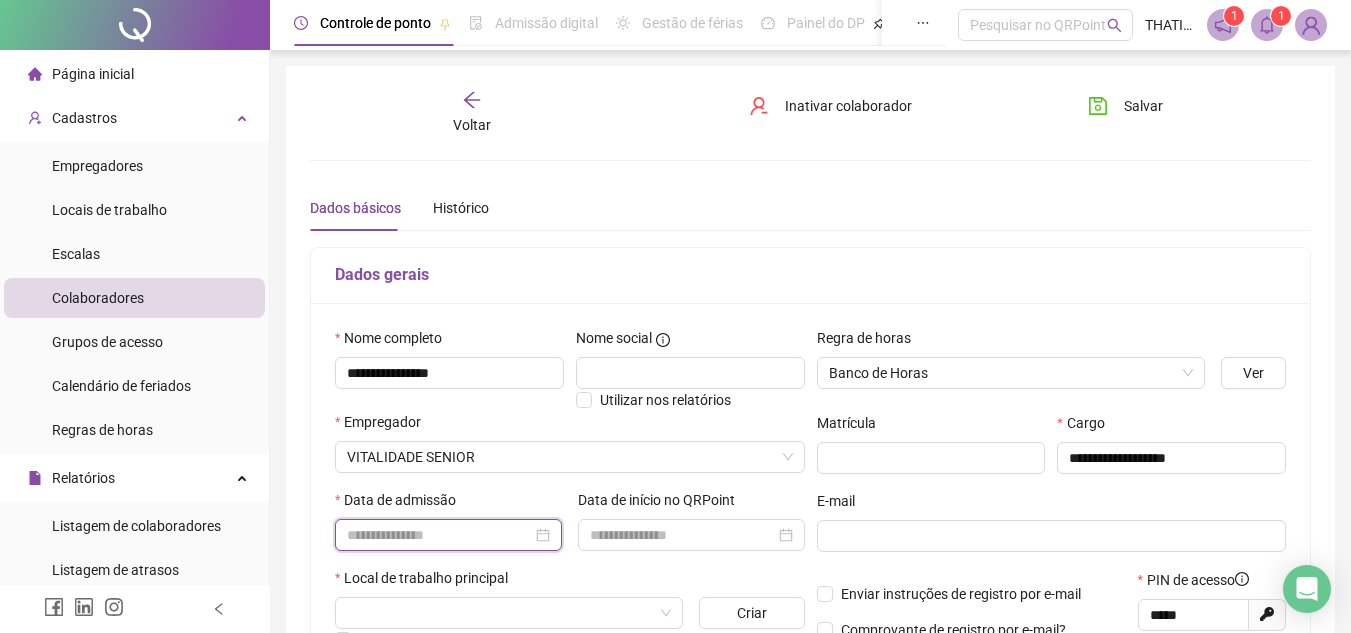 click at bounding box center [439, 535] 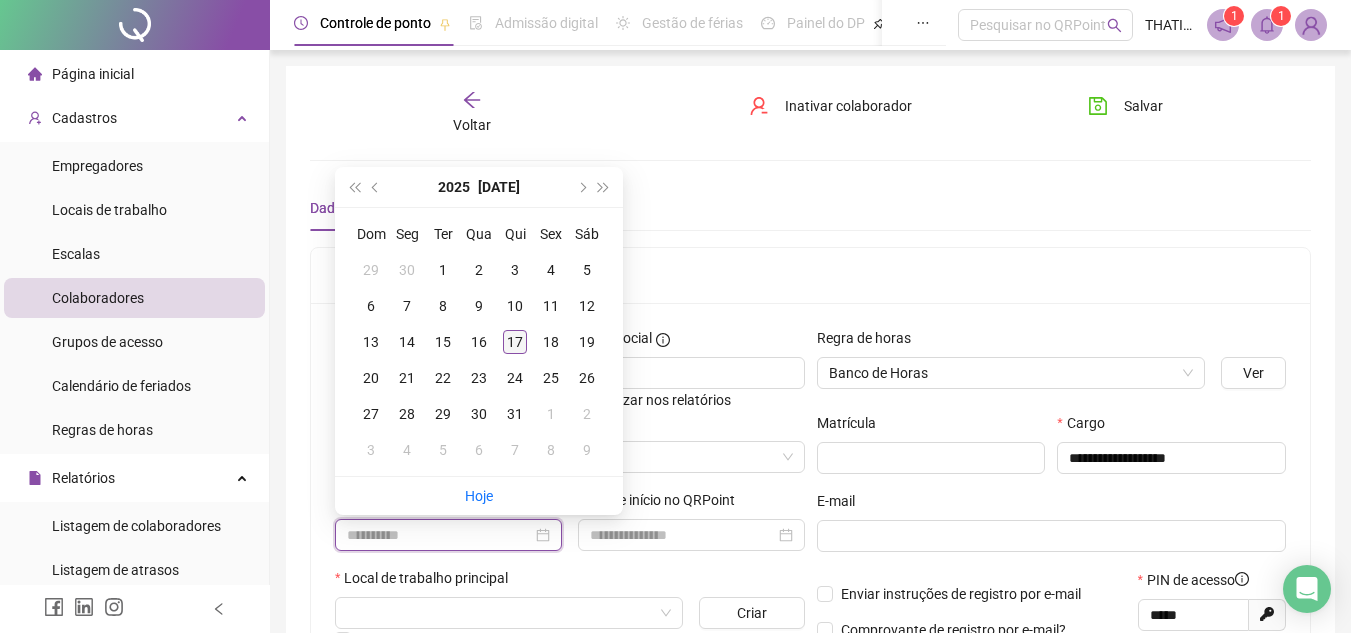 type on "**********" 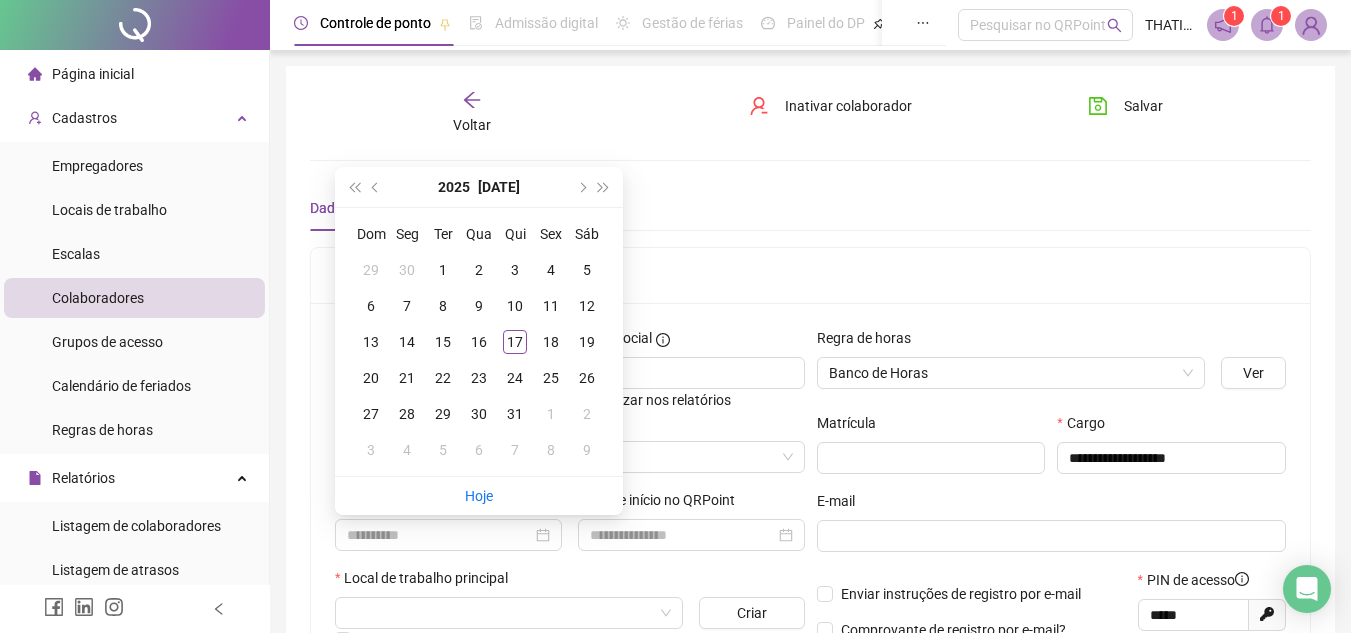 click on "17" at bounding box center [515, 342] 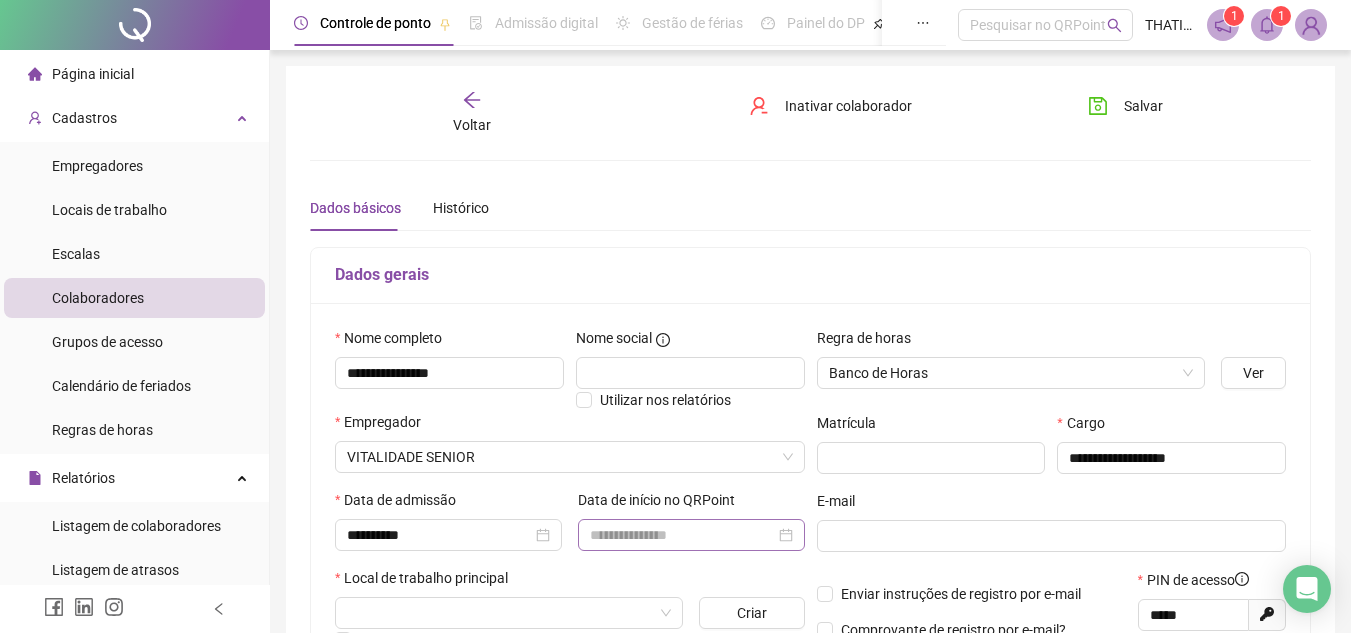 click at bounding box center [691, 535] 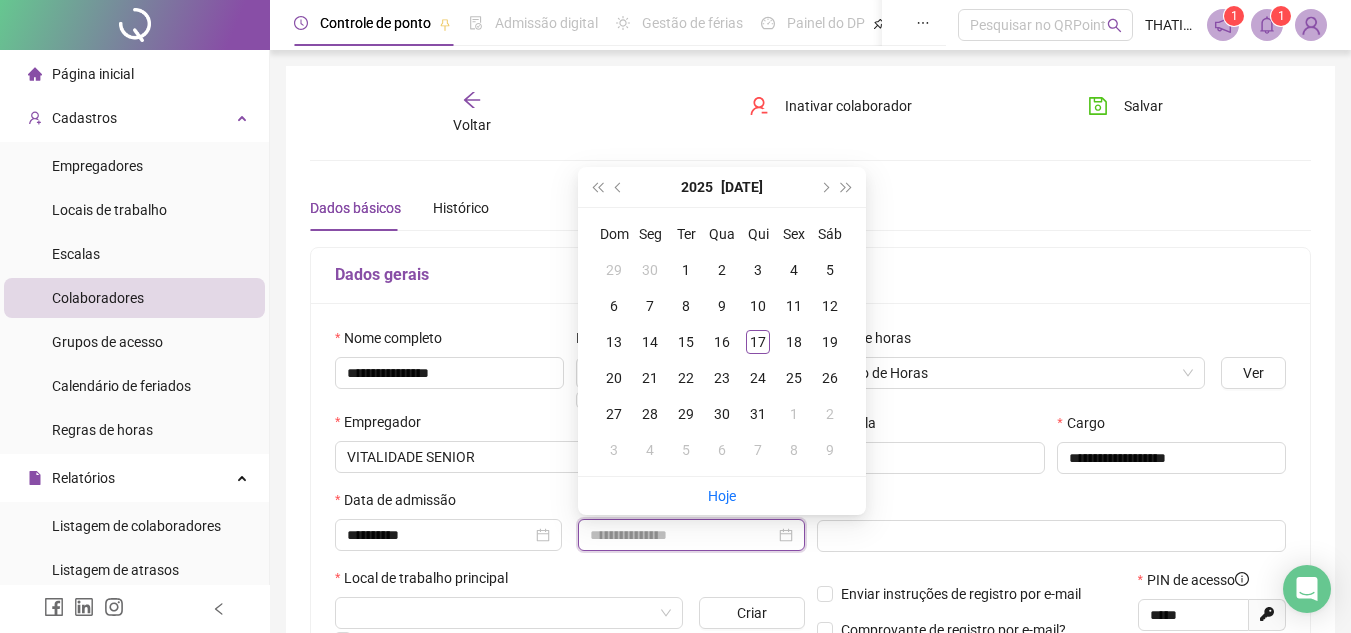 click at bounding box center [682, 535] 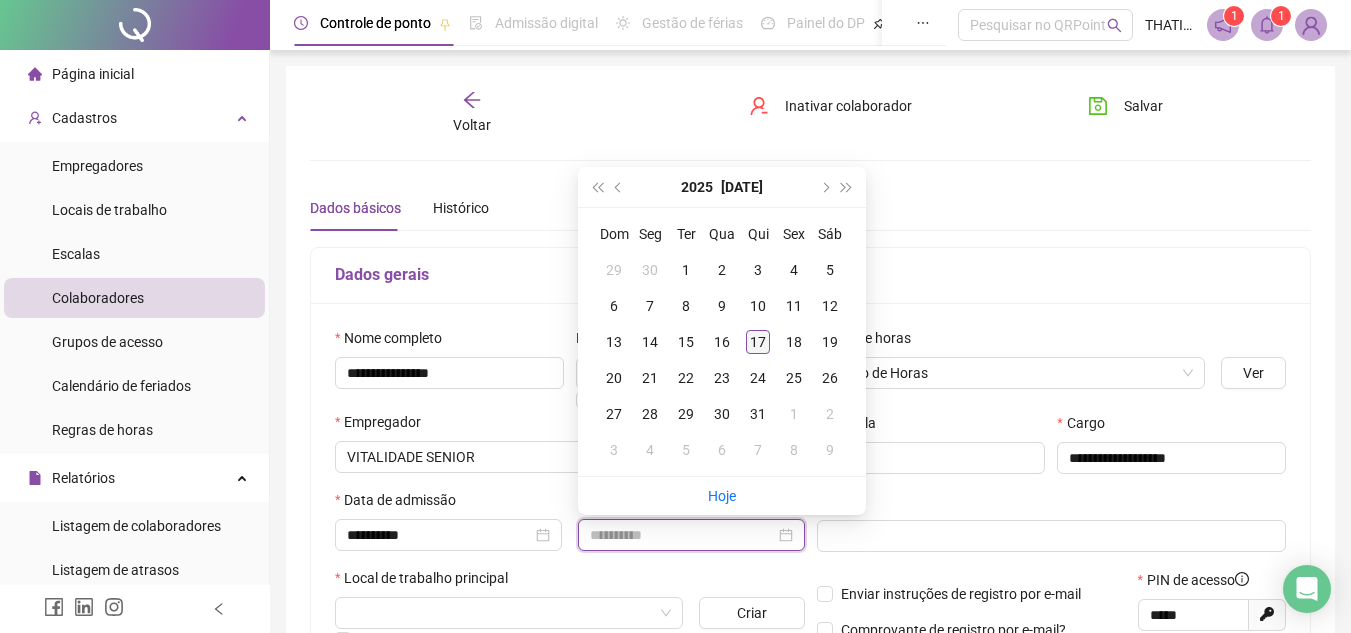 type on "**********" 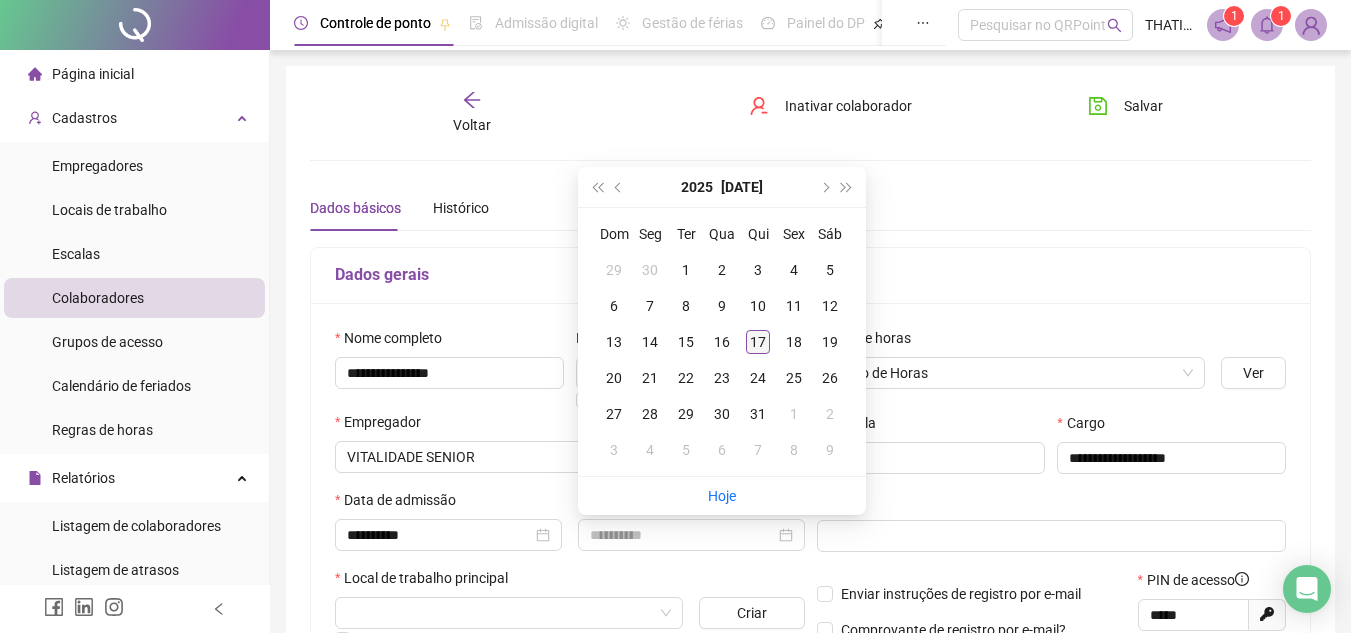 click on "17" at bounding box center [758, 342] 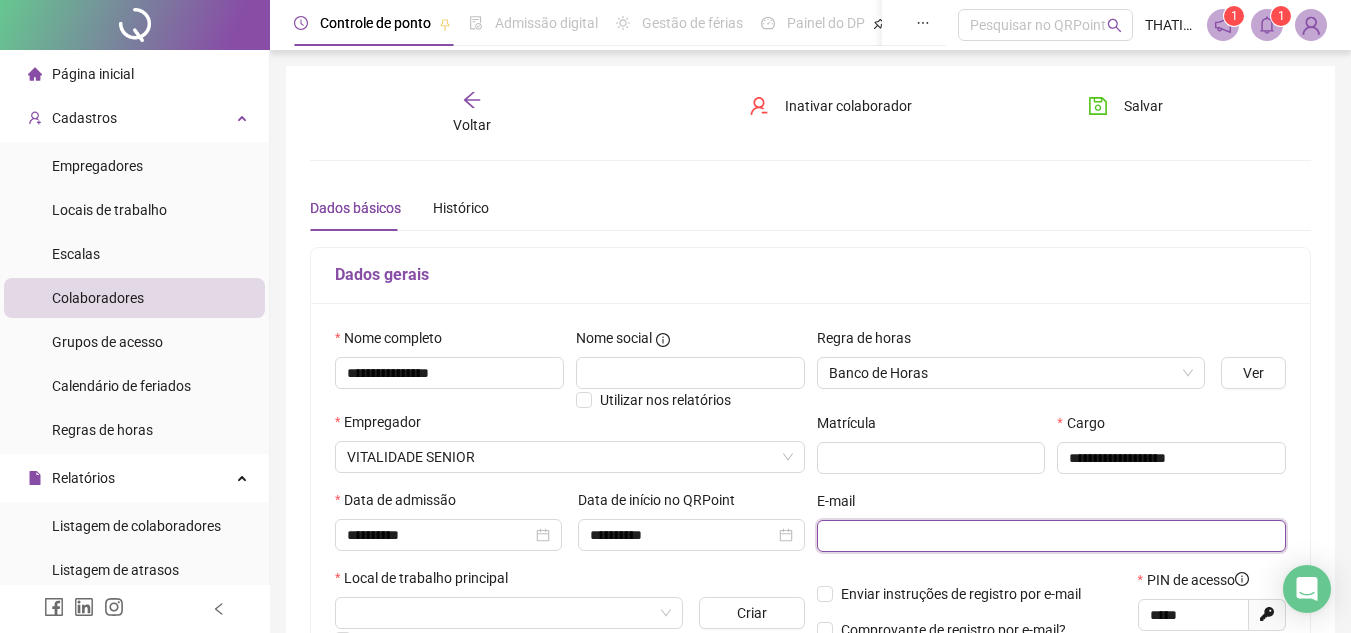 click at bounding box center (1050, 536) 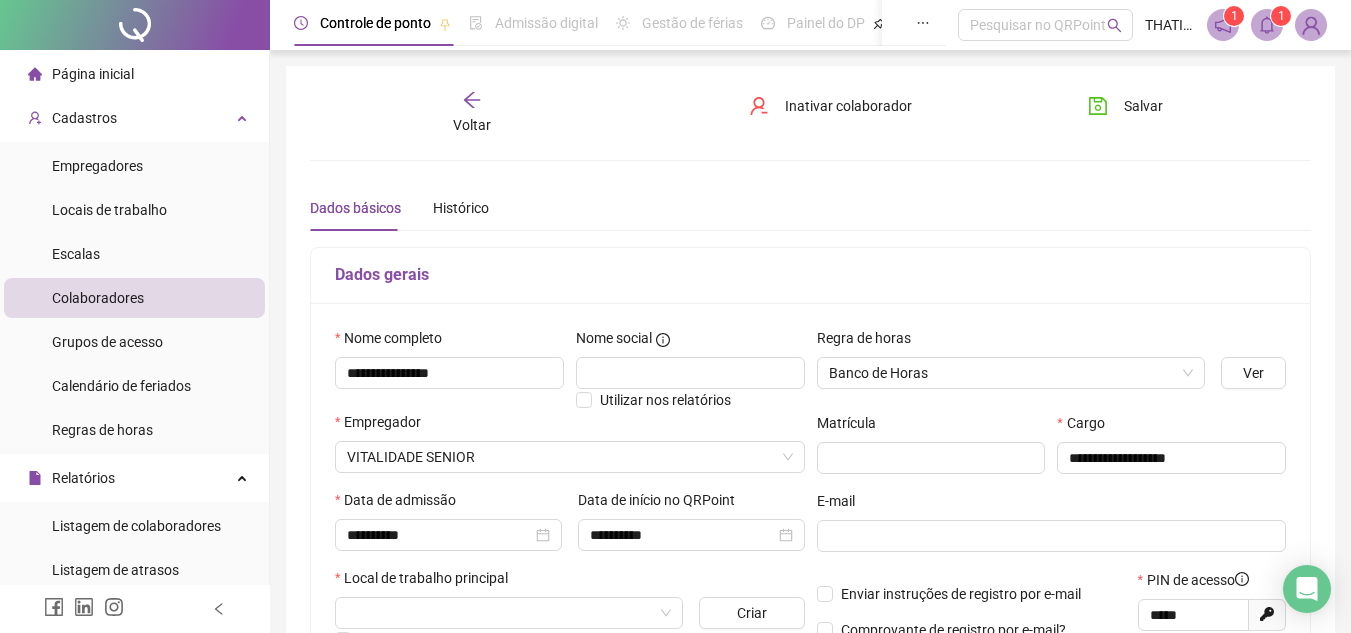 click on "Colaboradores" at bounding box center (98, 298) 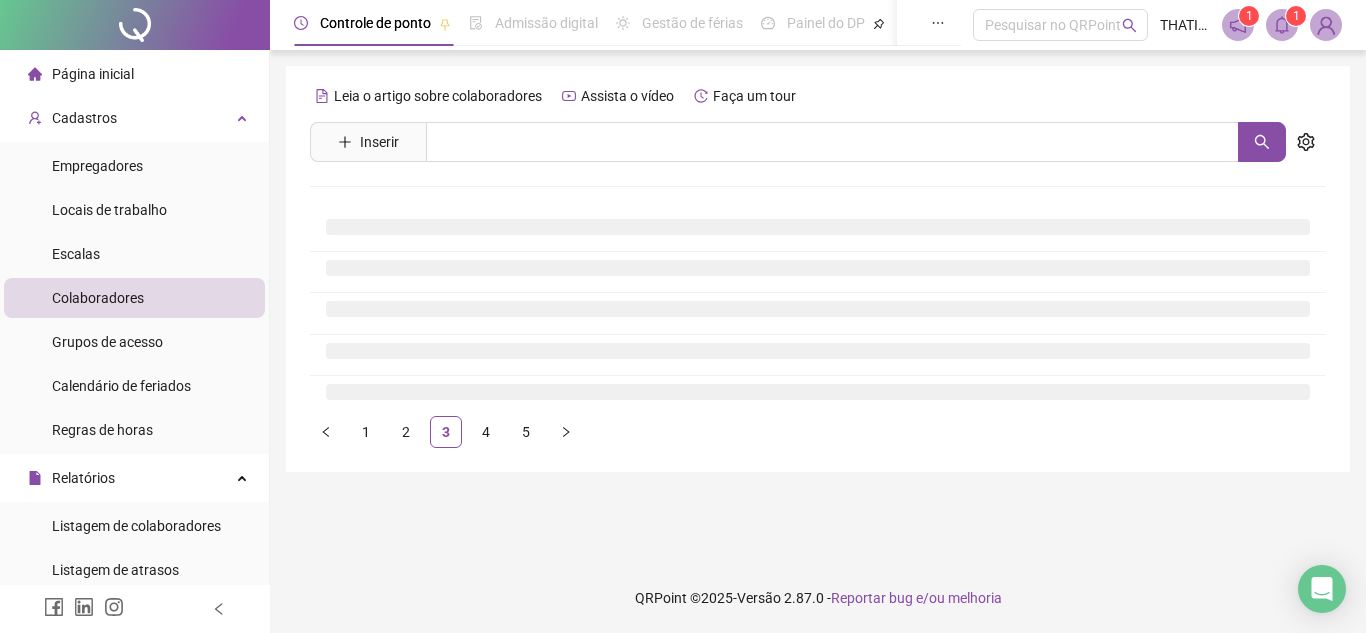 click on "Leia o artigo sobre colaboradores Assista o vídeo Faça um tour Inserir Nenhum resultado 1 2 3 4 5" at bounding box center [818, 264] 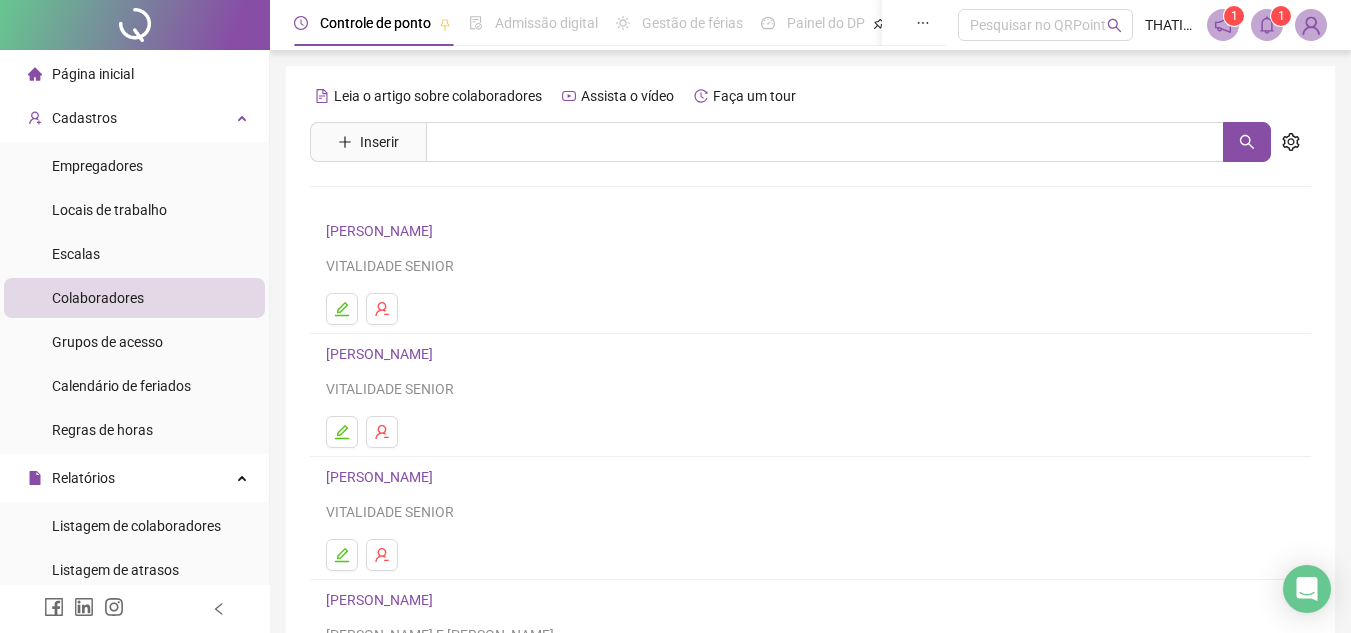 scroll, scrollTop: 400, scrollLeft: 0, axis: vertical 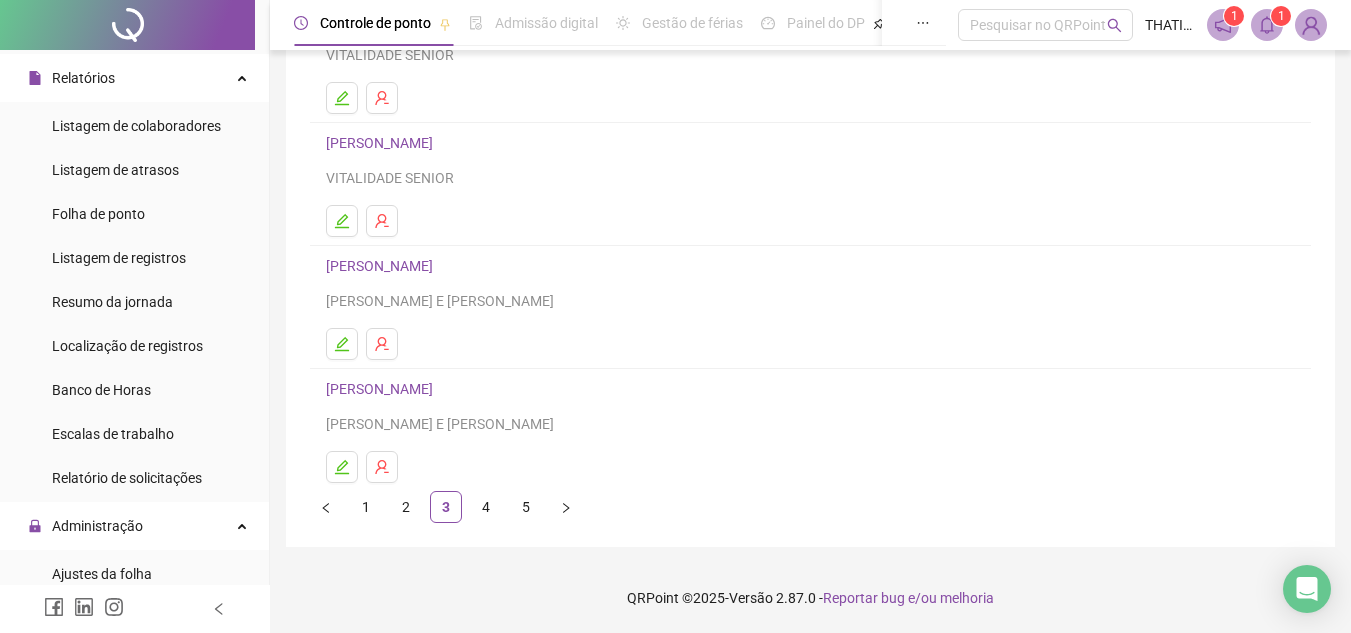 click on "2" at bounding box center [406, 507] 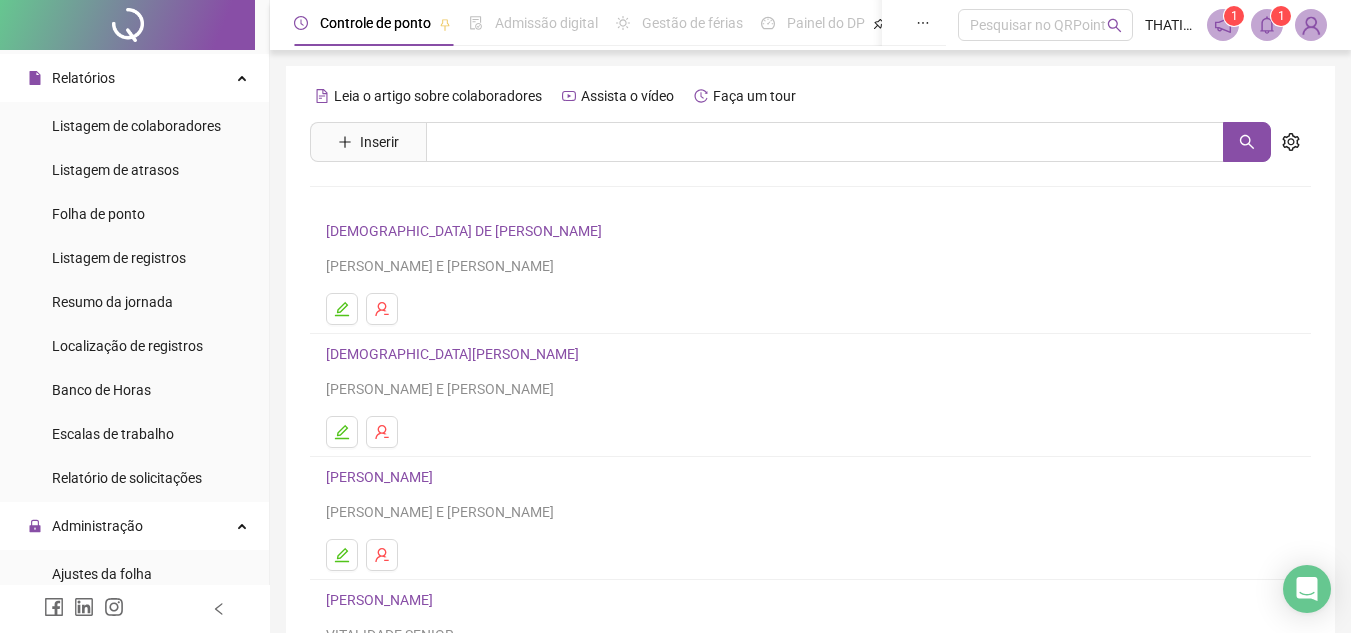 scroll, scrollTop: 300, scrollLeft: 0, axis: vertical 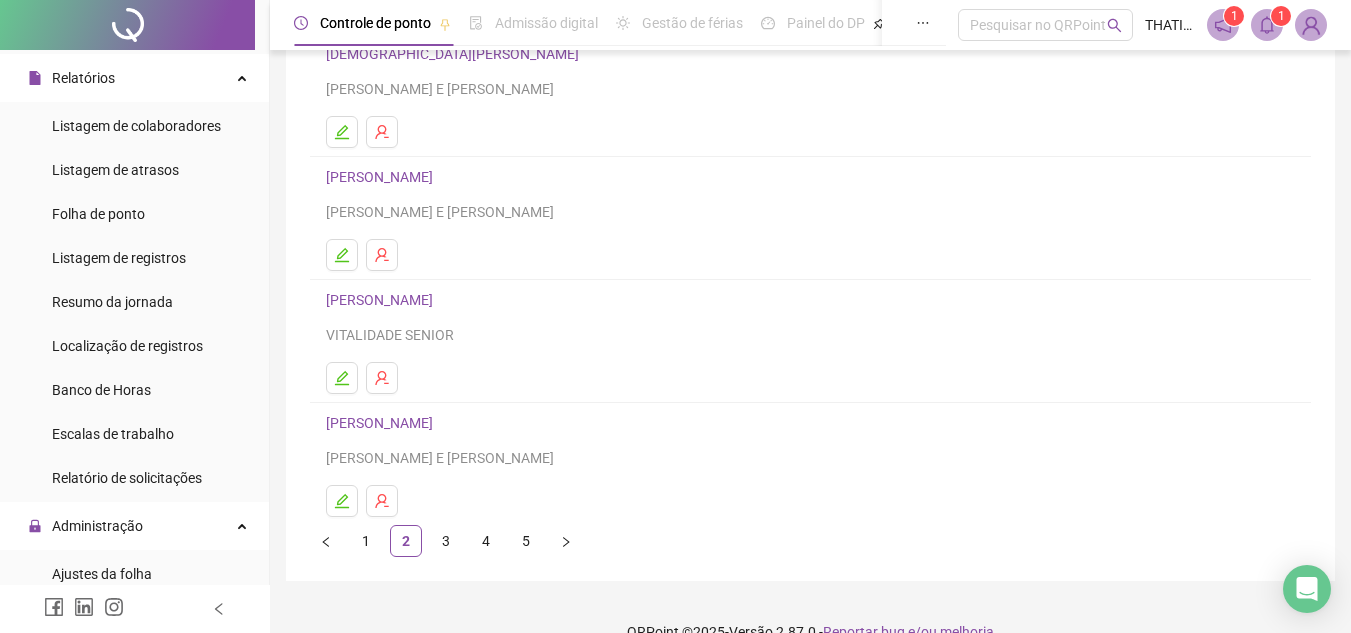 click on "[PERSON_NAME]" at bounding box center [382, 300] 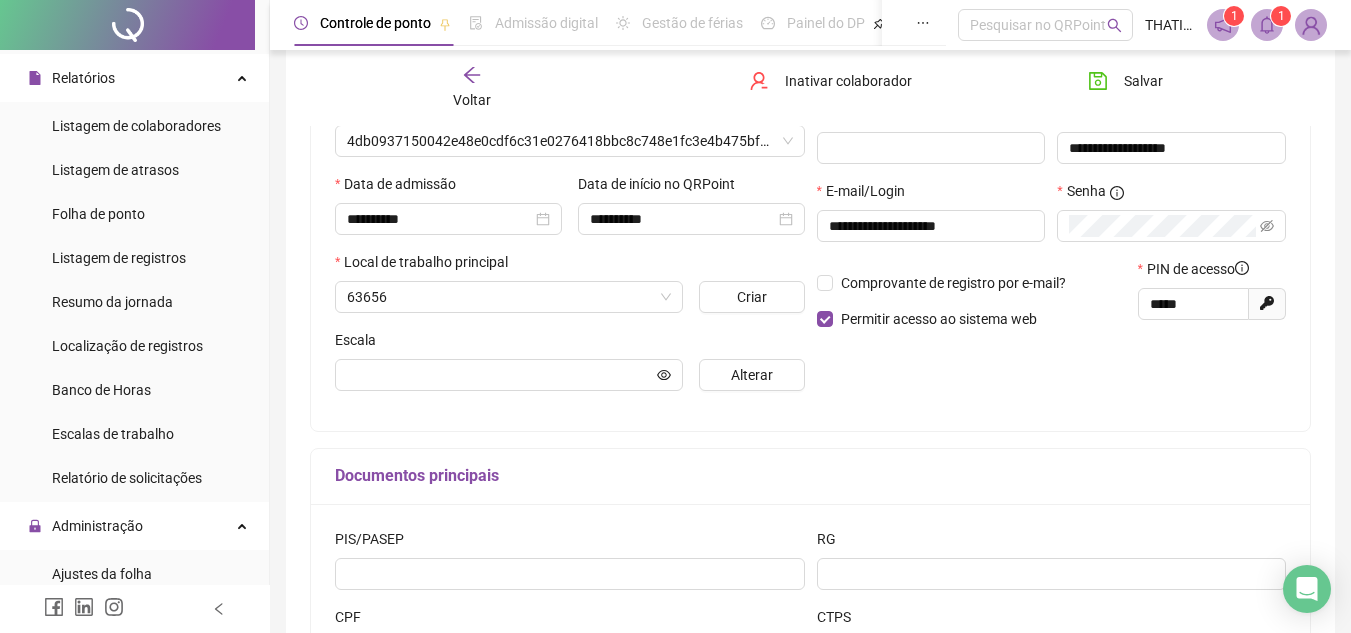 type on "**********" 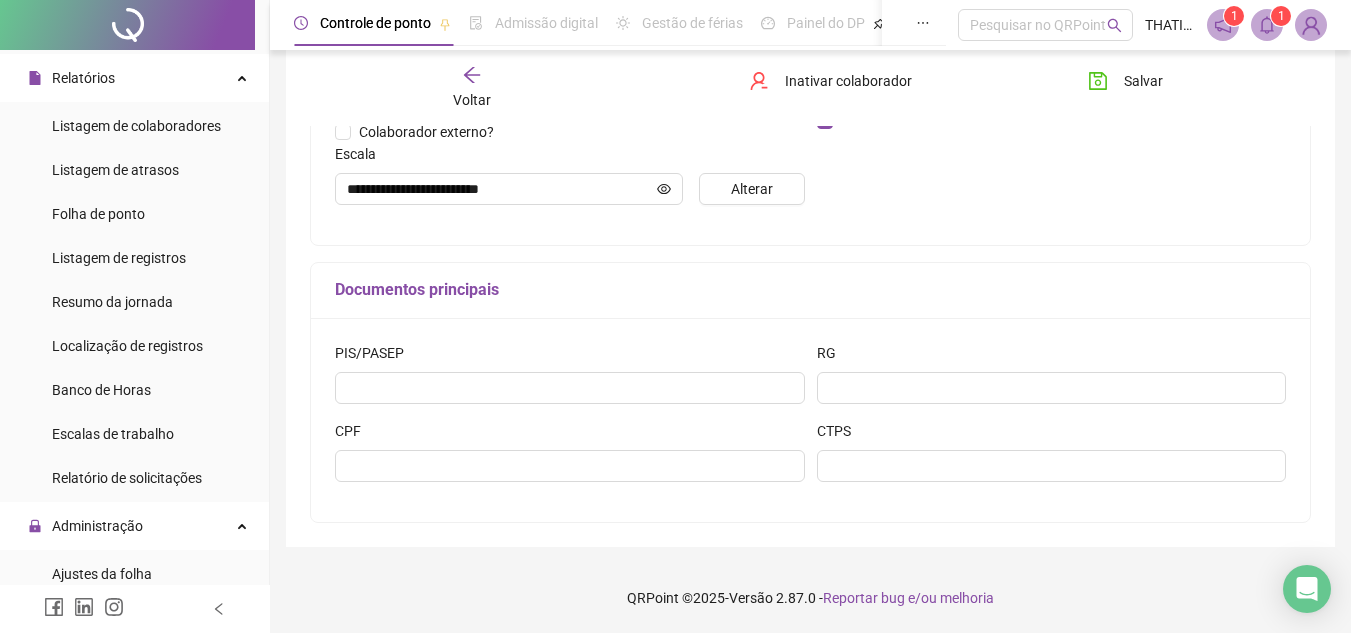 scroll, scrollTop: 308, scrollLeft: 0, axis: vertical 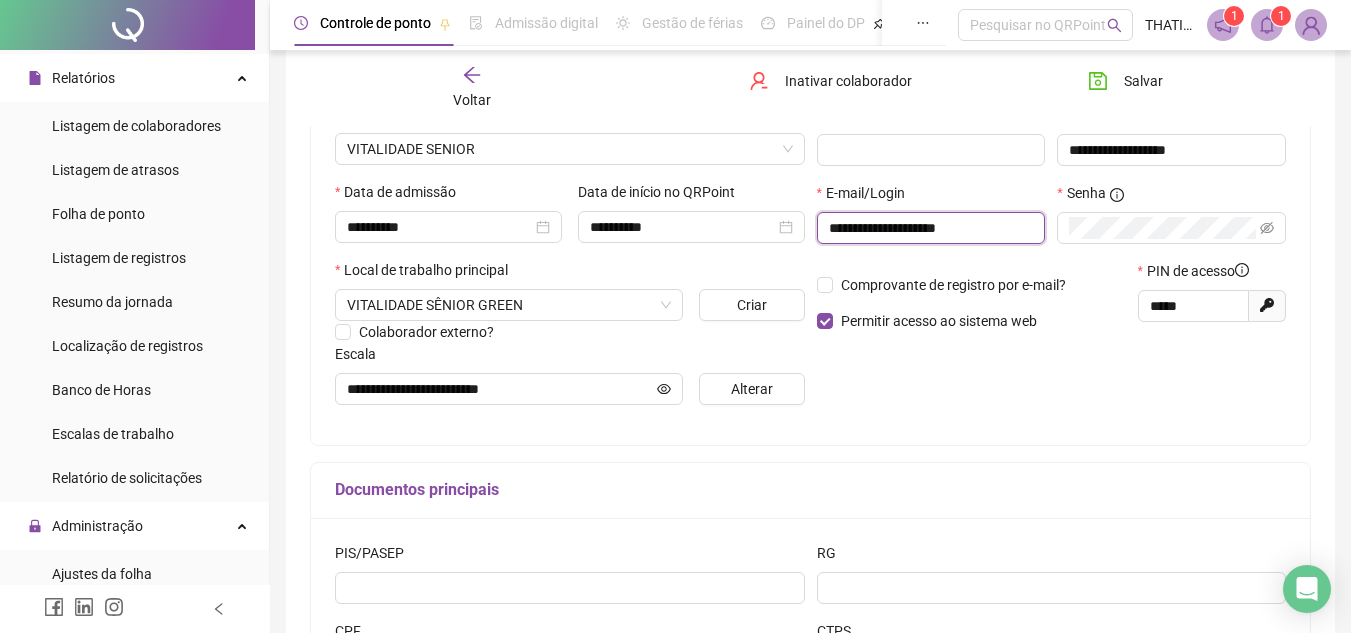drag, startPoint x: 980, startPoint y: 217, endPoint x: 767, endPoint y: 201, distance: 213.6001 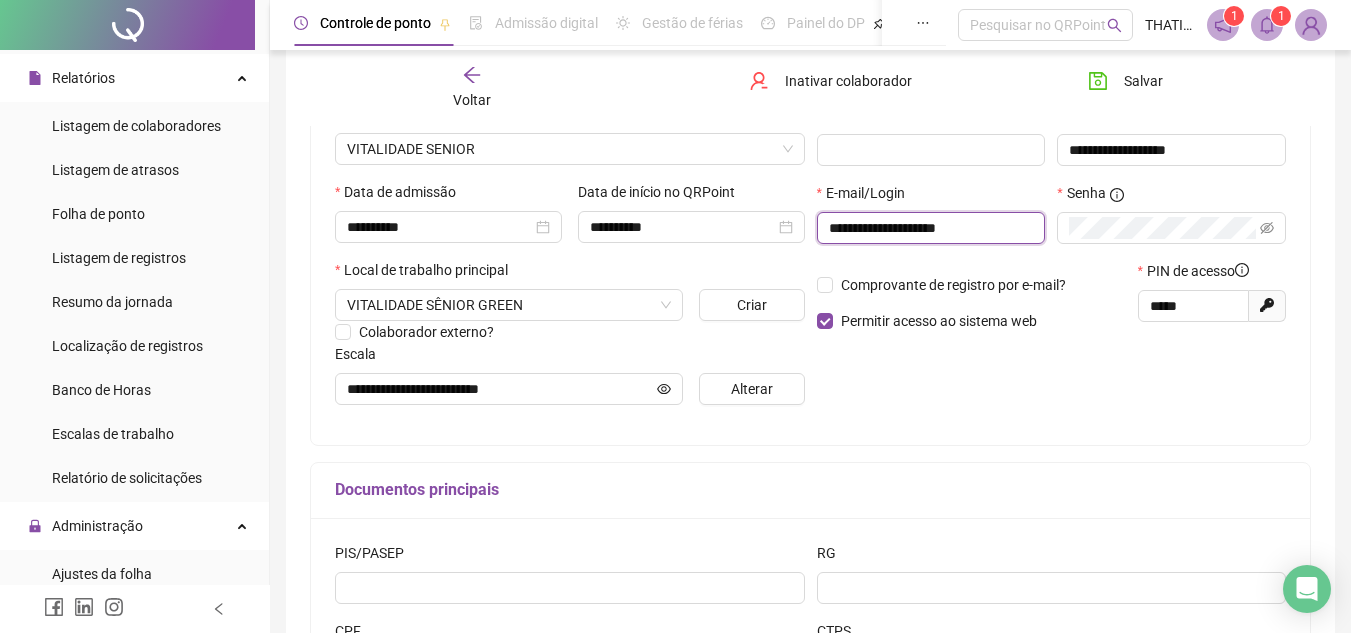 click on "**********" at bounding box center [810, 220] 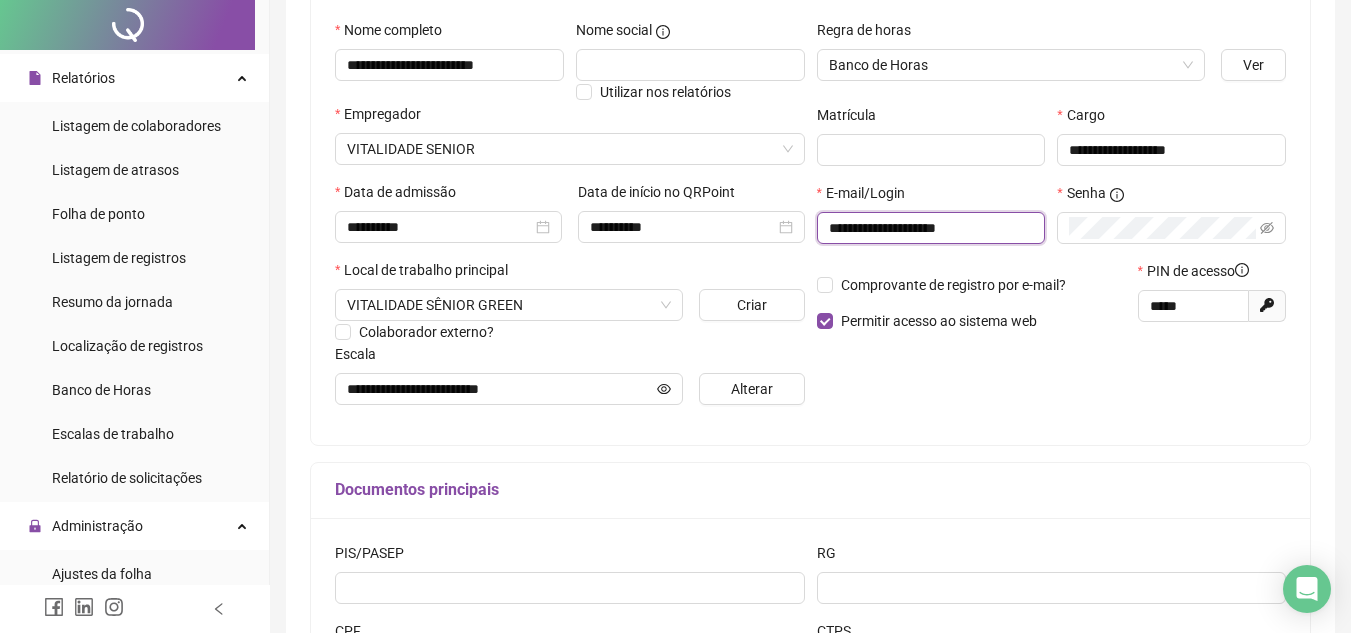 scroll, scrollTop: 0, scrollLeft: 0, axis: both 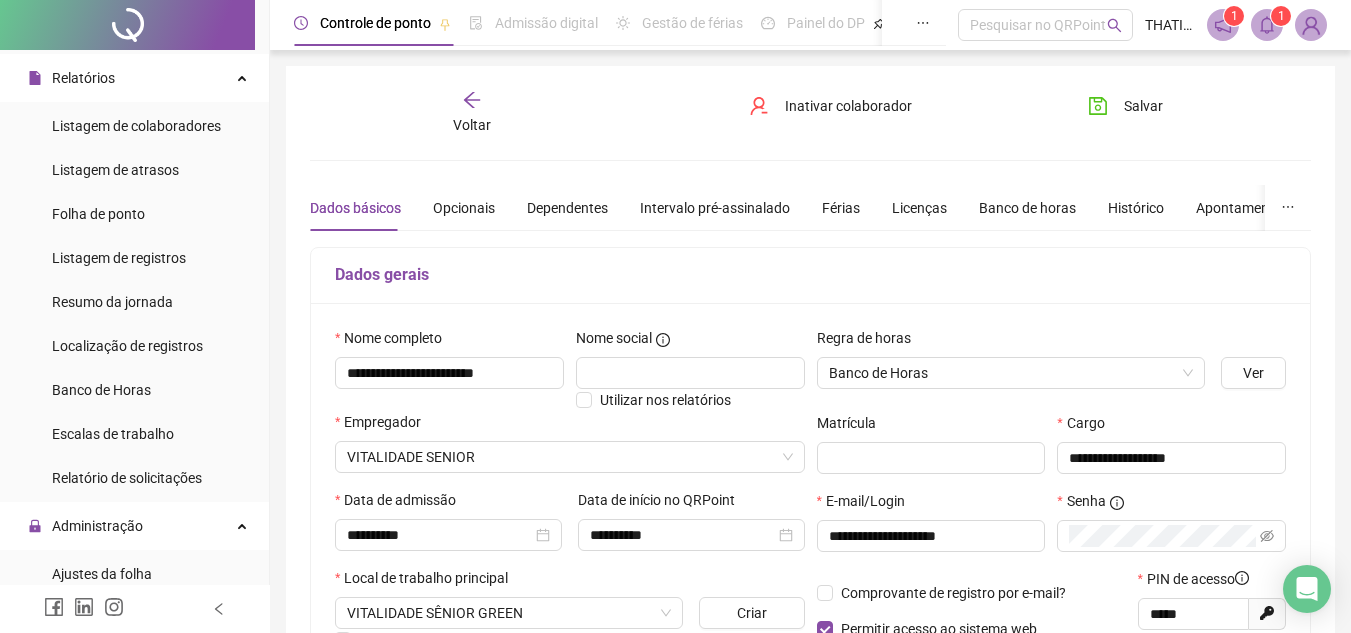 click 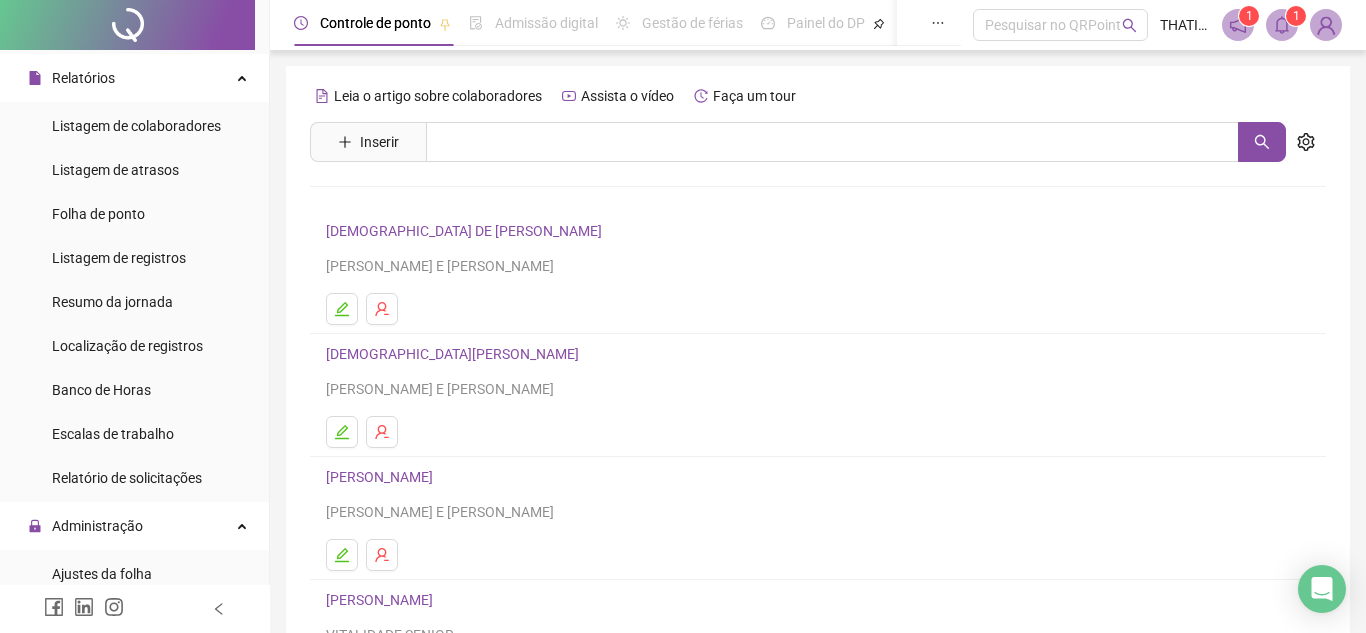 click on "Inserir" at bounding box center [368, 142] 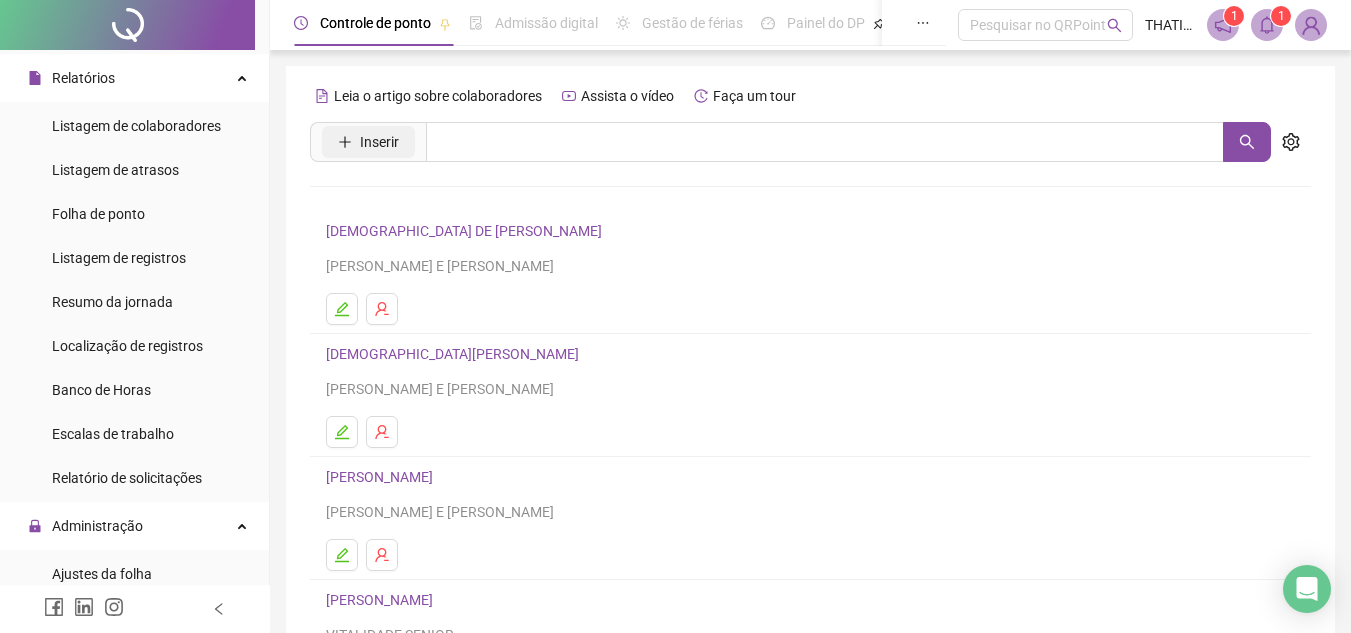 click on "Inserir" at bounding box center [379, 142] 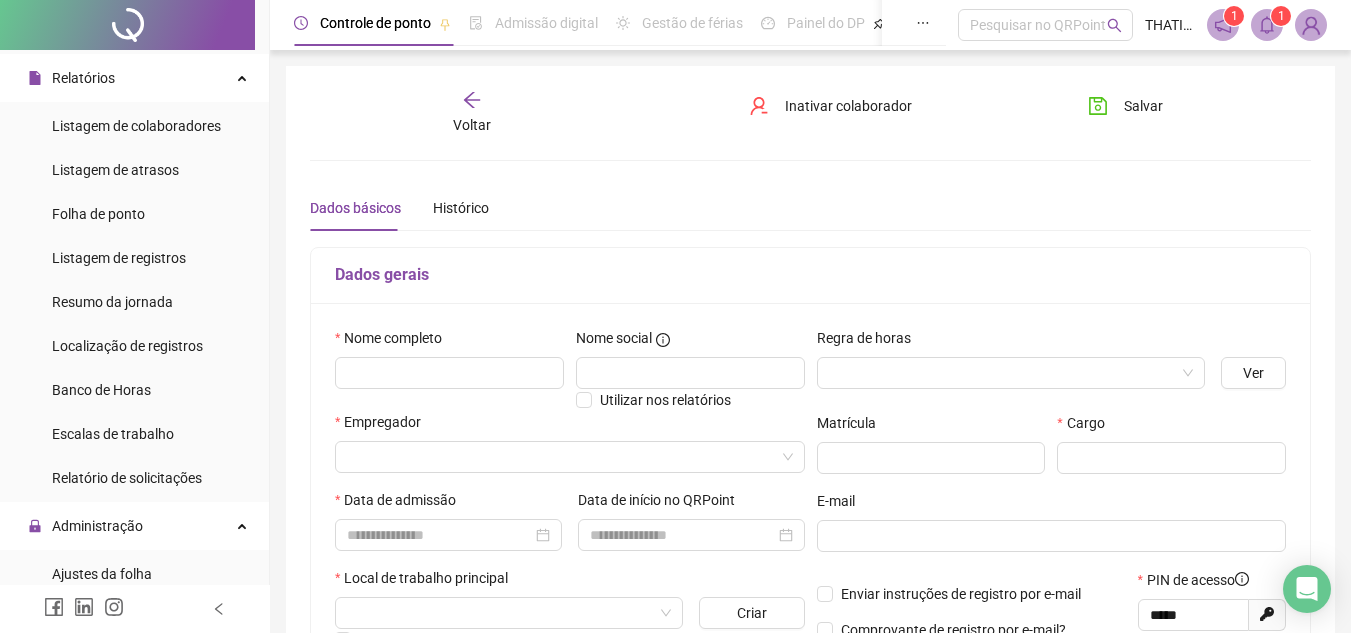 type on "*****" 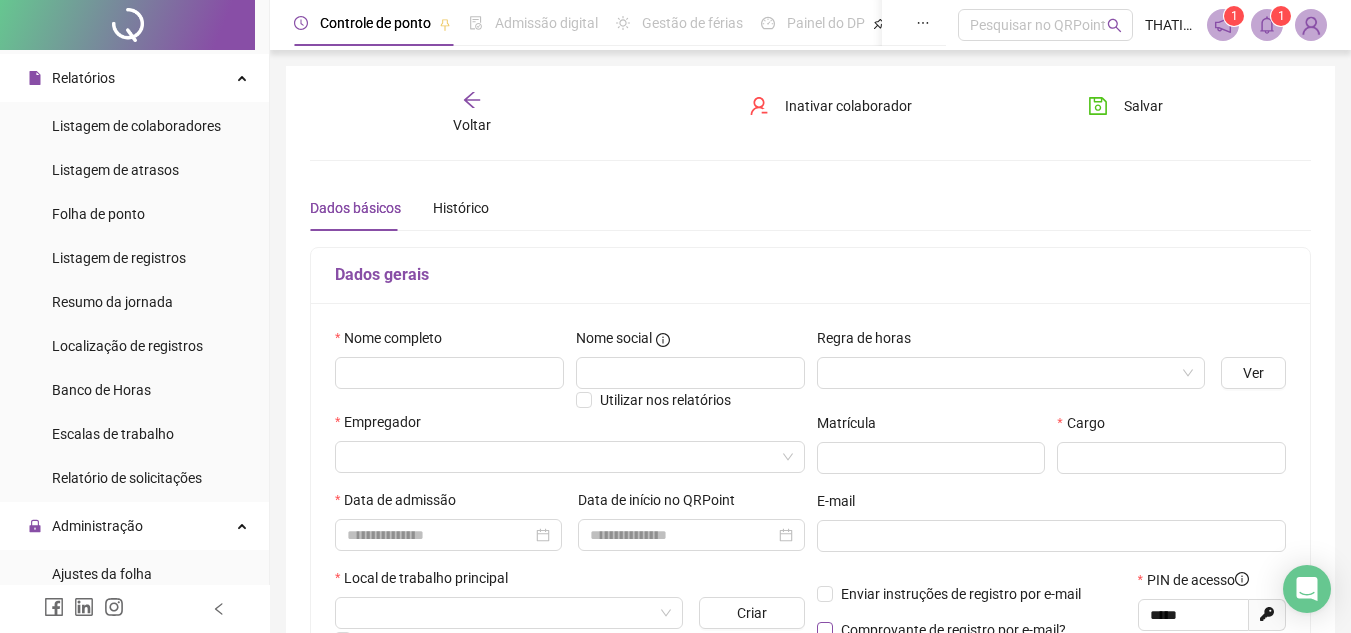 scroll, scrollTop: 200, scrollLeft: 0, axis: vertical 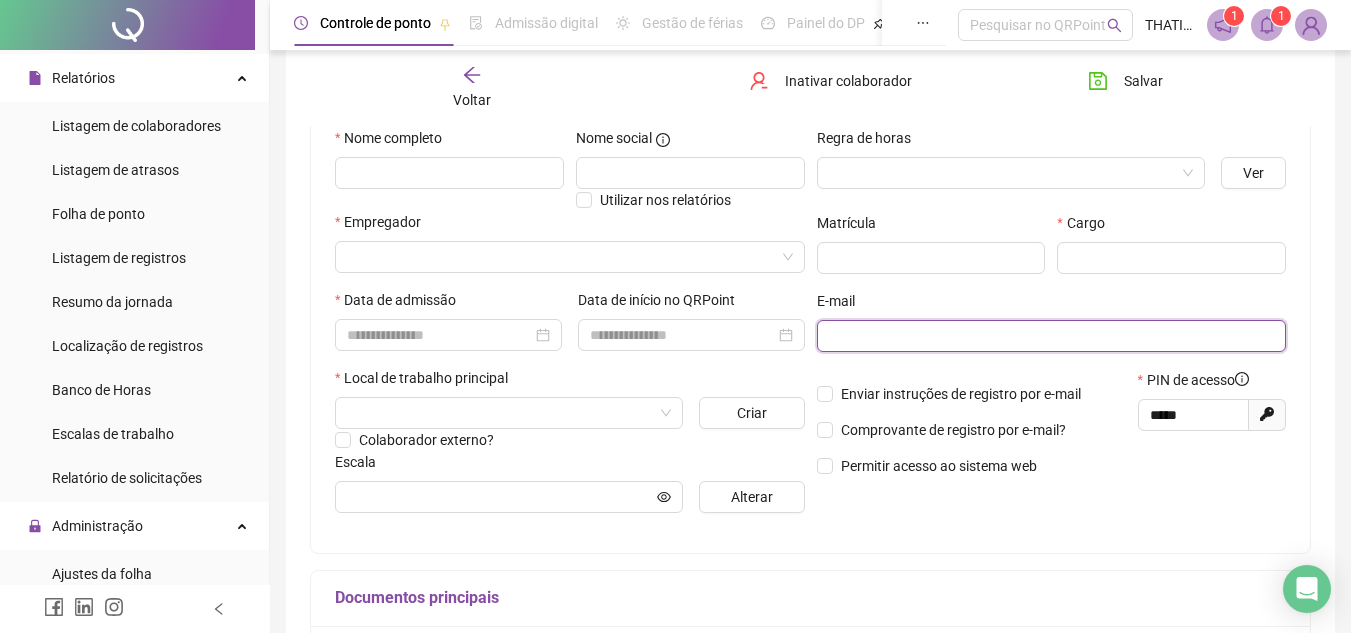 click at bounding box center (1050, 336) 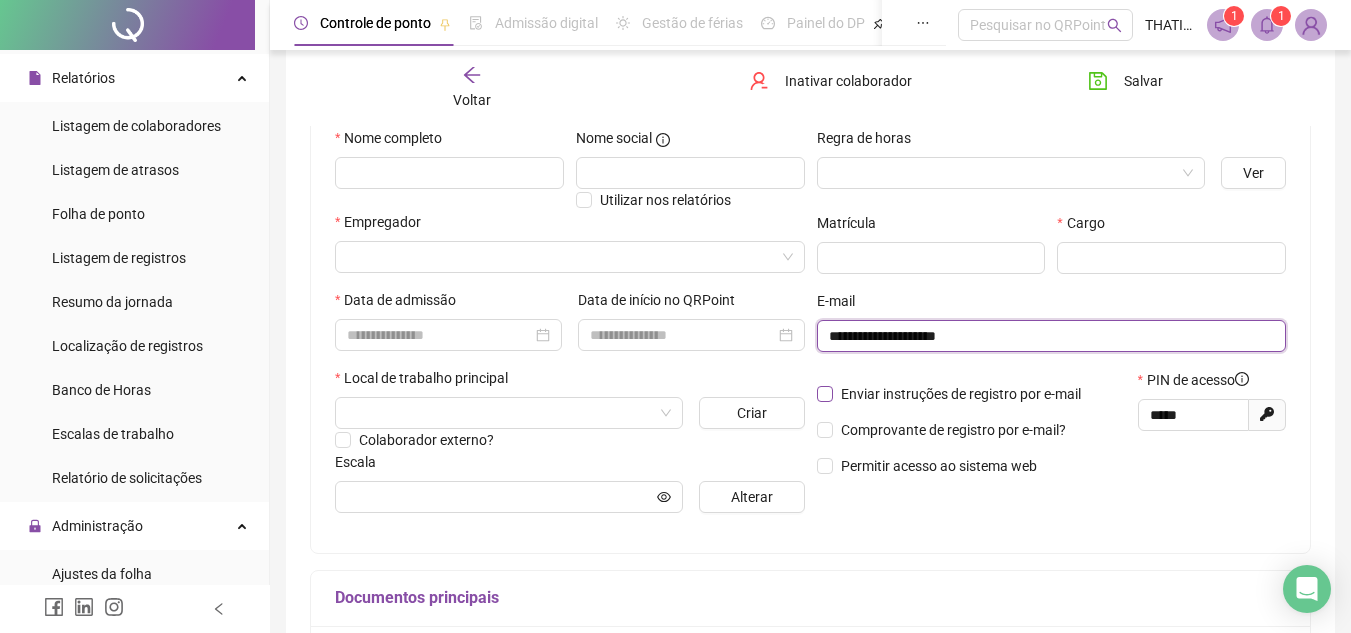 type on "**********" 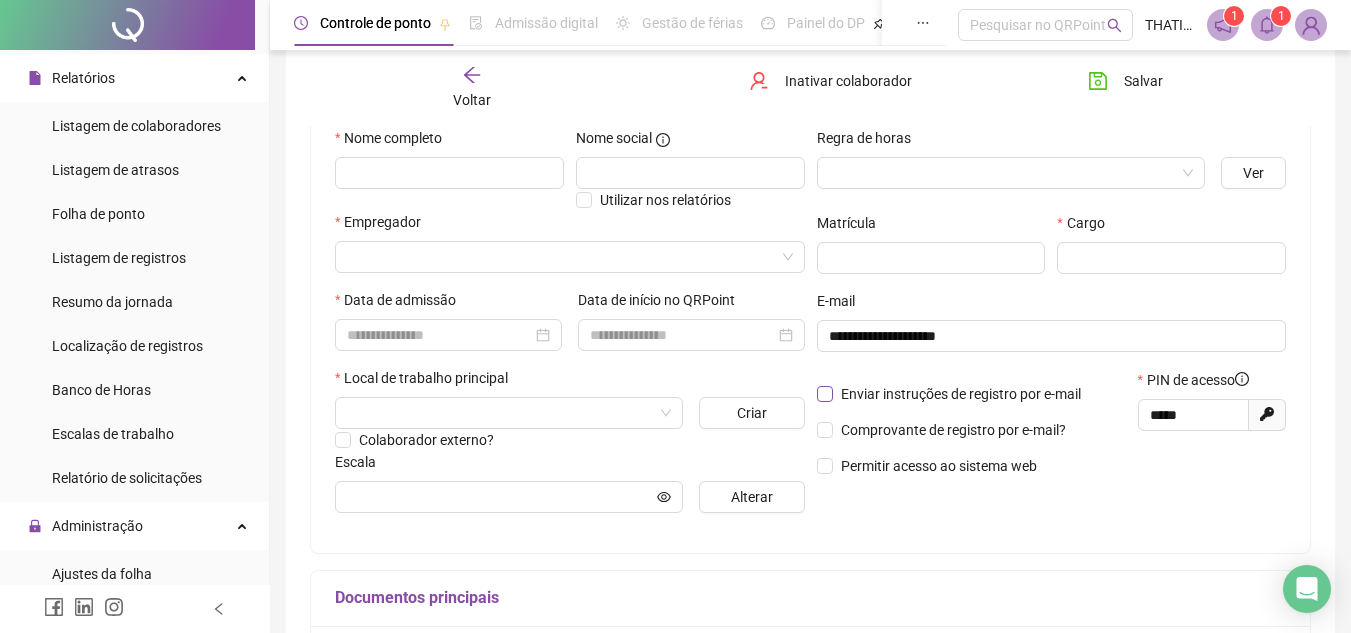 click on "Enviar instruções de registro por e-mail" at bounding box center (961, 394) 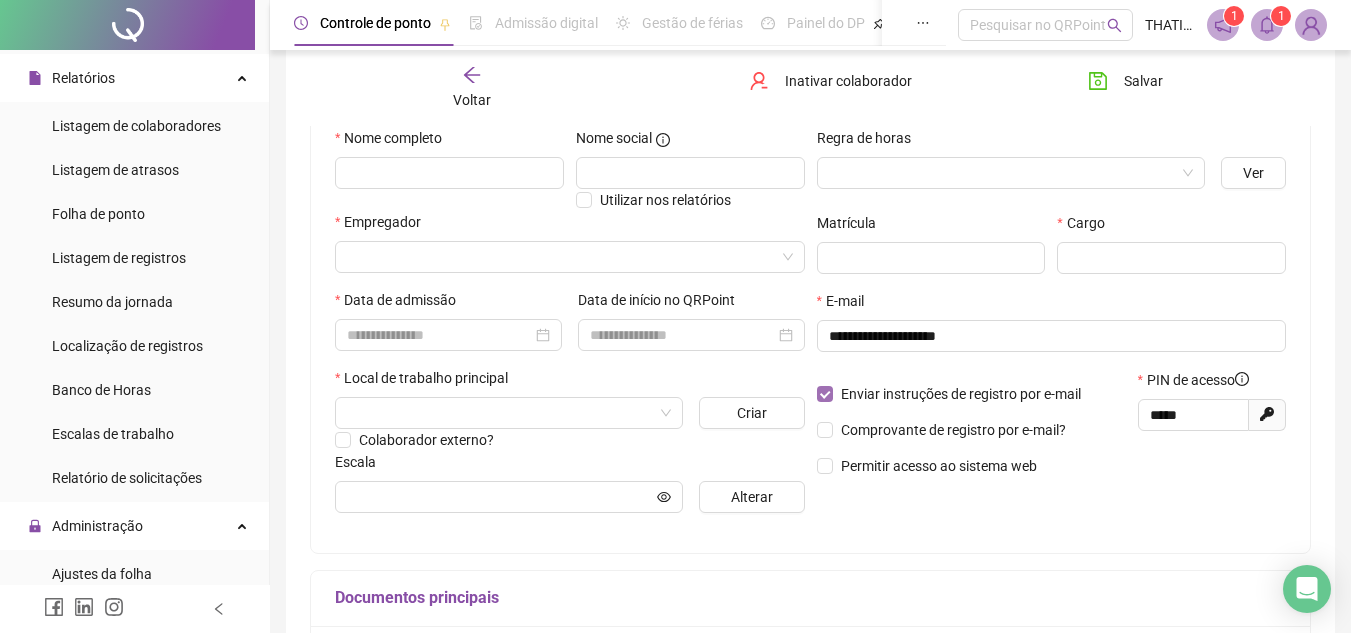 click on "Enviar instruções de registro por e-mail" at bounding box center [961, 394] 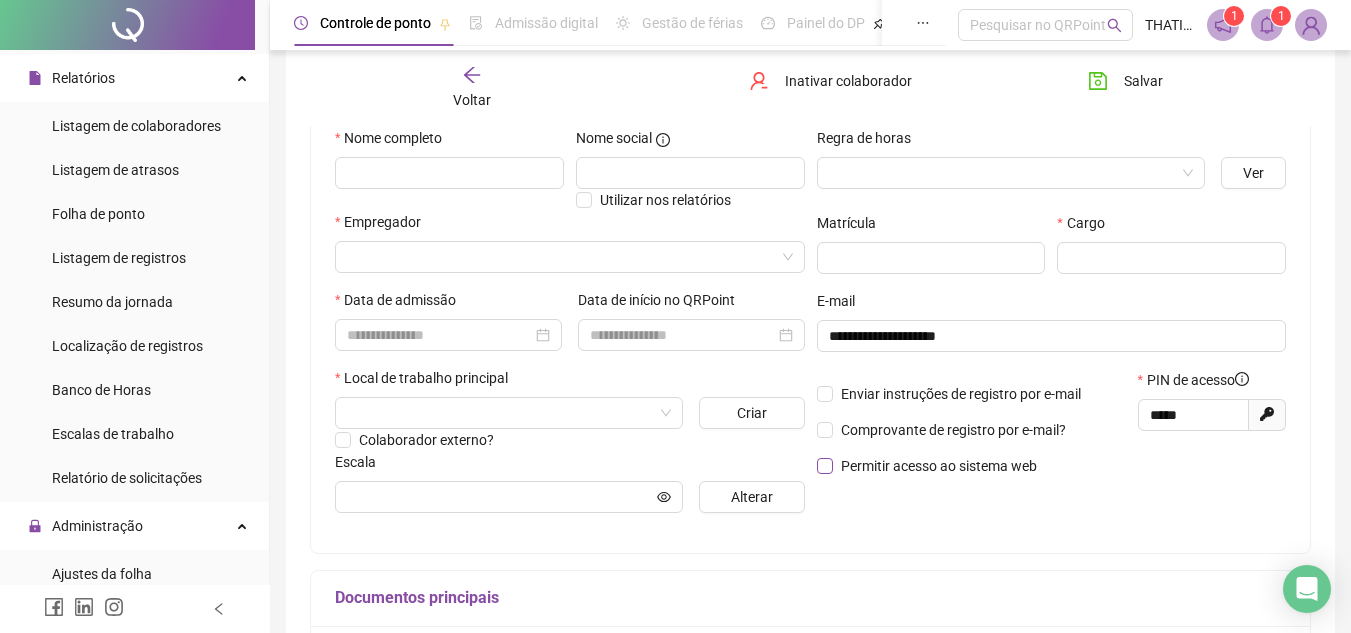 click on "Permitir acesso ao sistema web" at bounding box center (939, 466) 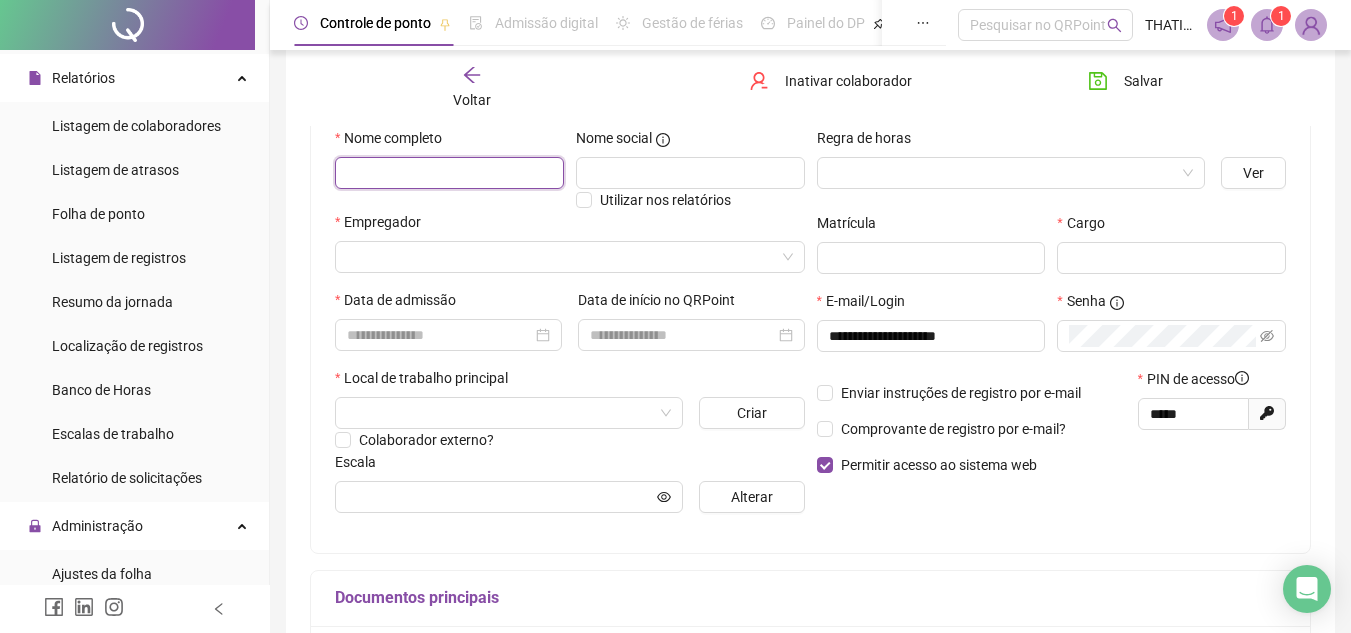 click at bounding box center (449, 173) 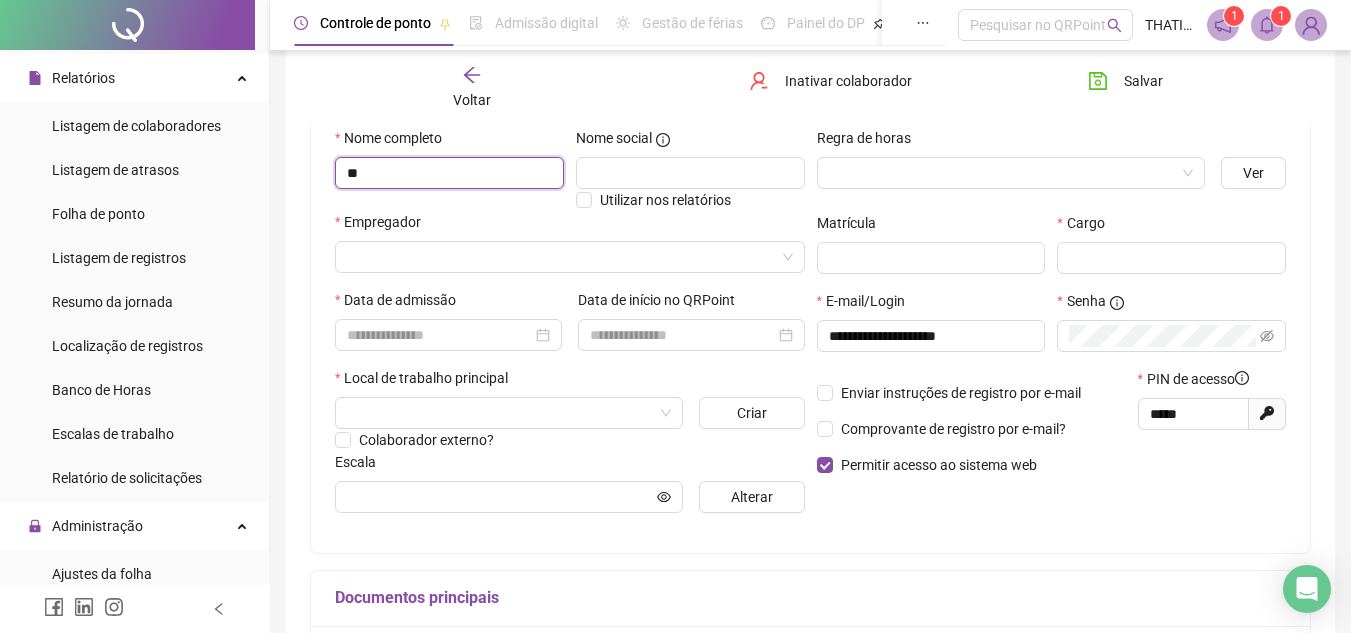 type on "*" 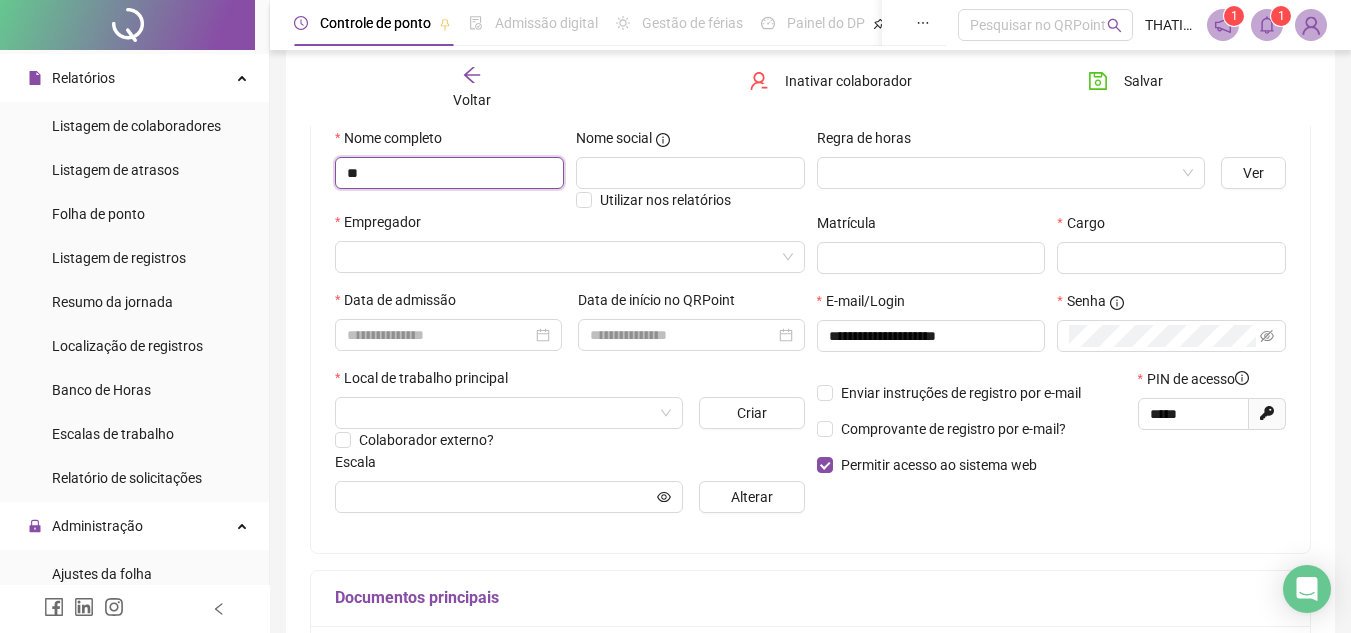 type on "*" 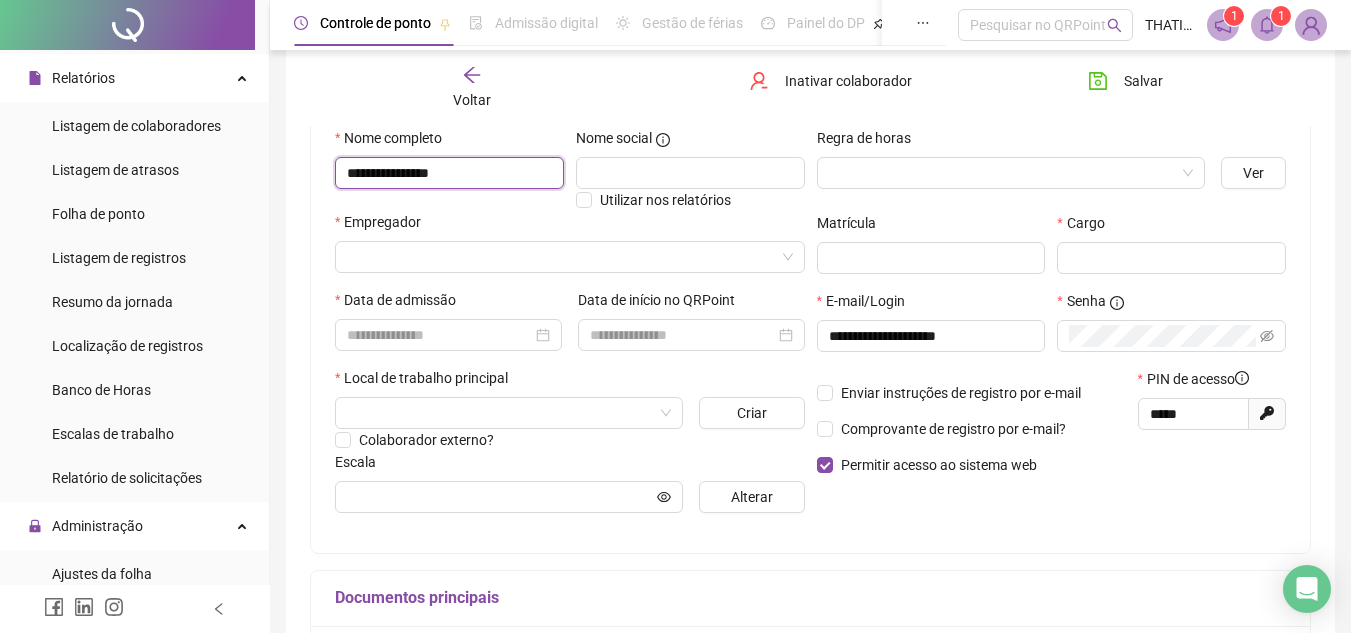 type on "**********" 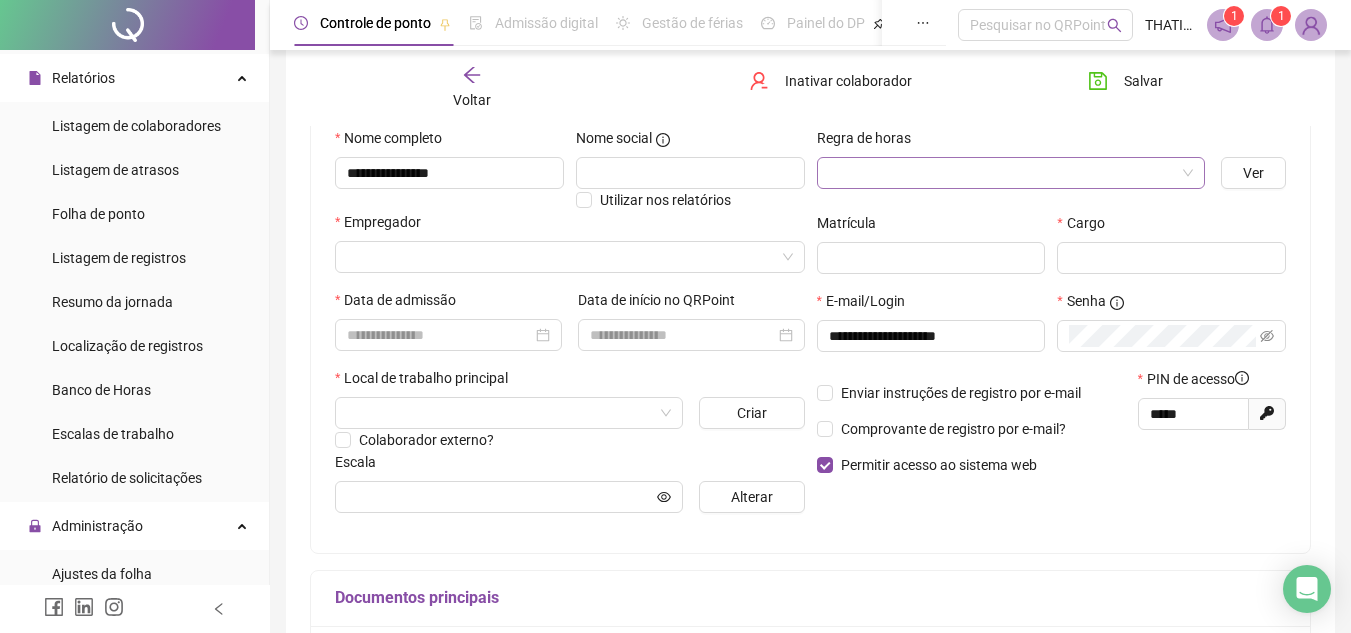 click at bounding box center (1005, 173) 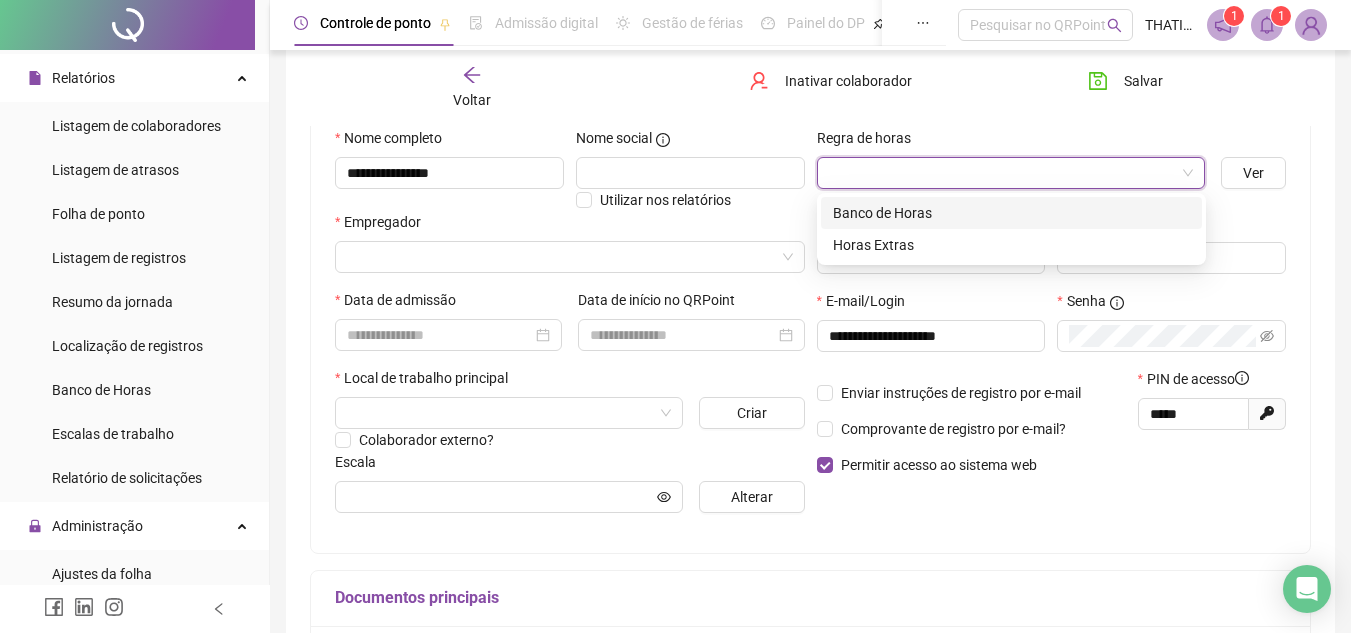 click on "Banco de Horas" at bounding box center [1011, 213] 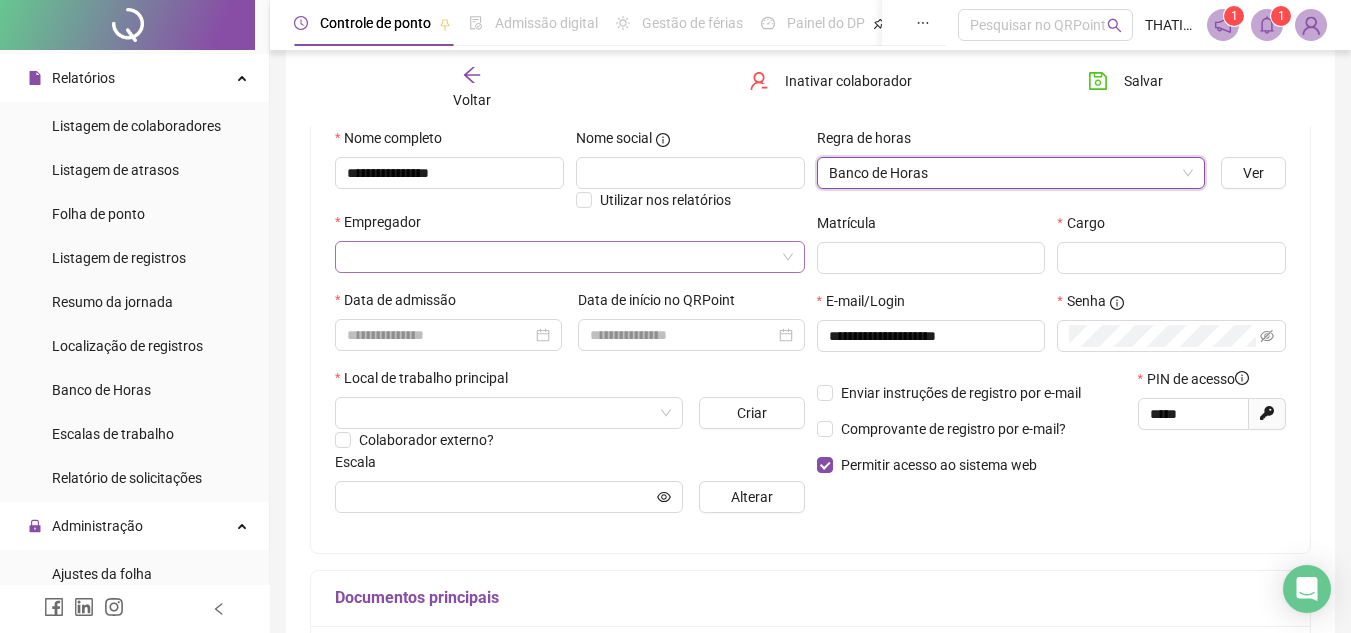 click at bounding box center [564, 257] 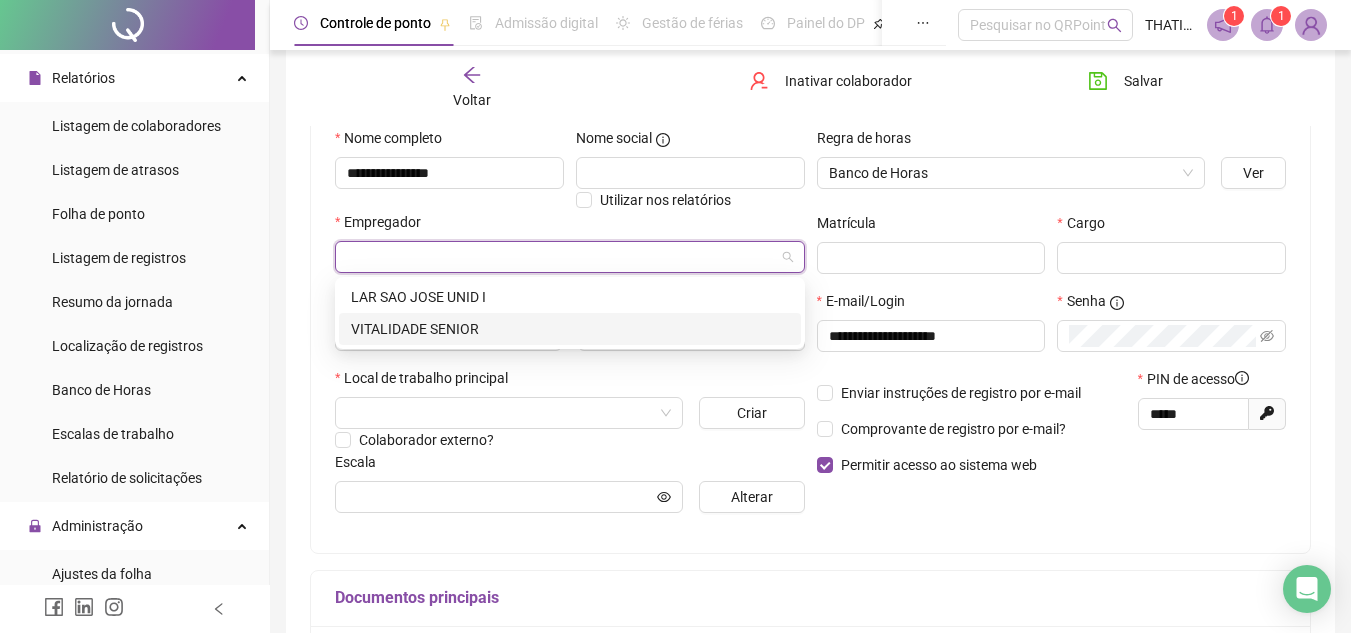 drag, startPoint x: 564, startPoint y: 336, endPoint x: 610, endPoint y: 320, distance: 48.703182 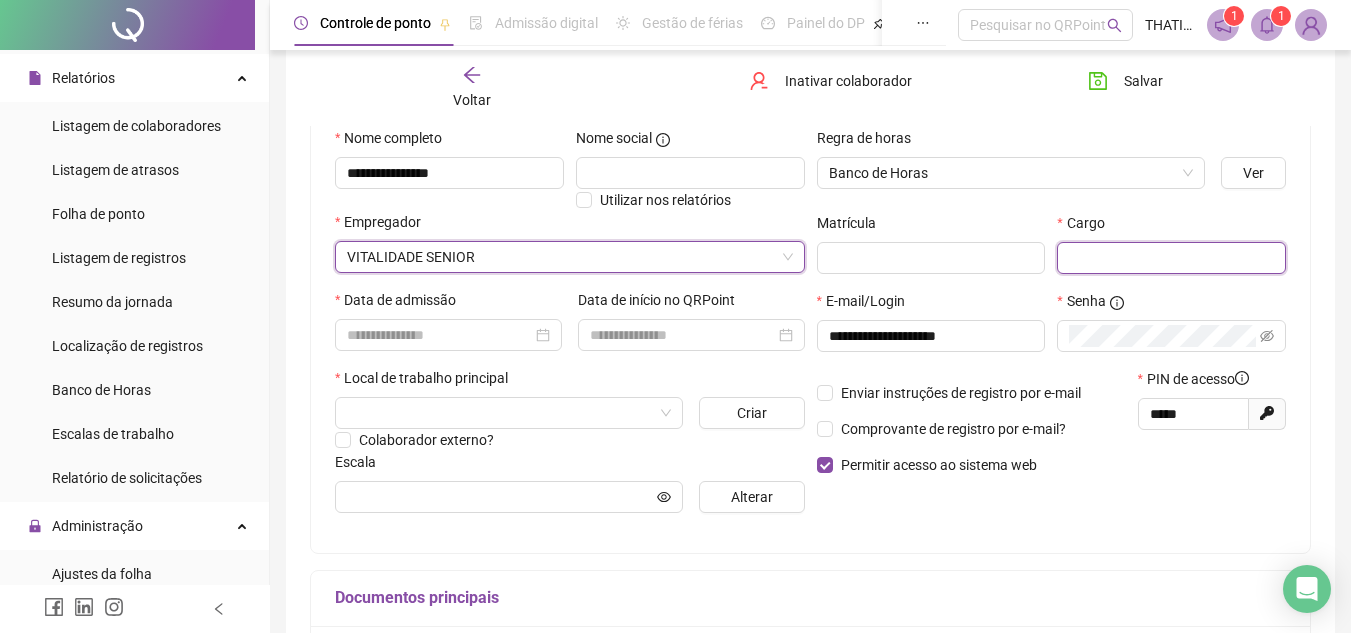 click at bounding box center (1171, 258) 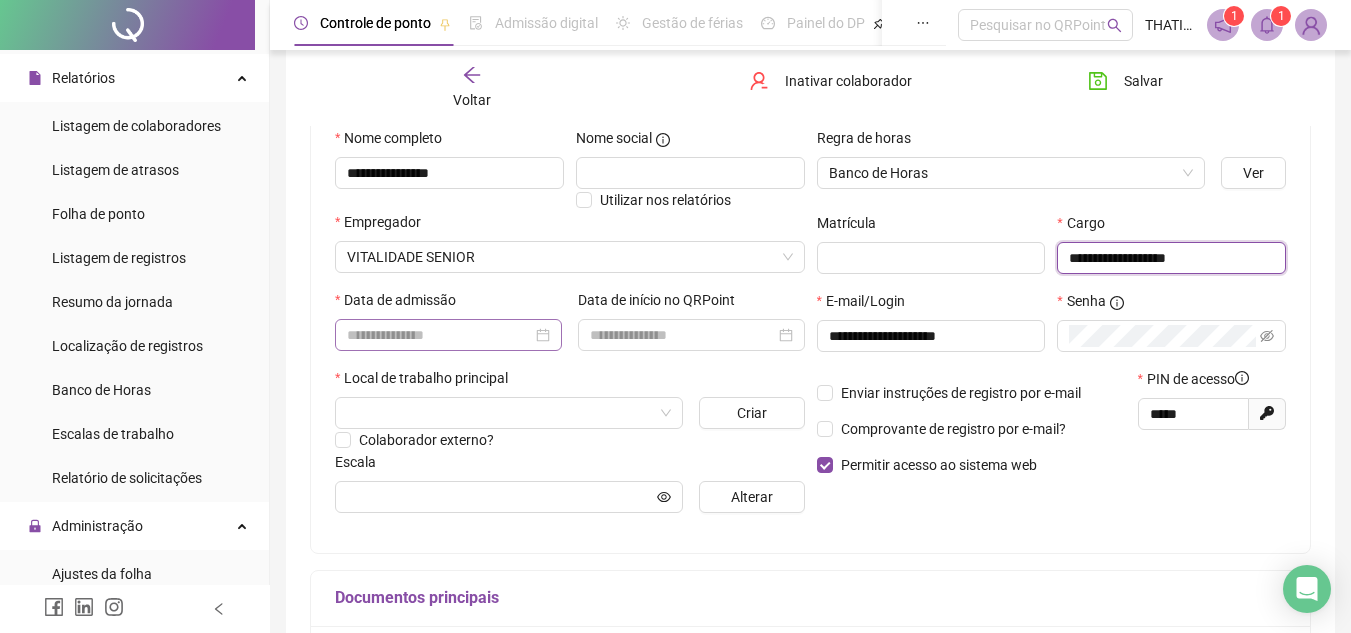 click at bounding box center [448, 335] 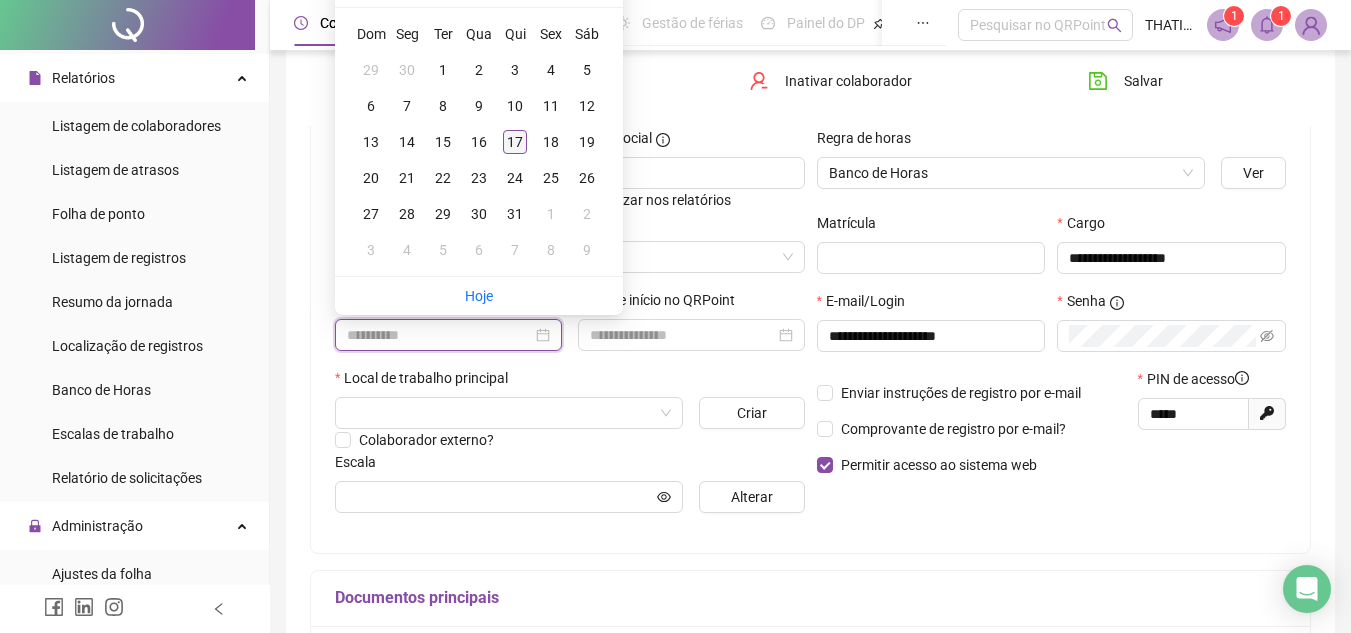 type on "**********" 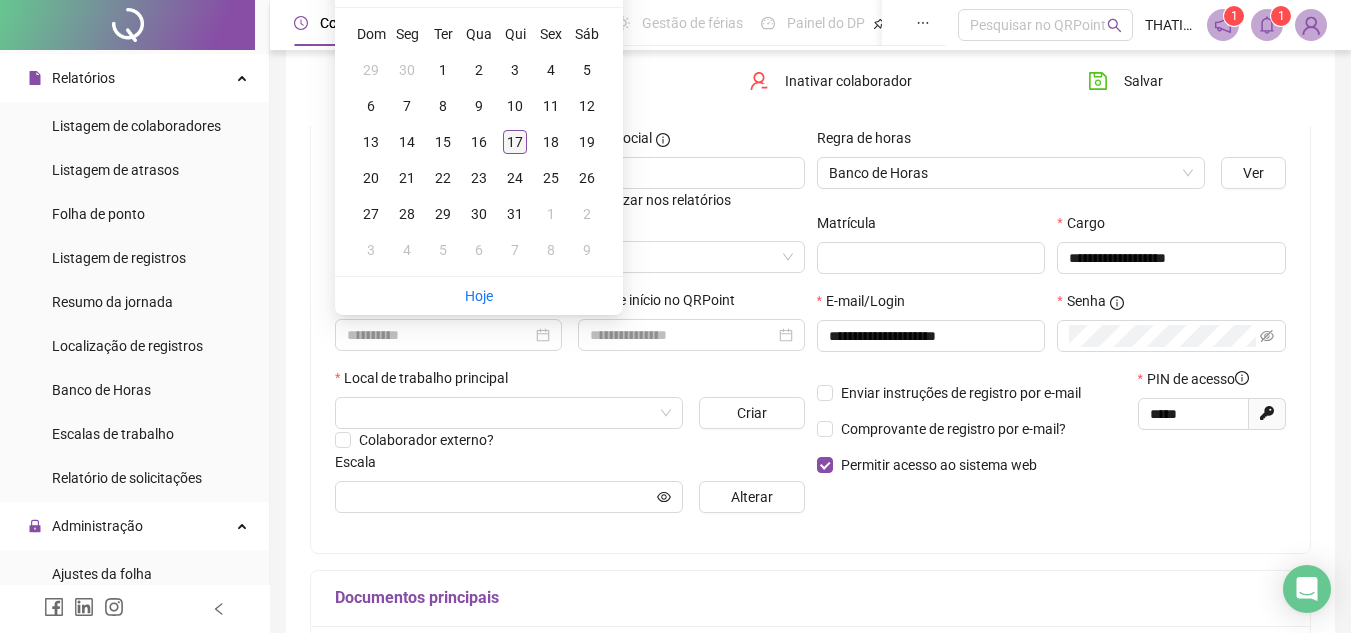 click on "17" at bounding box center [515, 142] 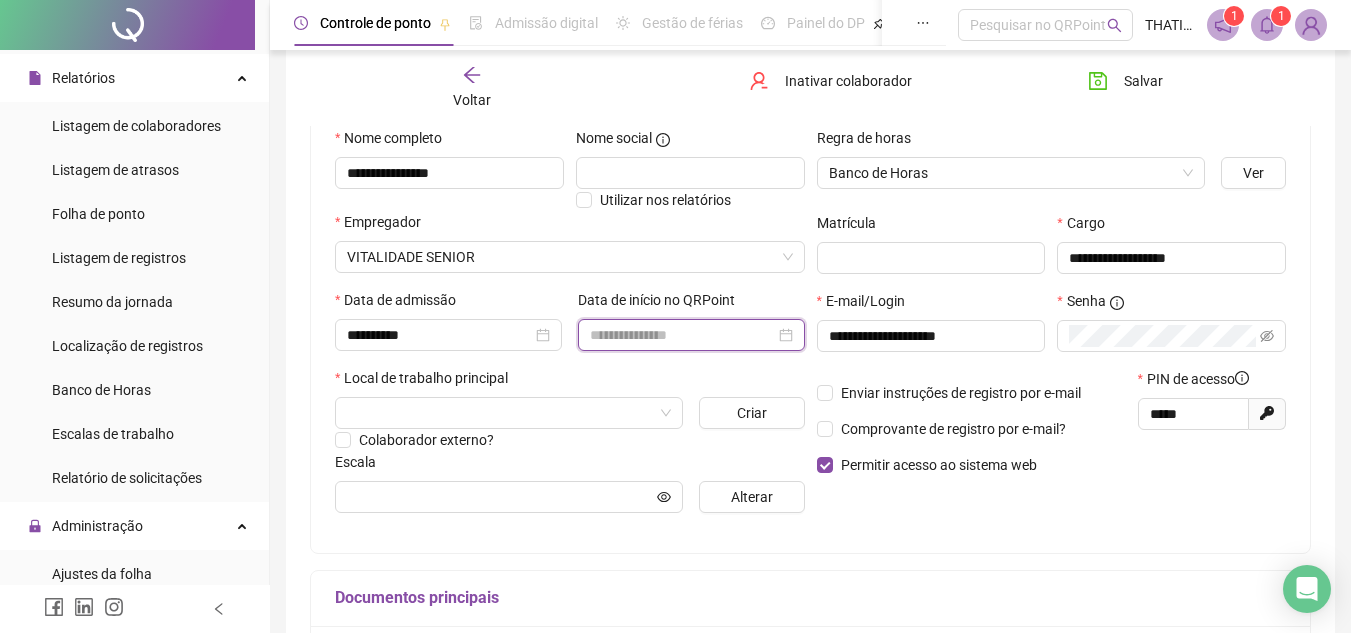 drag, startPoint x: 614, startPoint y: 333, endPoint x: 628, endPoint y: 324, distance: 16.643316 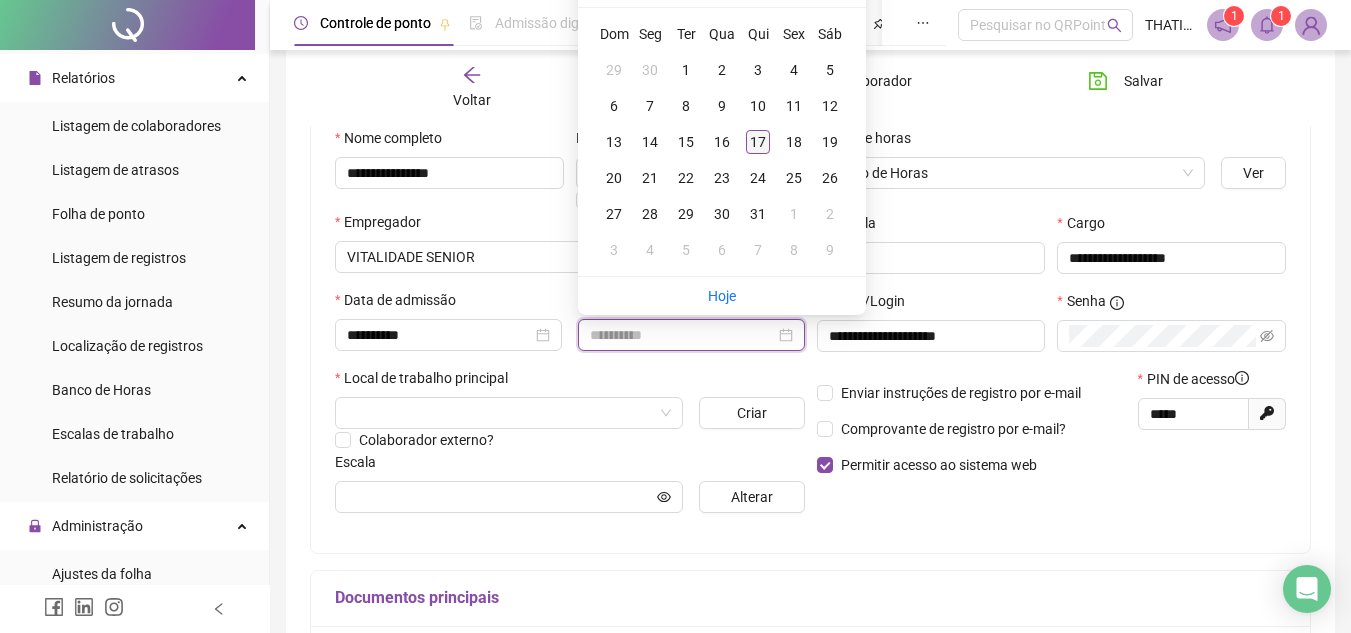 type on "**********" 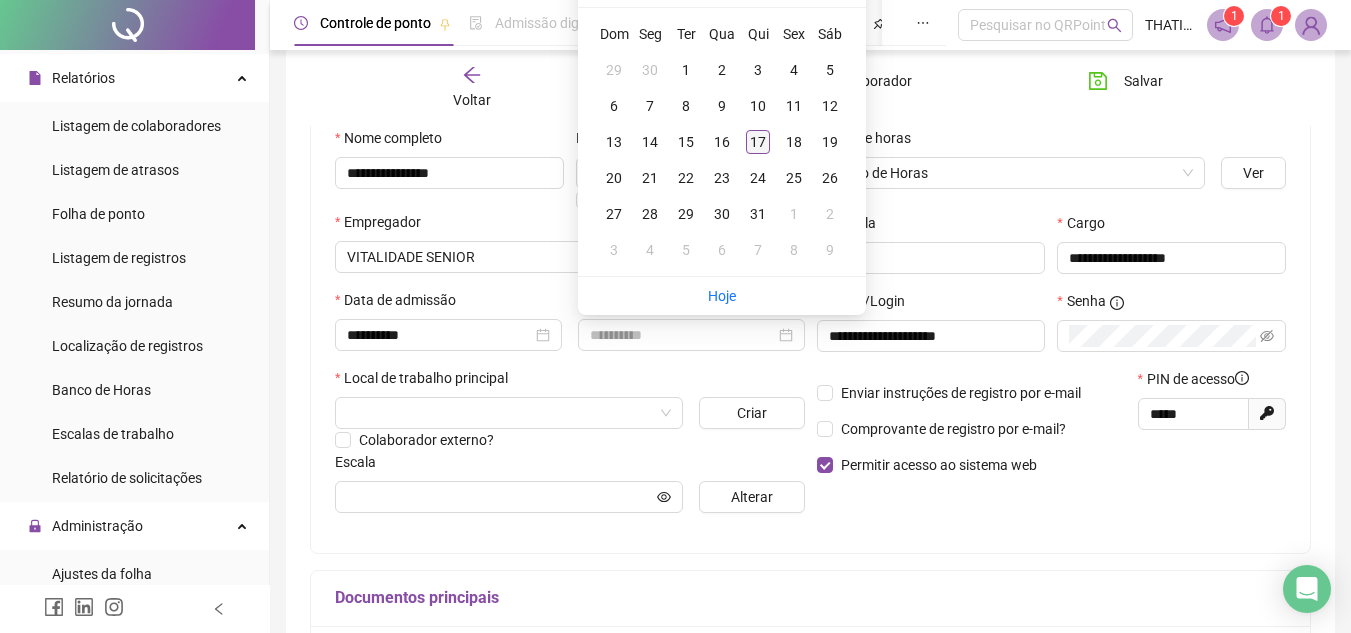 click on "17" at bounding box center [758, 142] 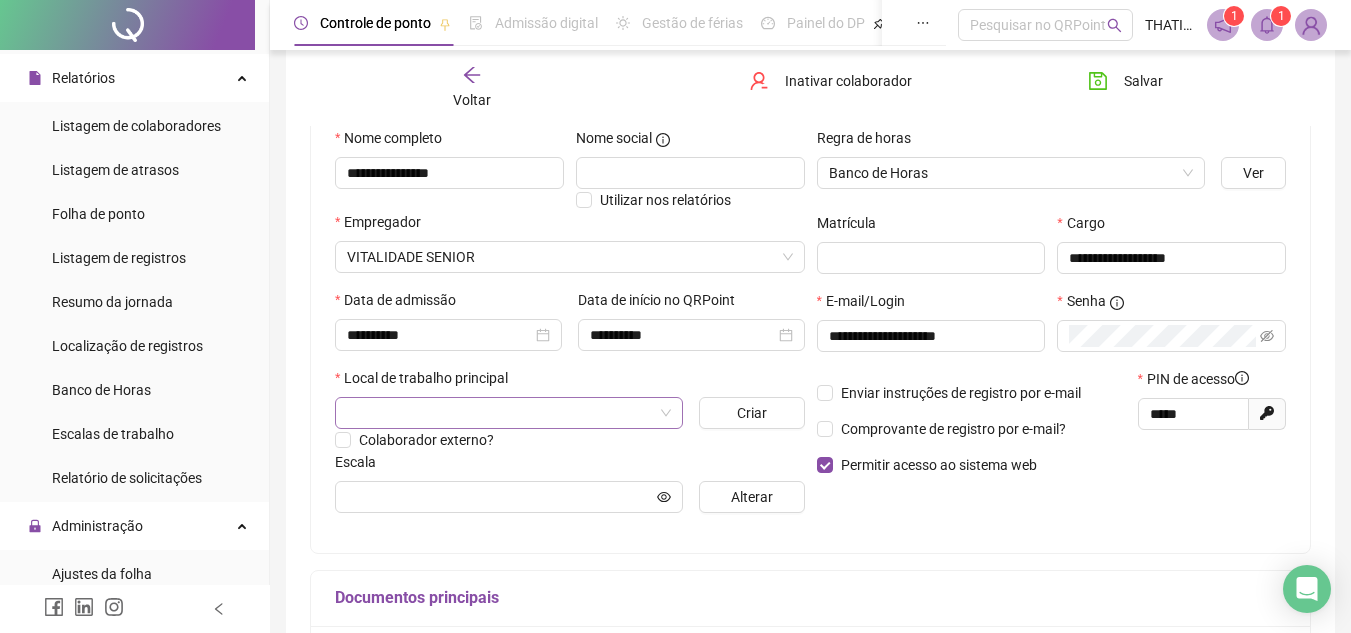 click at bounding box center (503, 413) 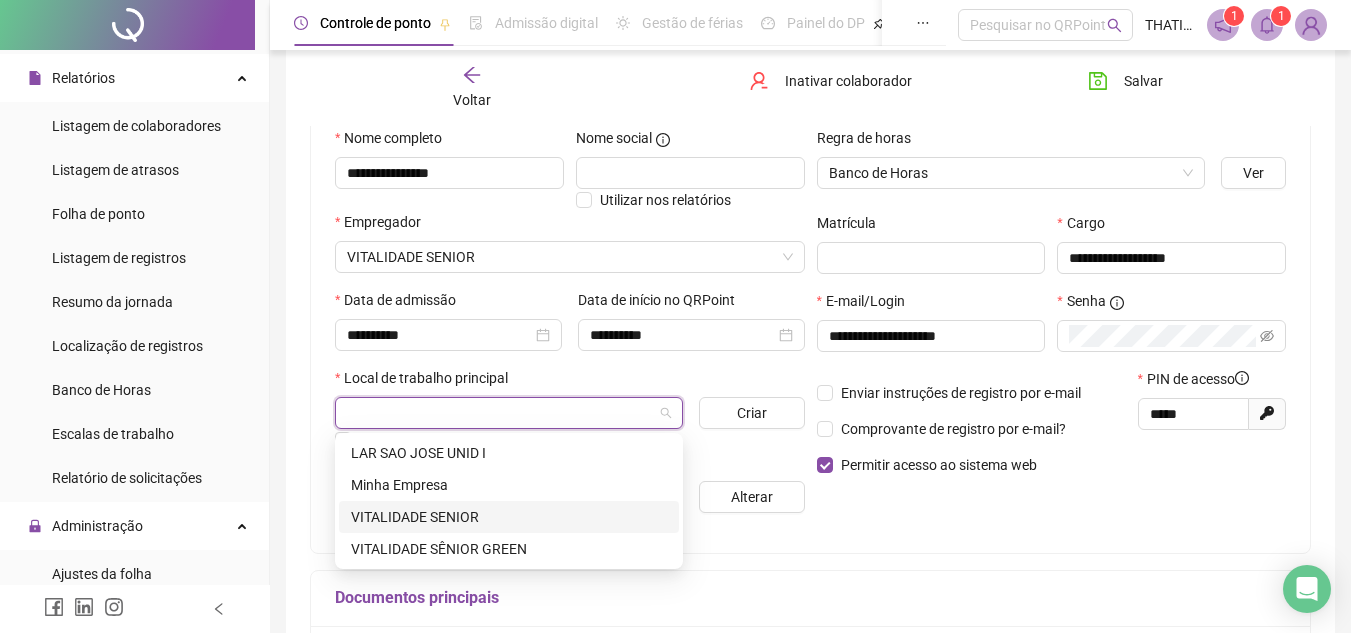click on "VITALIDADE SENIOR" at bounding box center (509, 517) 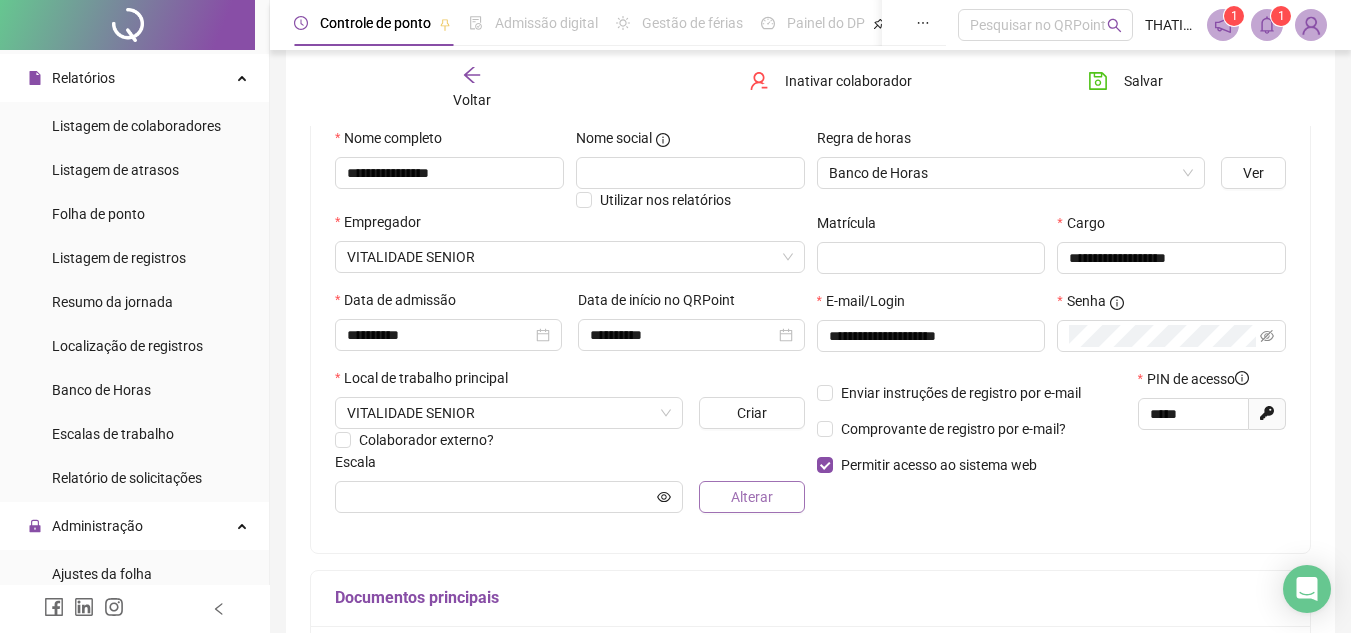 click on "Alterar" at bounding box center (752, 497) 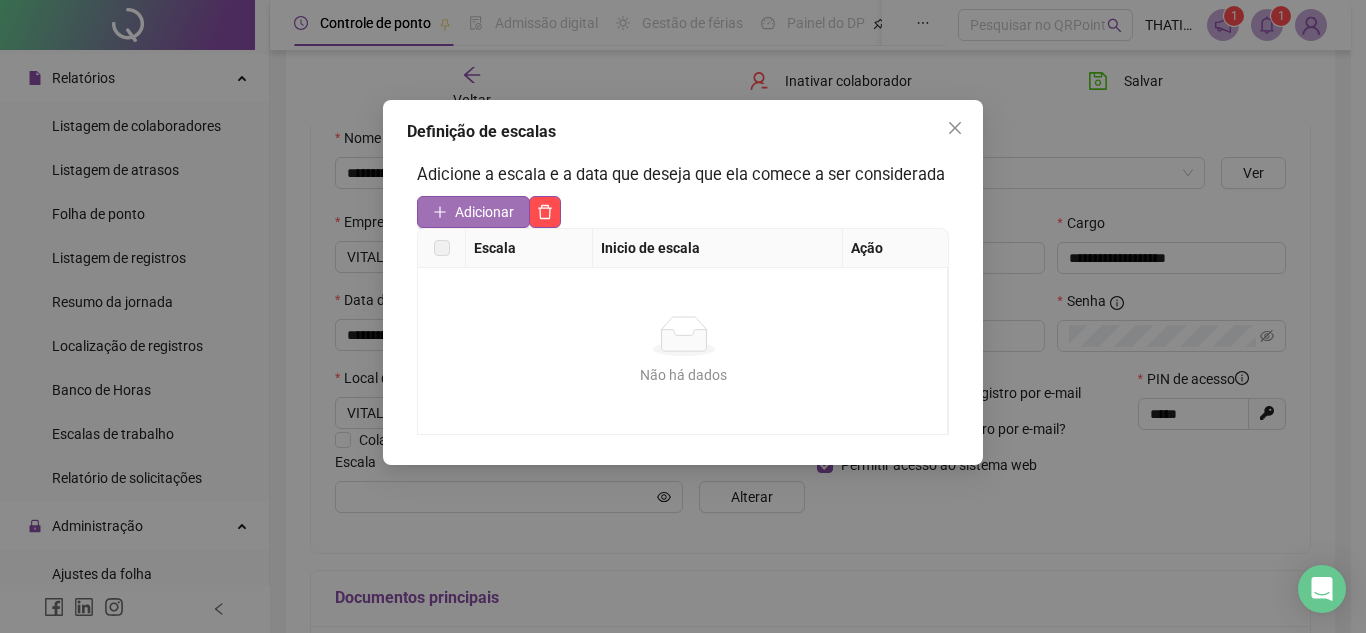 click on "Adicionar" at bounding box center [484, 212] 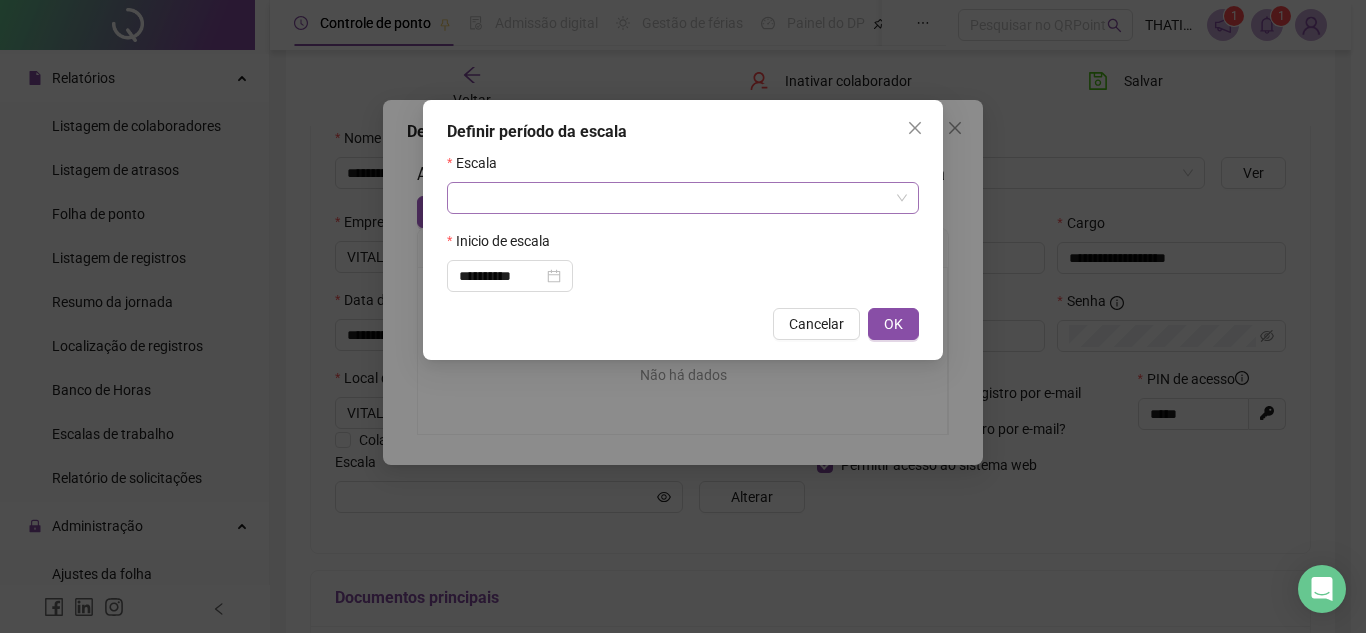 click at bounding box center [677, 198] 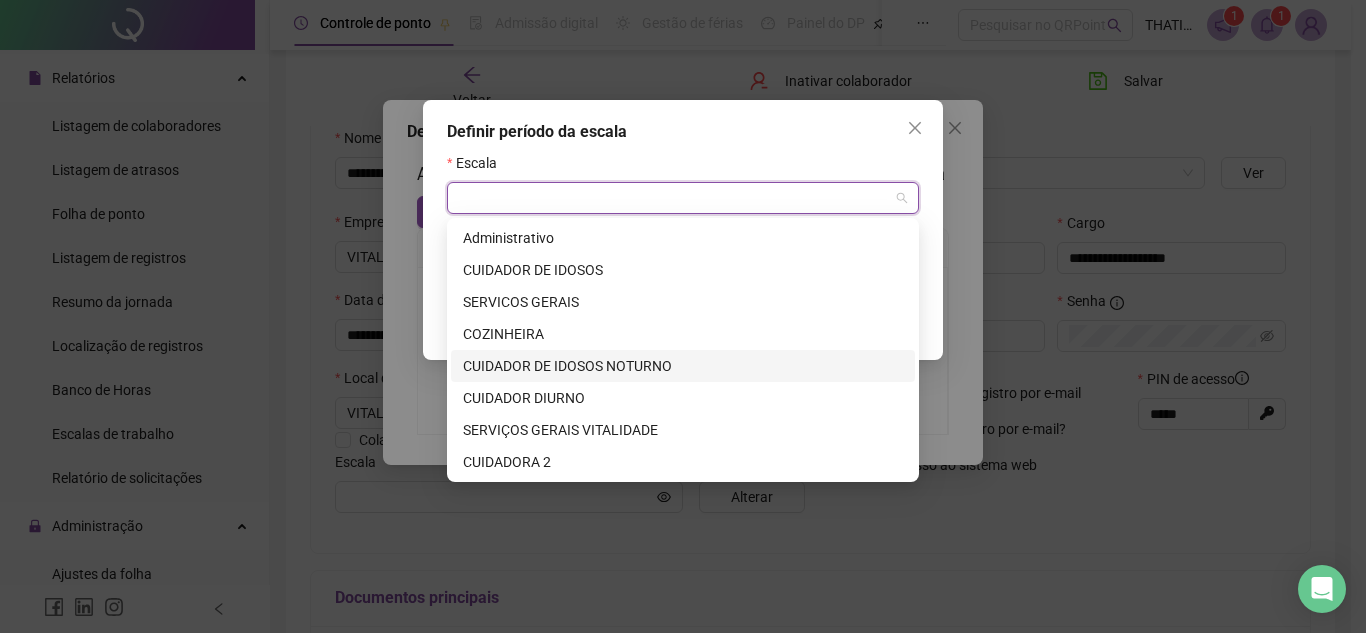 click on "CUIDADOR DE IDOSOS NOTURNO" at bounding box center [683, 366] 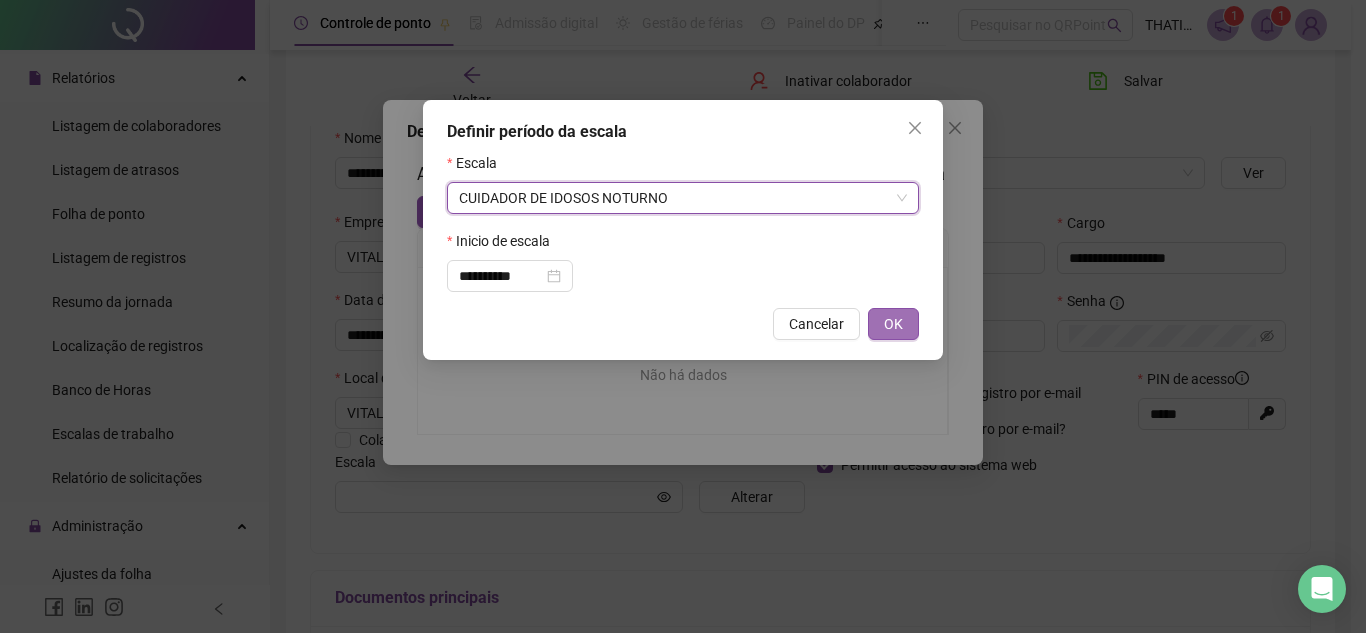 click on "OK" at bounding box center [893, 324] 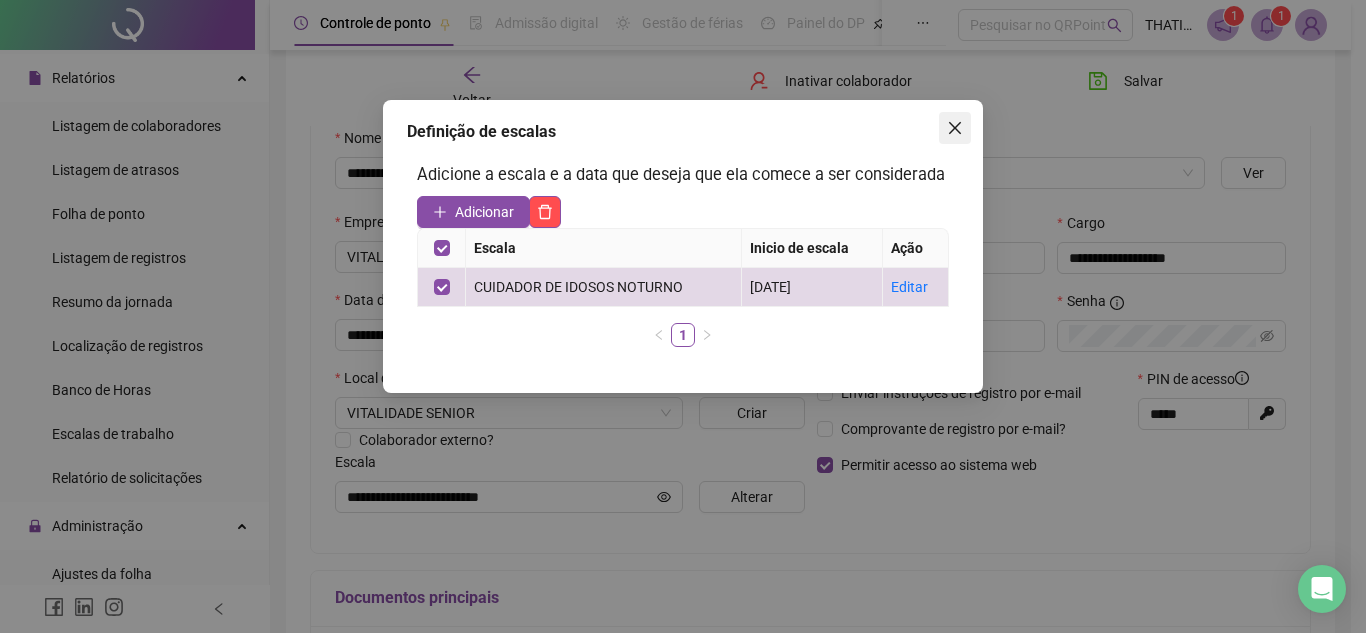 click 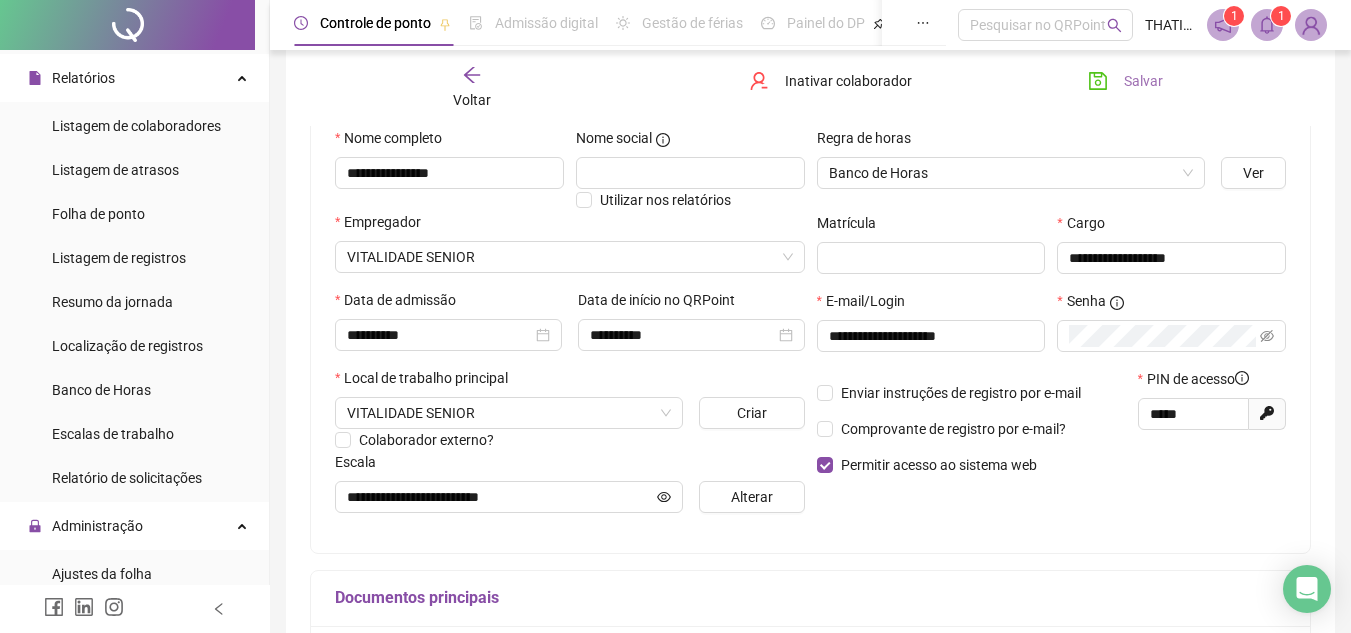 click on "Salvar" at bounding box center (1143, 81) 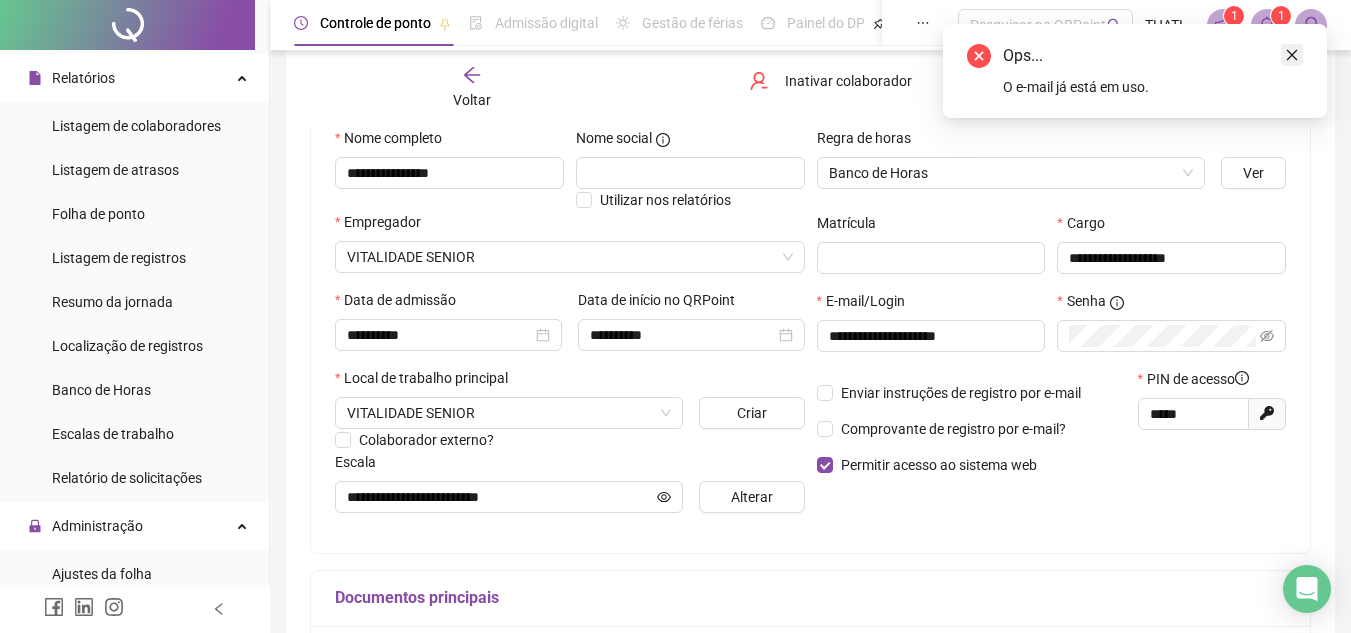 click 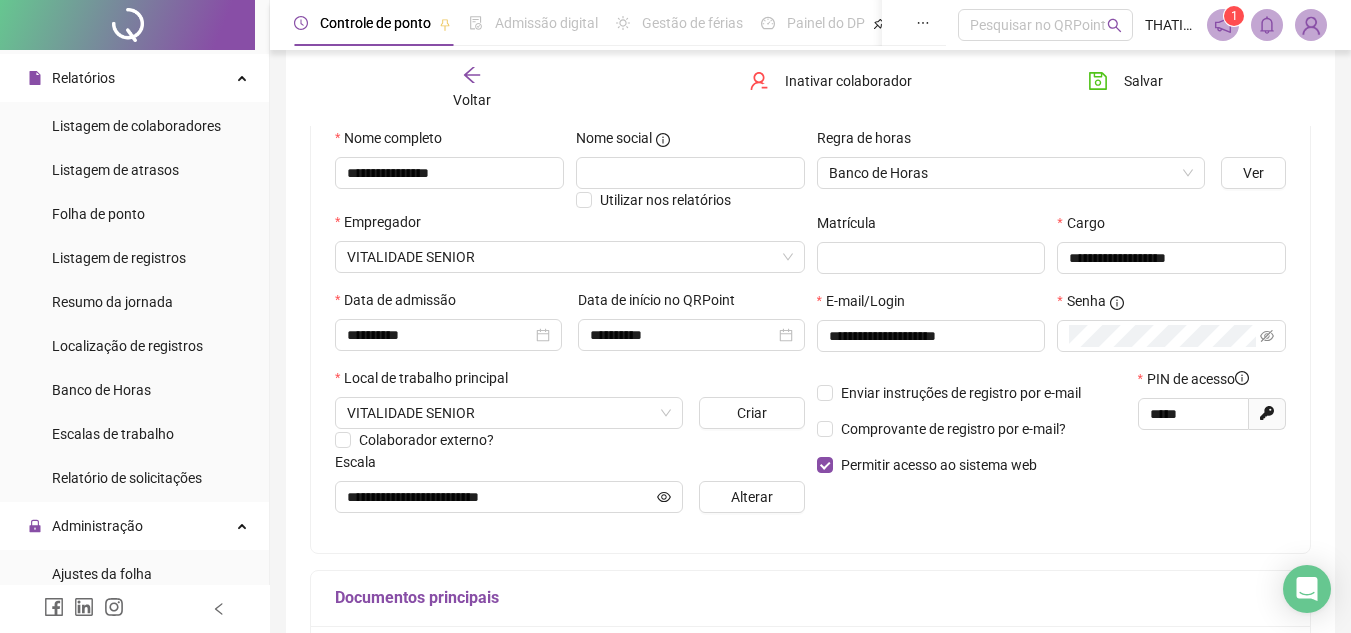 click 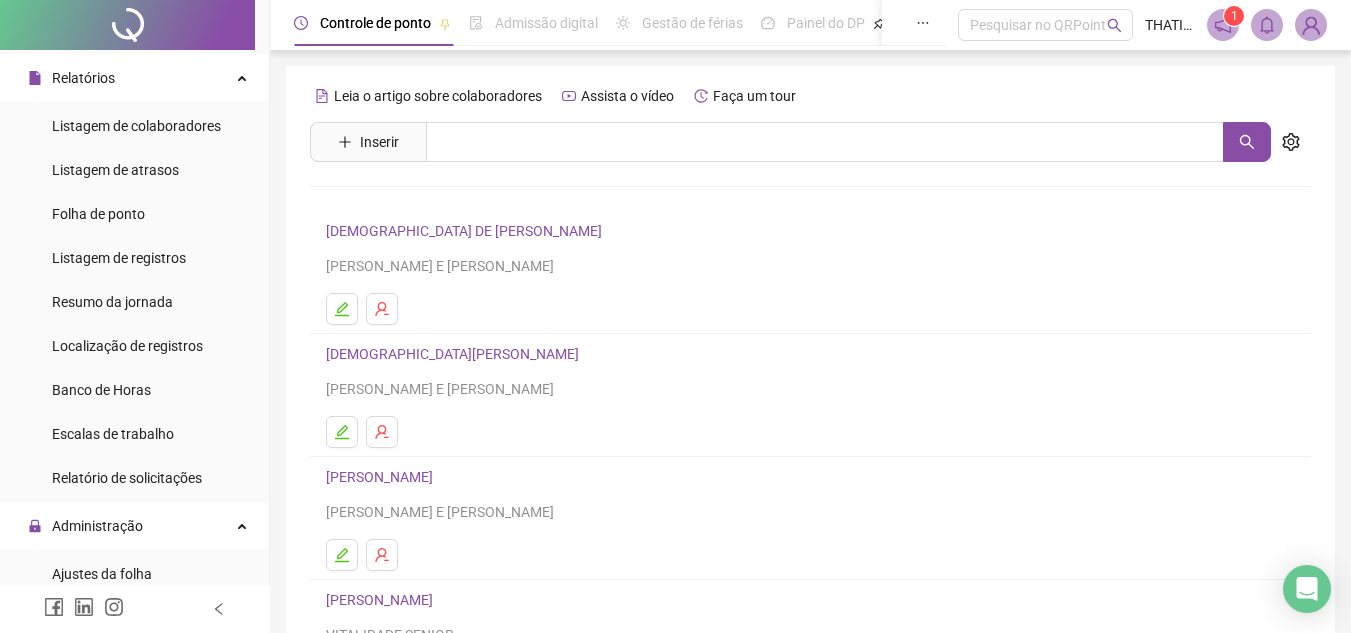 scroll, scrollTop: 334, scrollLeft: 0, axis: vertical 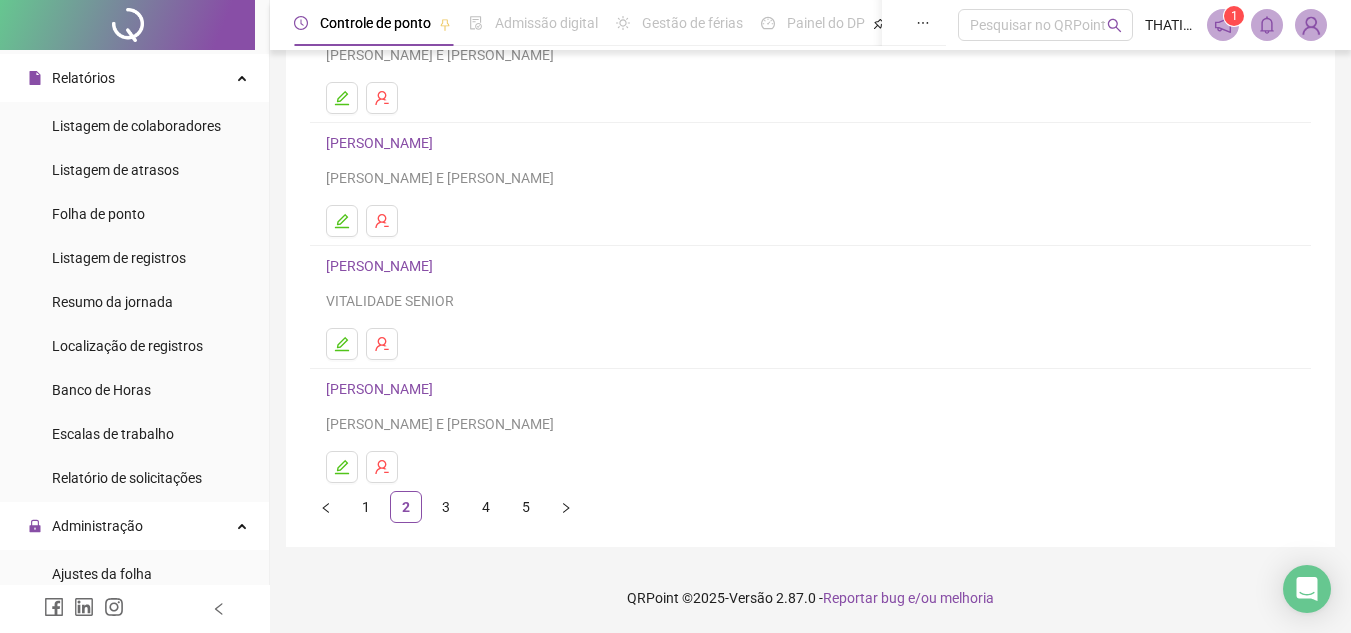 click on "[PERSON_NAME]" at bounding box center [382, 266] 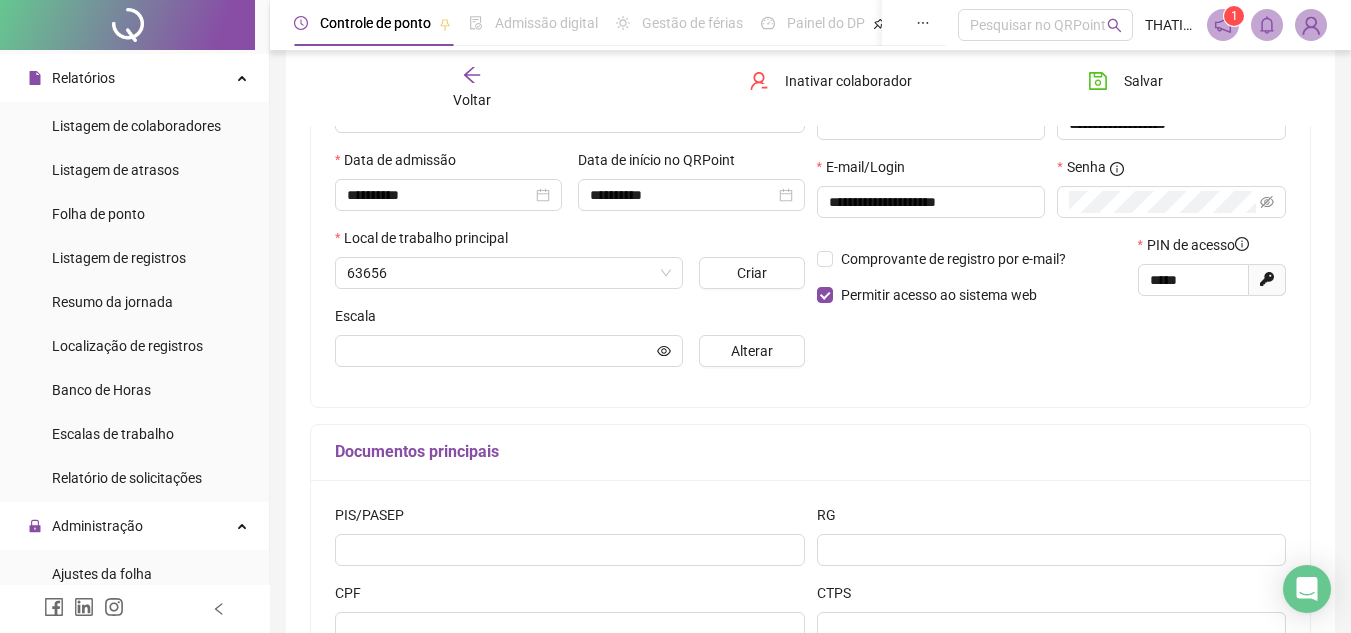 scroll, scrollTop: 344, scrollLeft: 0, axis: vertical 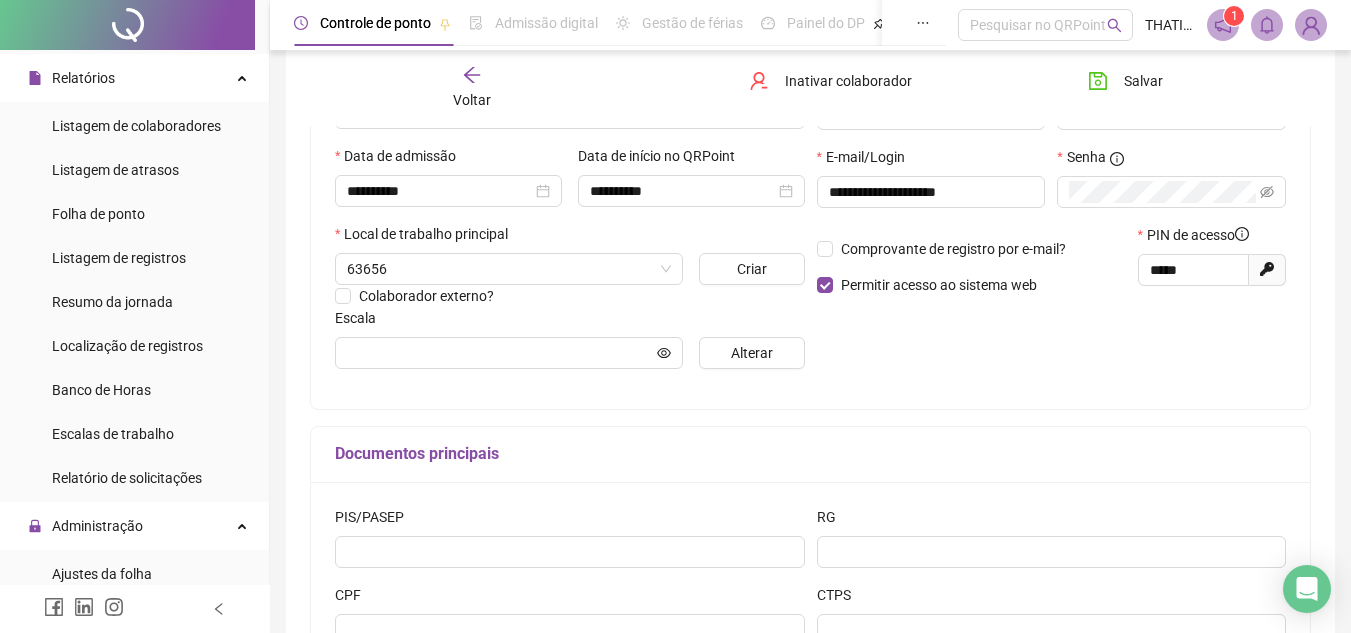 type on "**********" 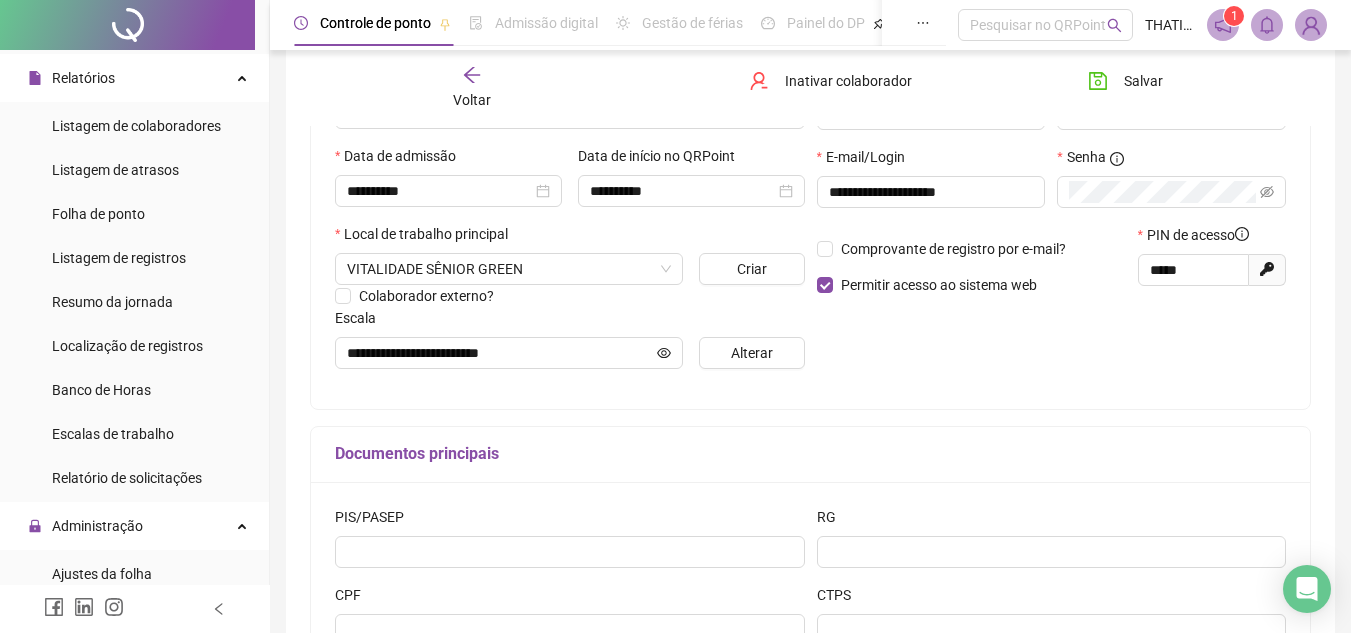 scroll, scrollTop: 100, scrollLeft: 0, axis: vertical 